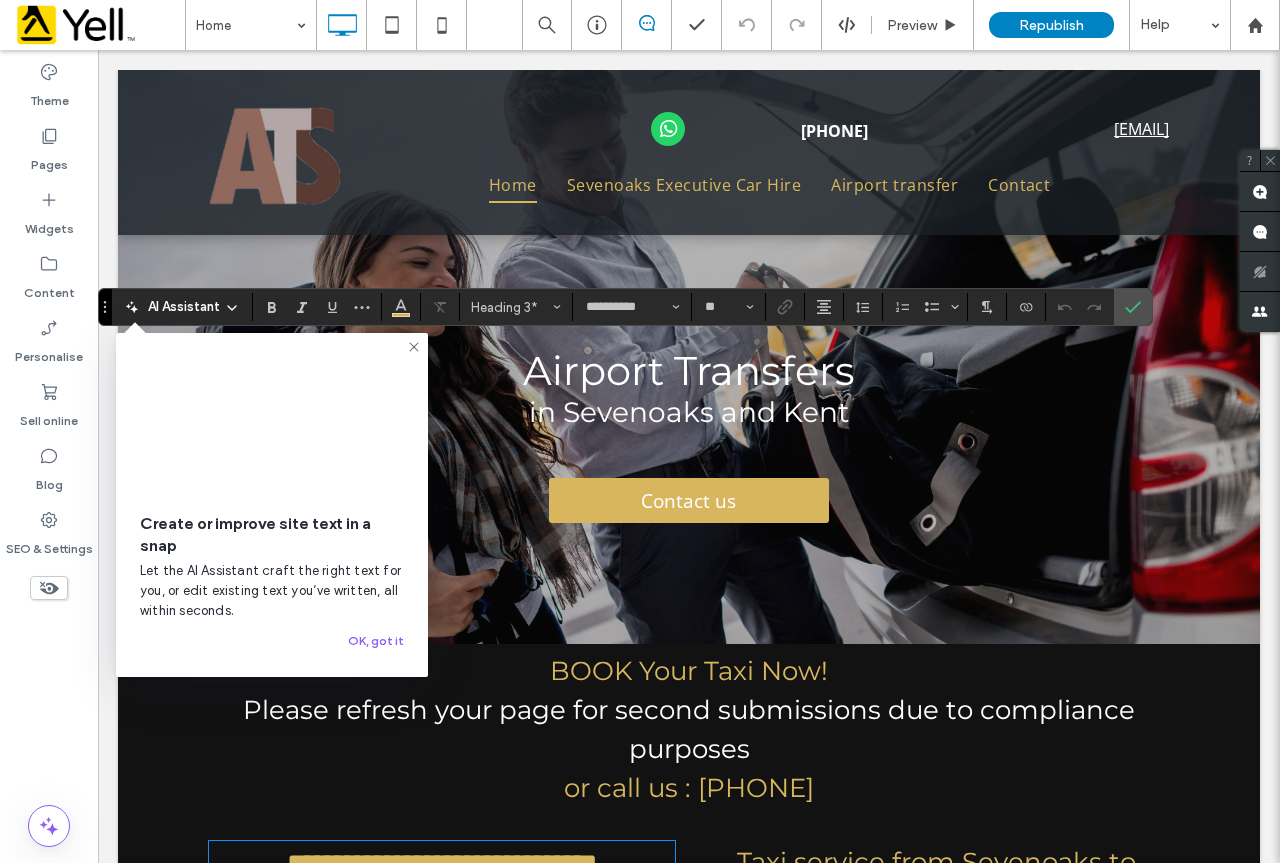 scroll, scrollTop: 500, scrollLeft: 0, axis: vertical 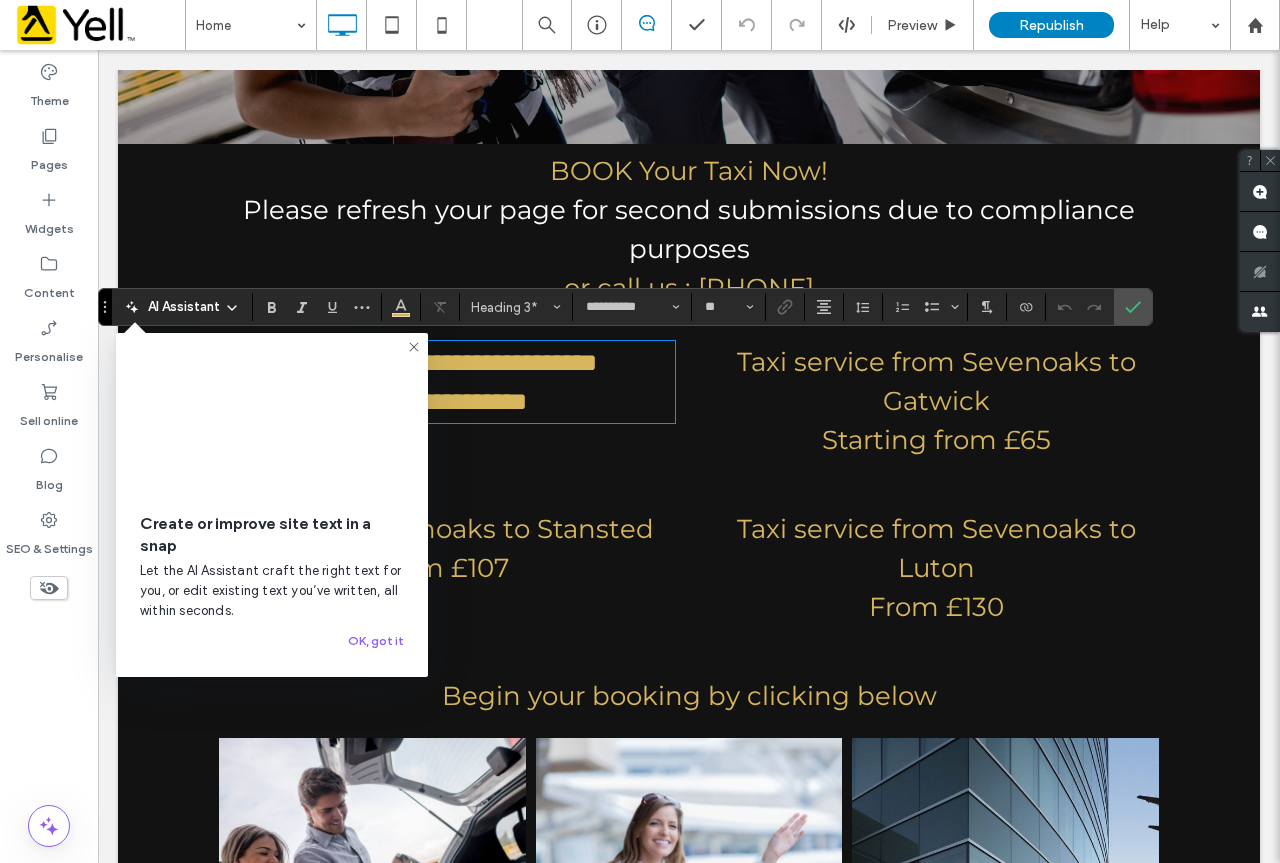 click 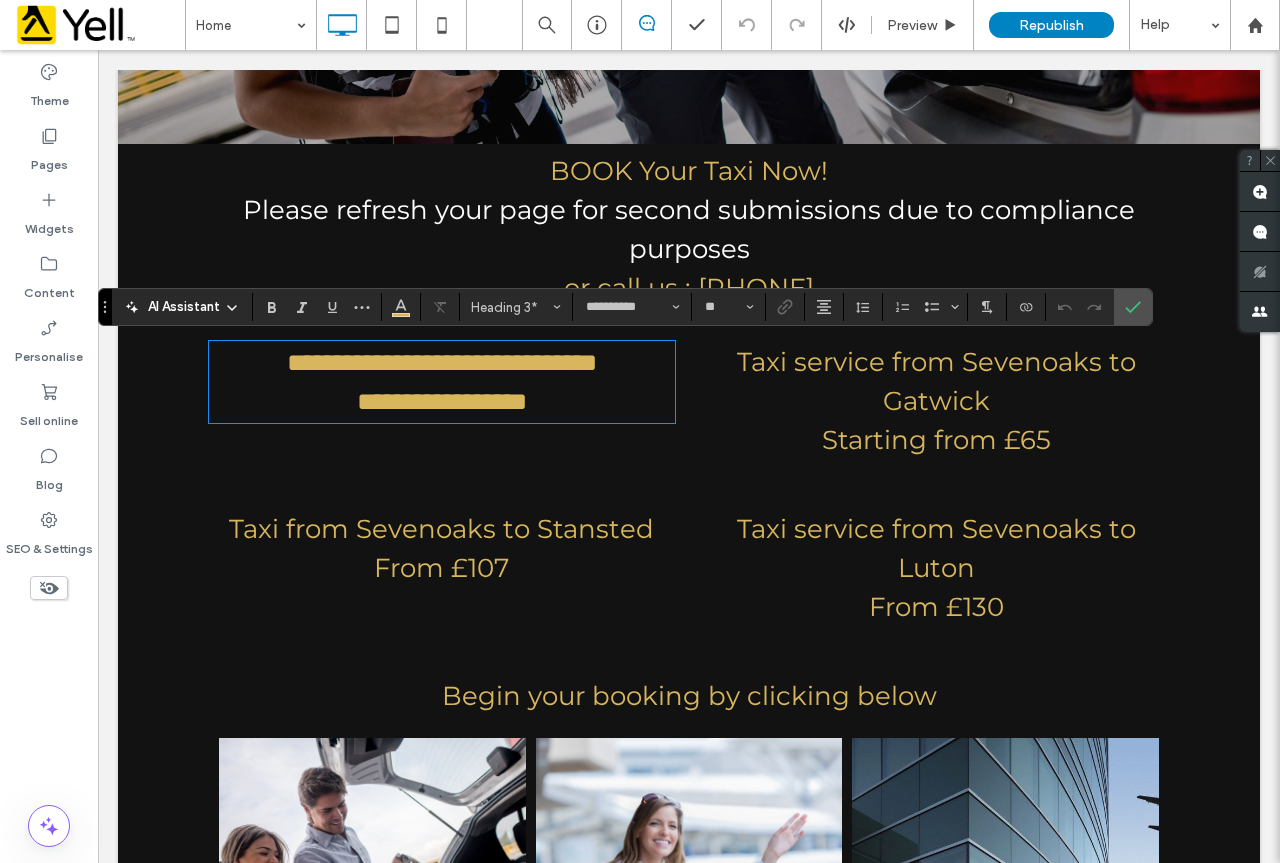 click on "**********" at bounding box center (442, 401) 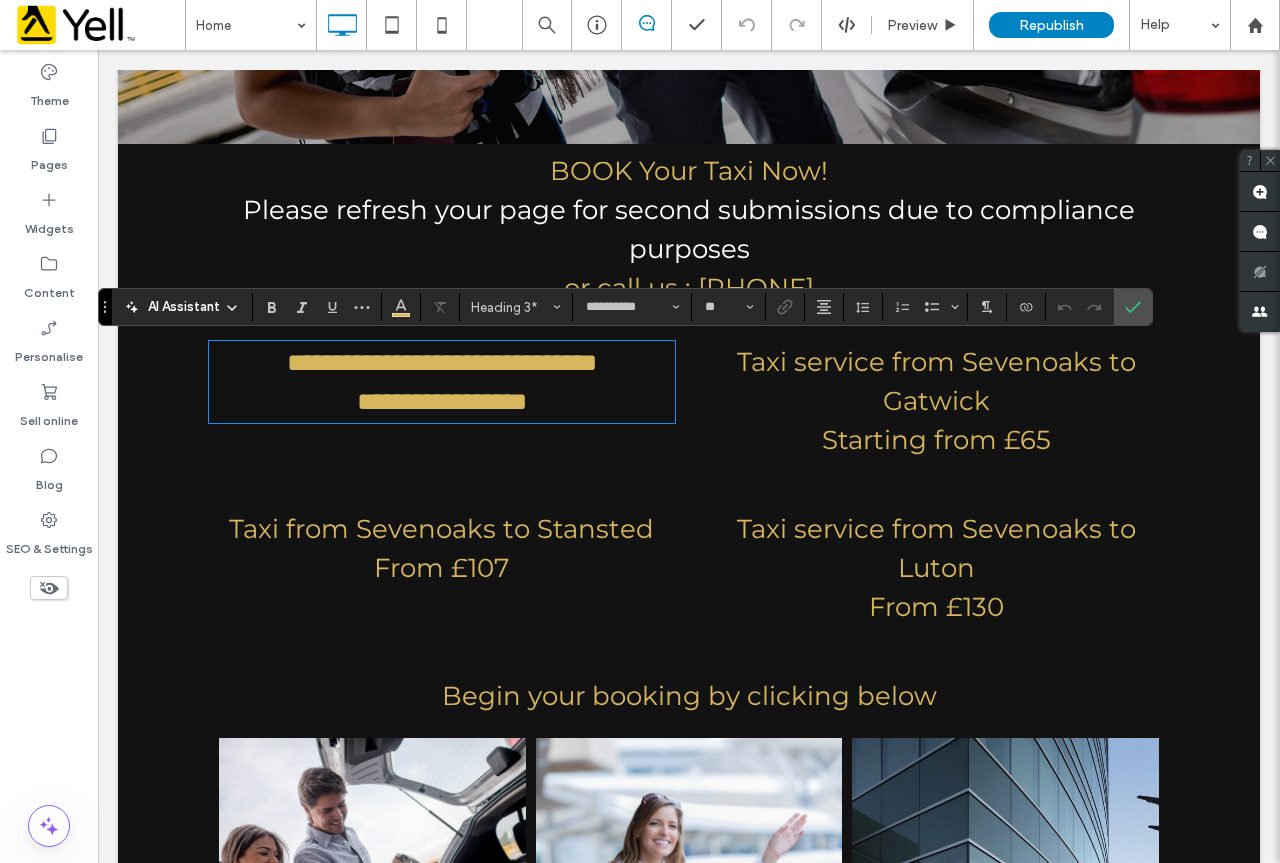type 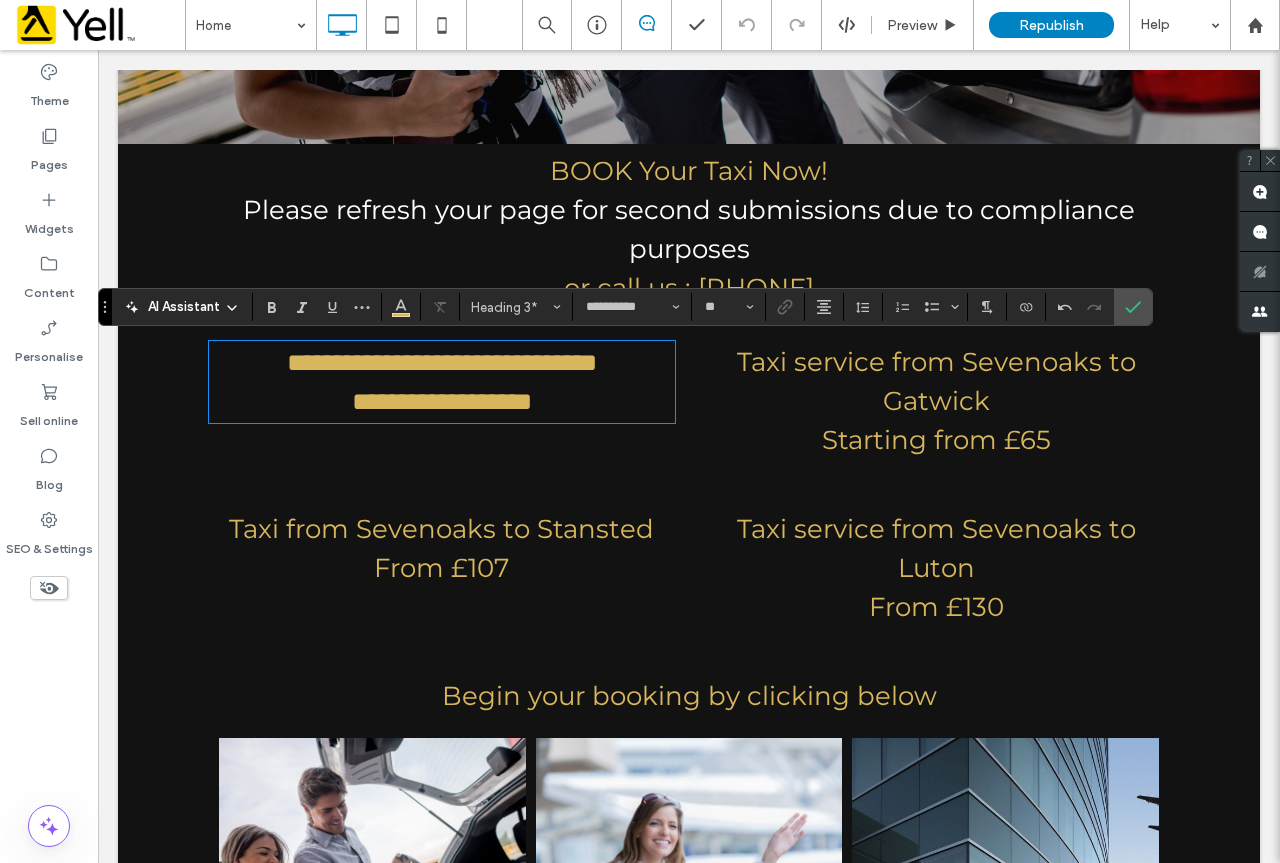 click on "Starting from £65" at bounding box center (936, 440) 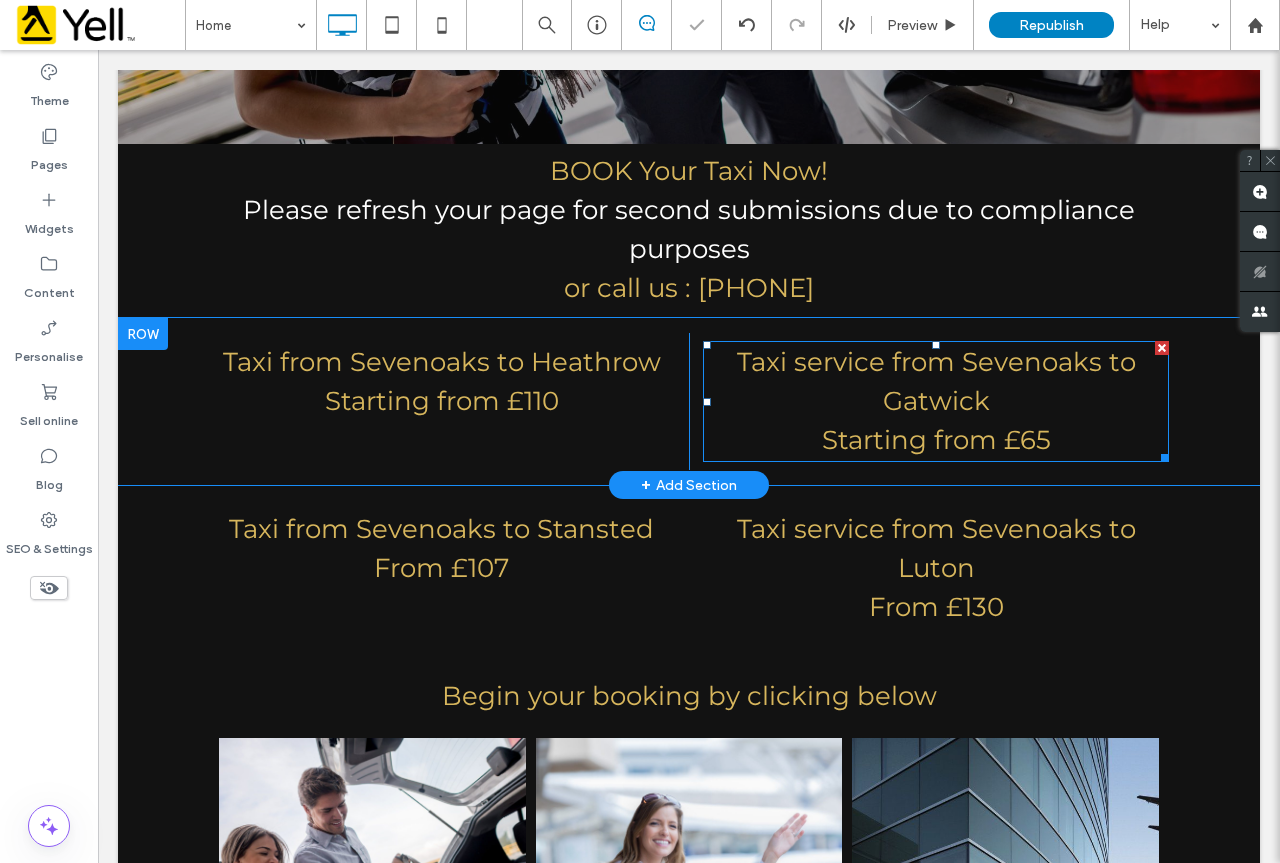click on "Starting from £65" at bounding box center (936, 440) 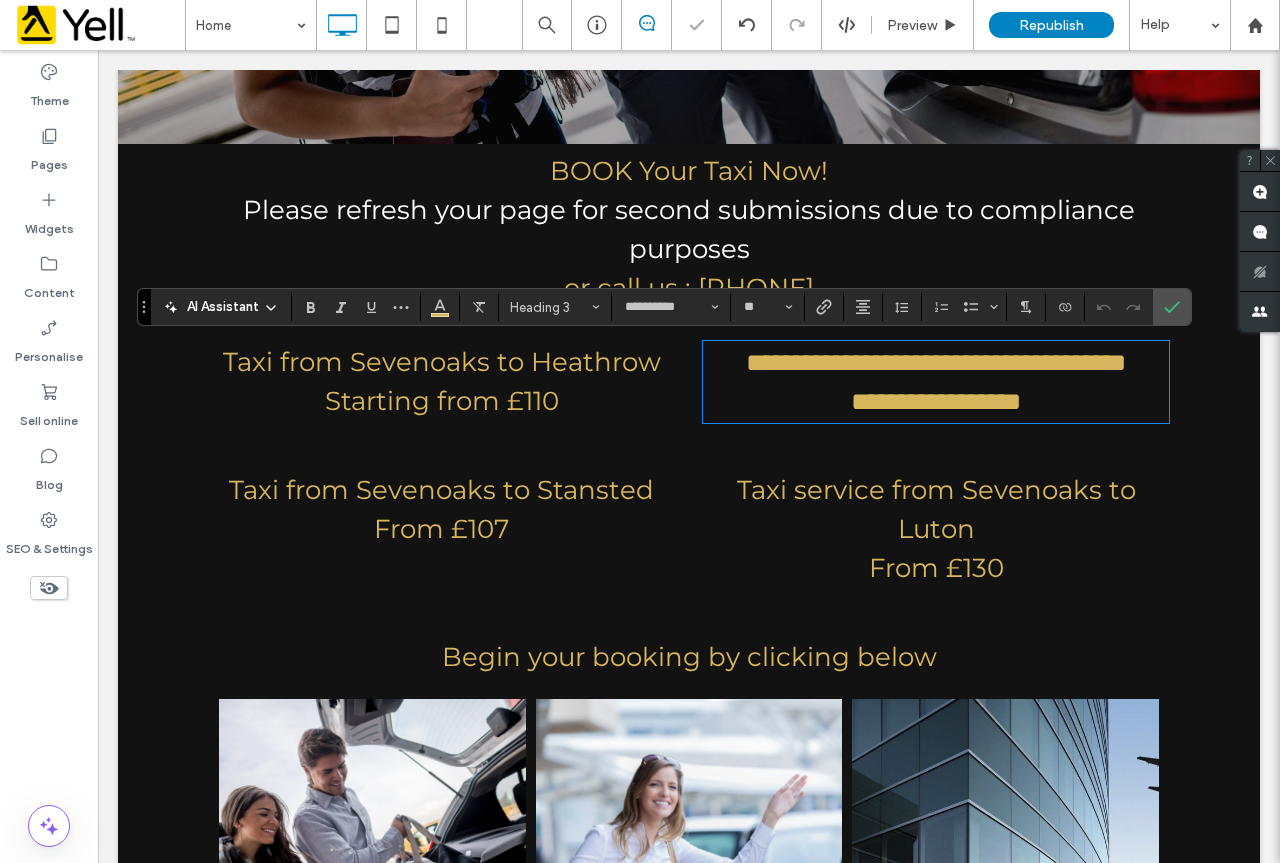 click on "**********" at bounding box center (936, 401) 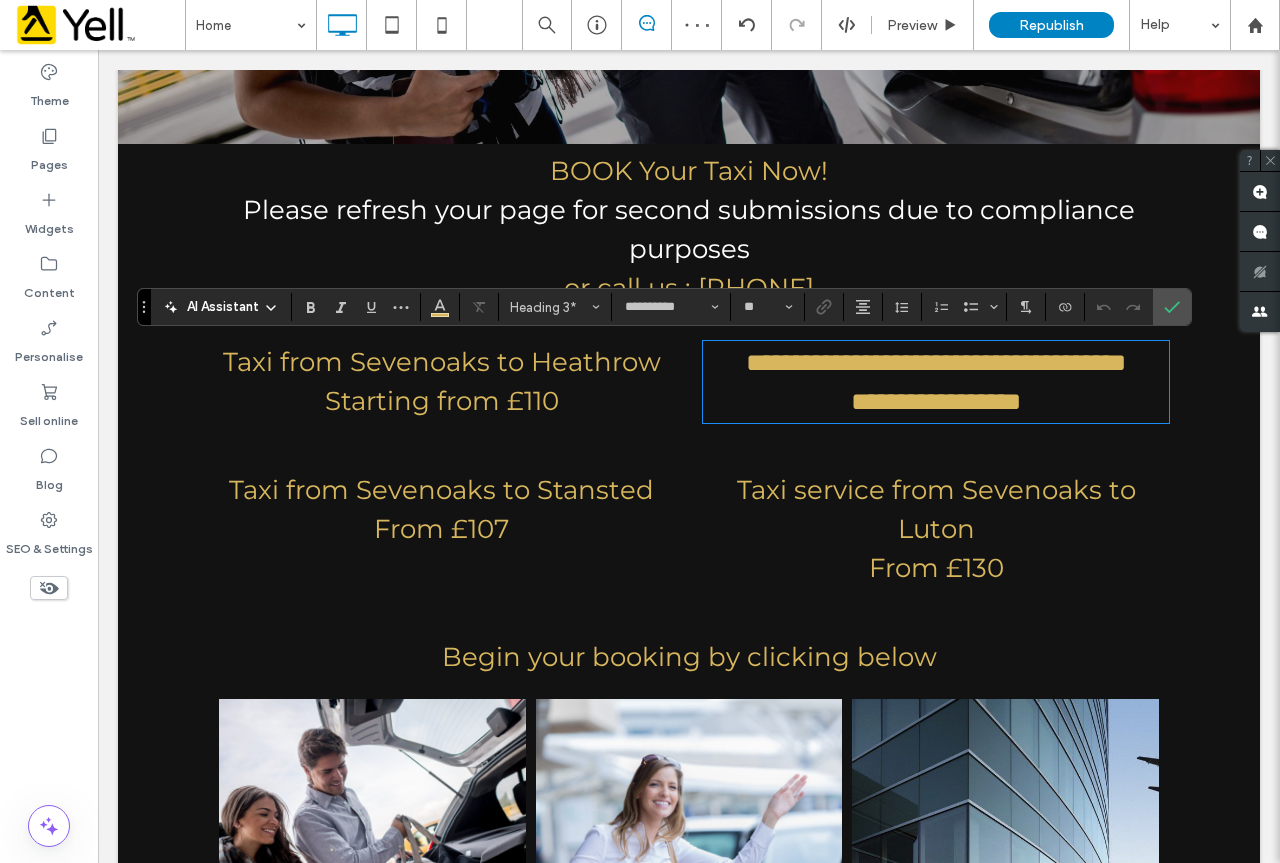 type 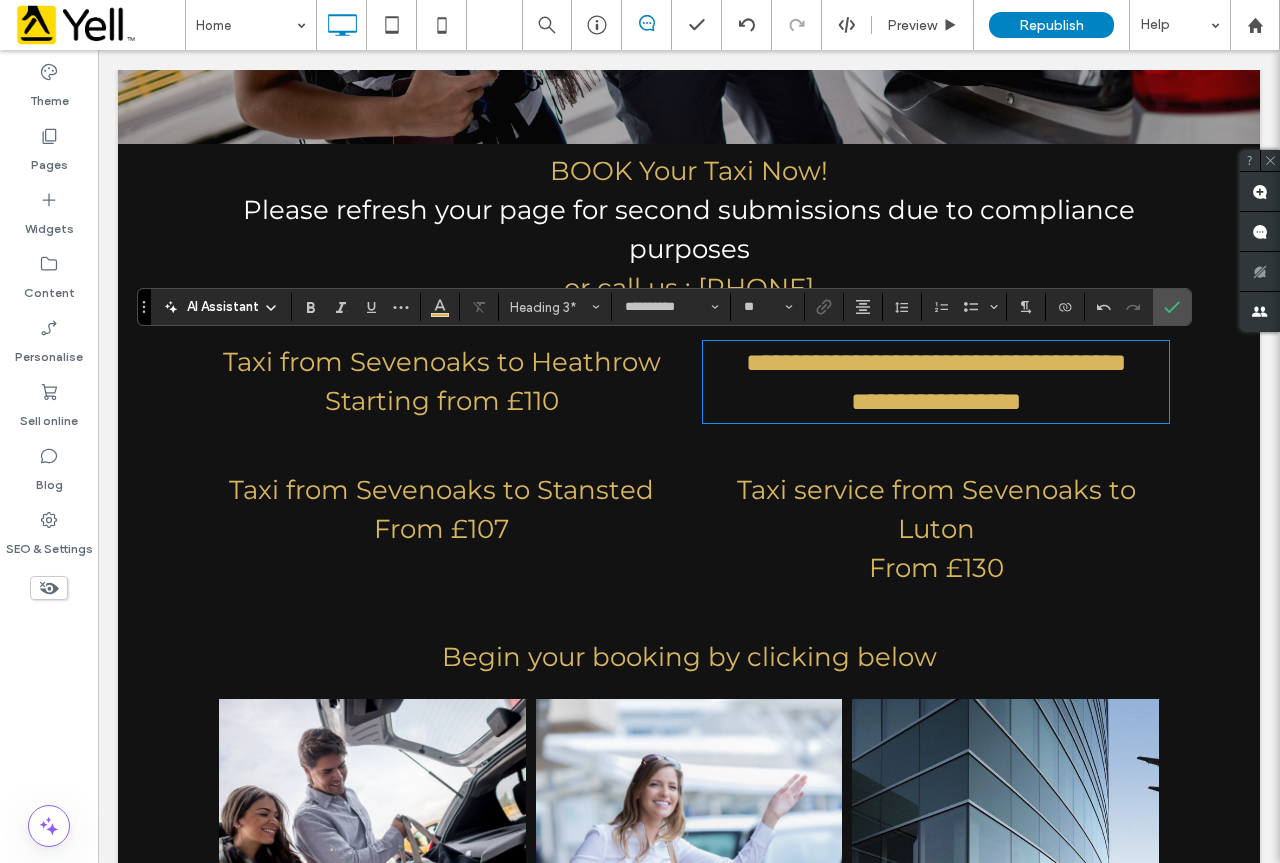 click on "From £107" at bounding box center (441, 529) 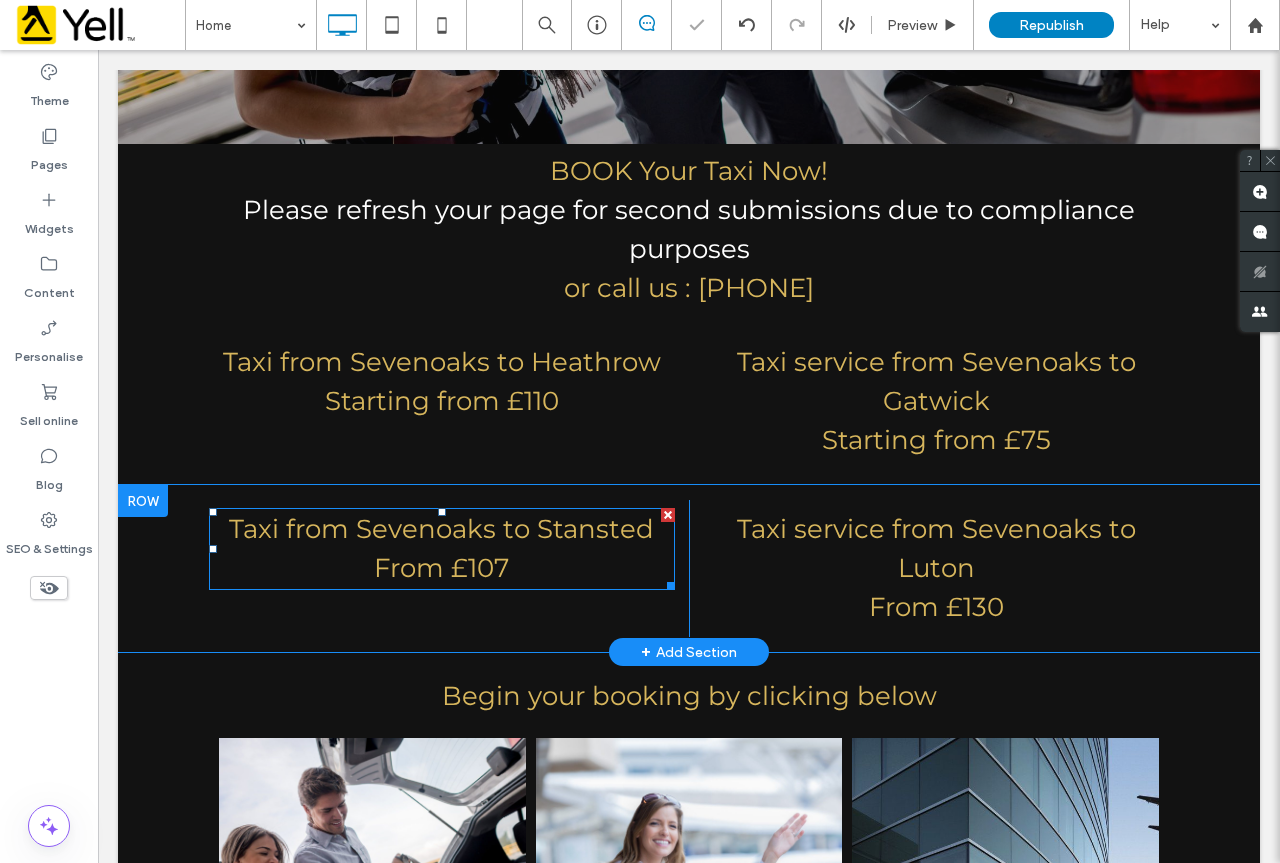 click on "From £107" at bounding box center (441, 568) 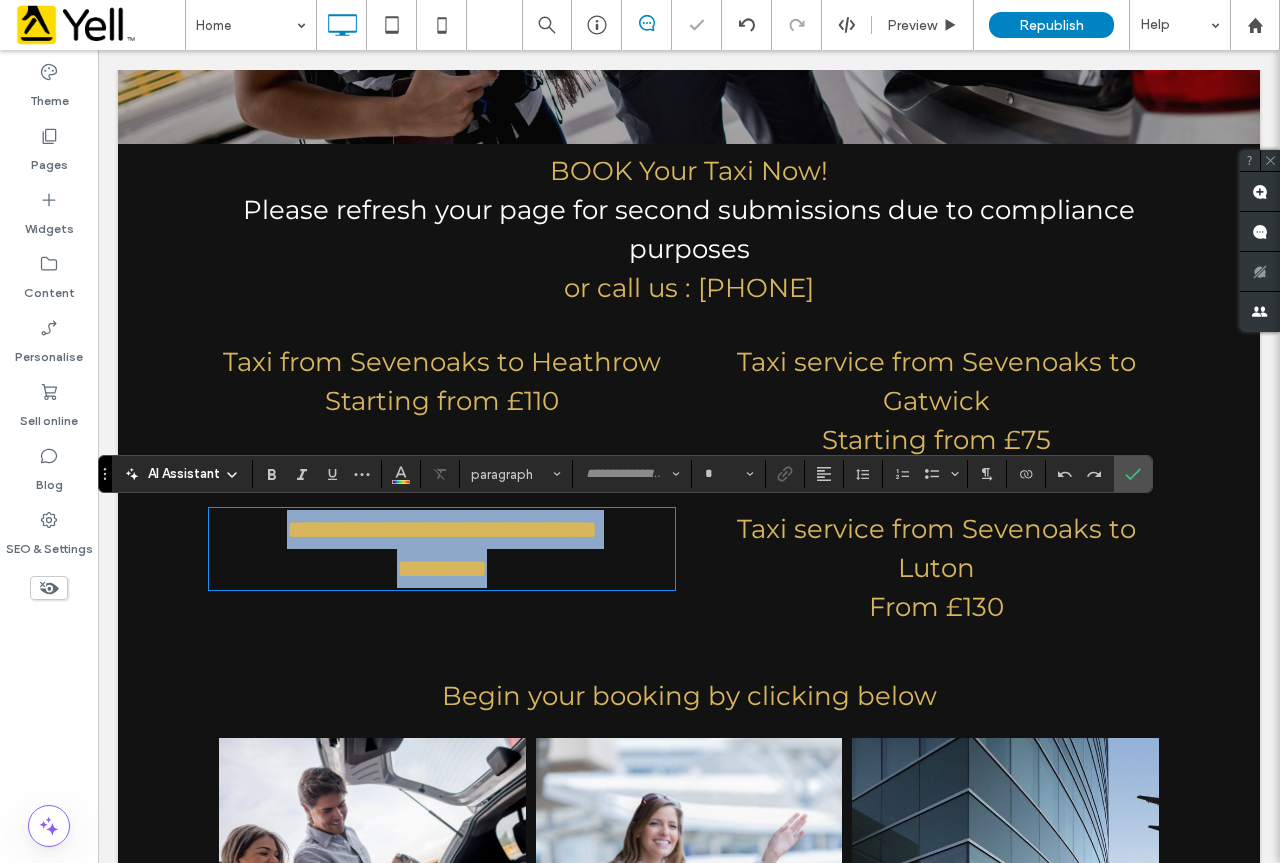 type on "**********" 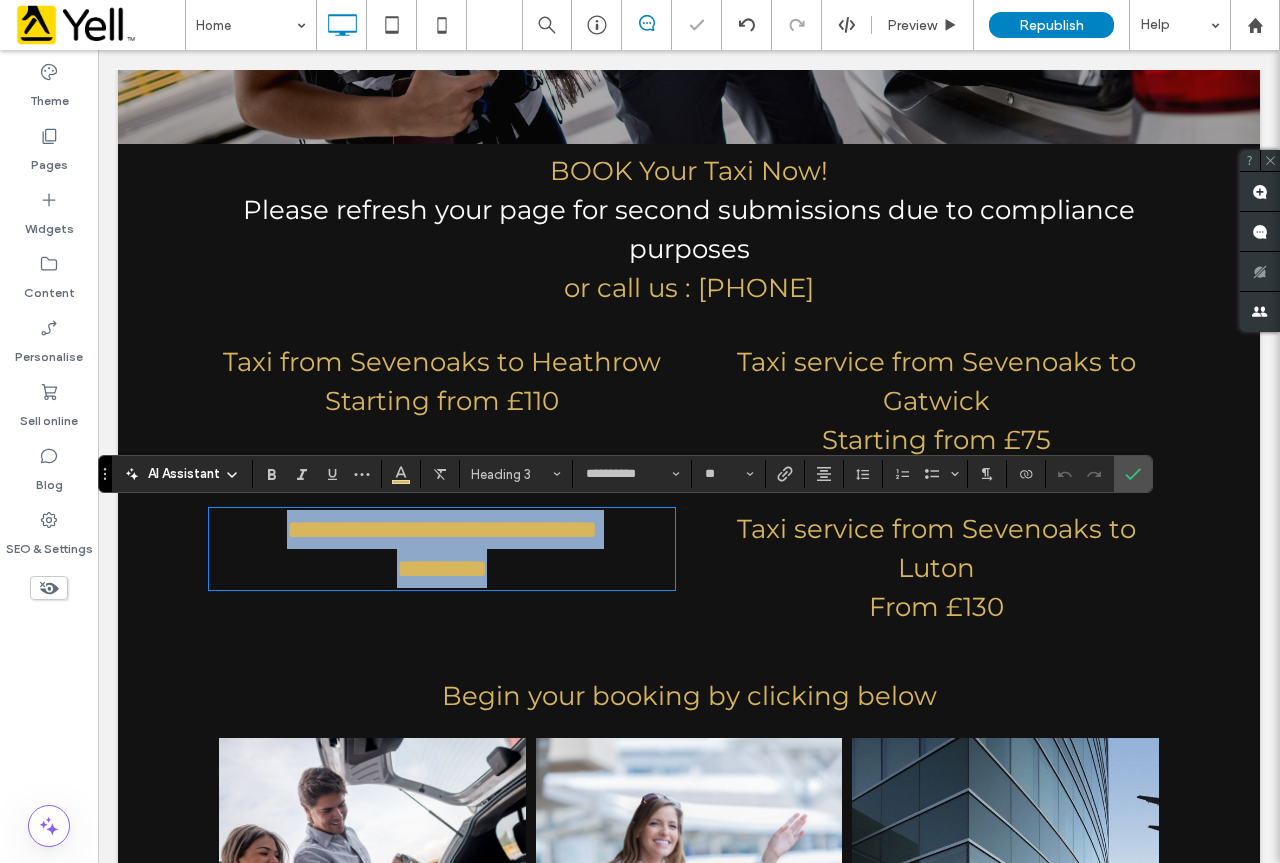 click on "*********" at bounding box center (442, 568) 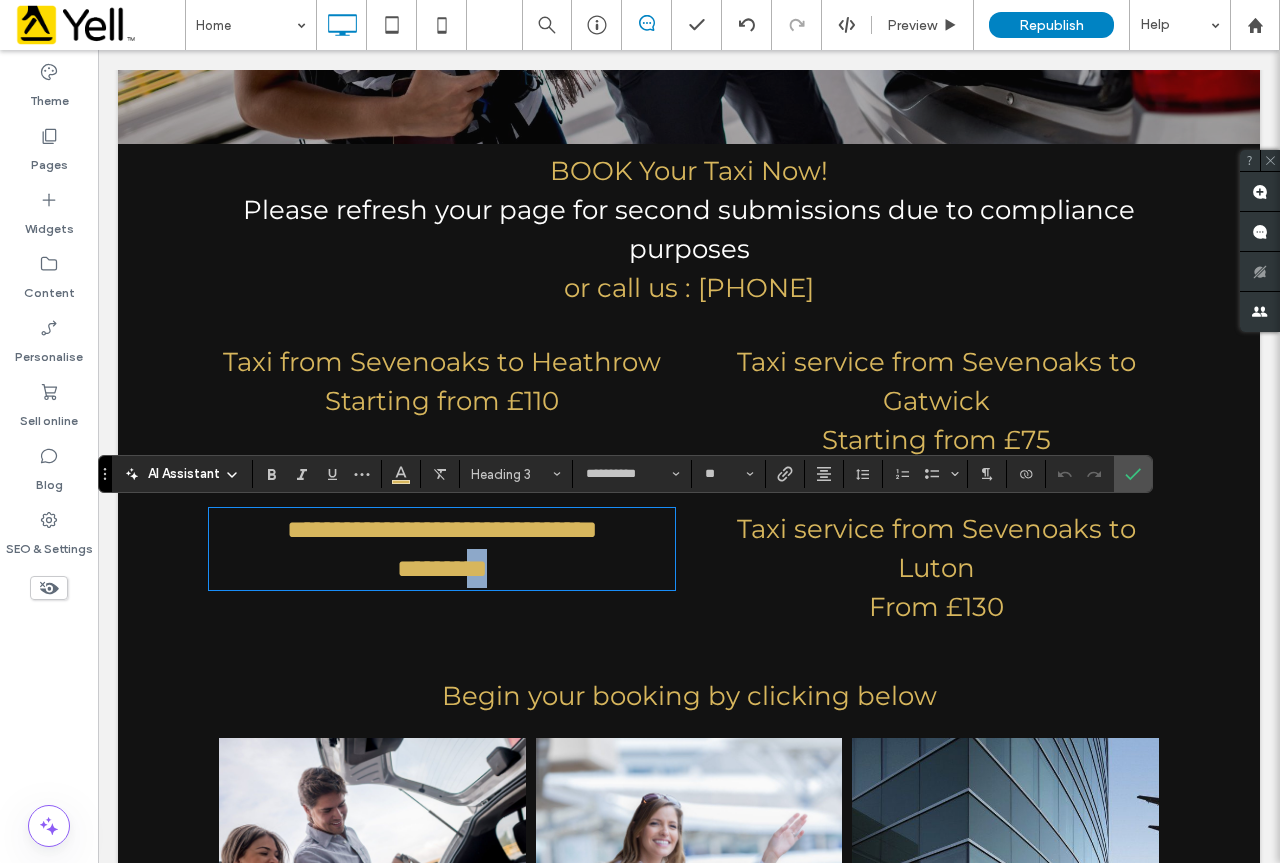drag, startPoint x: 497, startPoint y: 569, endPoint x: 474, endPoint y: 572, distance: 23.194826 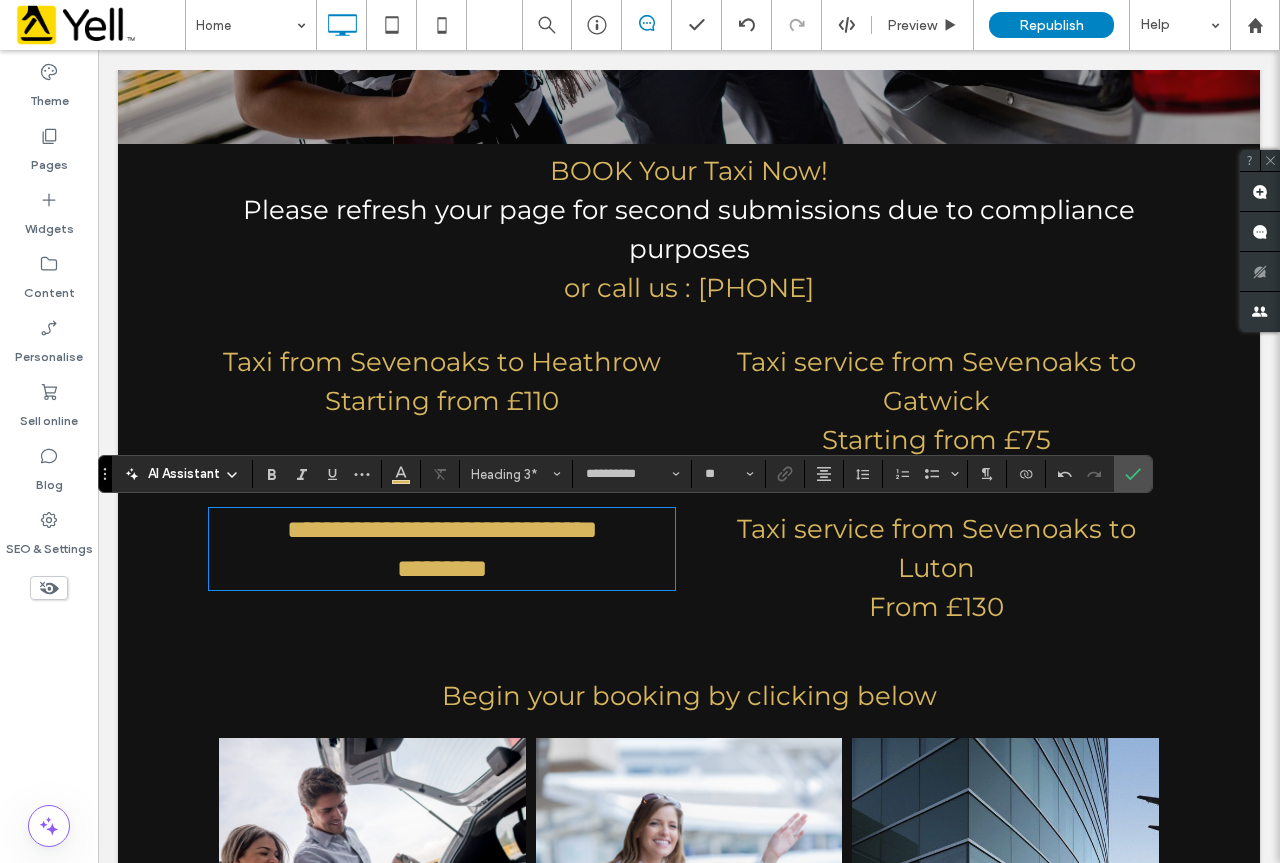click on "From £130" at bounding box center (936, 607) 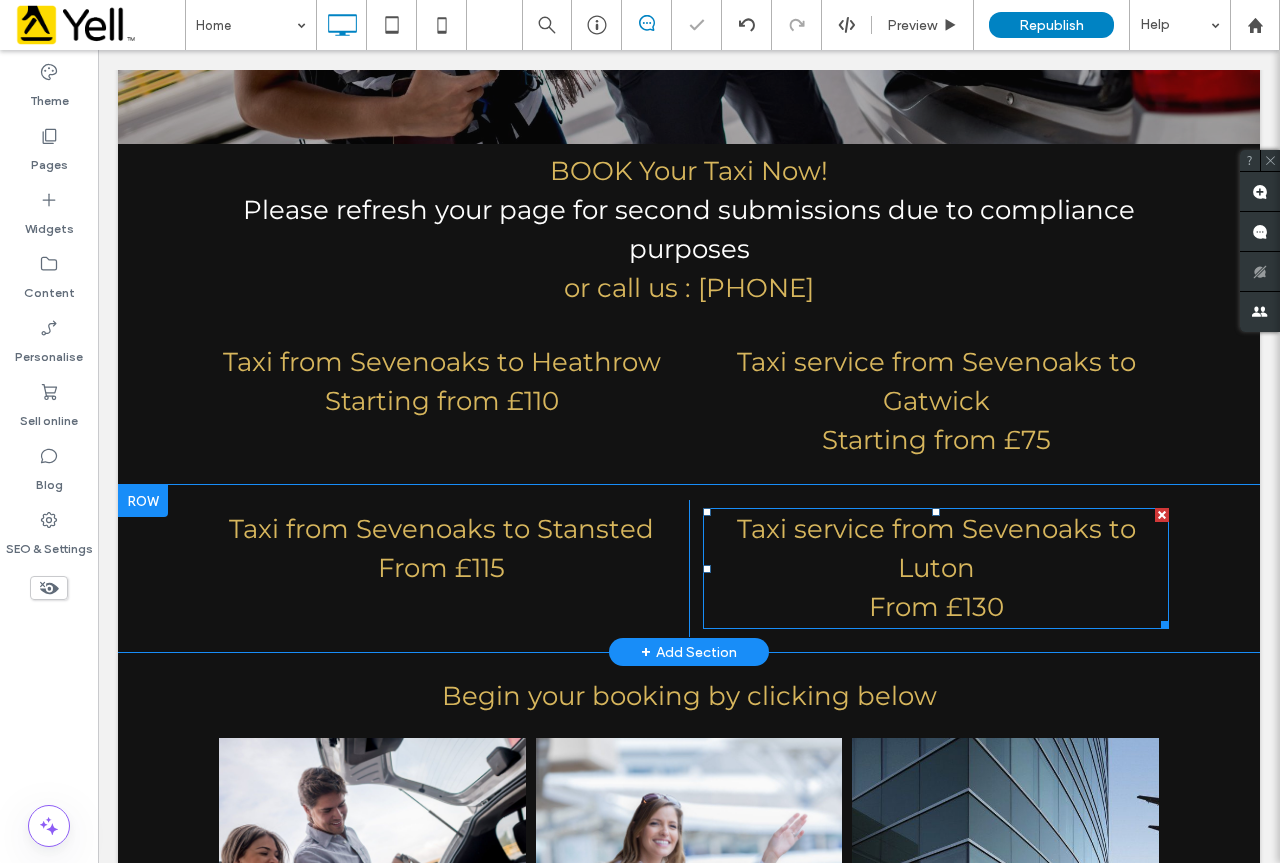 click on "From £130" at bounding box center (936, 607) 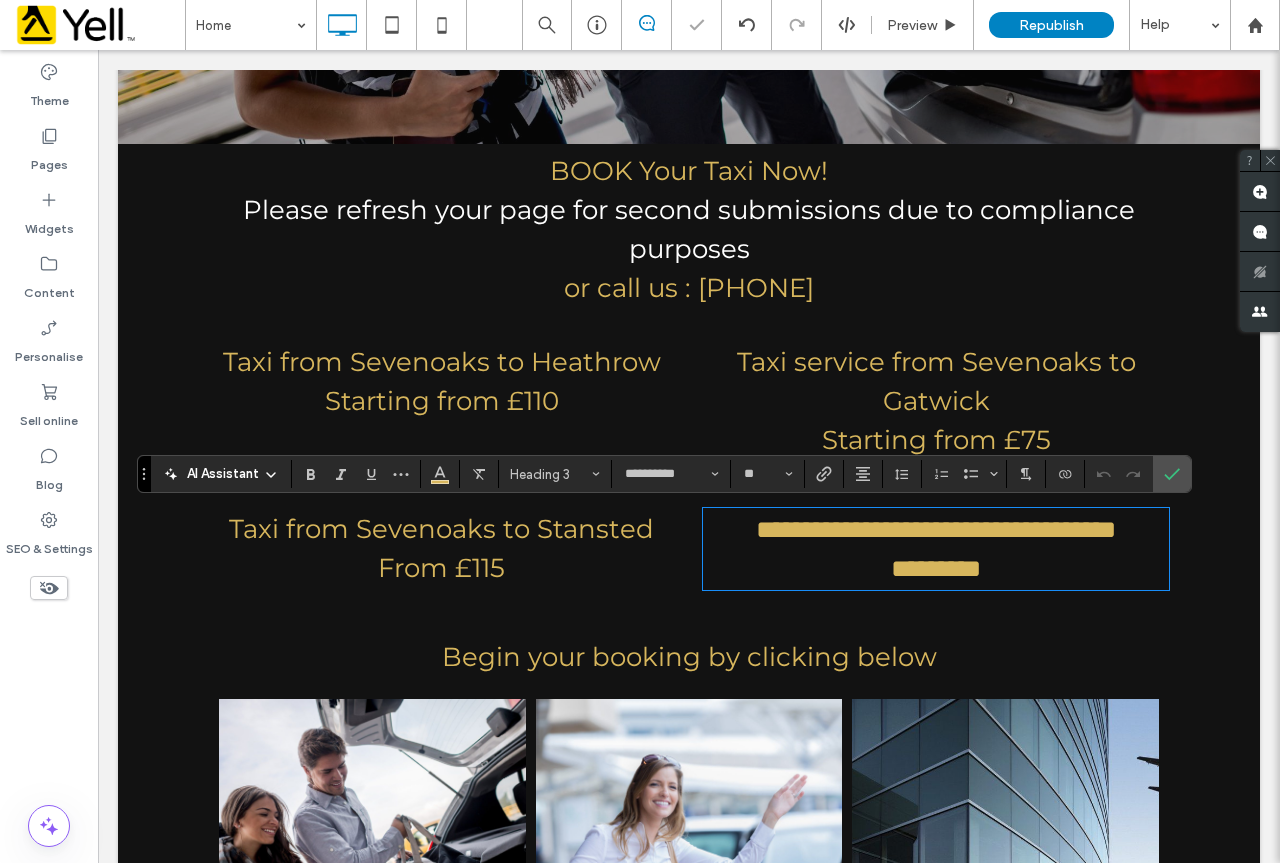 click on "*********" at bounding box center (936, 568) 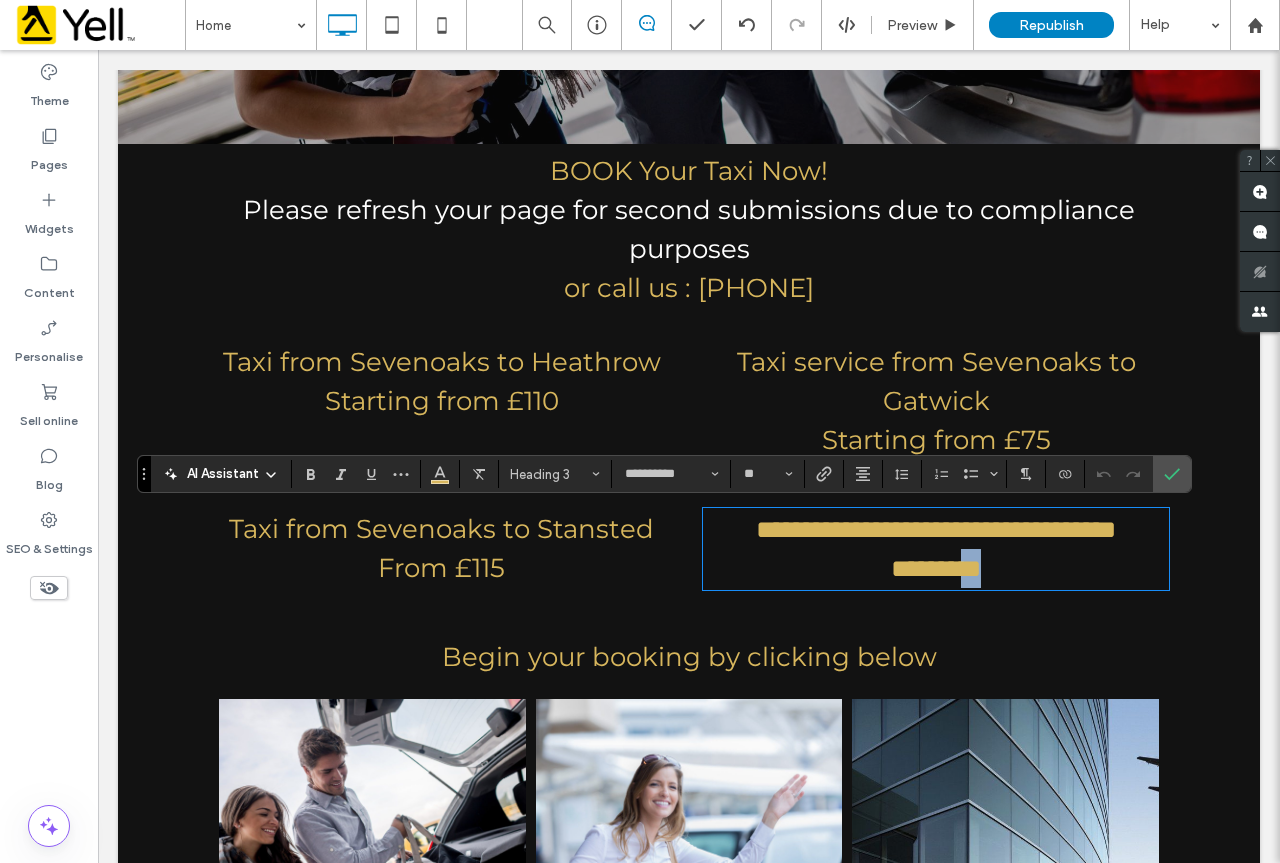 drag, startPoint x: 1000, startPoint y: 606, endPoint x: 967, endPoint y: 614, distance: 33.955853 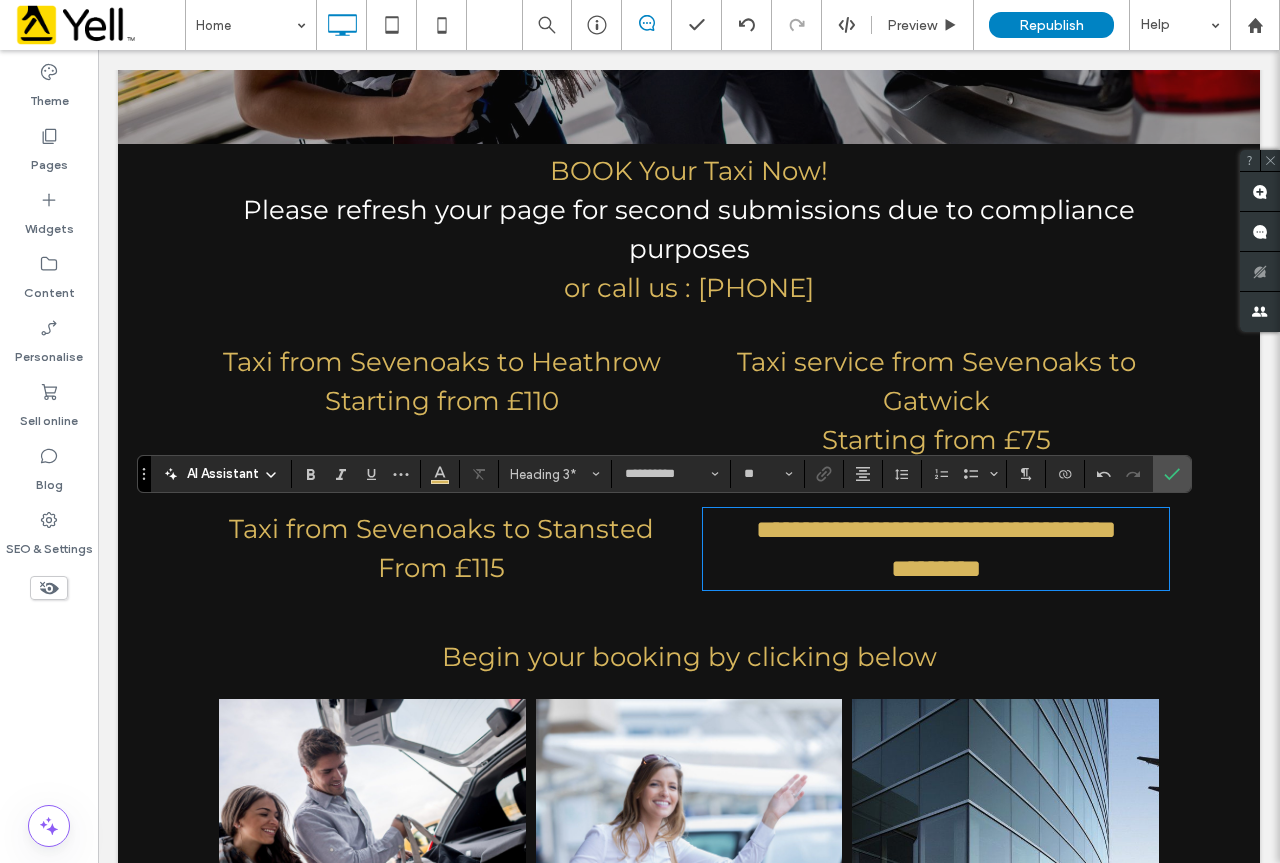click on "Begin your booking by clicking below
Airport dropoff
Breathtaking colors of our planet
Airport Drop Off
Airport Pick-up
Portraits of people from around the globe
Airport Pick-up
Sands of Time
Airport Return Journey
View more
Click To Paste" at bounding box center [689, 827] 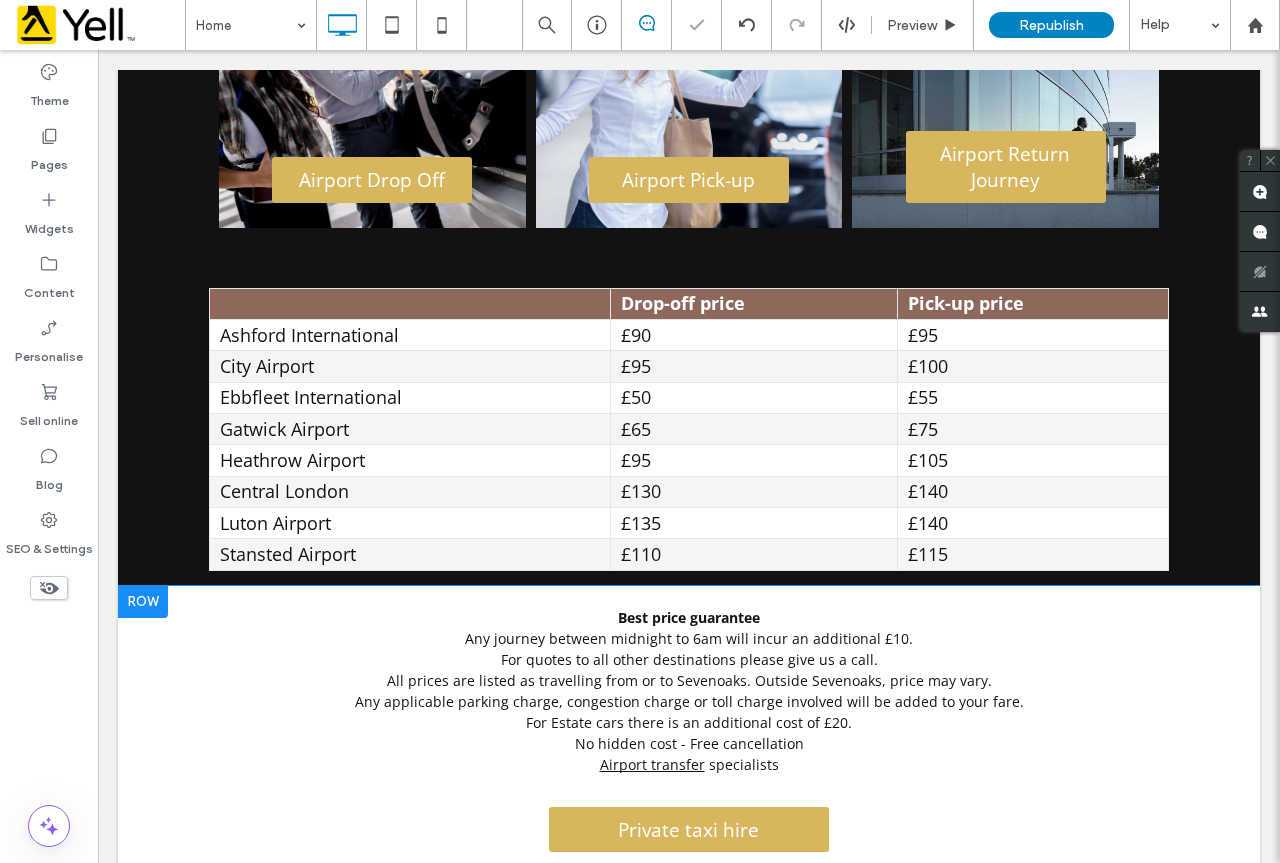 scroll, scrollTop: 1400, scrollLeft: 0, axis: vertical 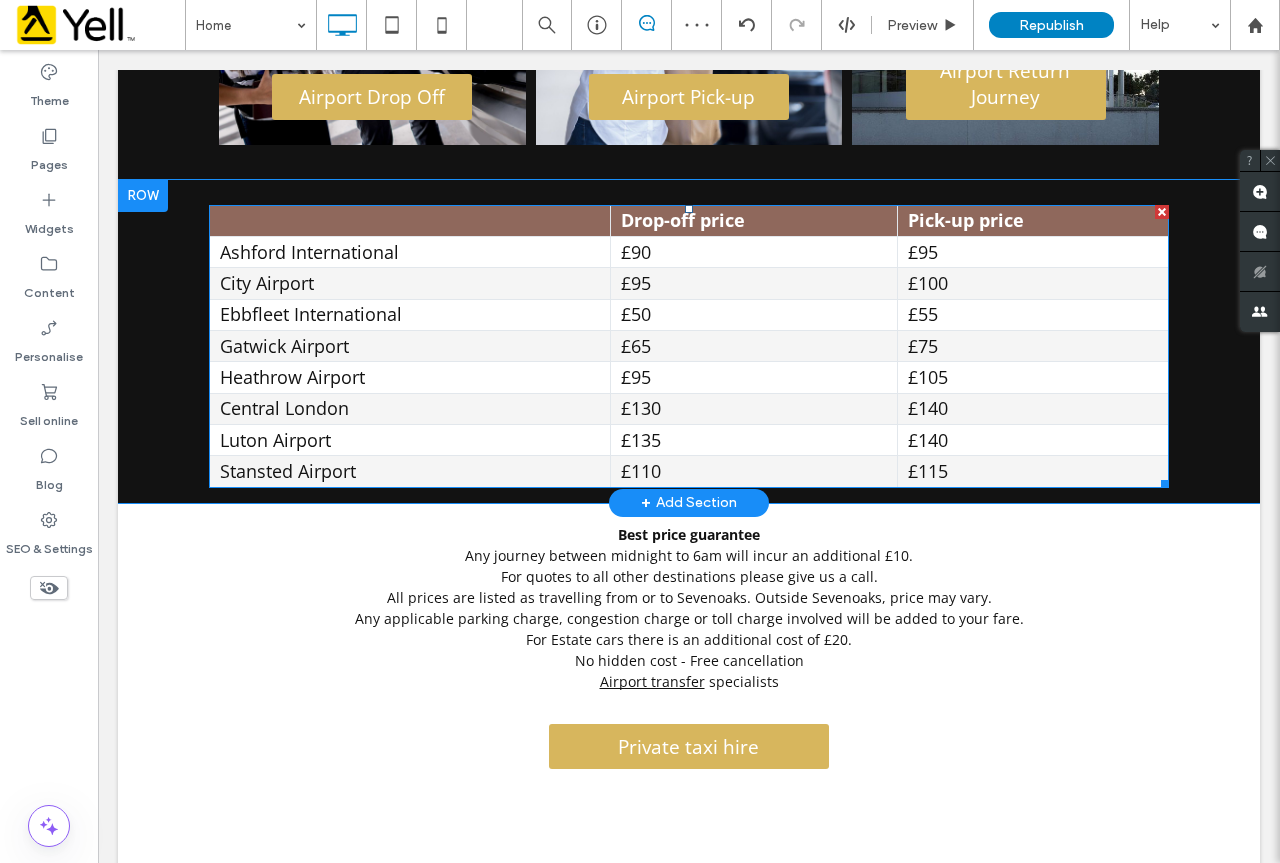 click on "£50" at bounding box center [754, 314] 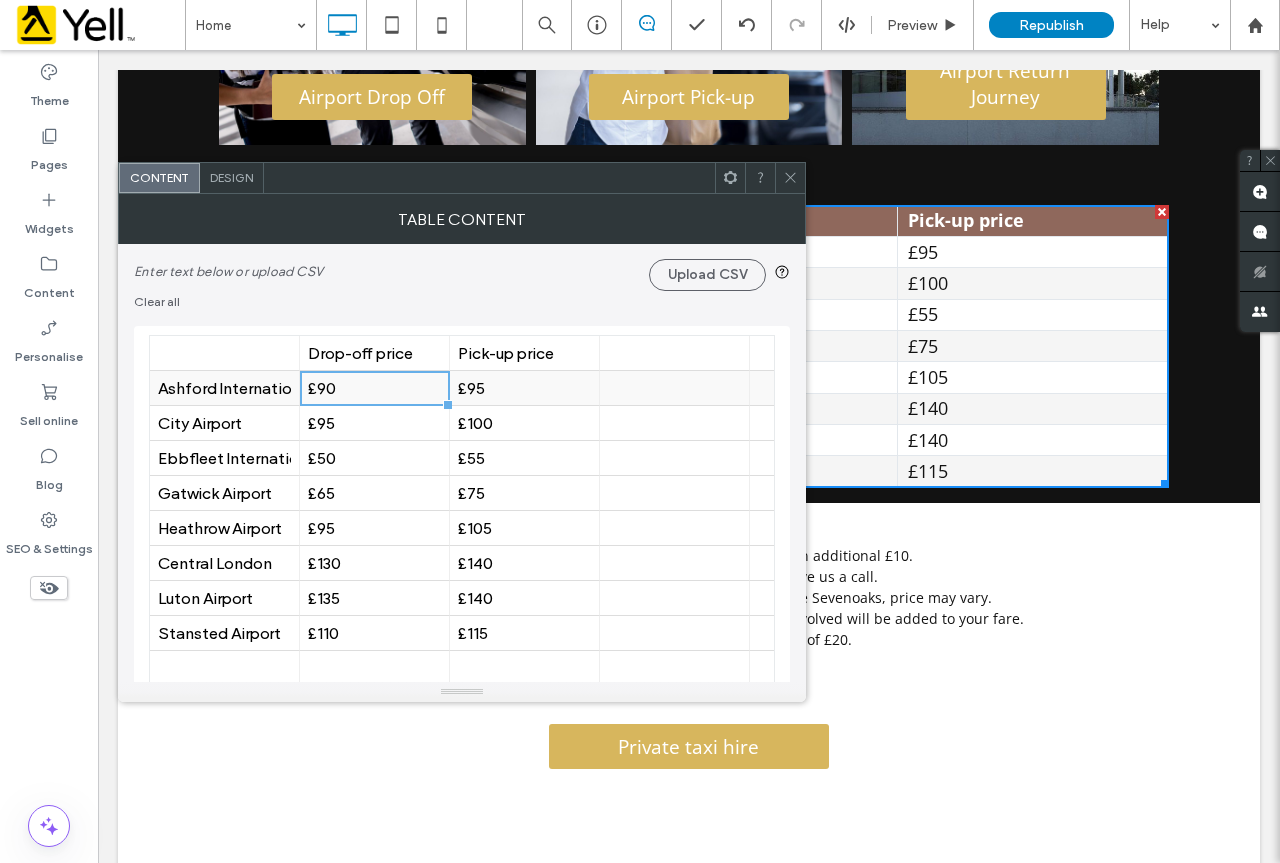 click on "£90" at bounding box center (374, 388) 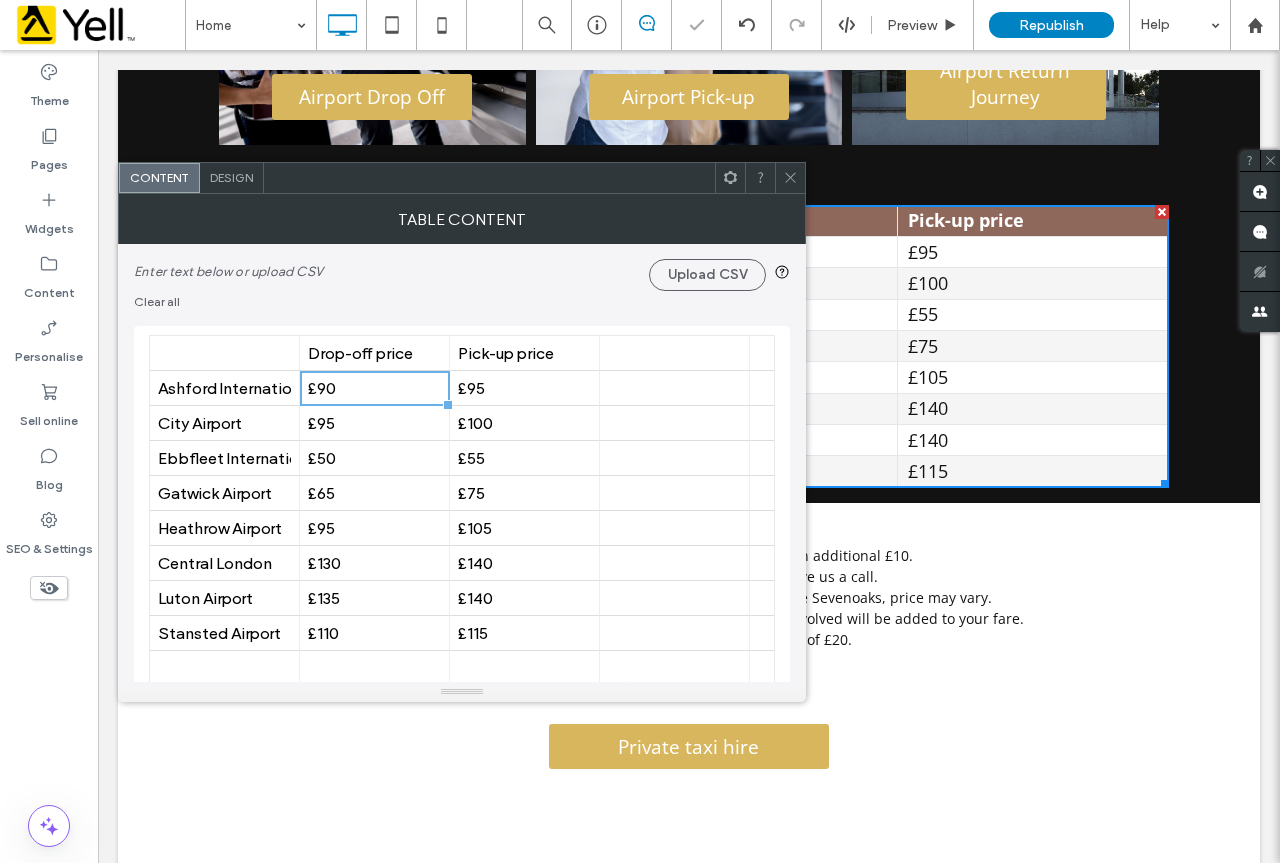 click on "Enter text below or upload CSV Upload CSV" at bounding box center (462, 267) 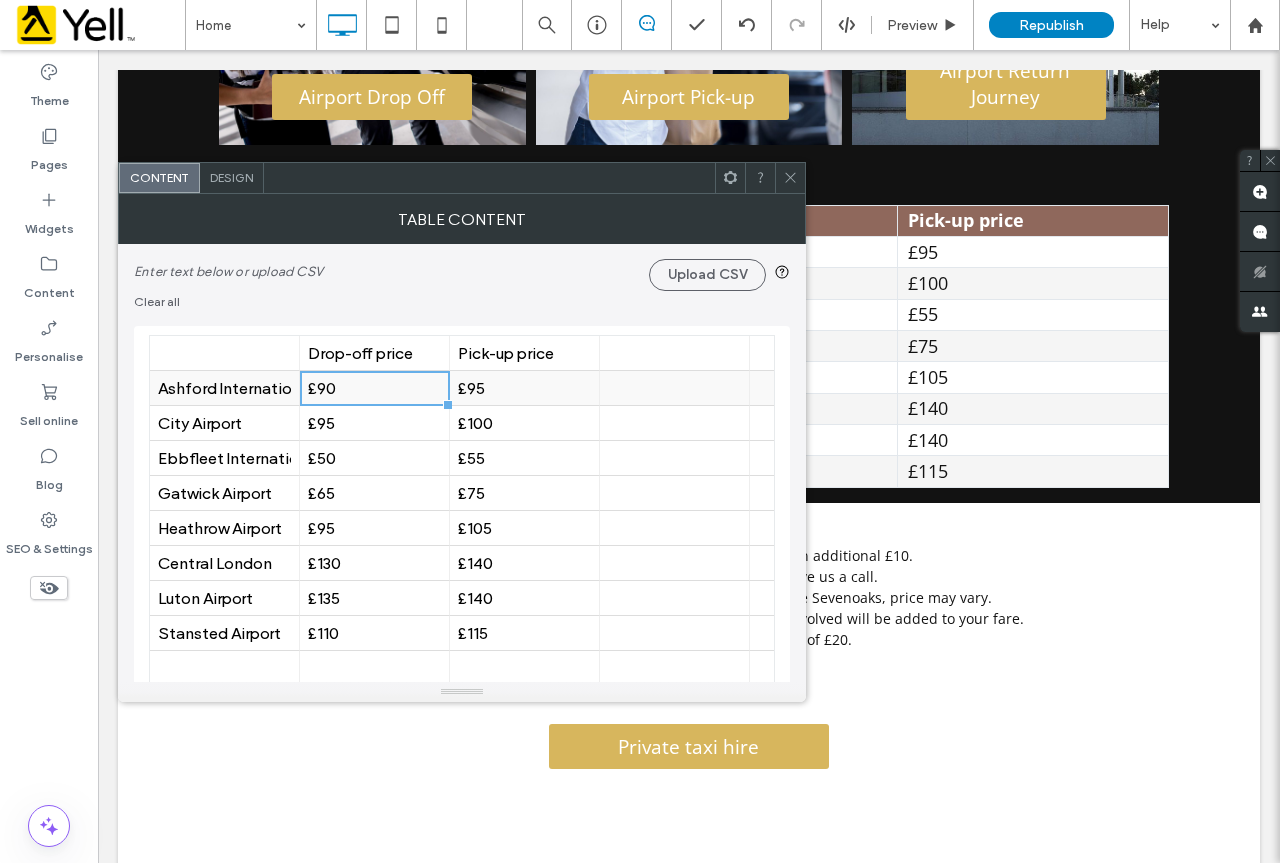 click on "£90" at bounding box center (374, 388) 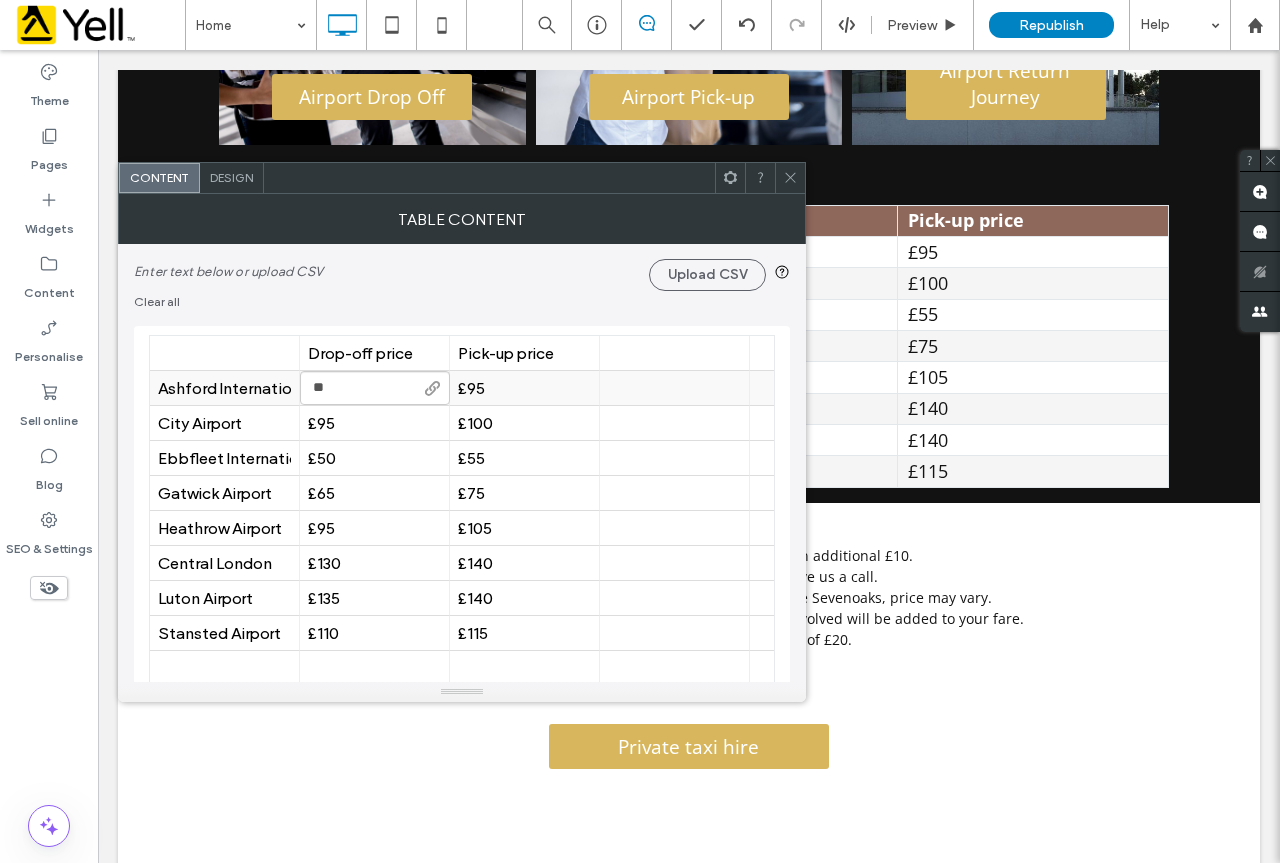 type on "***" 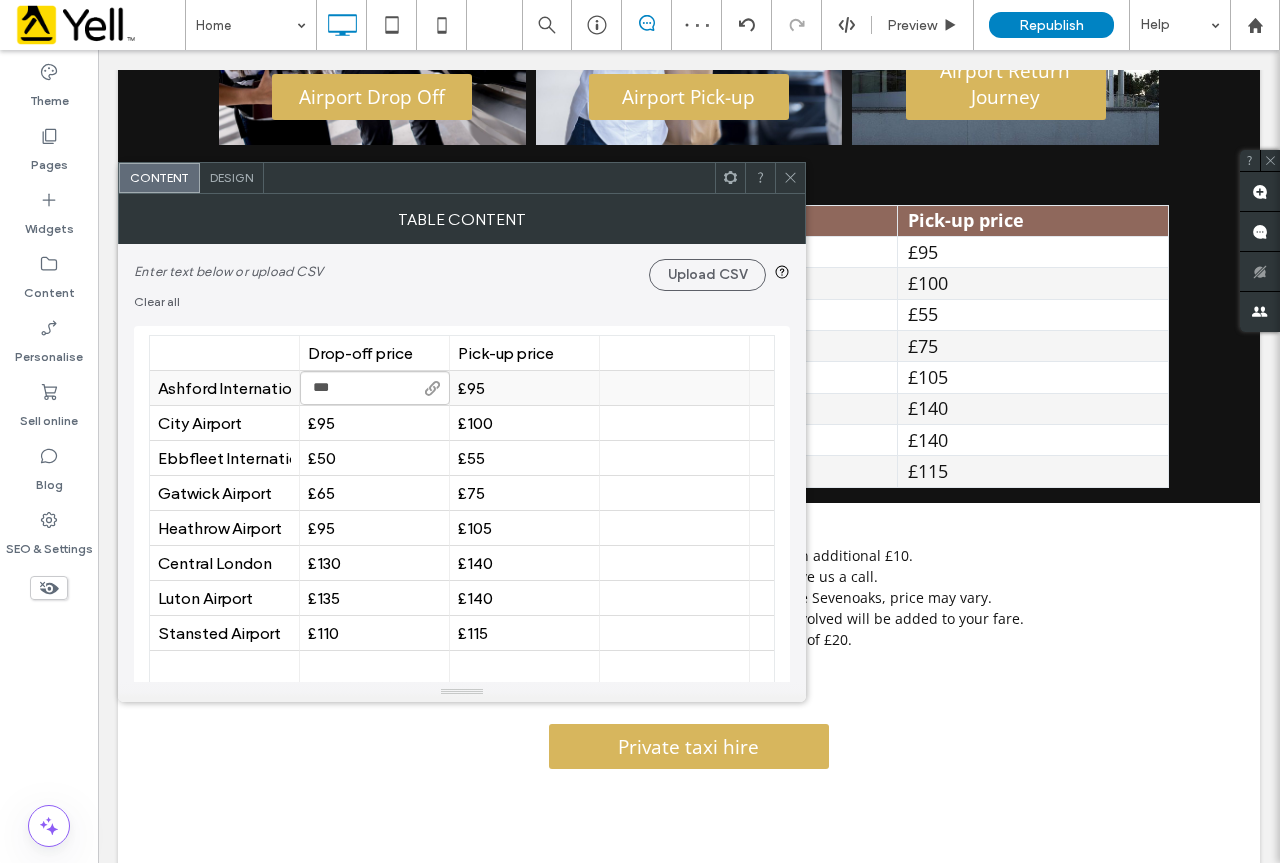 type on "****" 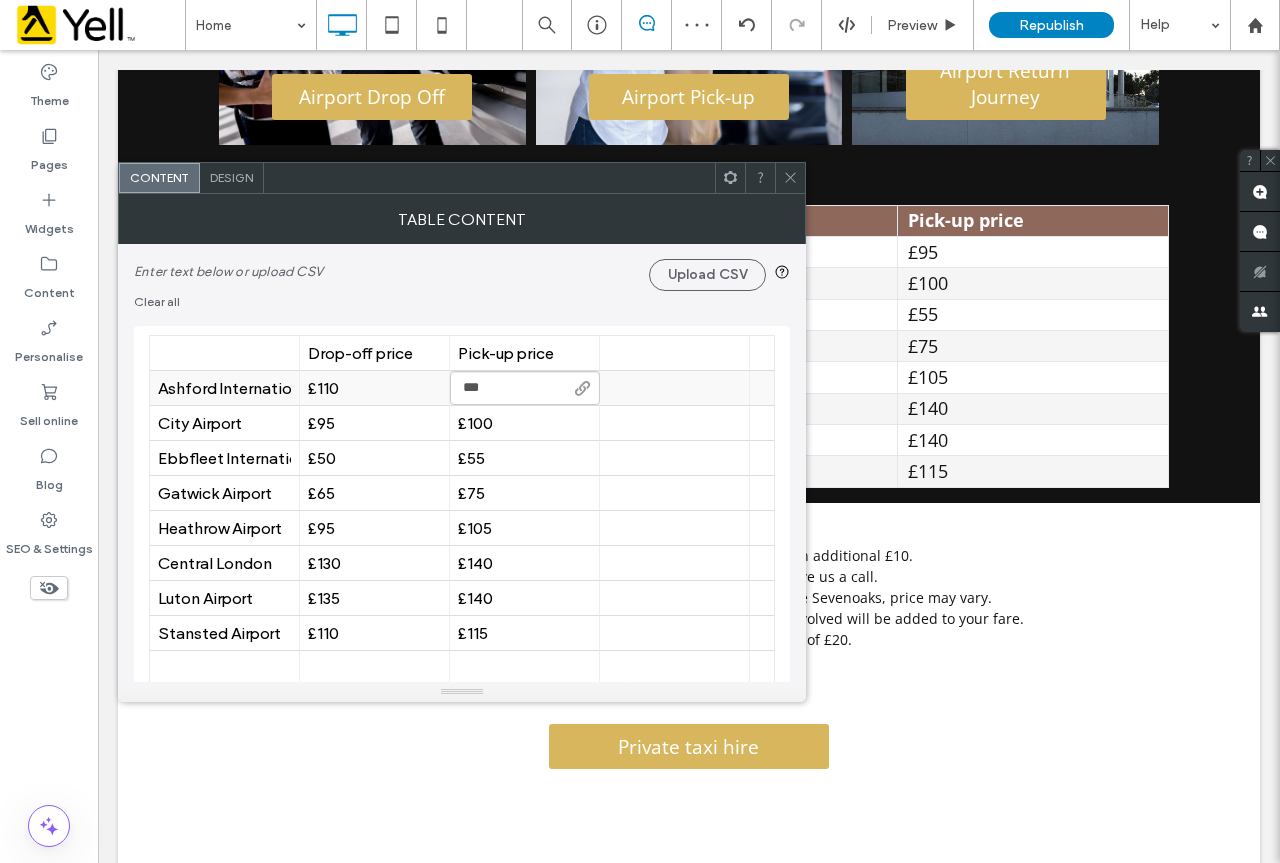 type on "****" 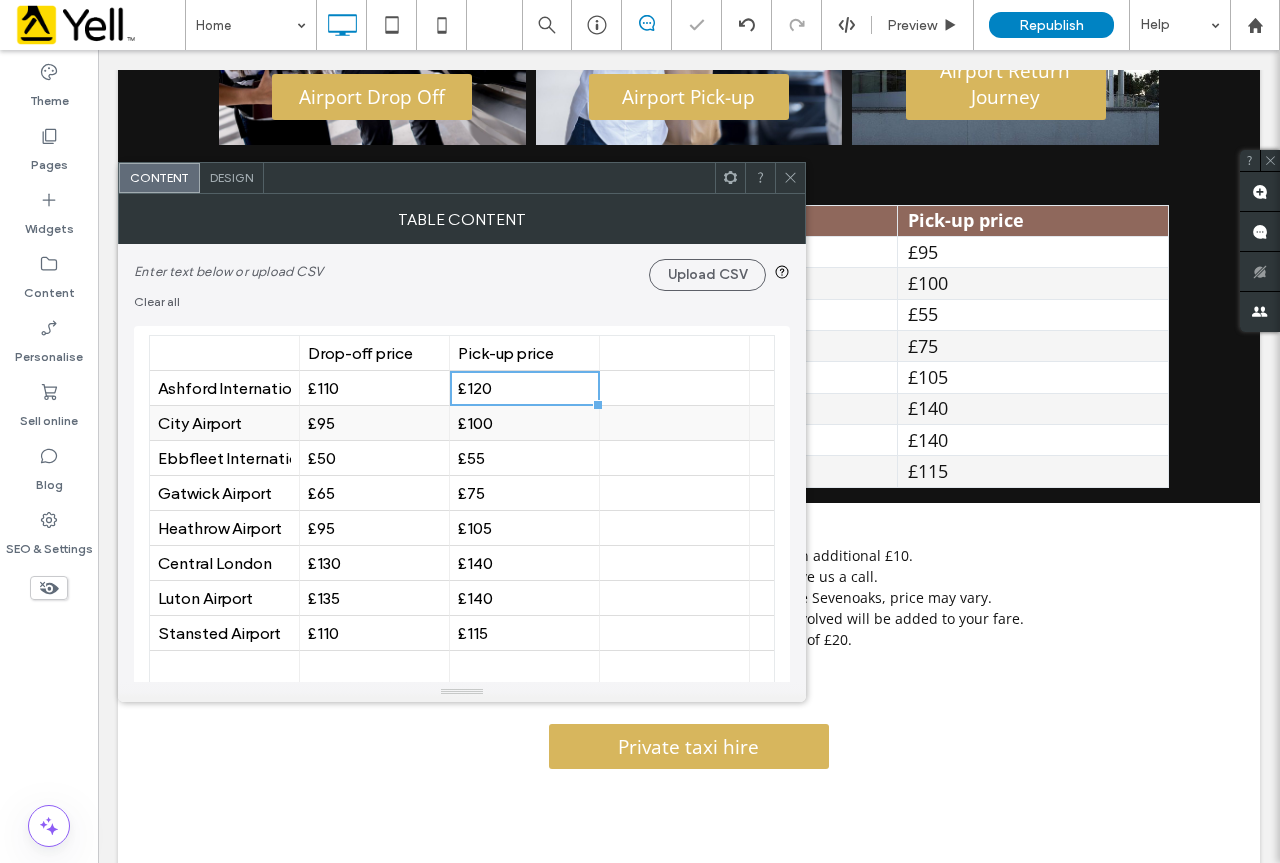 click on "£95" at bounding box center (374, 423) 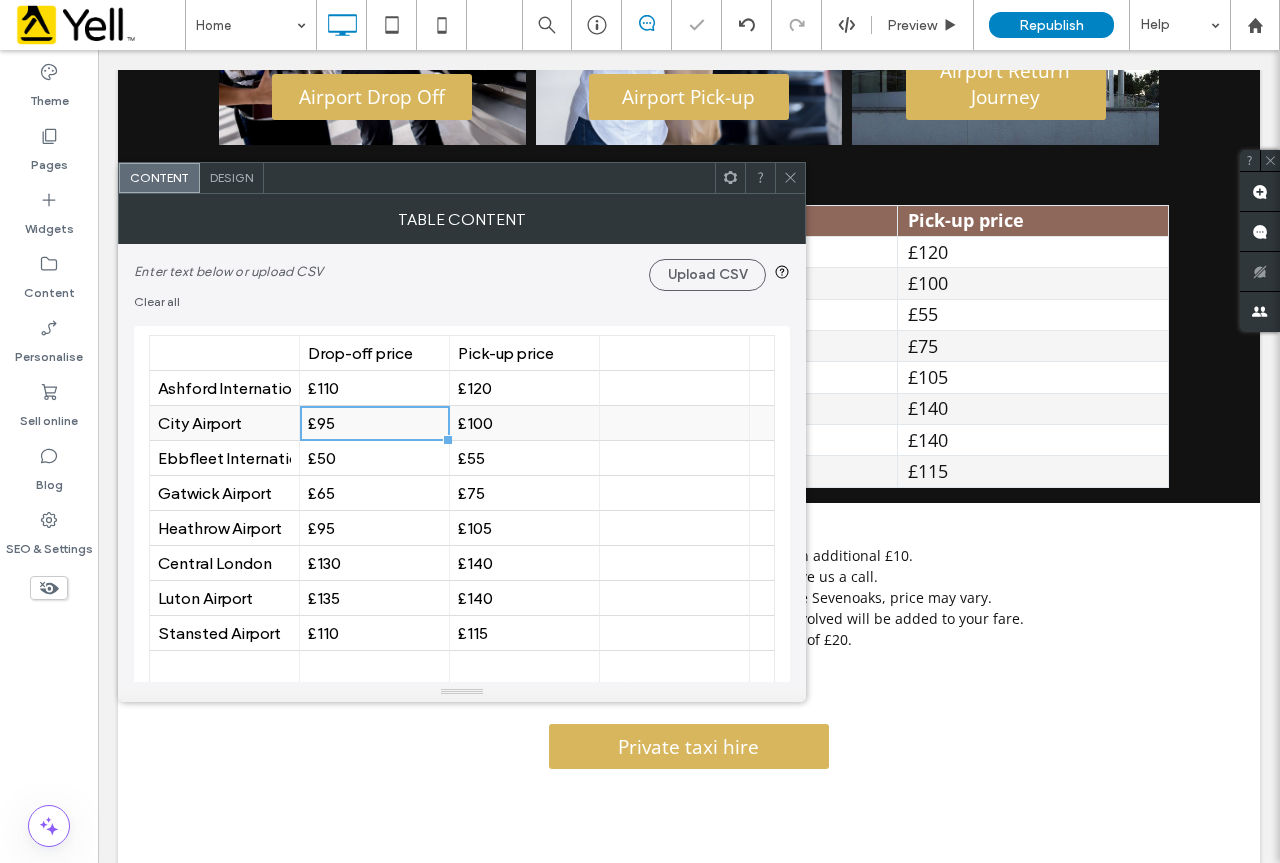 click on "£95" at bounding box center (374, 423) 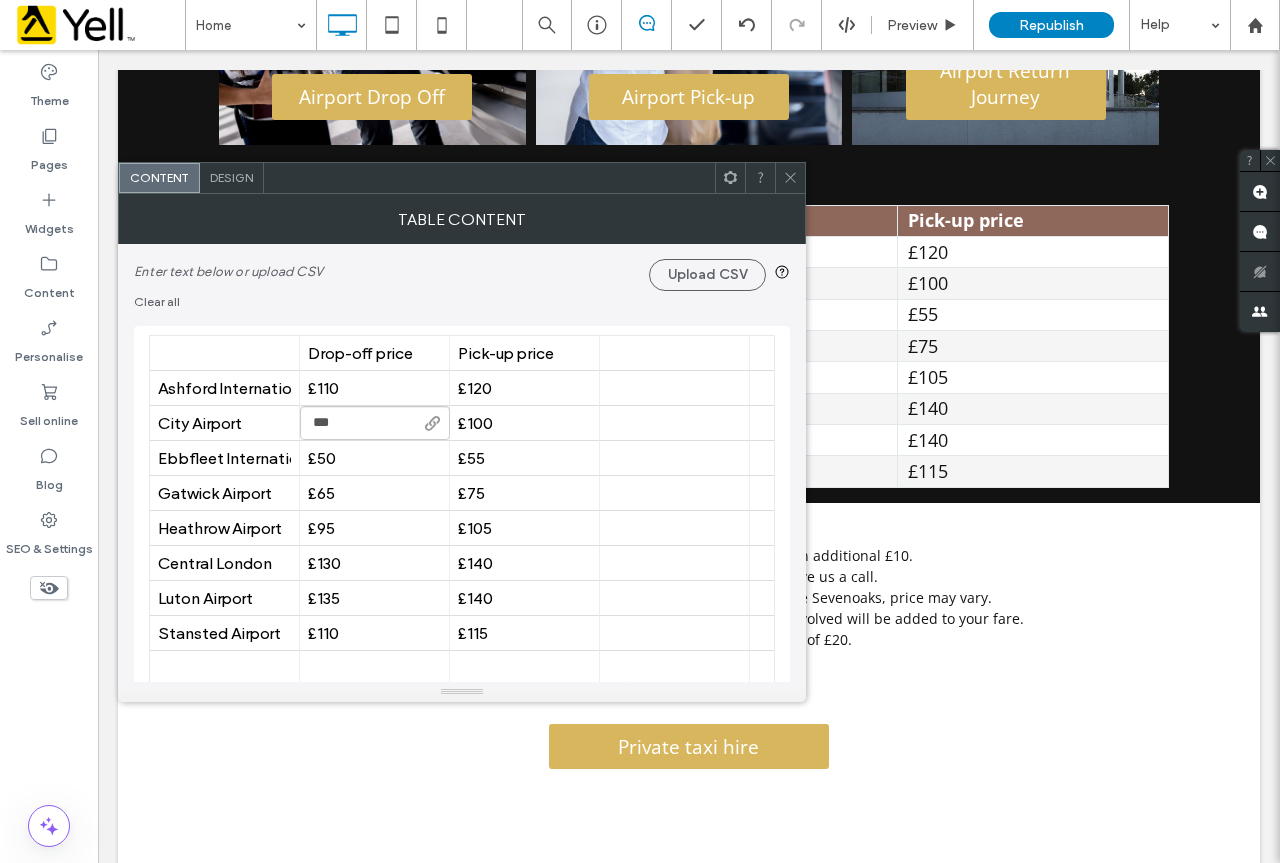 type on "****" 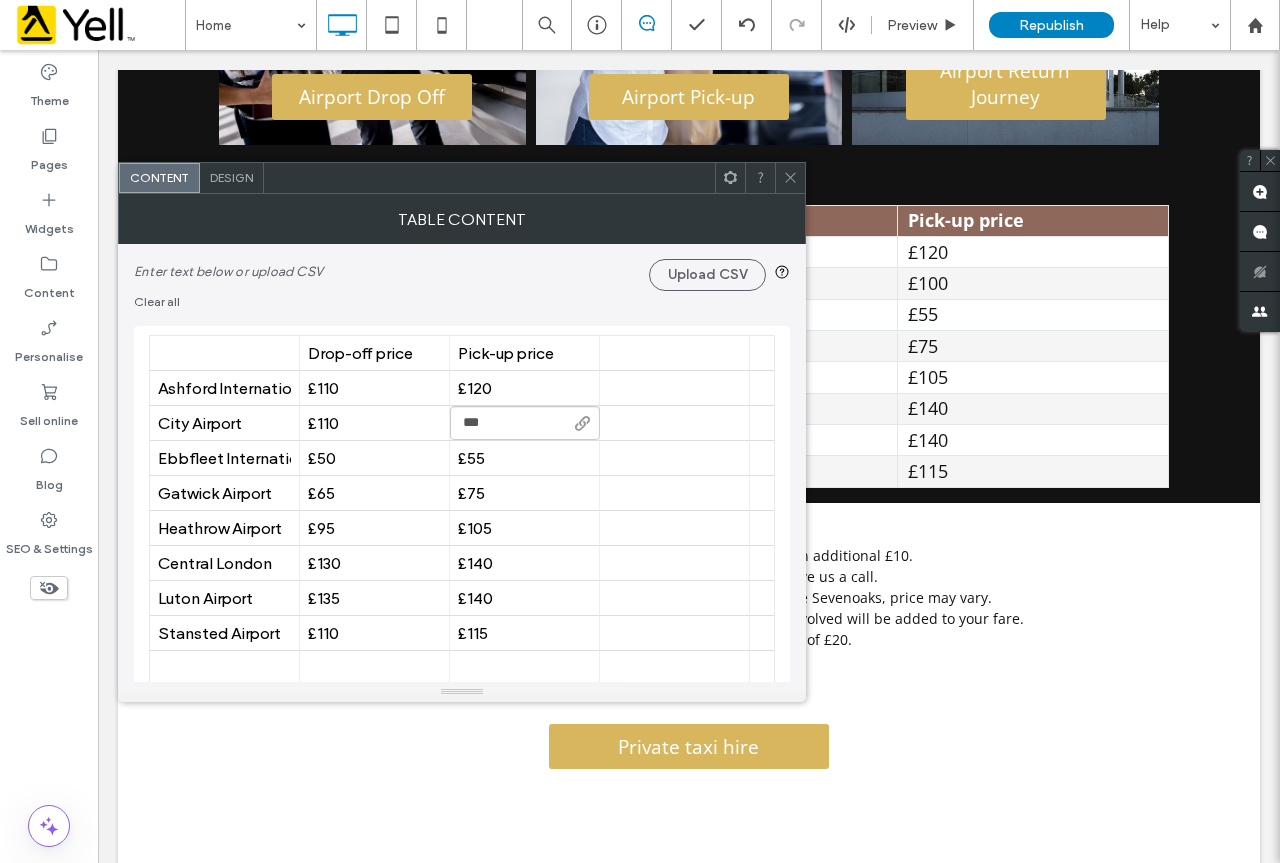 type on "****" 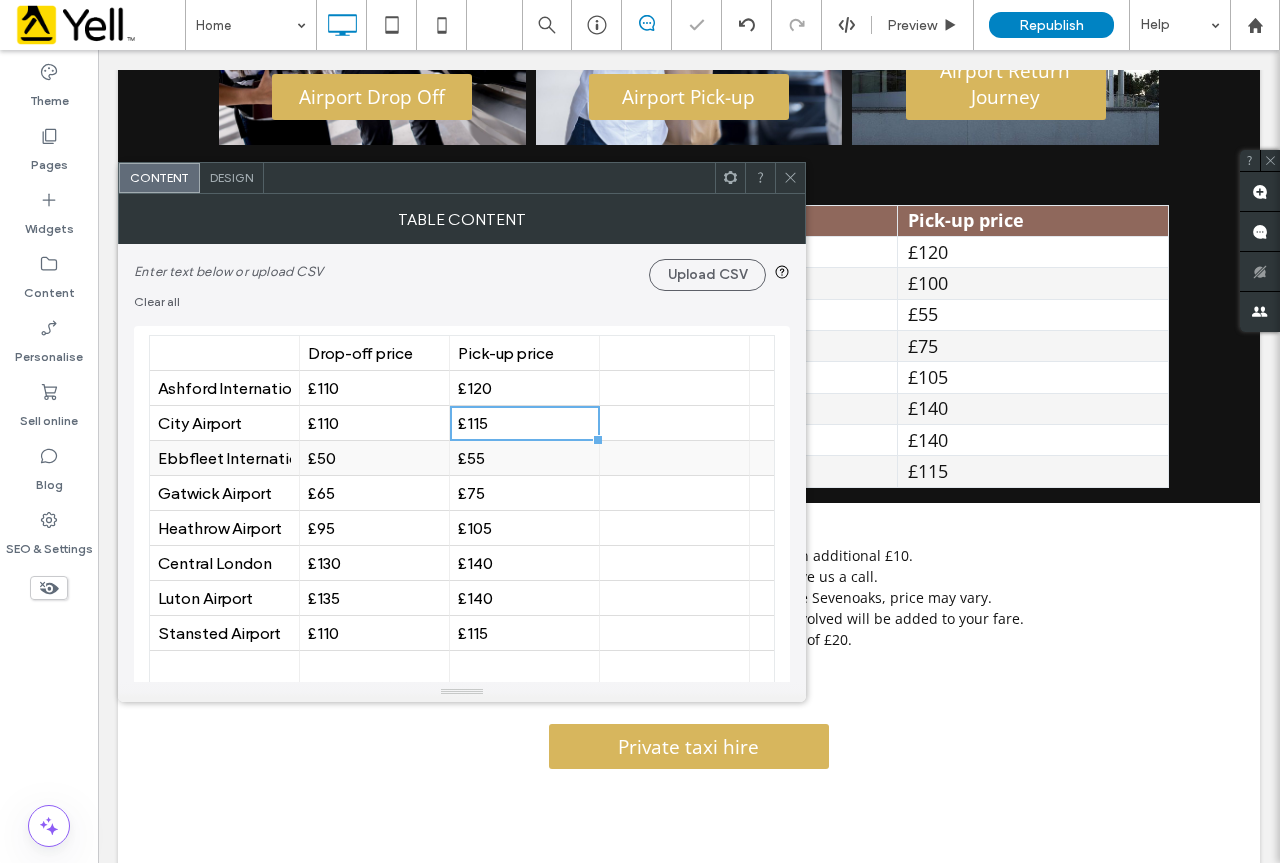 click on "£50" at bounding box center (374, 458) 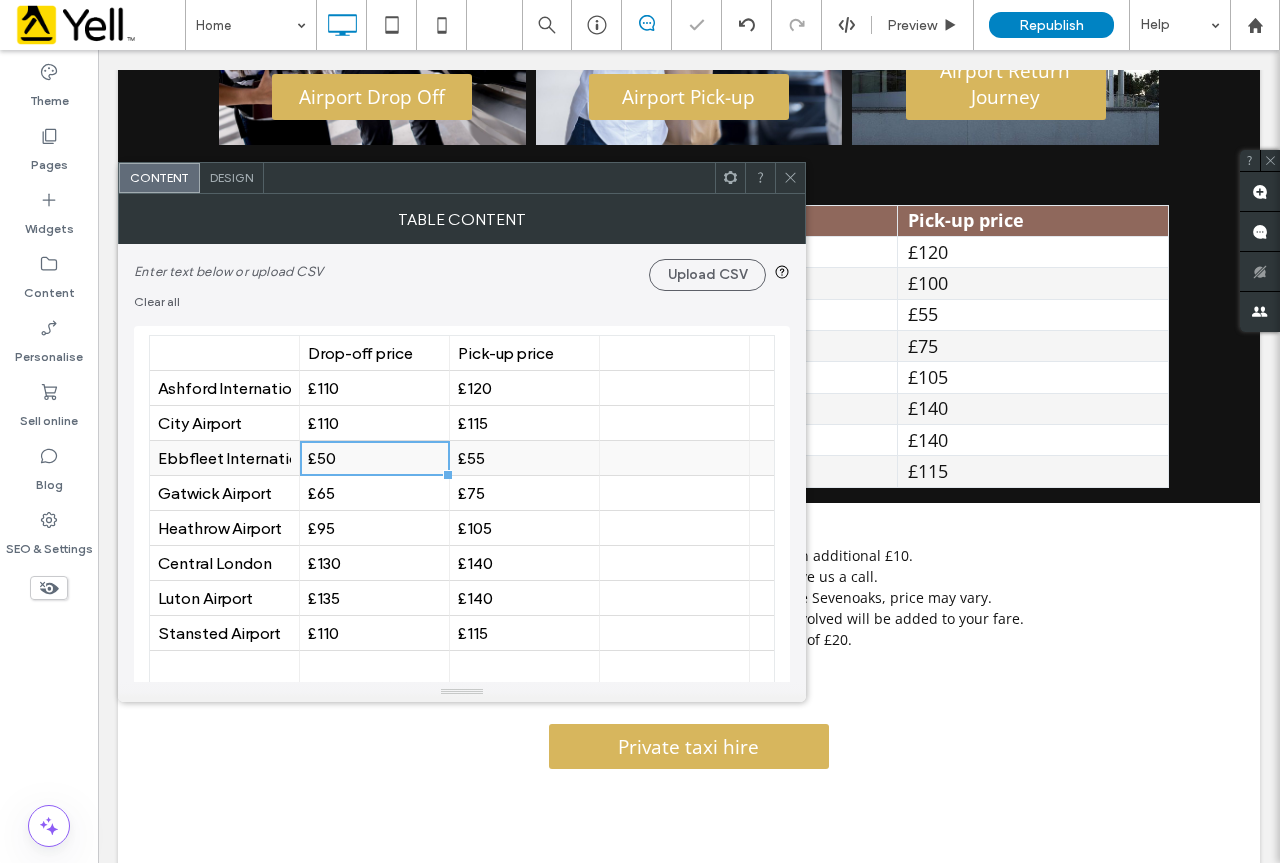 click on "£50" at bounding box center [374, 458] 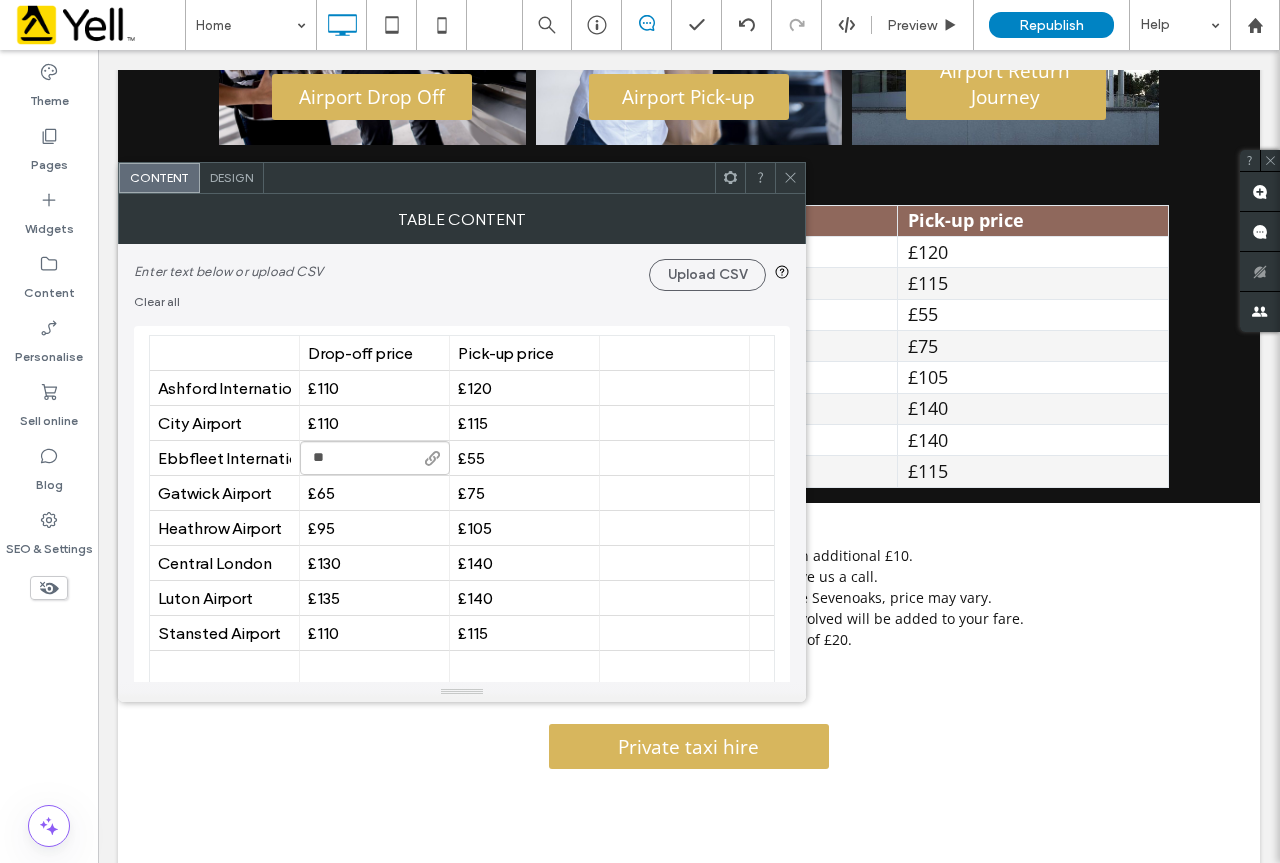 type on "***" 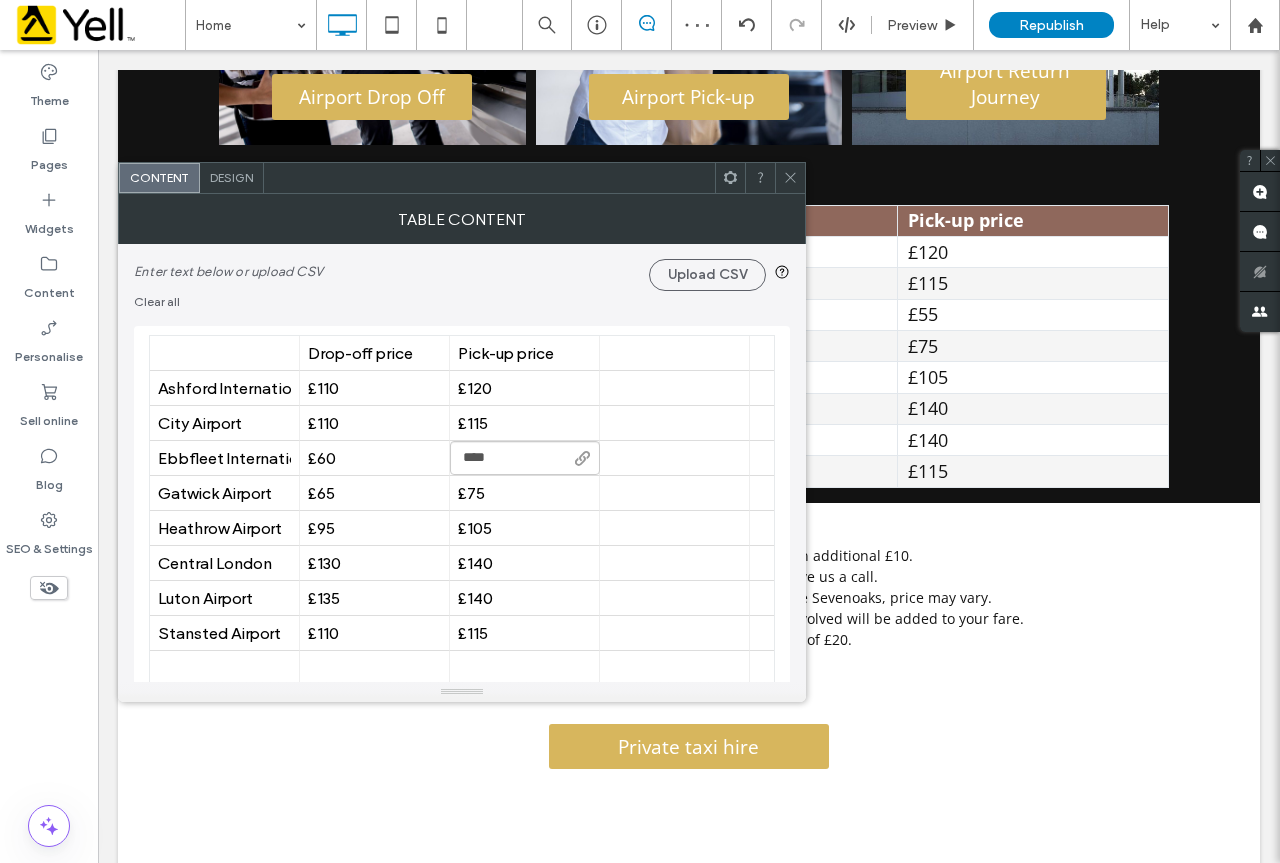 type on "***" 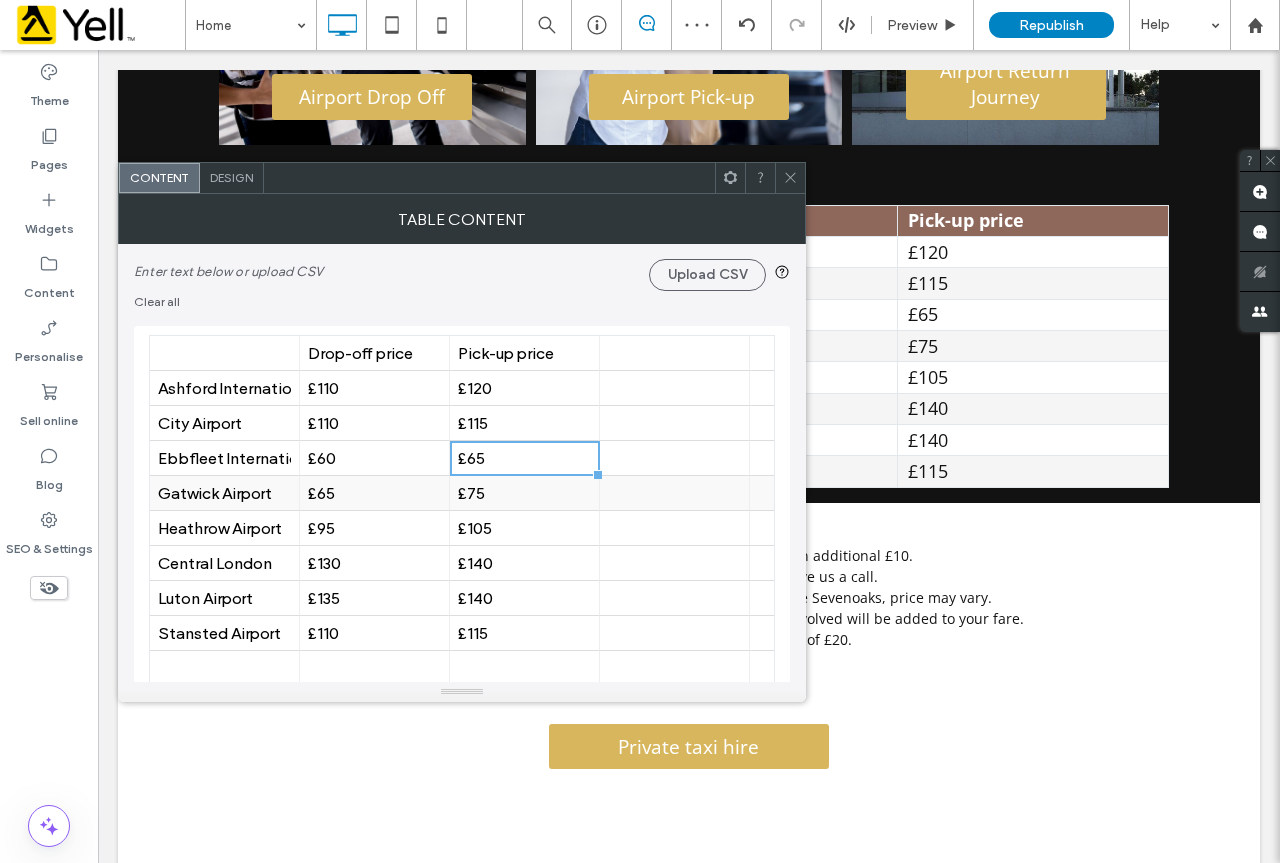 click on "£65" at bounding box center (374, 493) 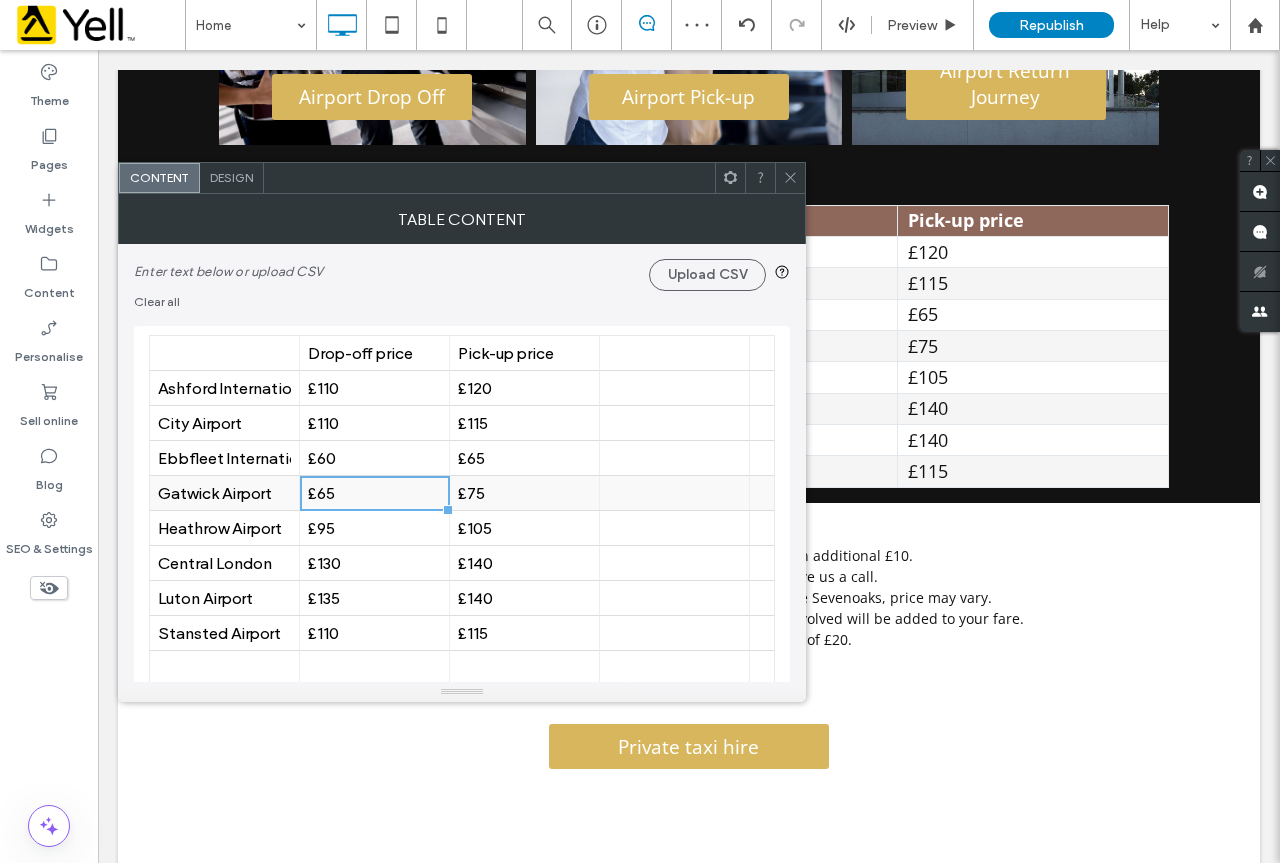 click on "£65" at bounding box center [374, 493] 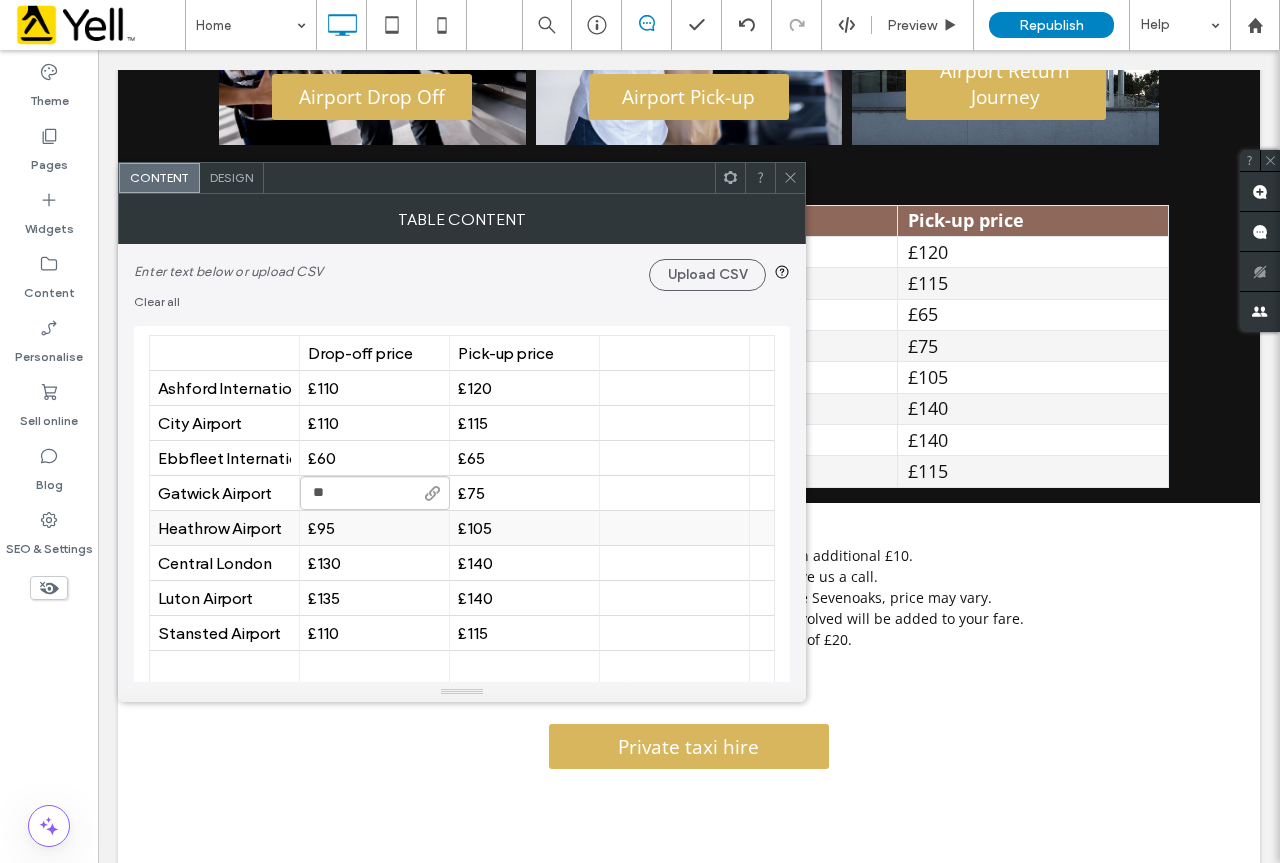 type on "***" 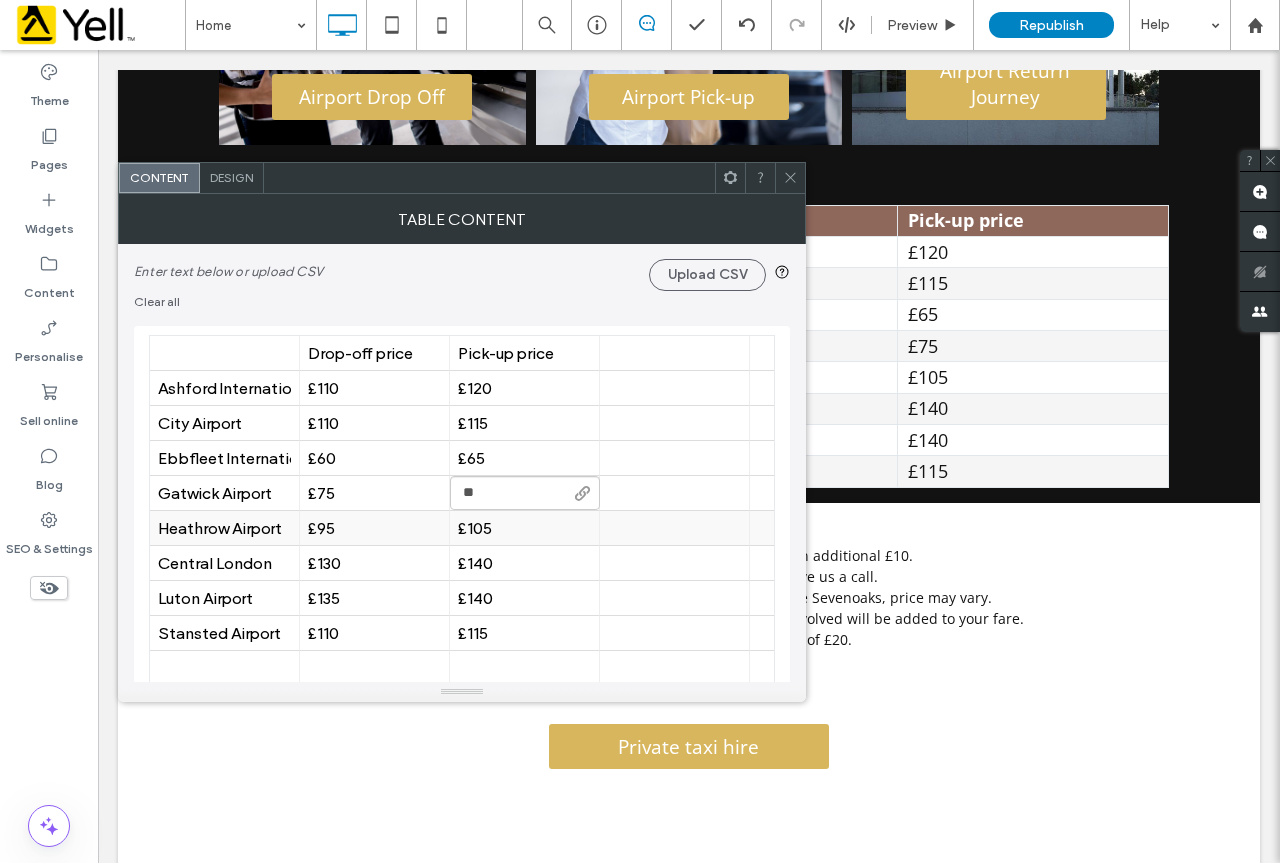 type on "***" 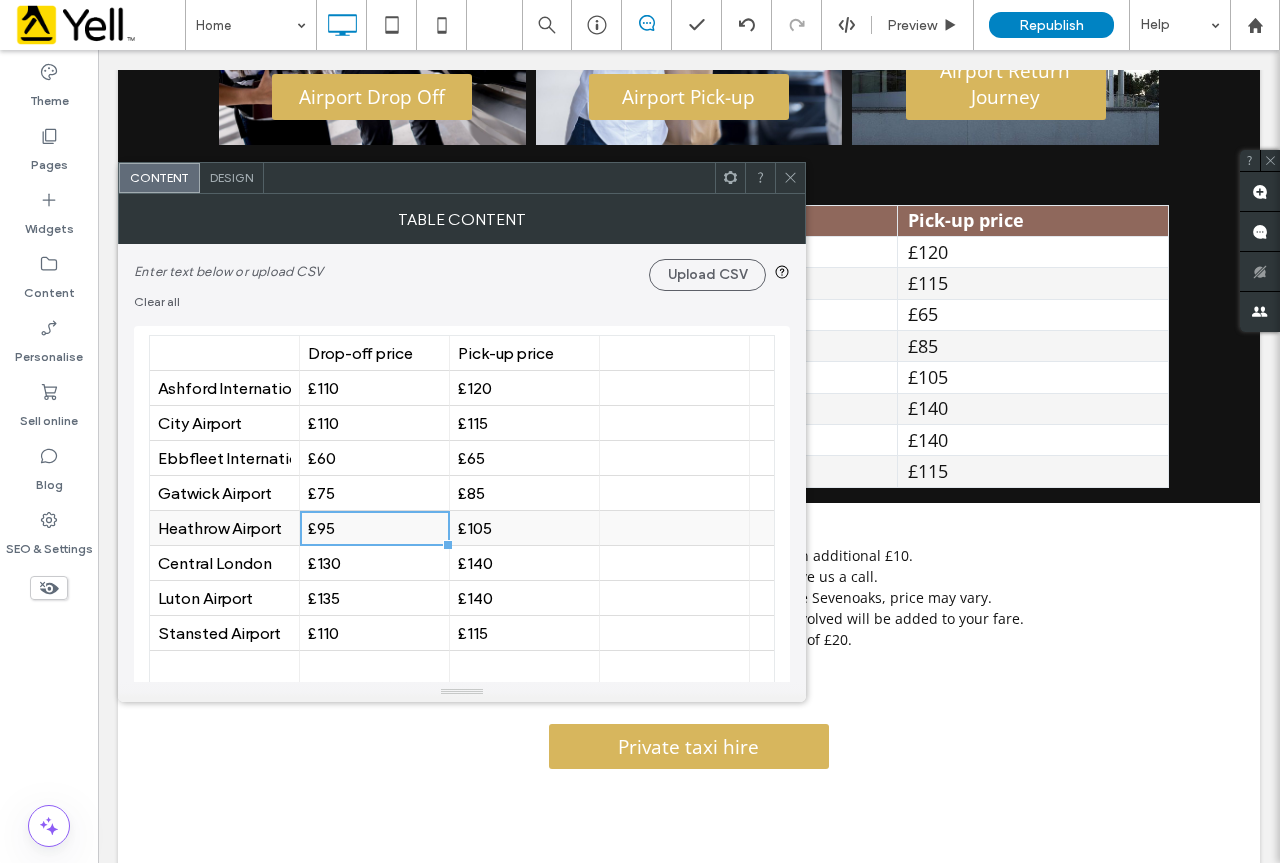 click on "£95" at bounding box center (374, 528) 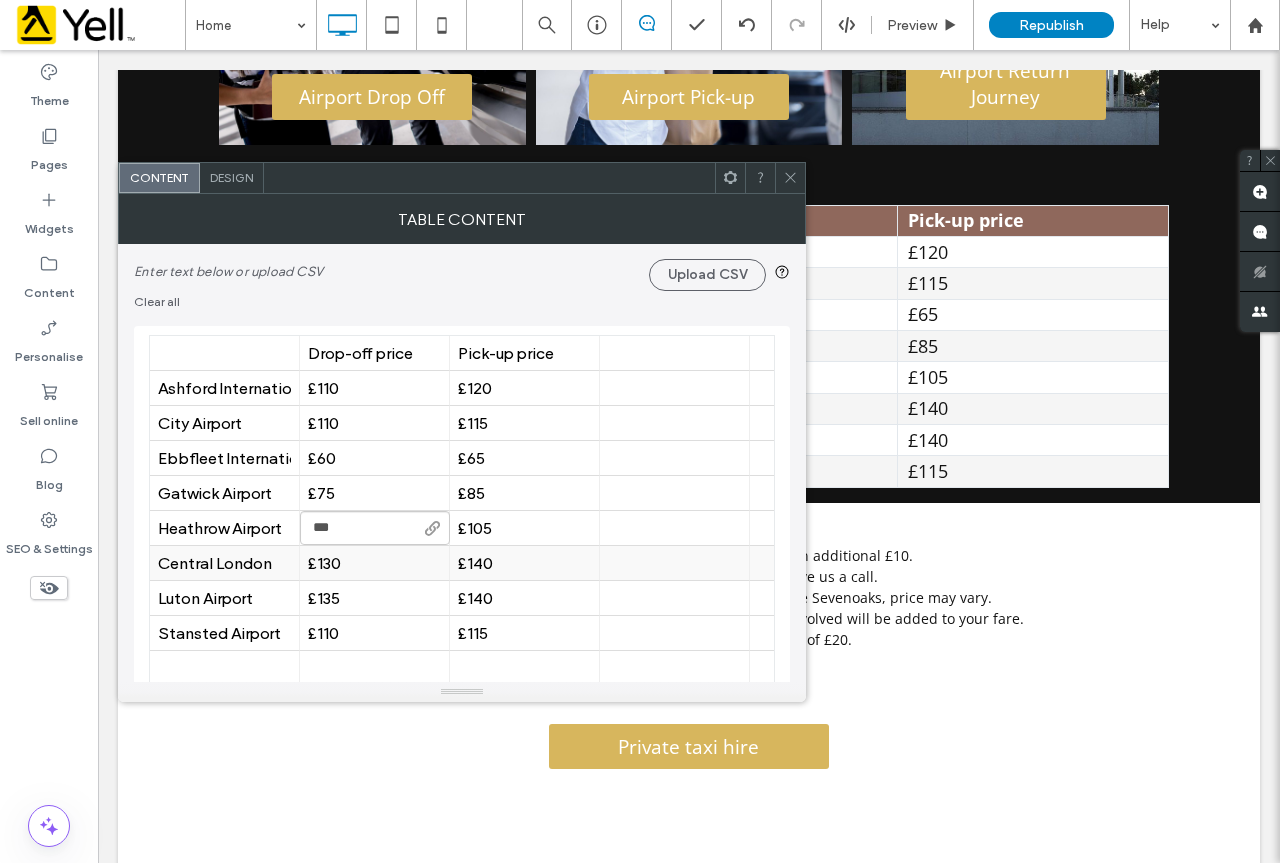 type on "****" 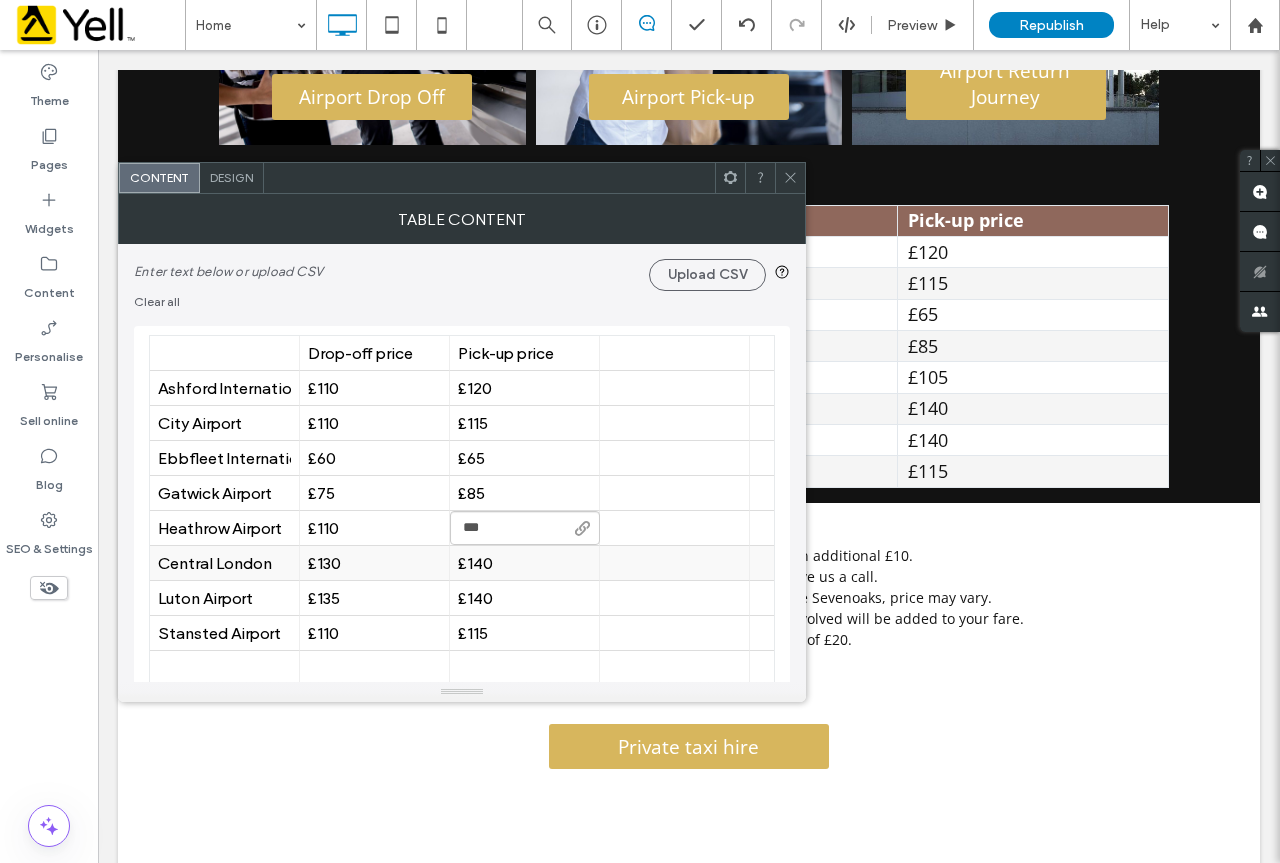 type on "****" 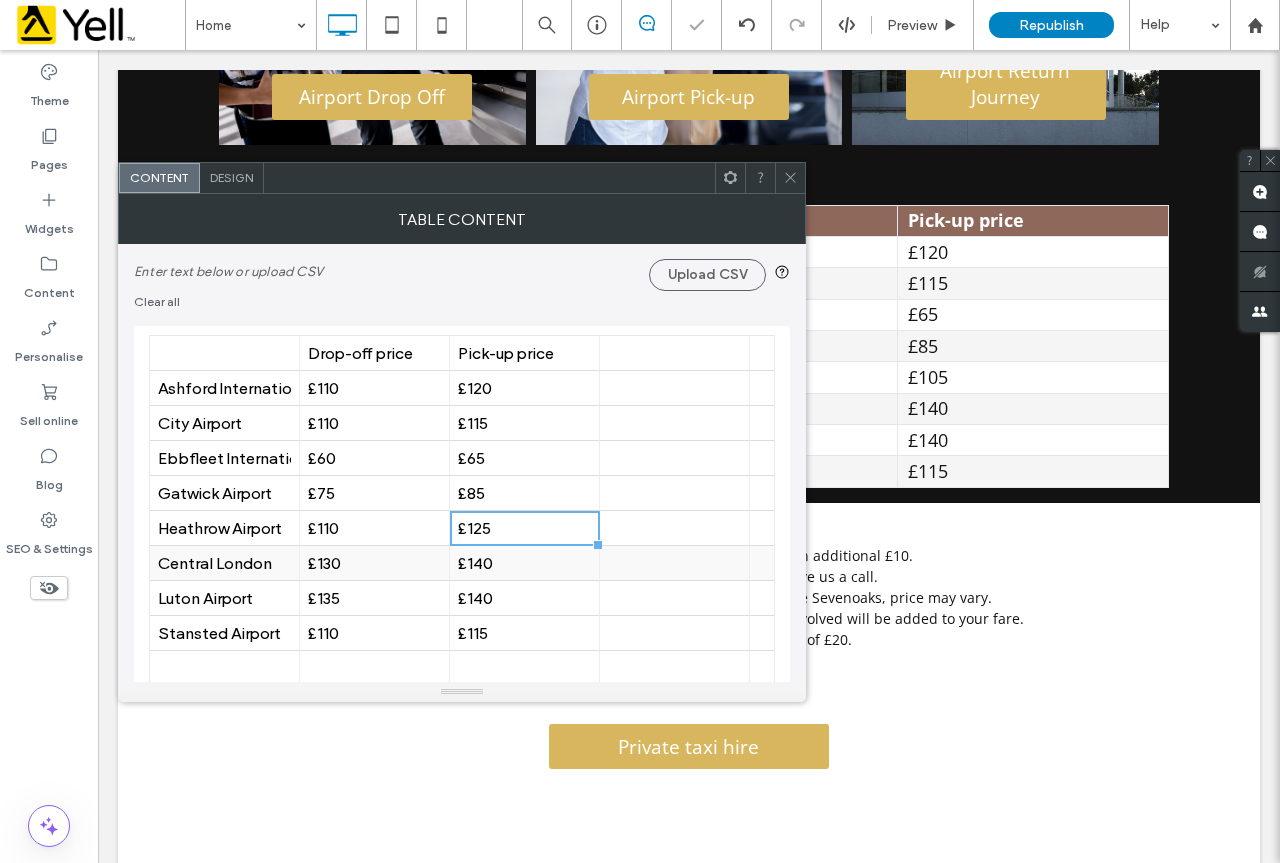 click on "£130" at bounding box center [374, 563] 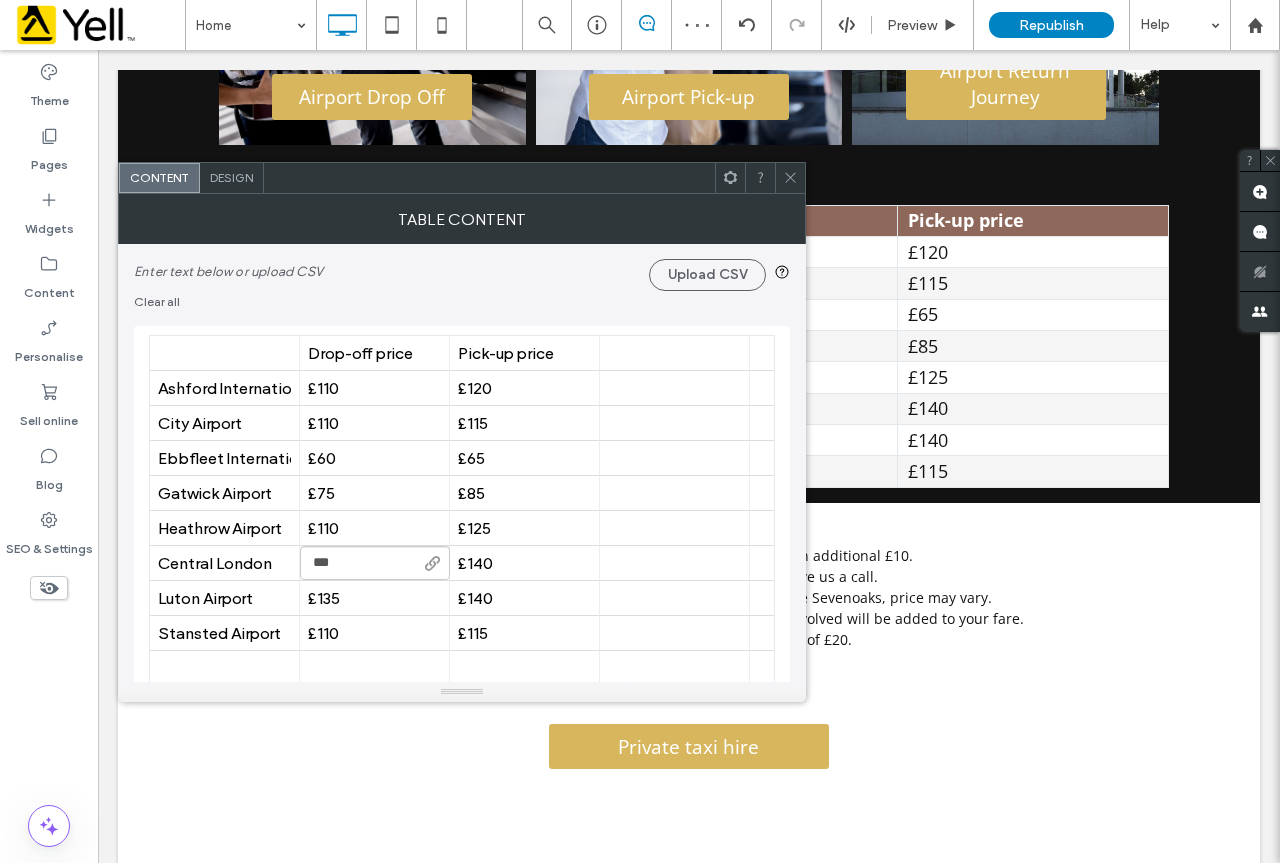 type on "****" 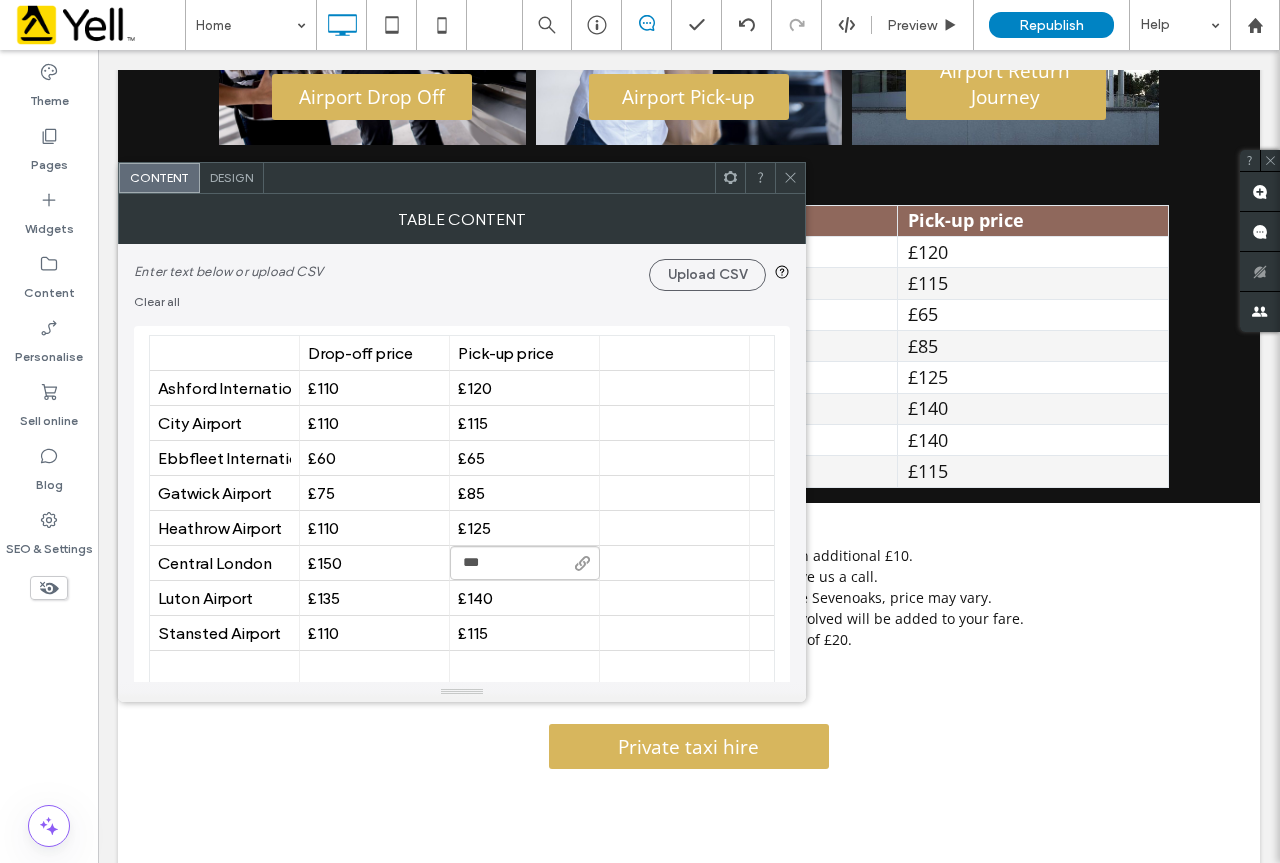 type on "****" 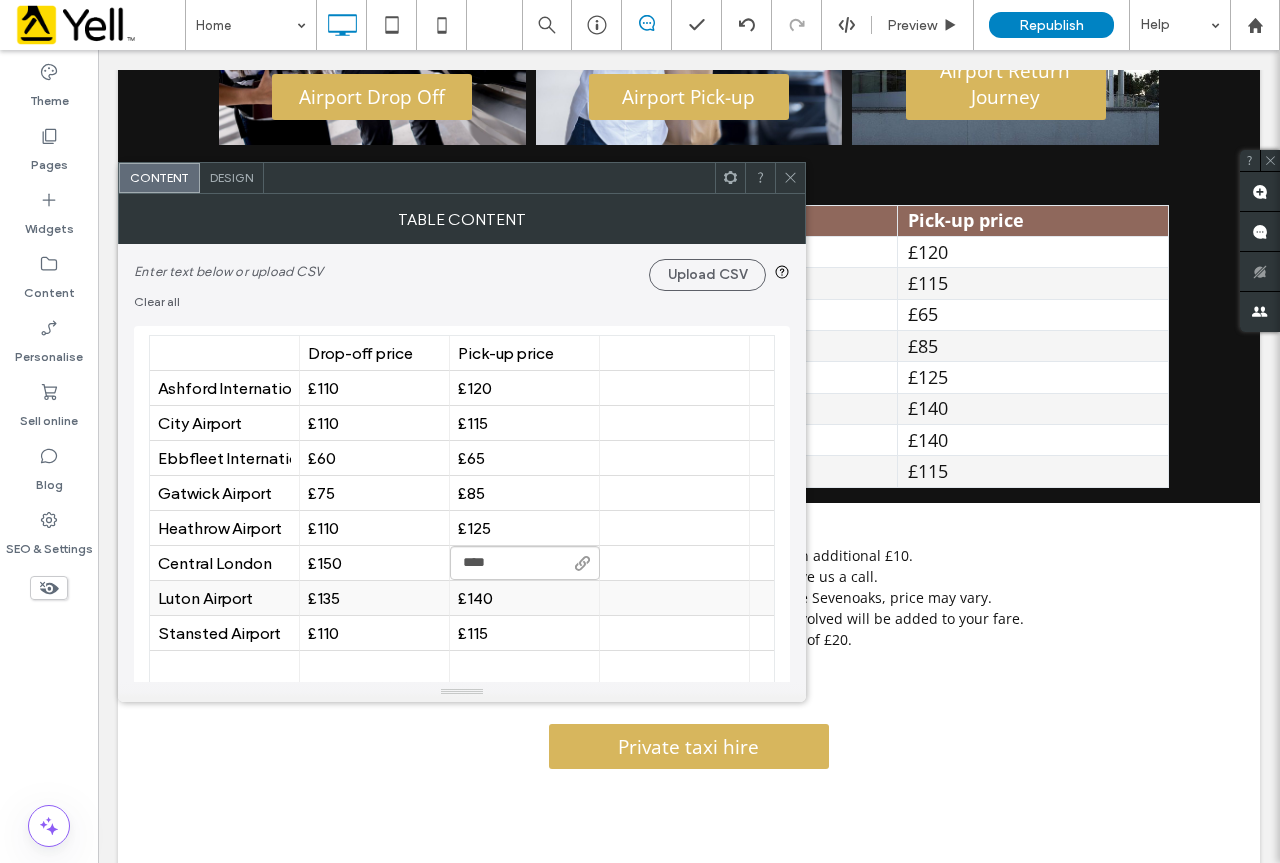 click on "£135" at bounding box center (374, 598) 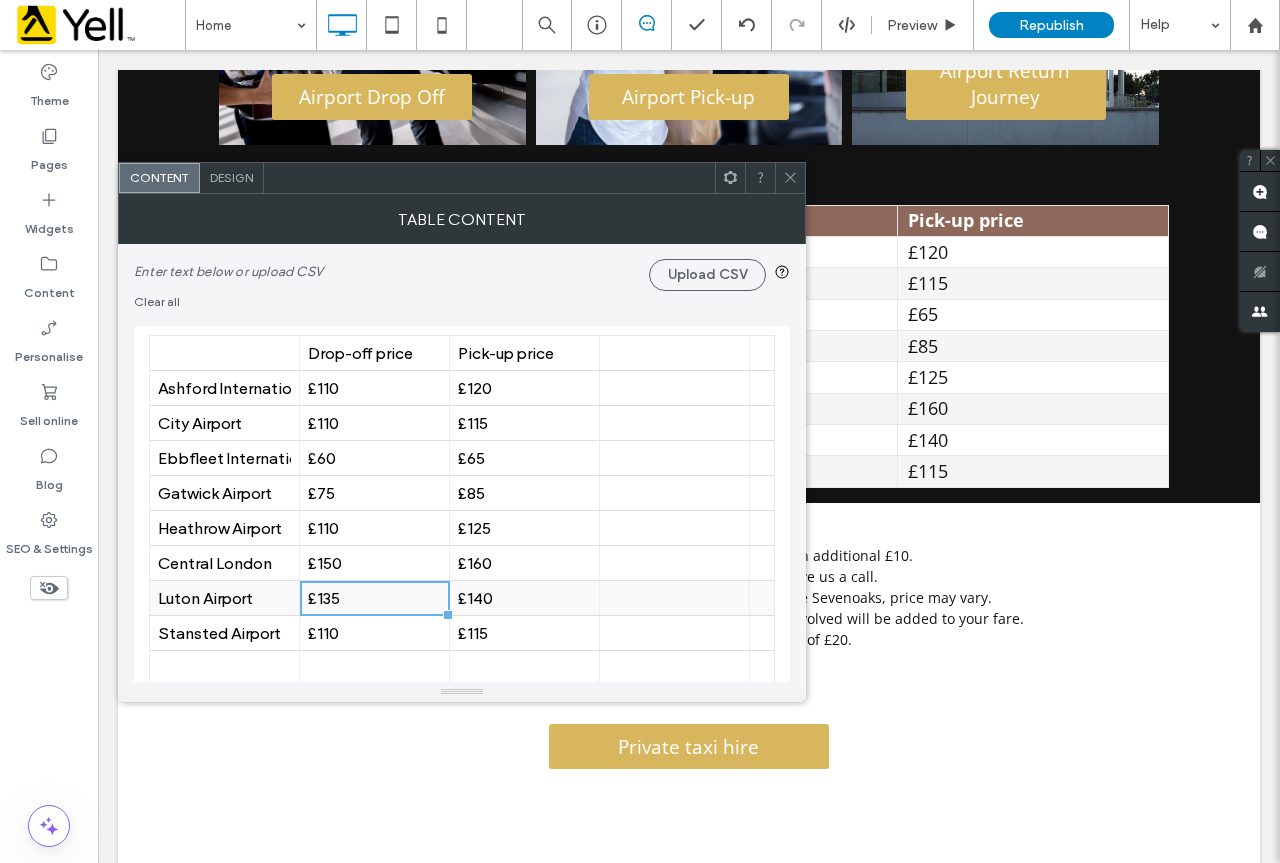 click on "£135" at bounding box center [374, 598] 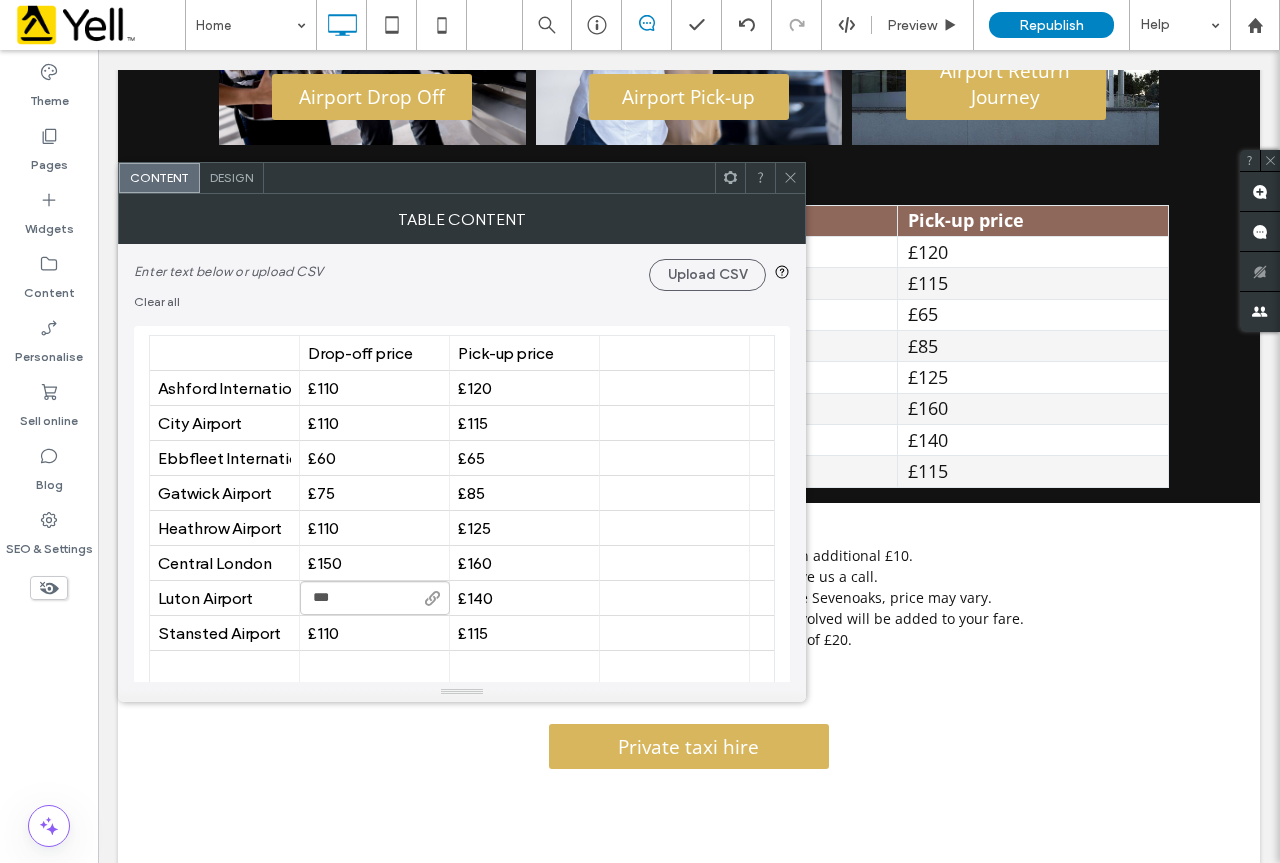 type on "****" 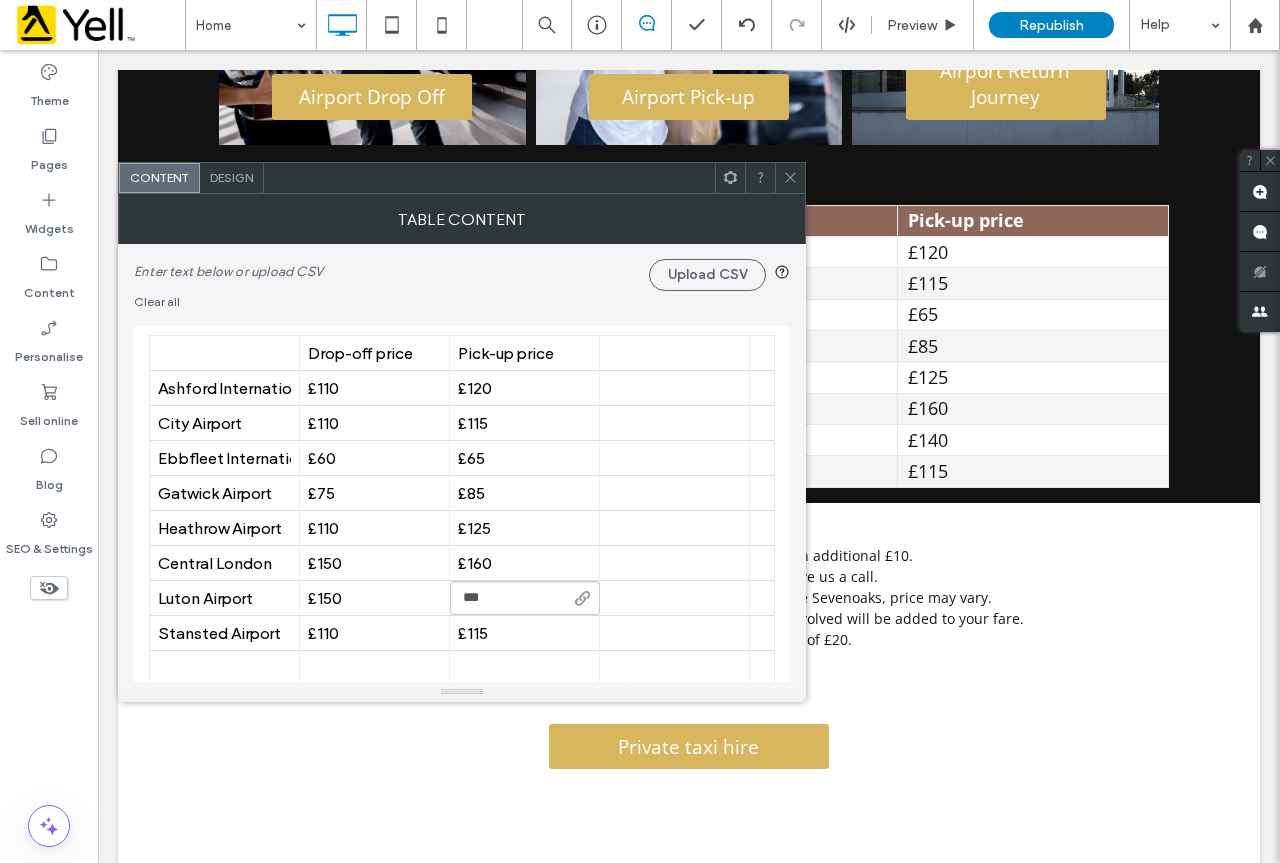 type on "****" 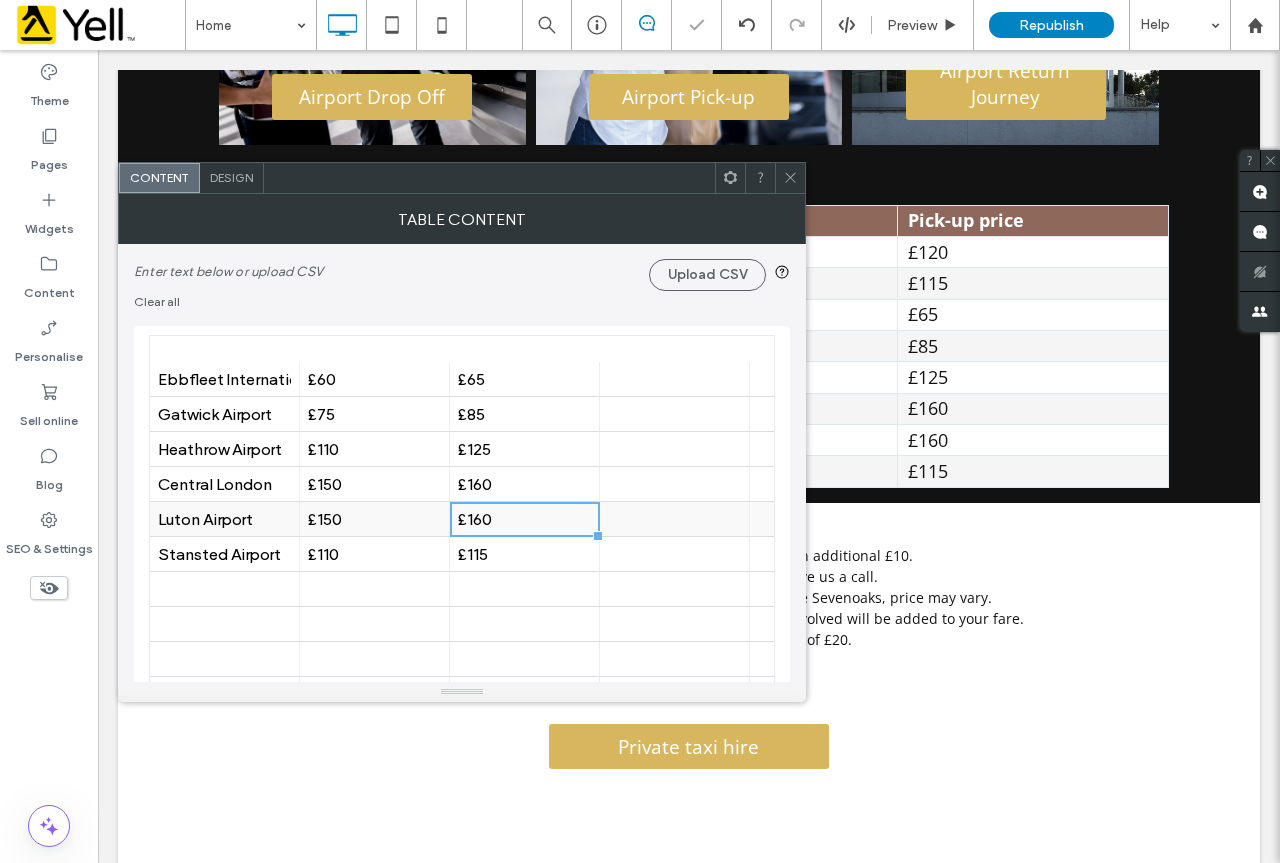 scroll, scrollTop: 100, scrollLeft: 0, axis: vertical 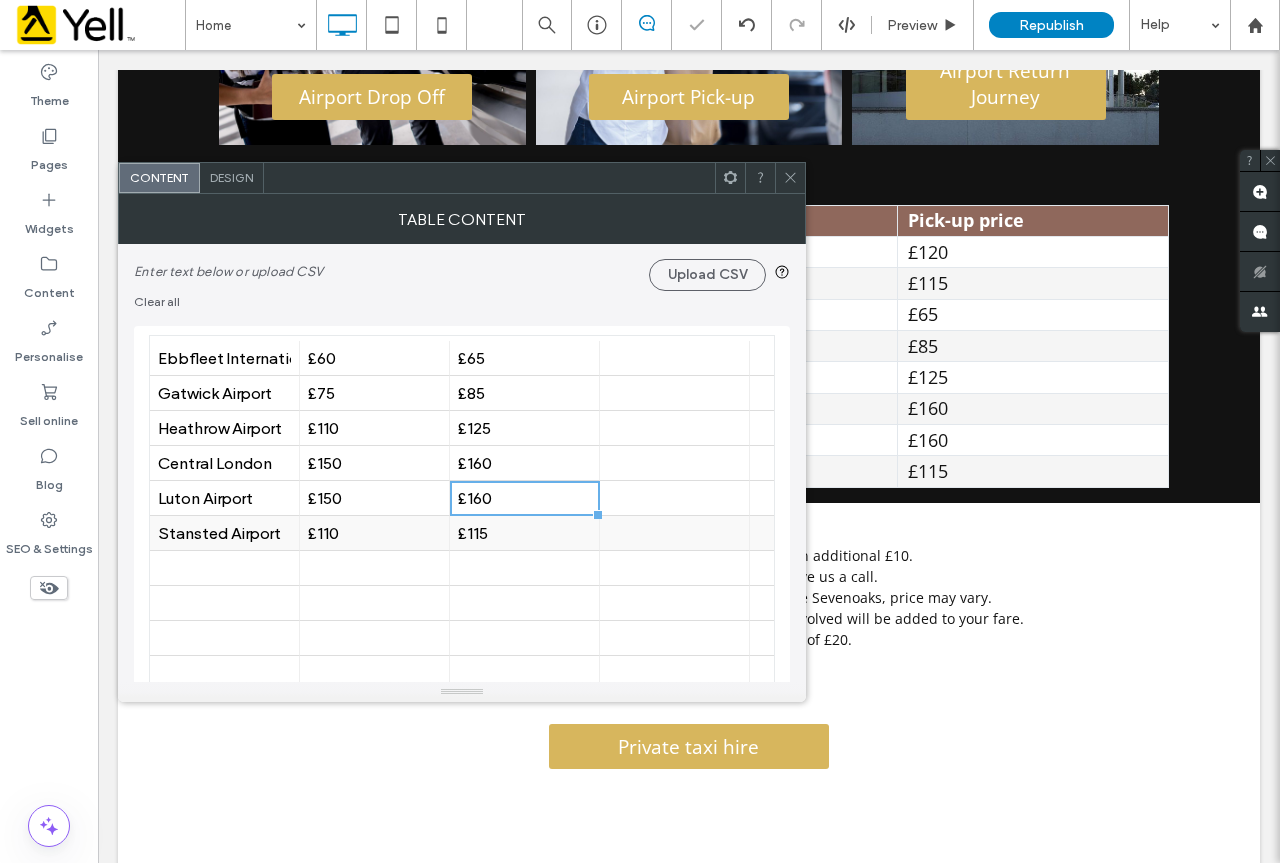click on "£110" at bounding box center [374, 533] 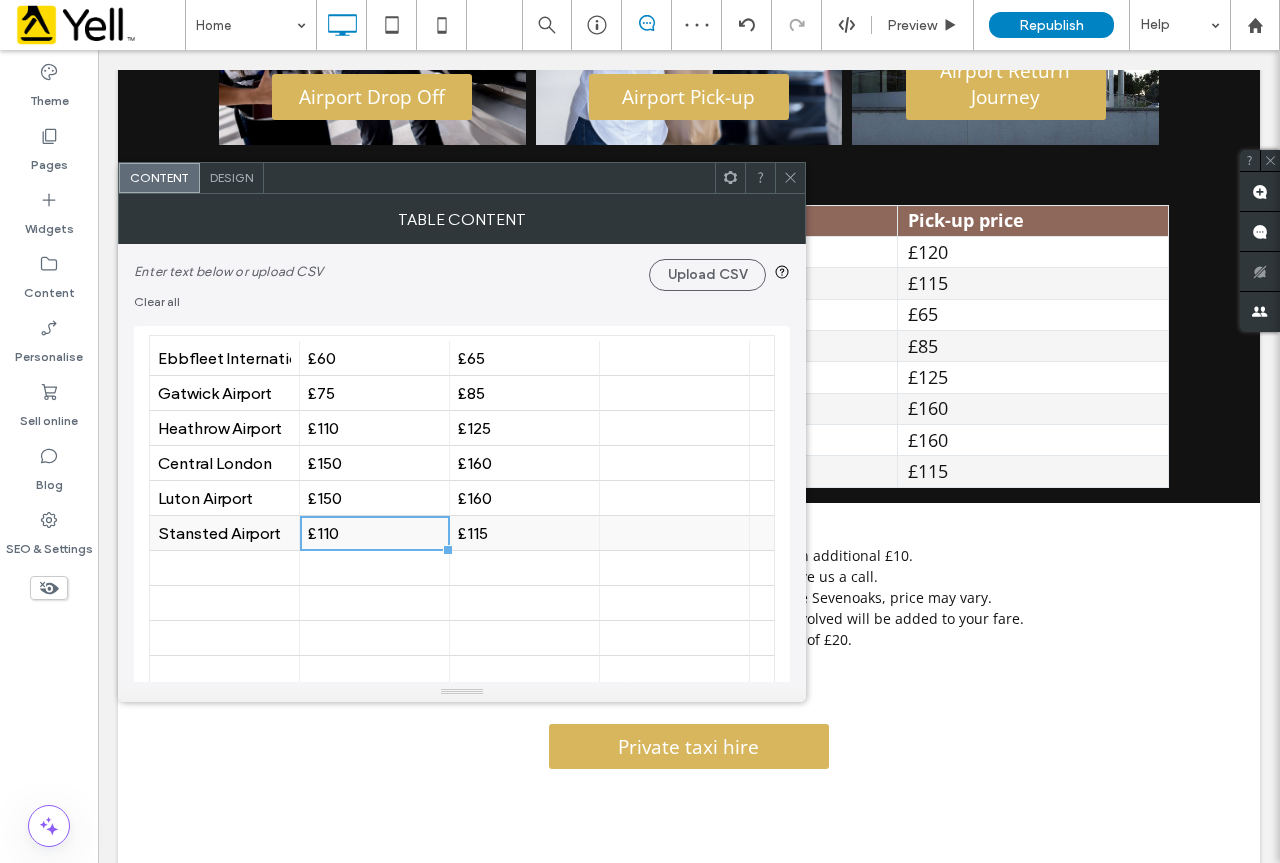 click on "£110" at bounding box center [374, 533] 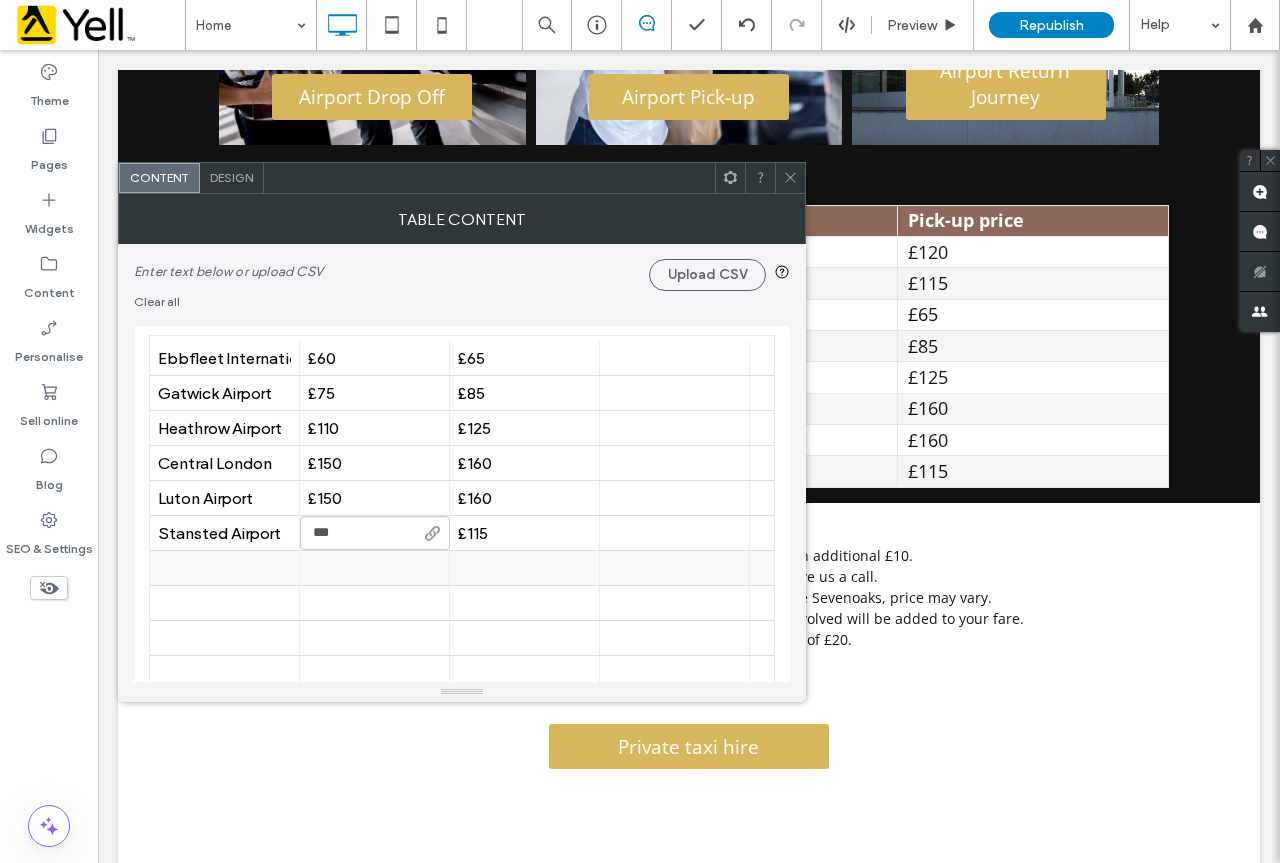 type on "****" 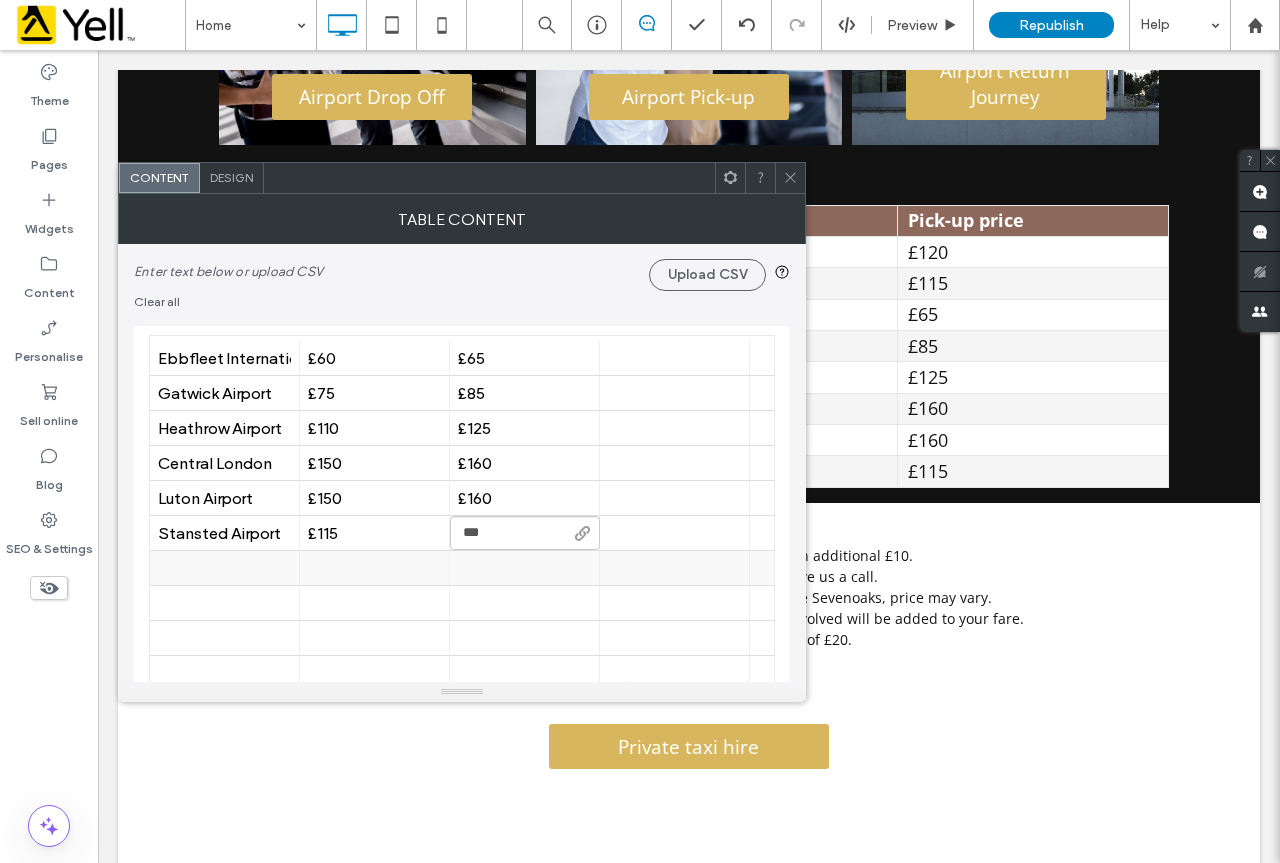 type on "****" 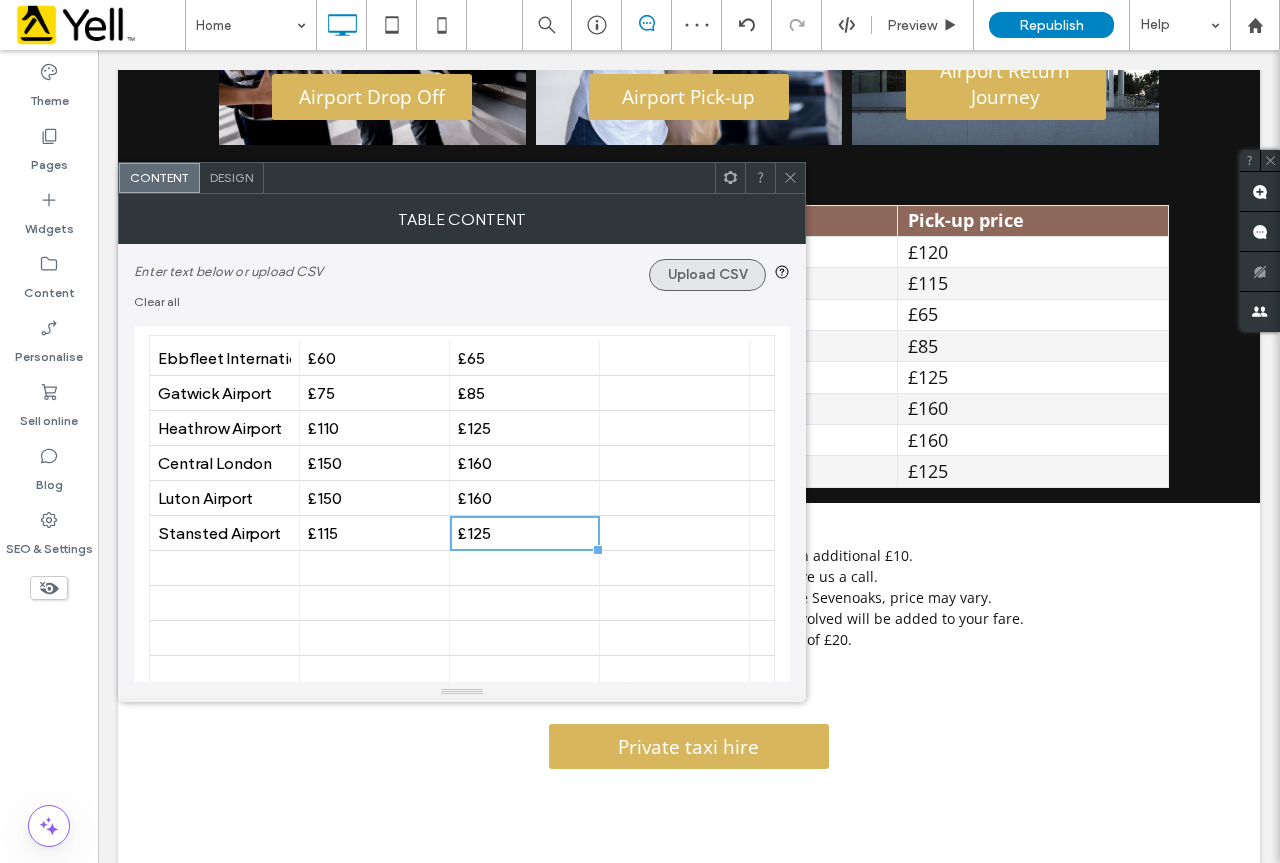 click on "Upload CSV" at bounding box center (707, 275) 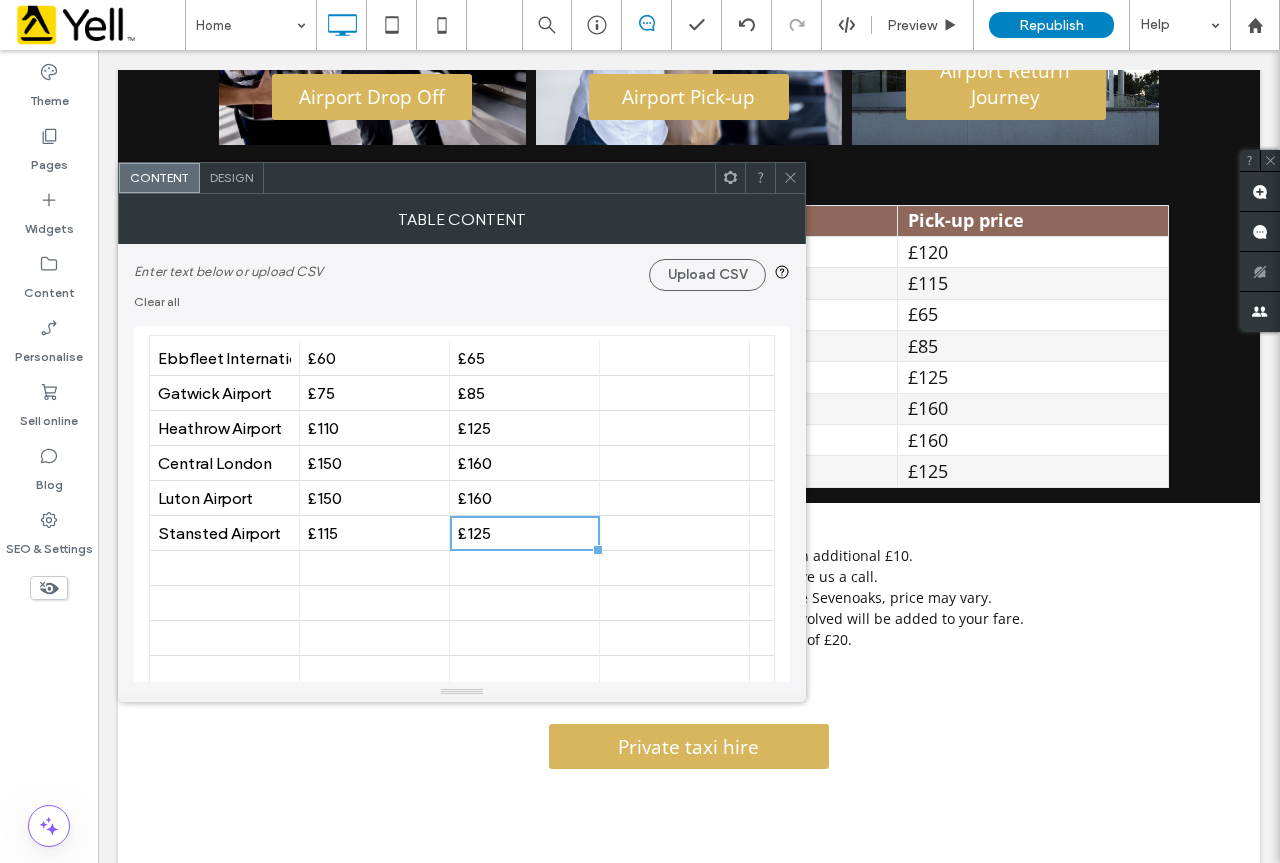 click 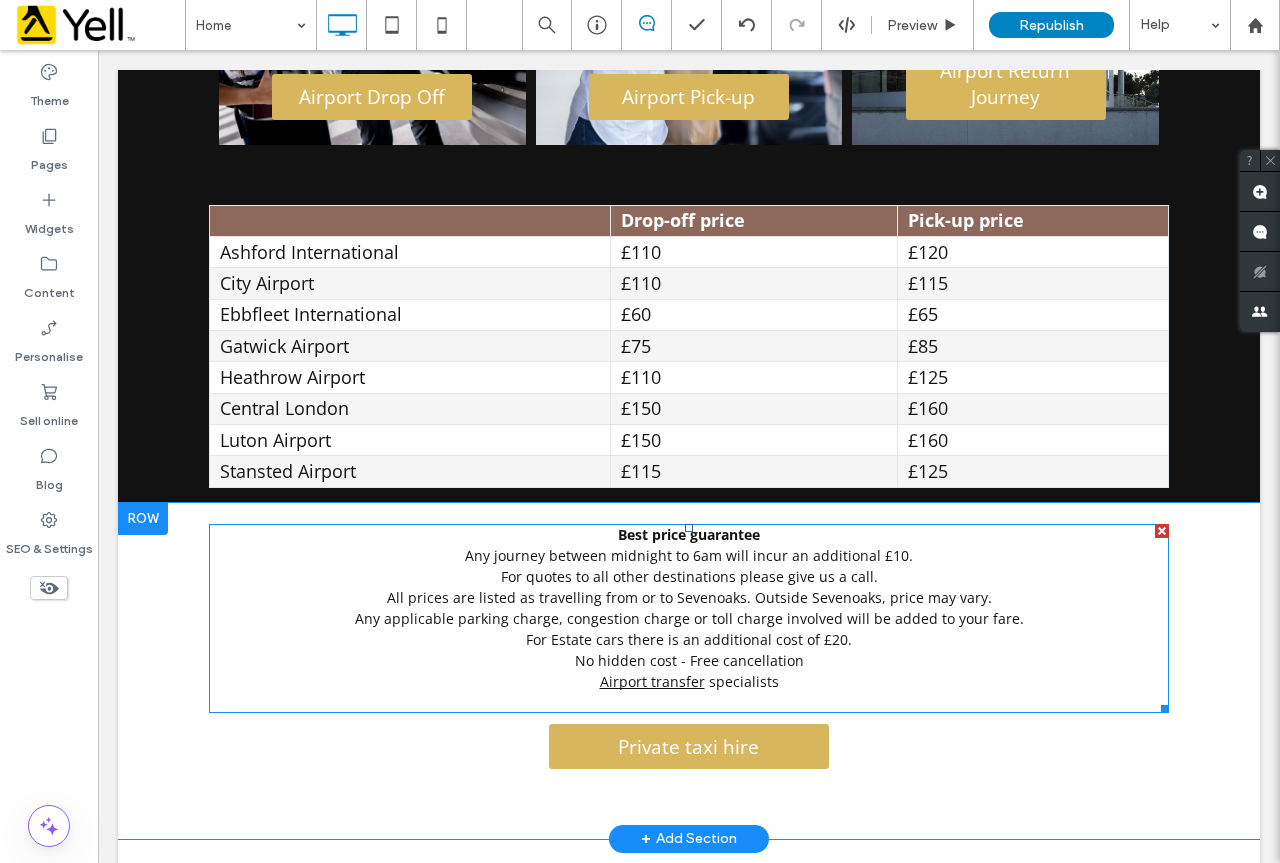 click on "For quotes to all other destinations please give us a call." at bounding box center [689, 576] 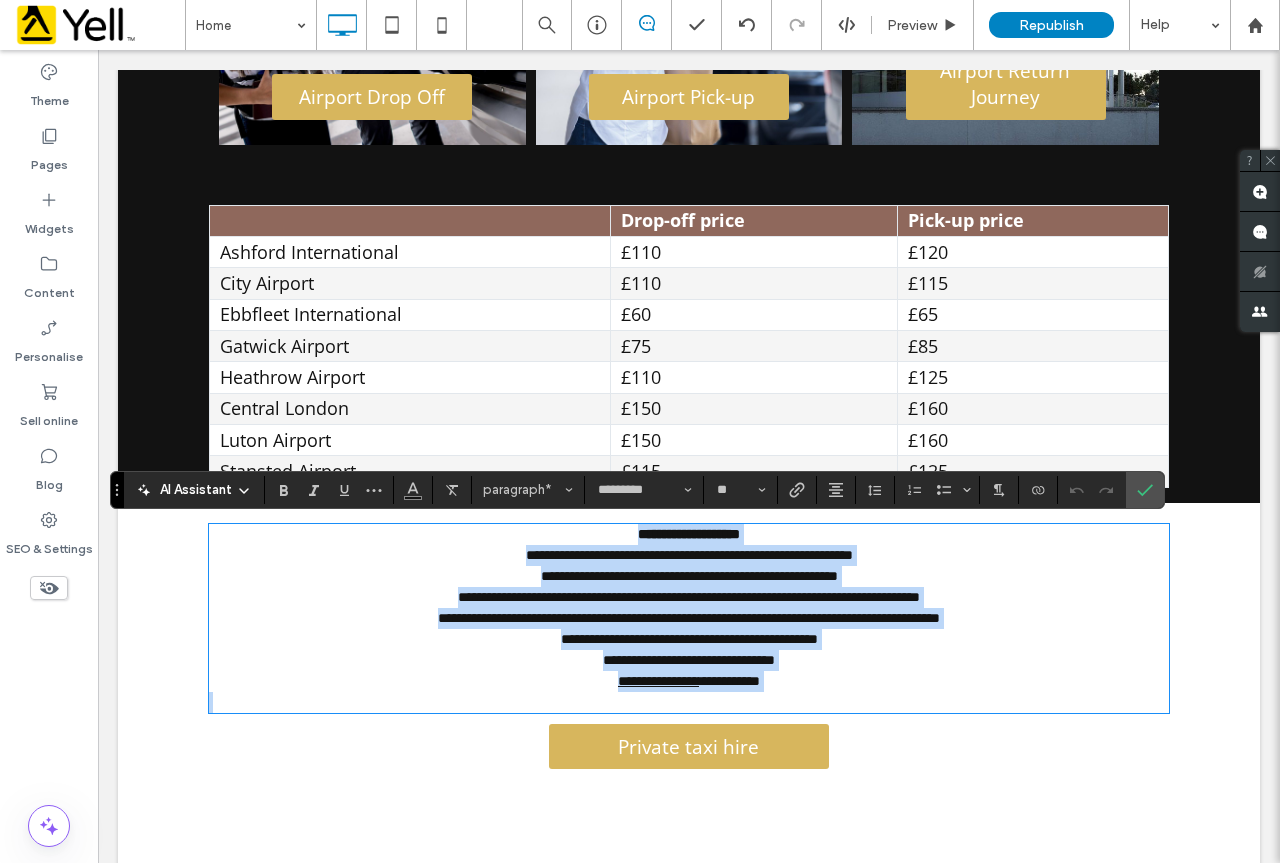 click on "**********" at bounding box center (689, 618) 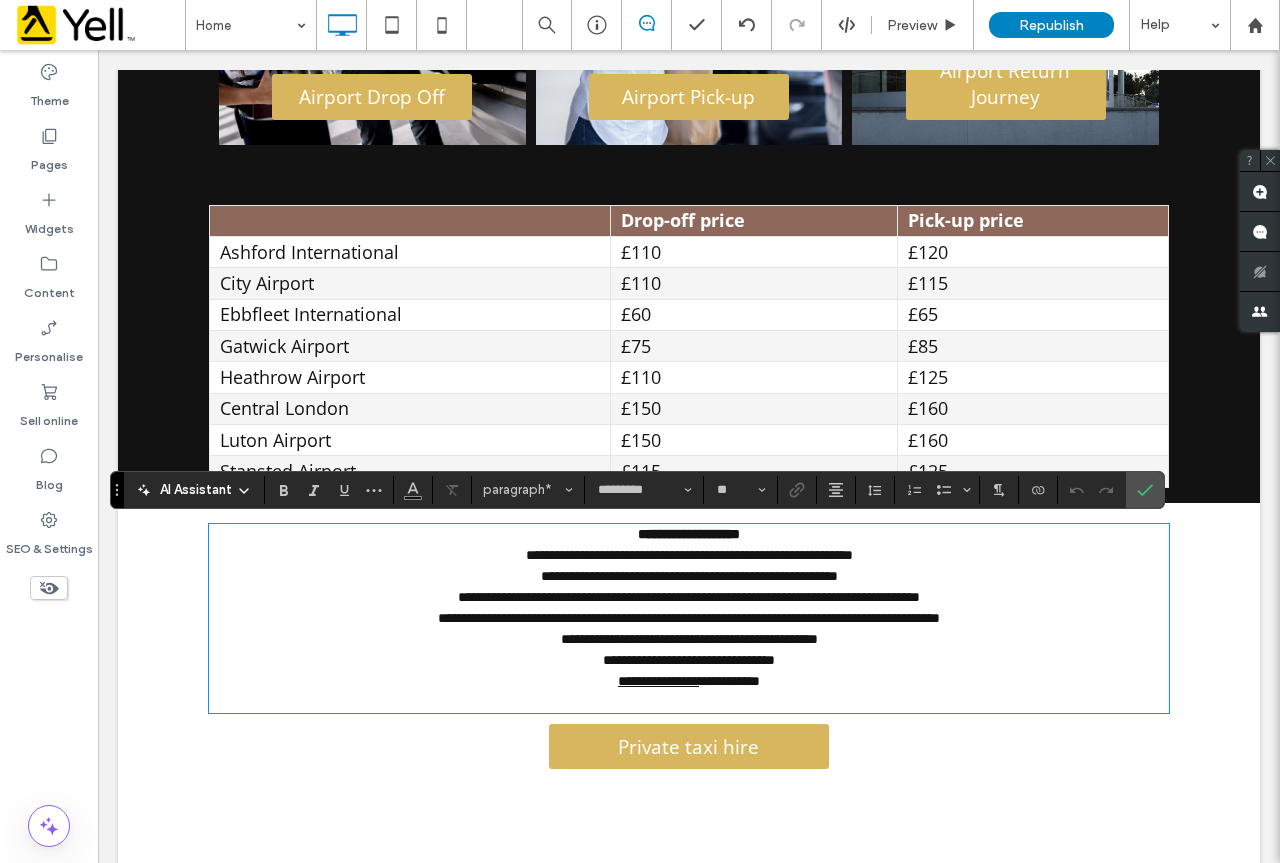 click on "**********" at bounding box center [689, 639] 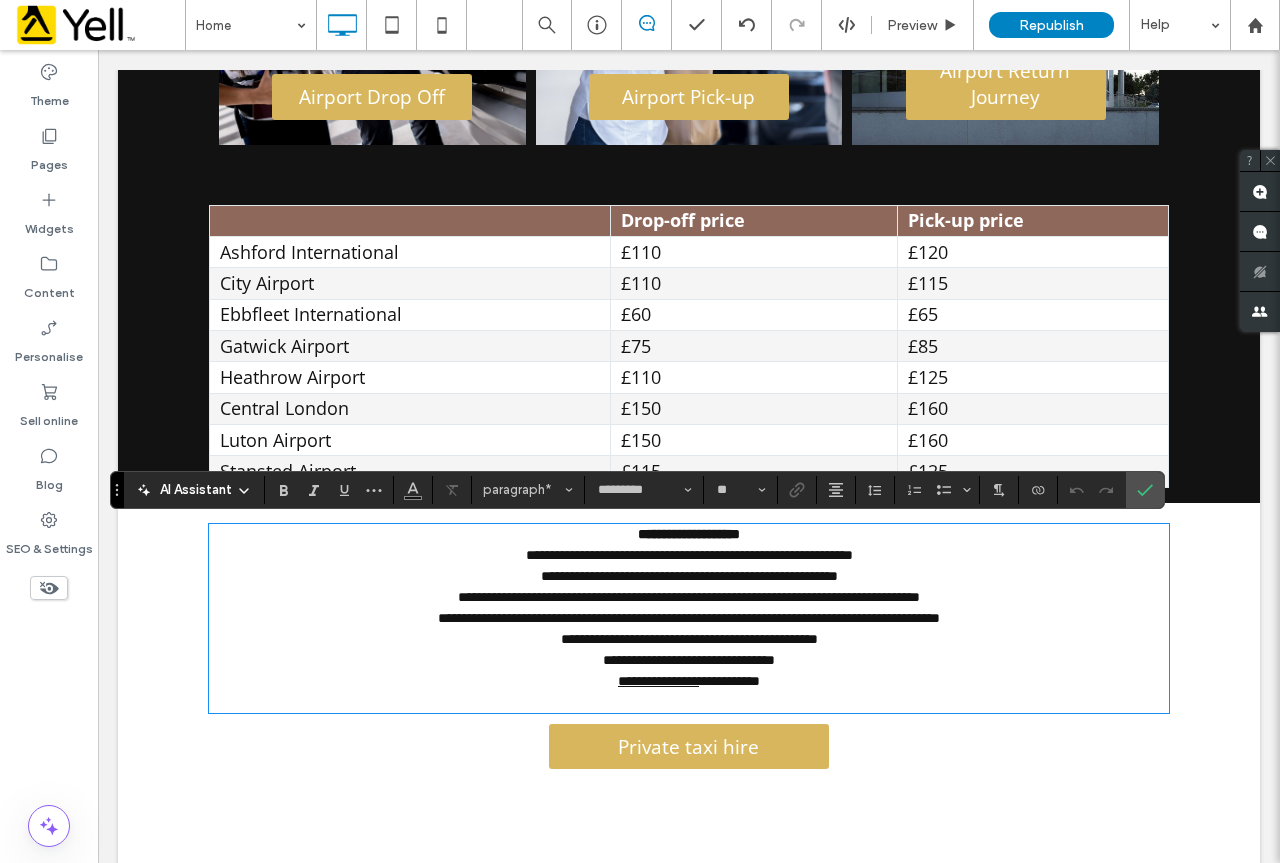 click on "**********" at bounding box center (689, 618) 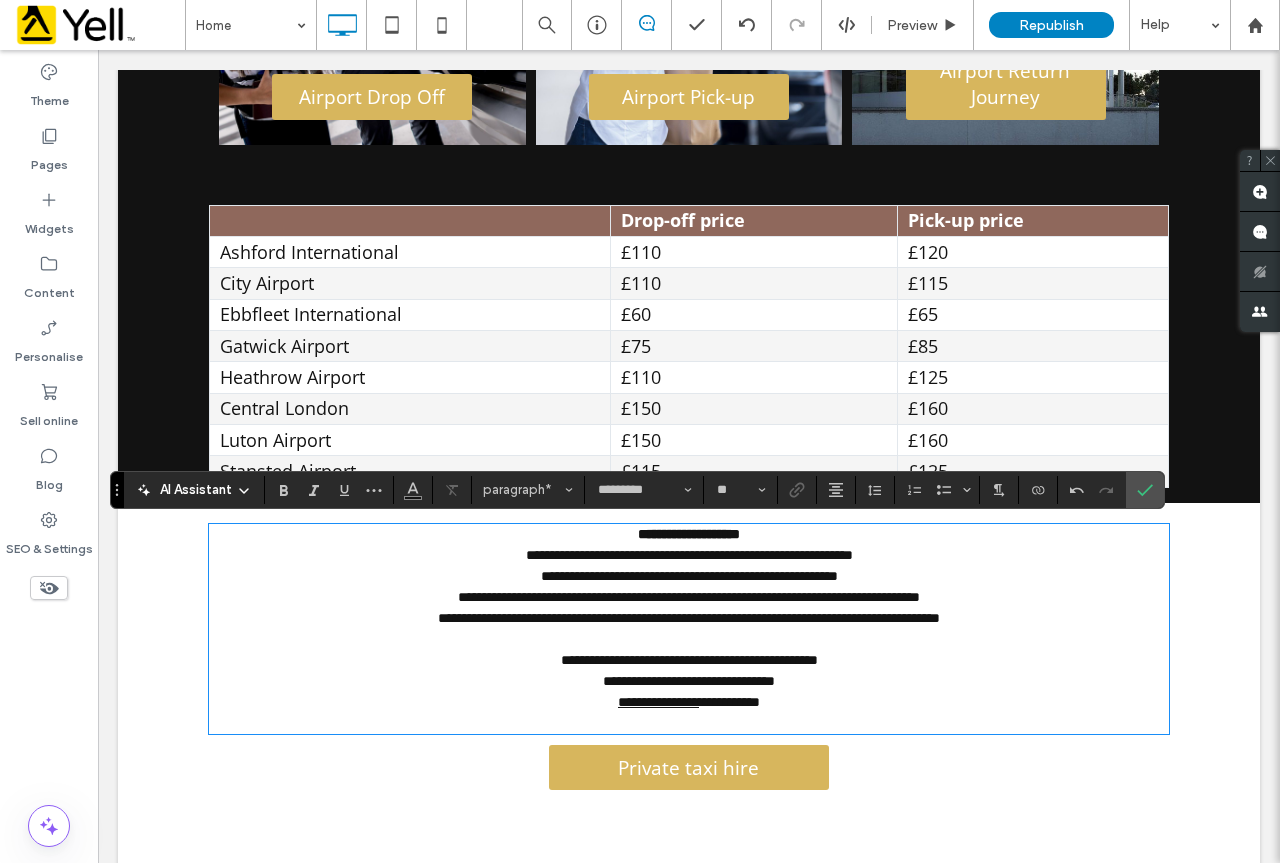 type 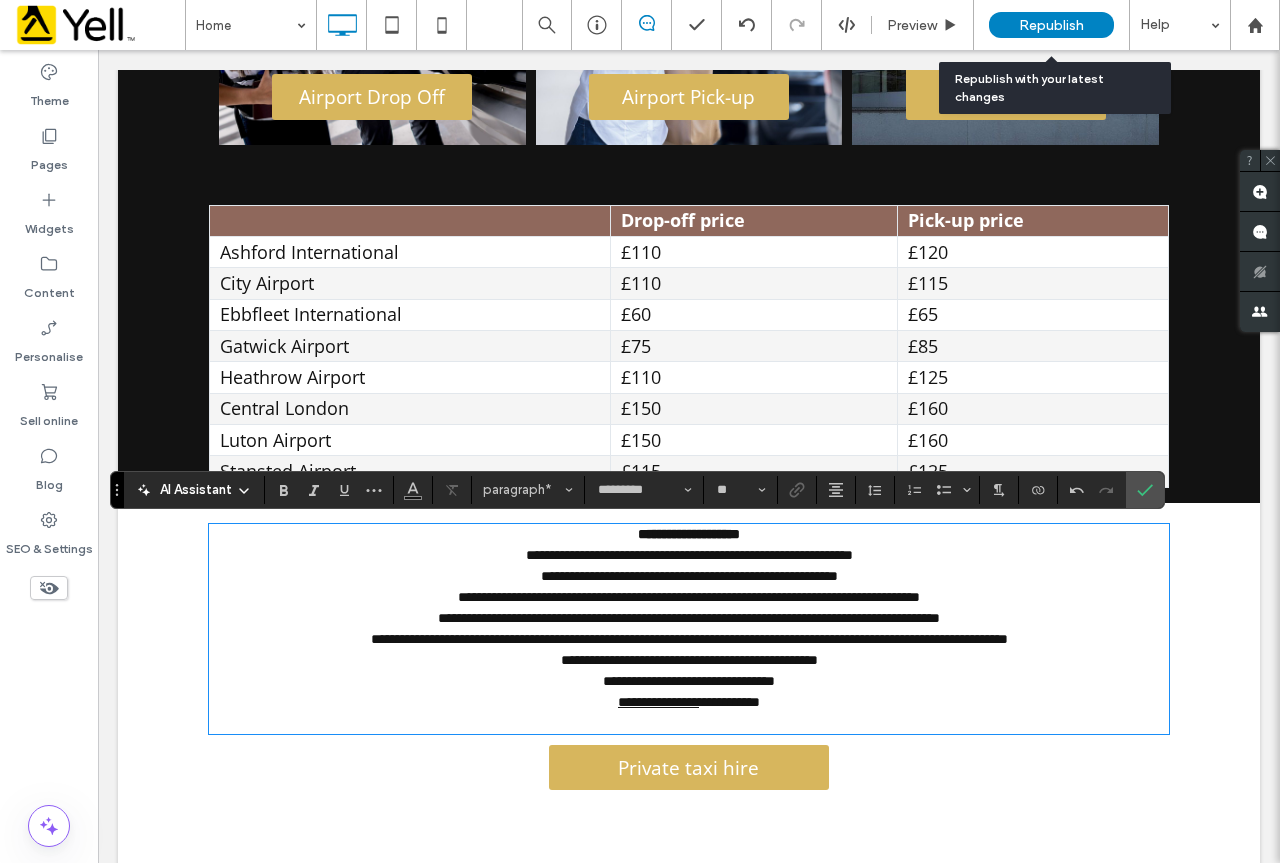 click on "Republish" at bounding box center (1051, 25) 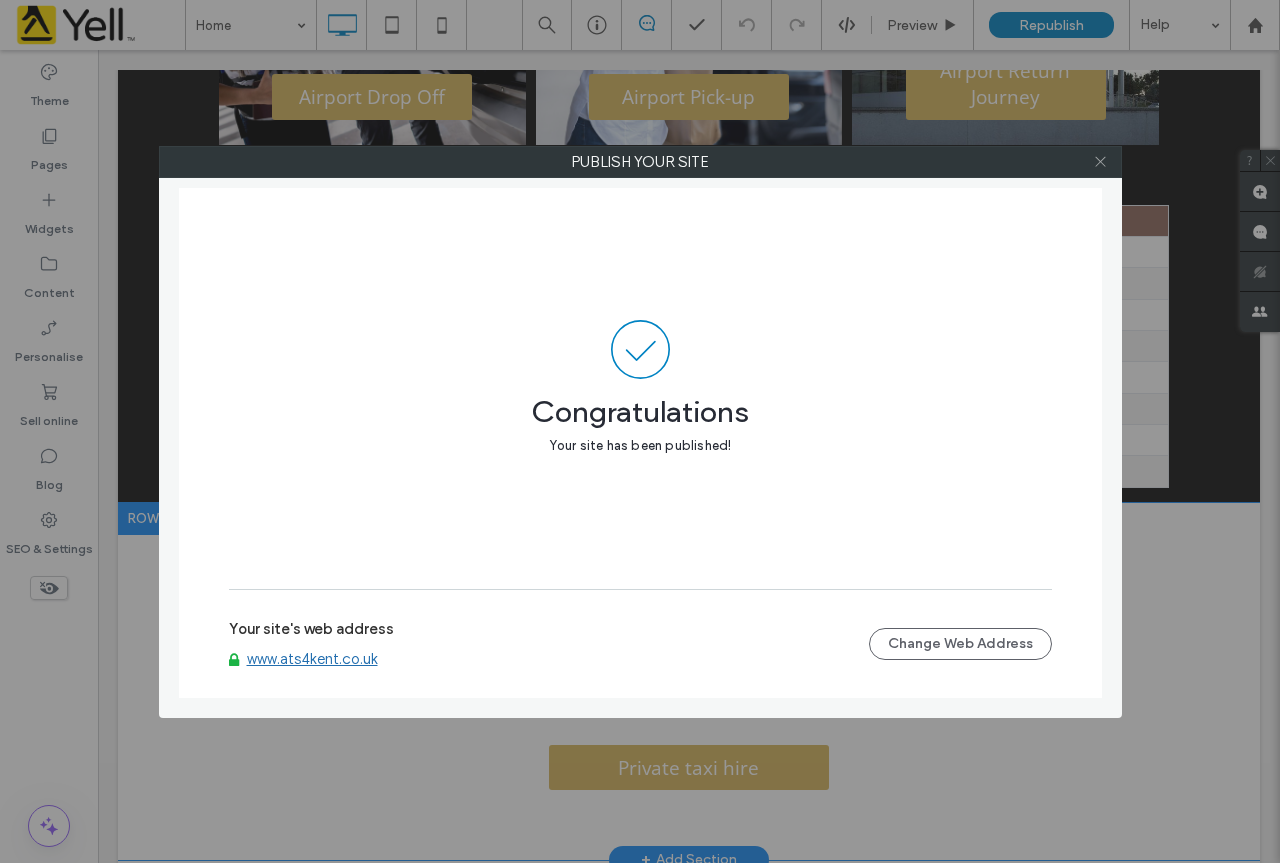 click 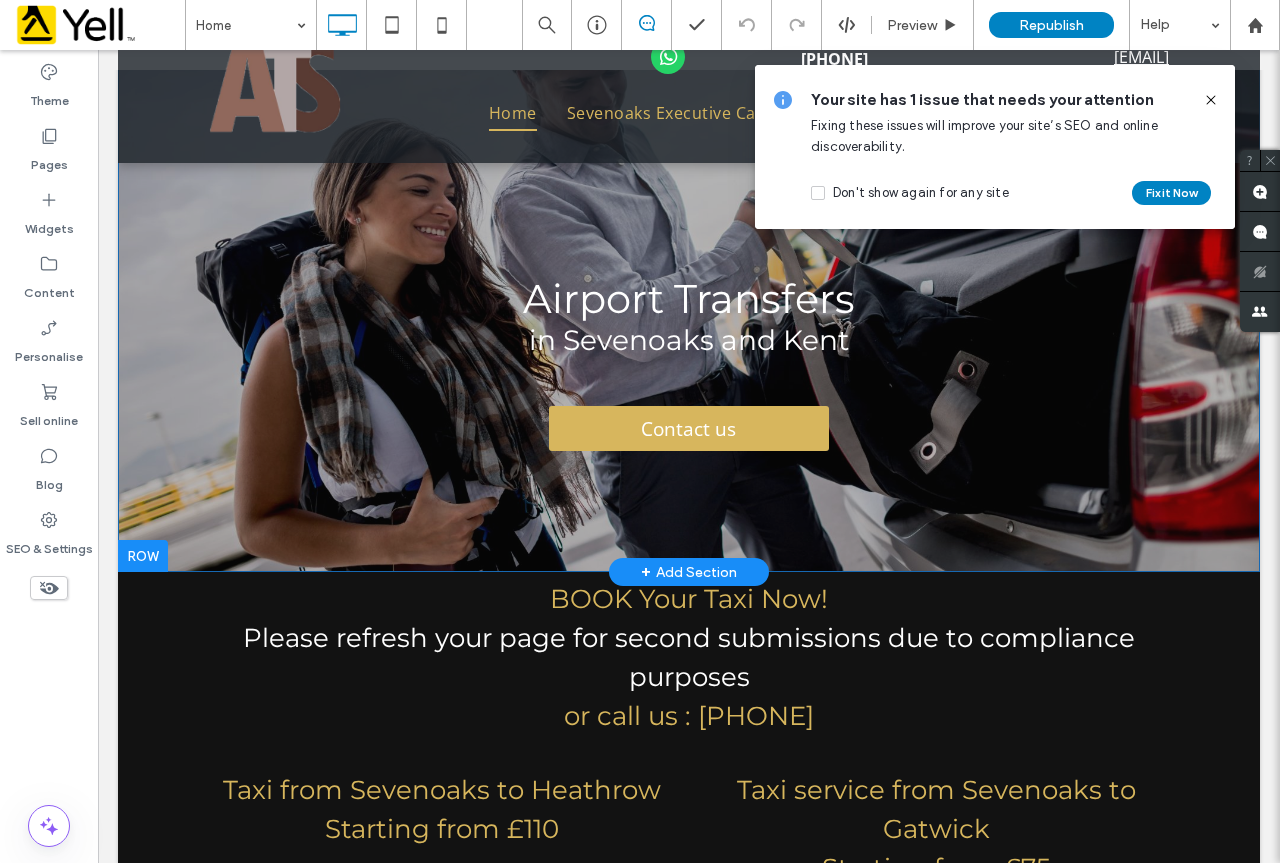 scroll, scrollTop: 0, scrollLeft: 0, axis: both 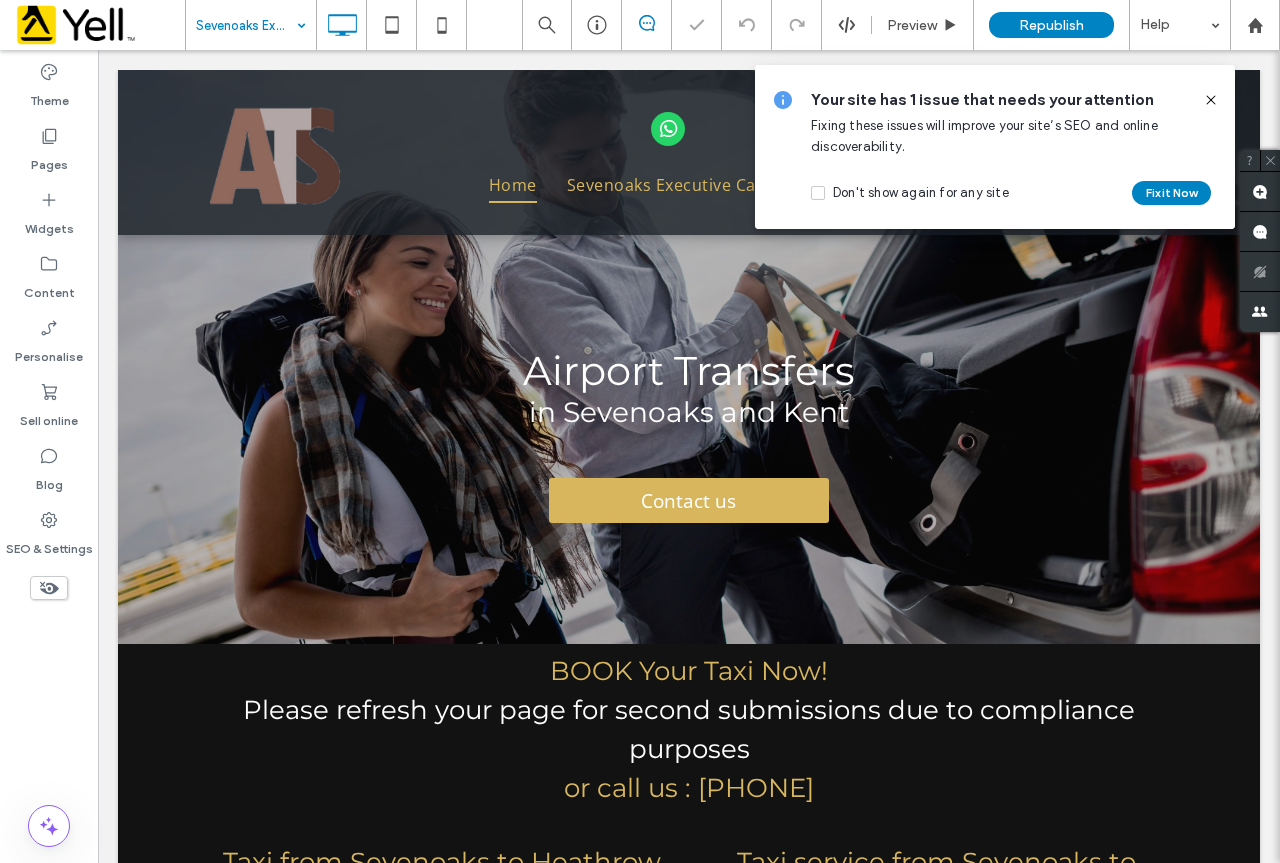 click 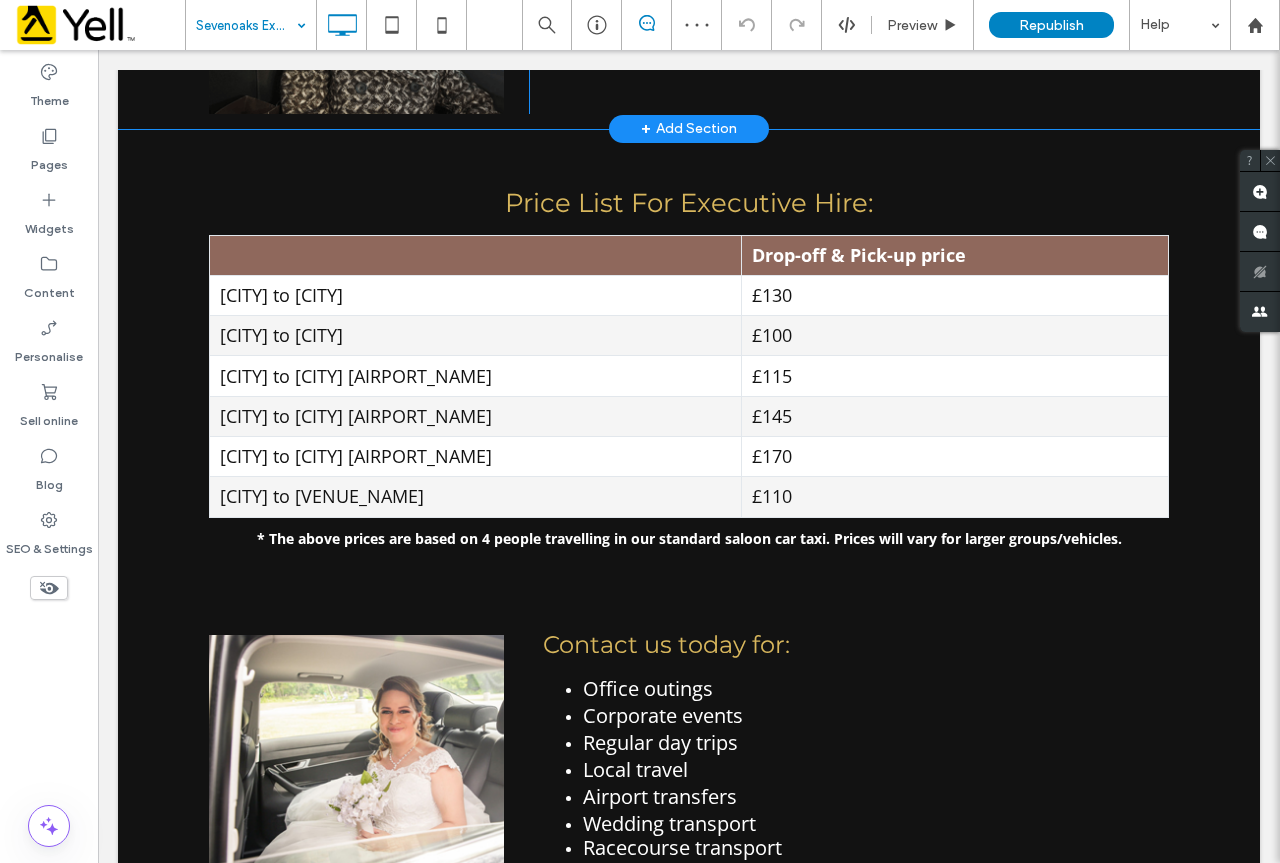scroll, scrollTop: 1100, scrollLeft: 0, axis: vertical 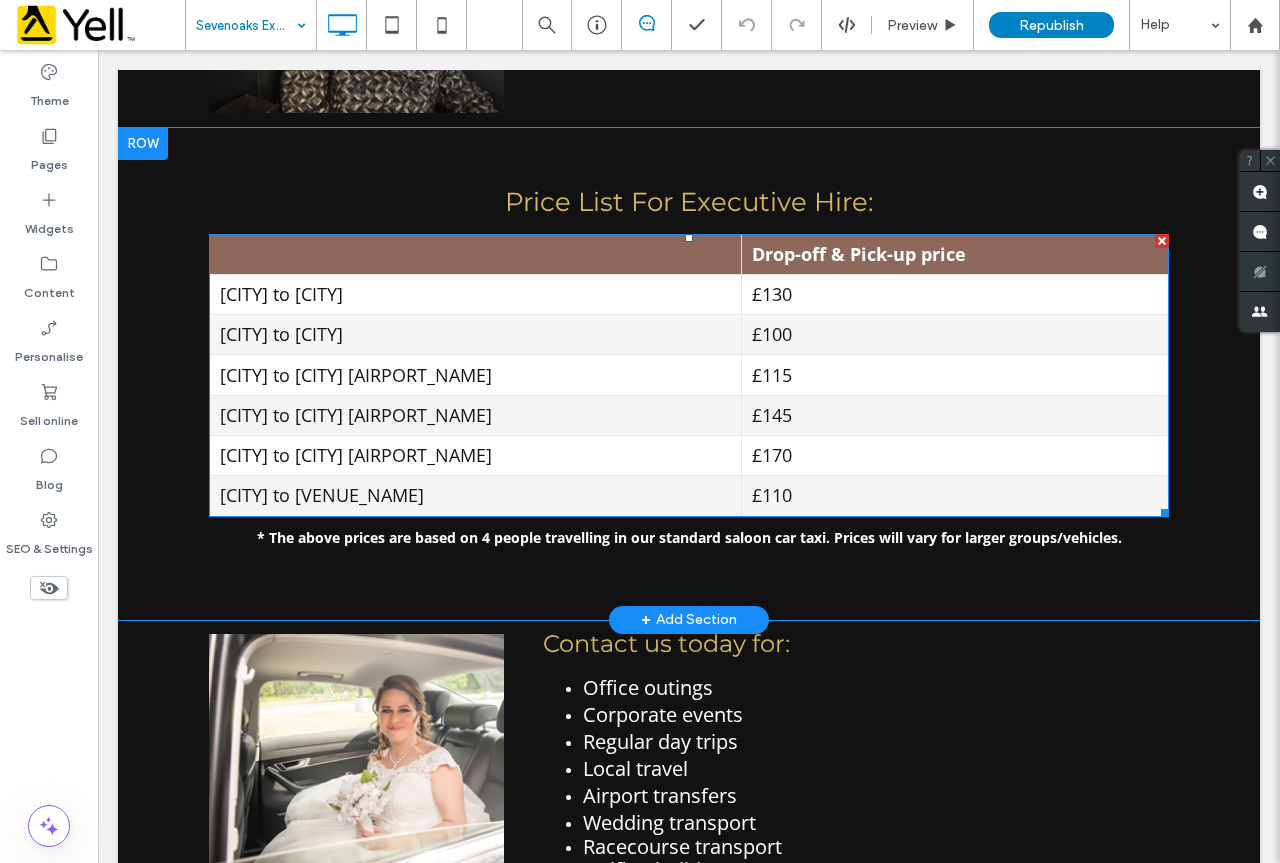 click on "£130" at bounding box center (955, 294) 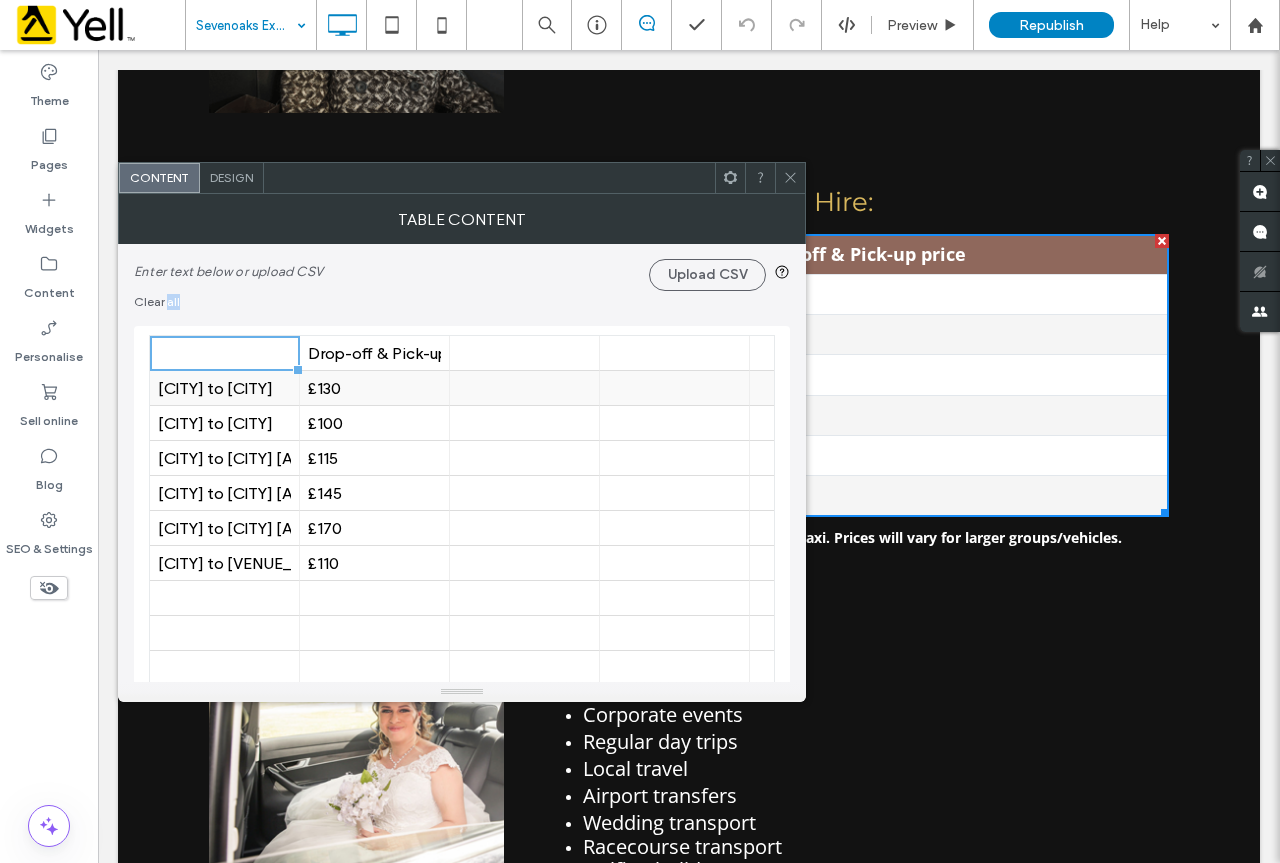 click on "£130" at bounding box center [374, 388] 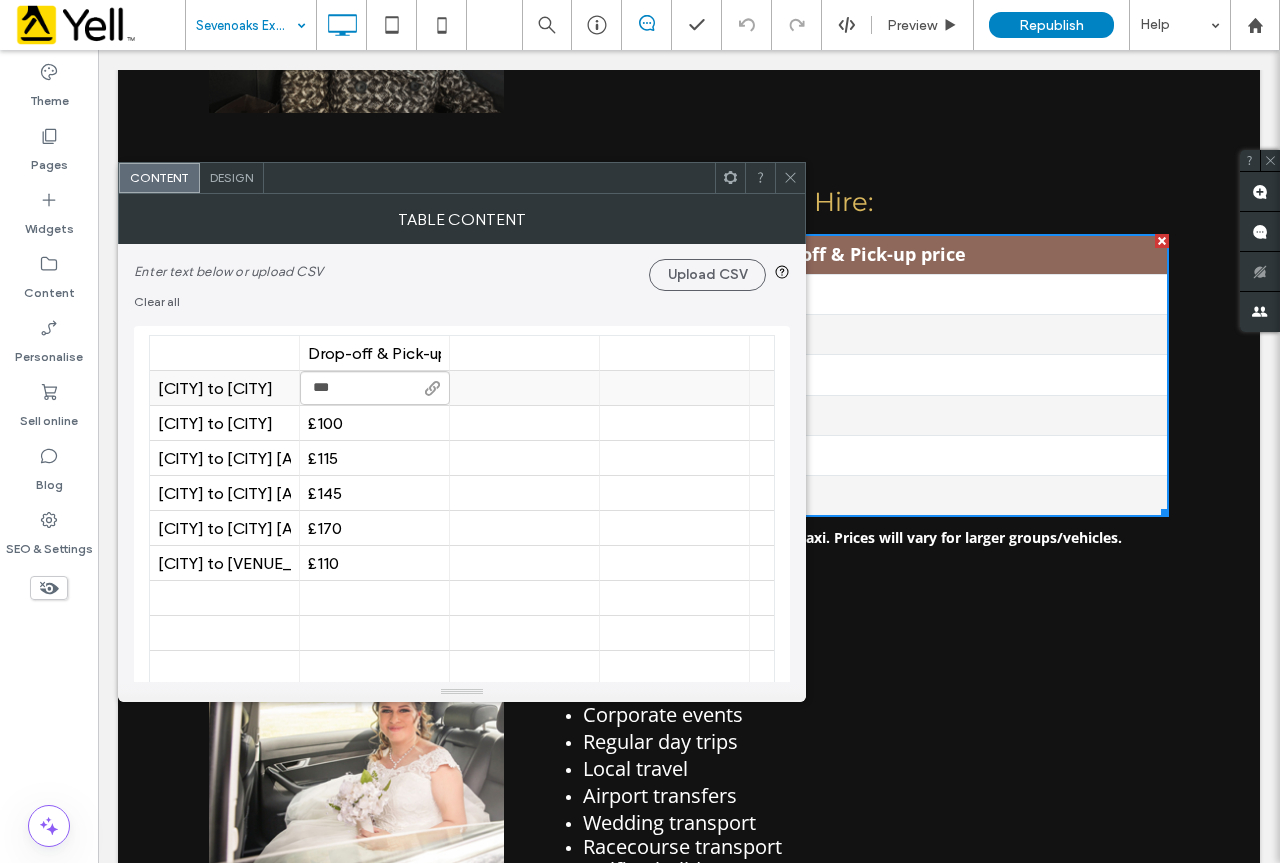 type on "****" 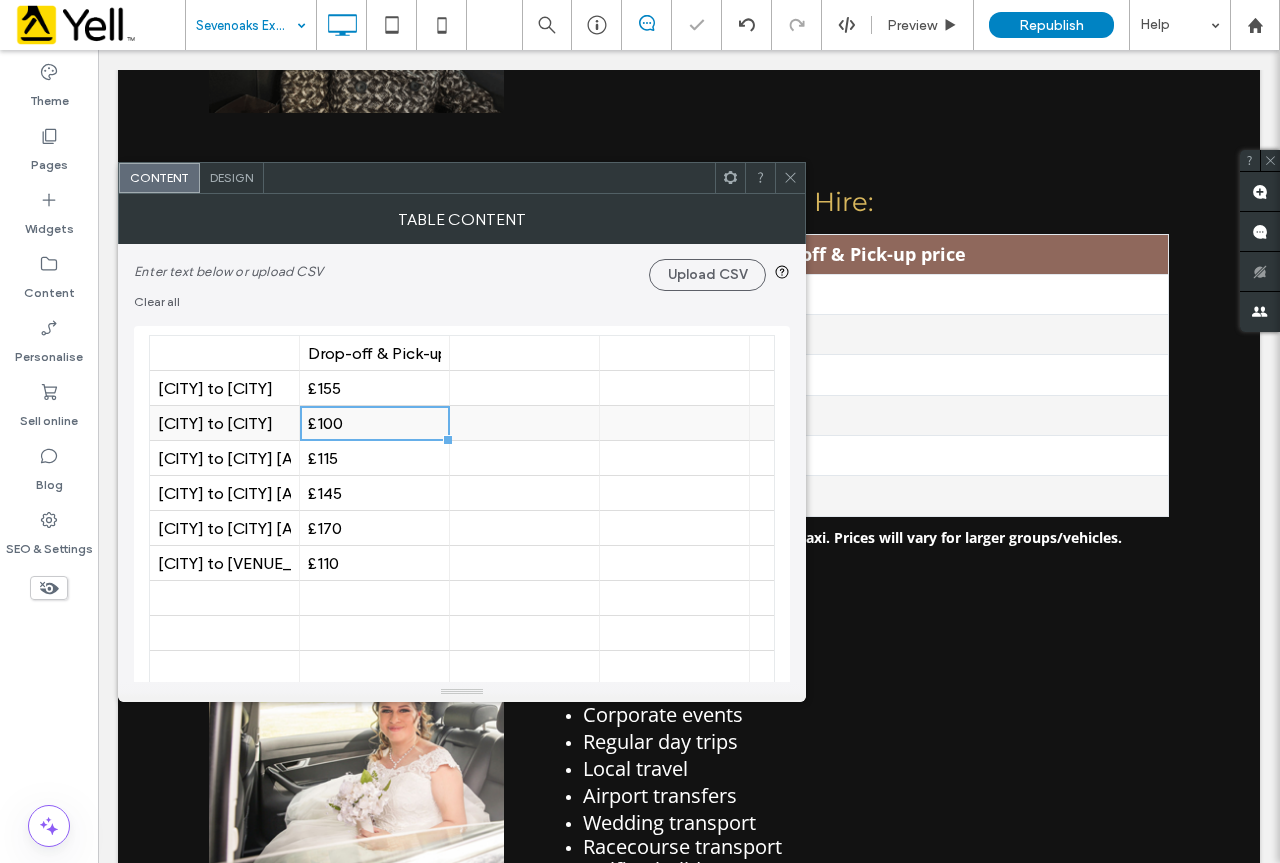 click on "£100" at bounding box center [374, 423] 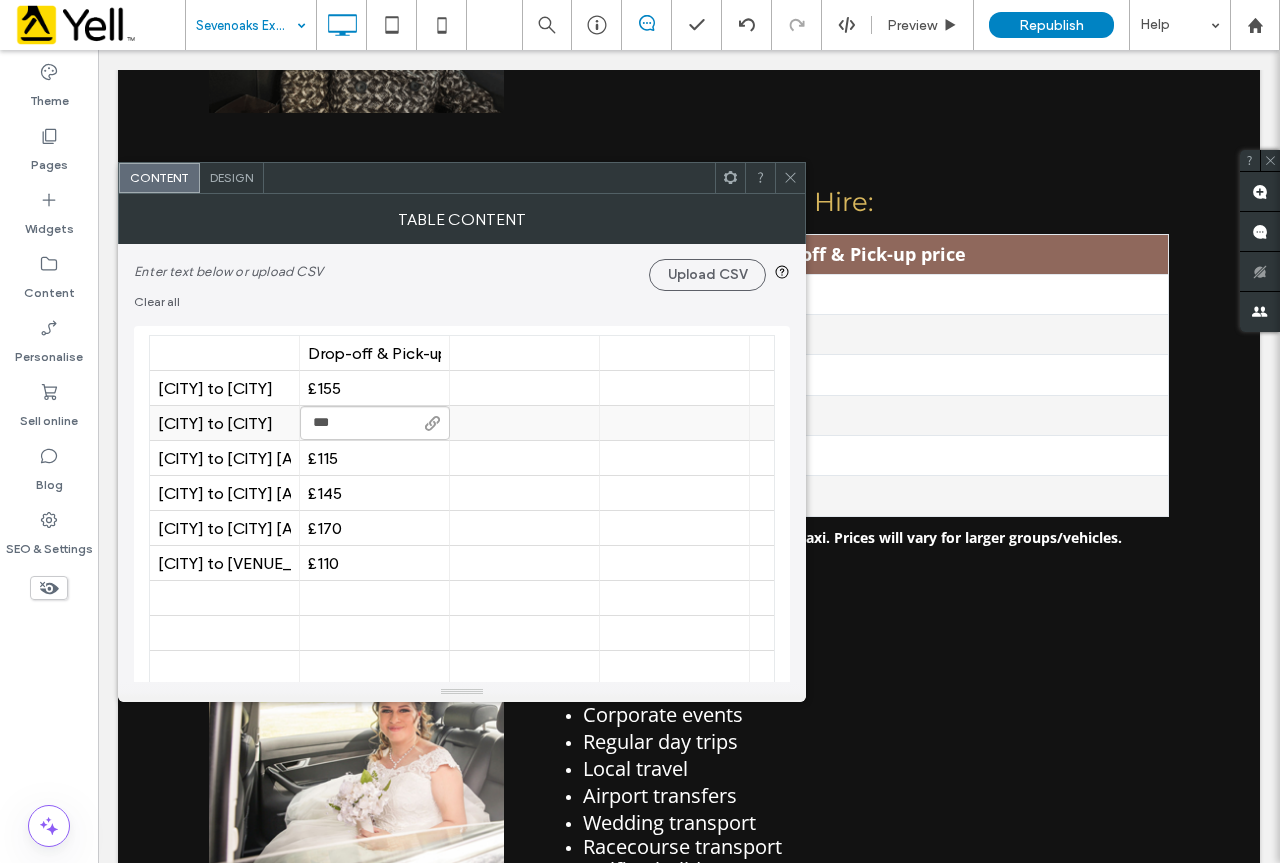 type on "****" 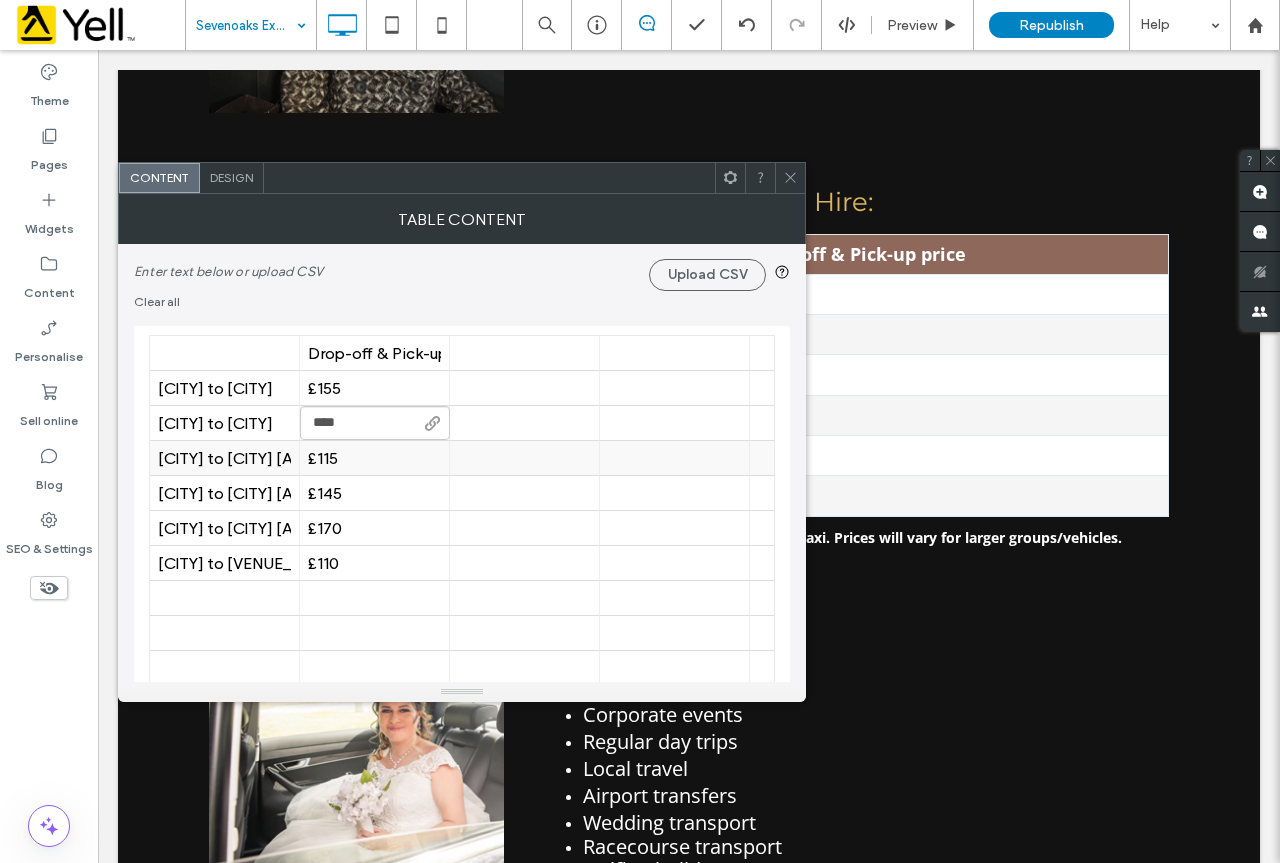click on "£115" at bounding box center (374, 458) 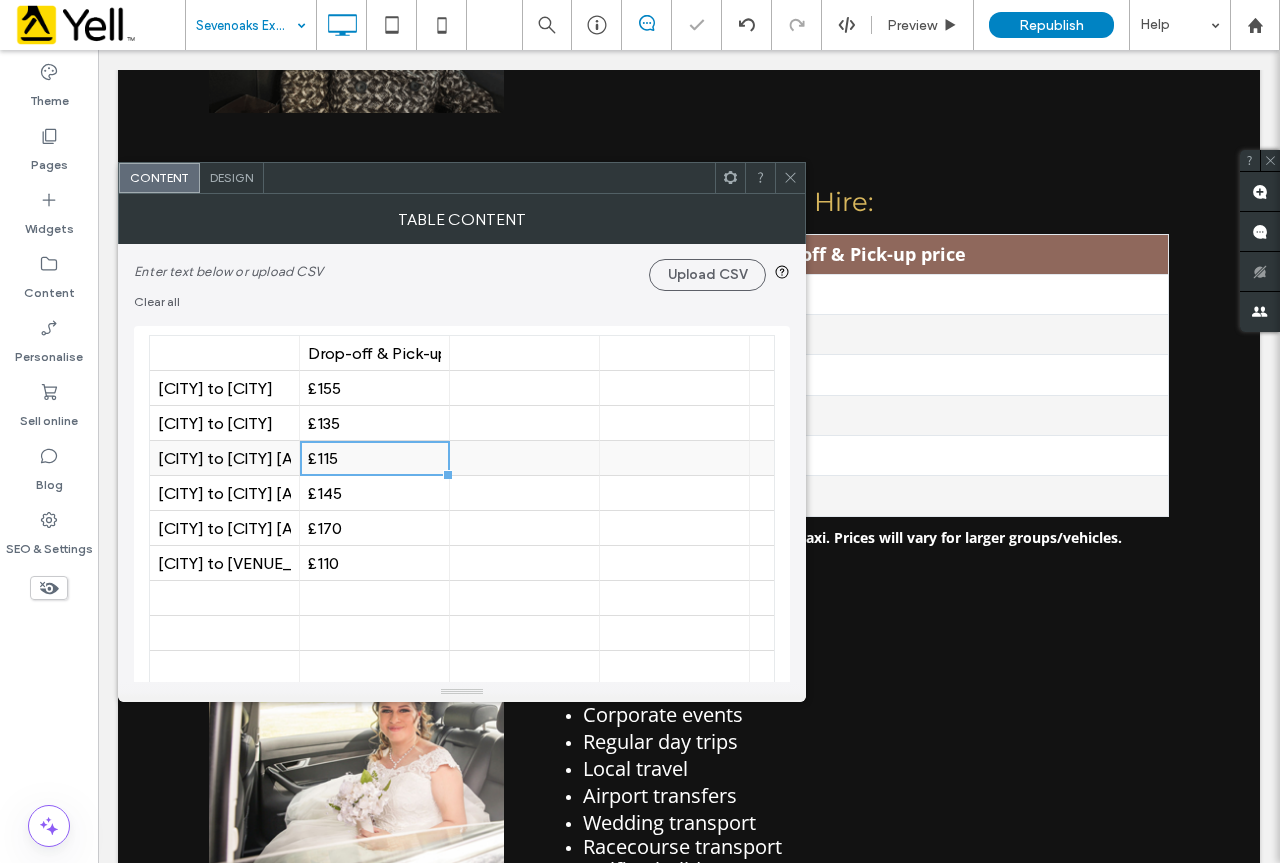 click on "£115" at bounding box center [374, 458] 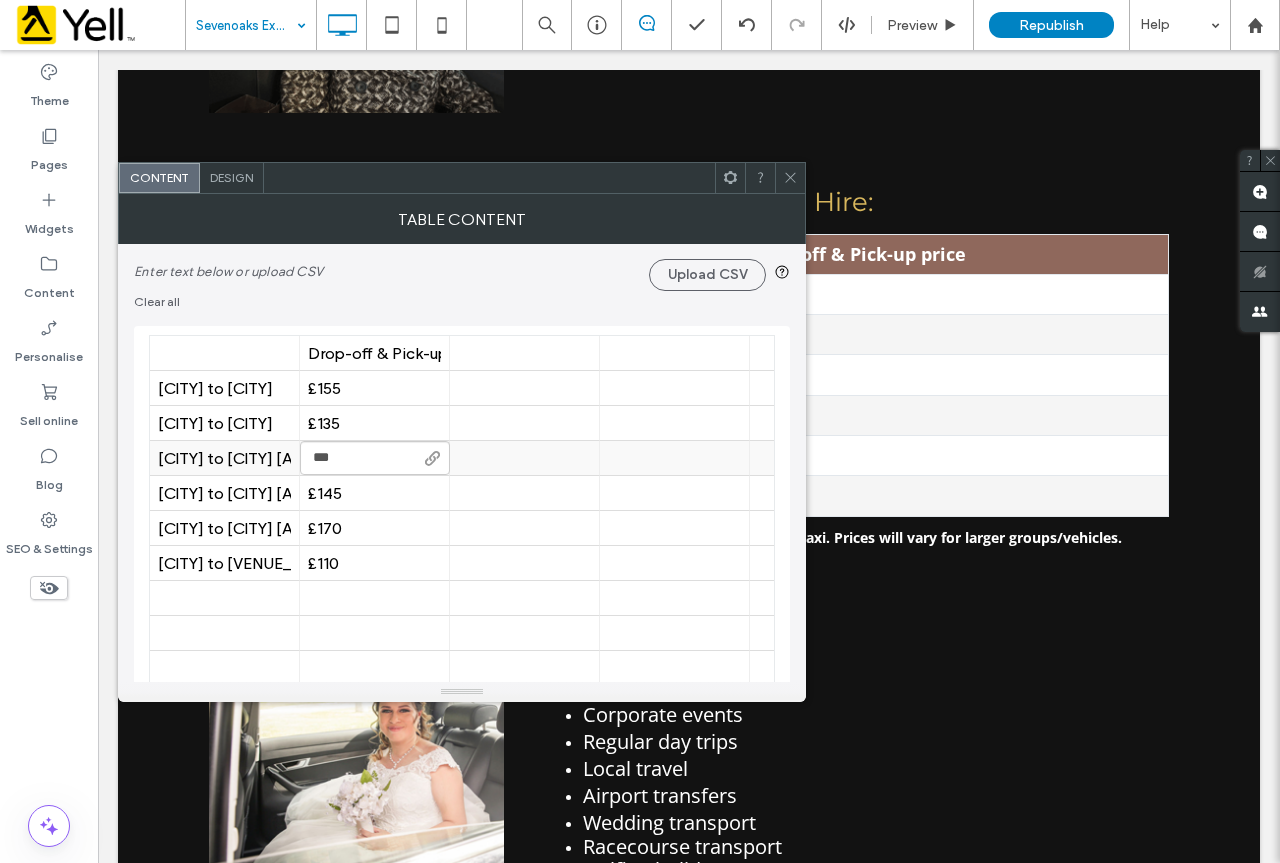 type on "****" 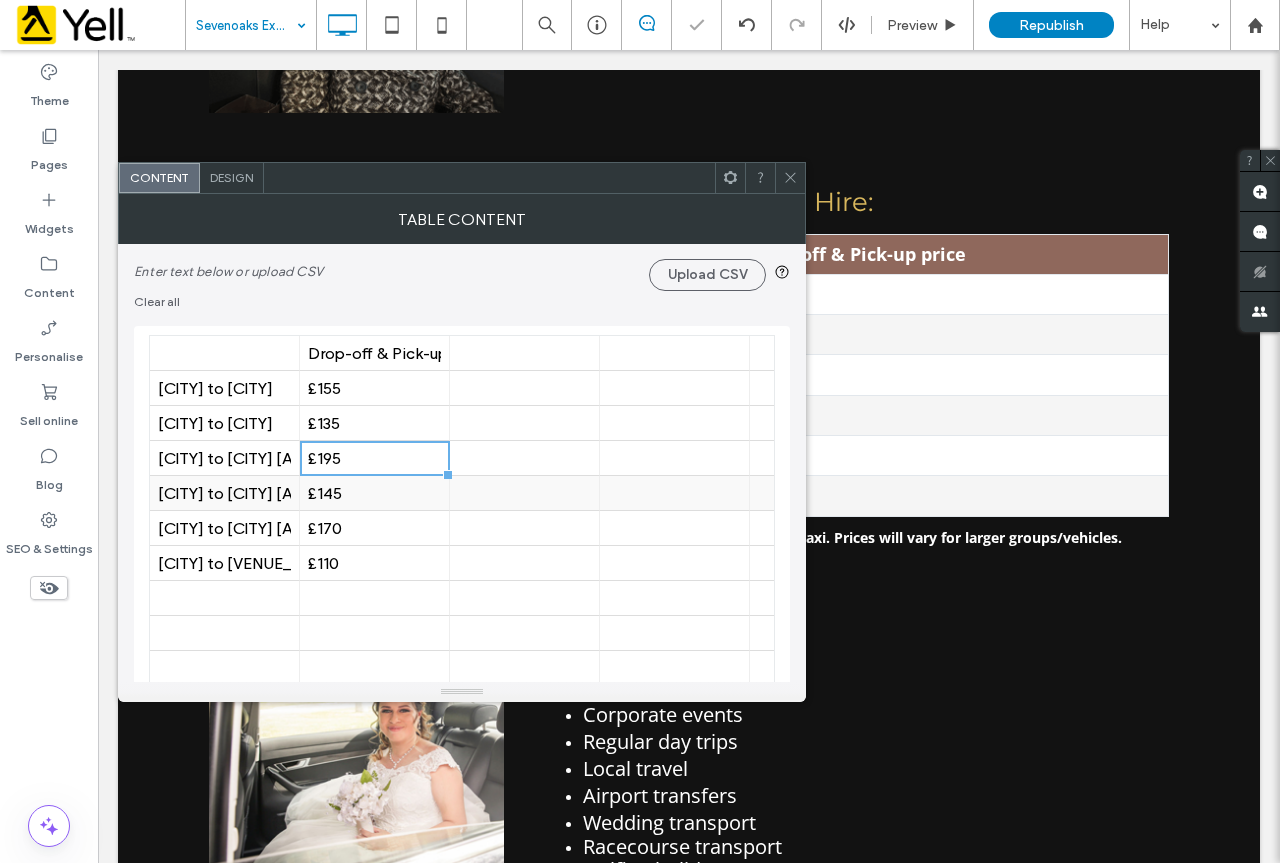click on "£145" at bounding box center (374, 493) 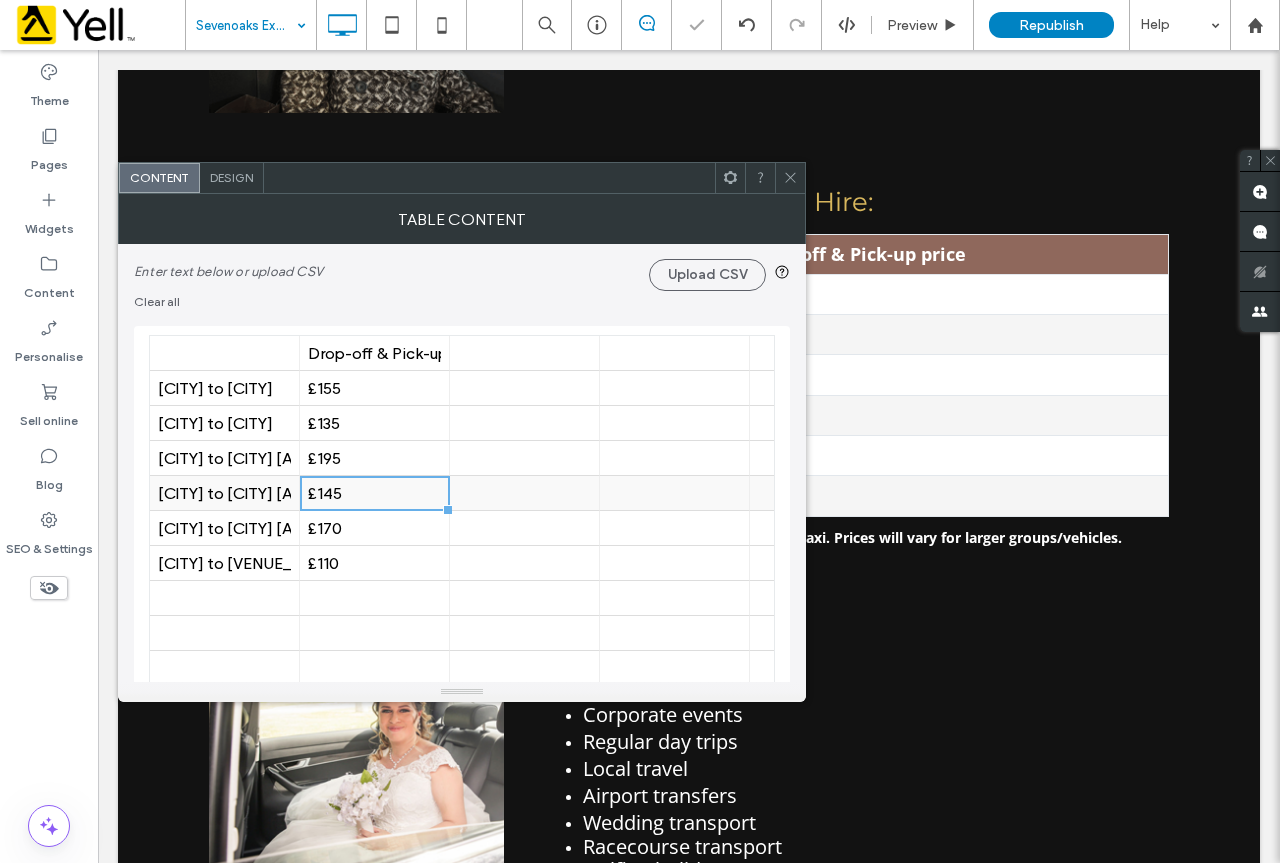click on "£145" at bounding box center [374, 493] 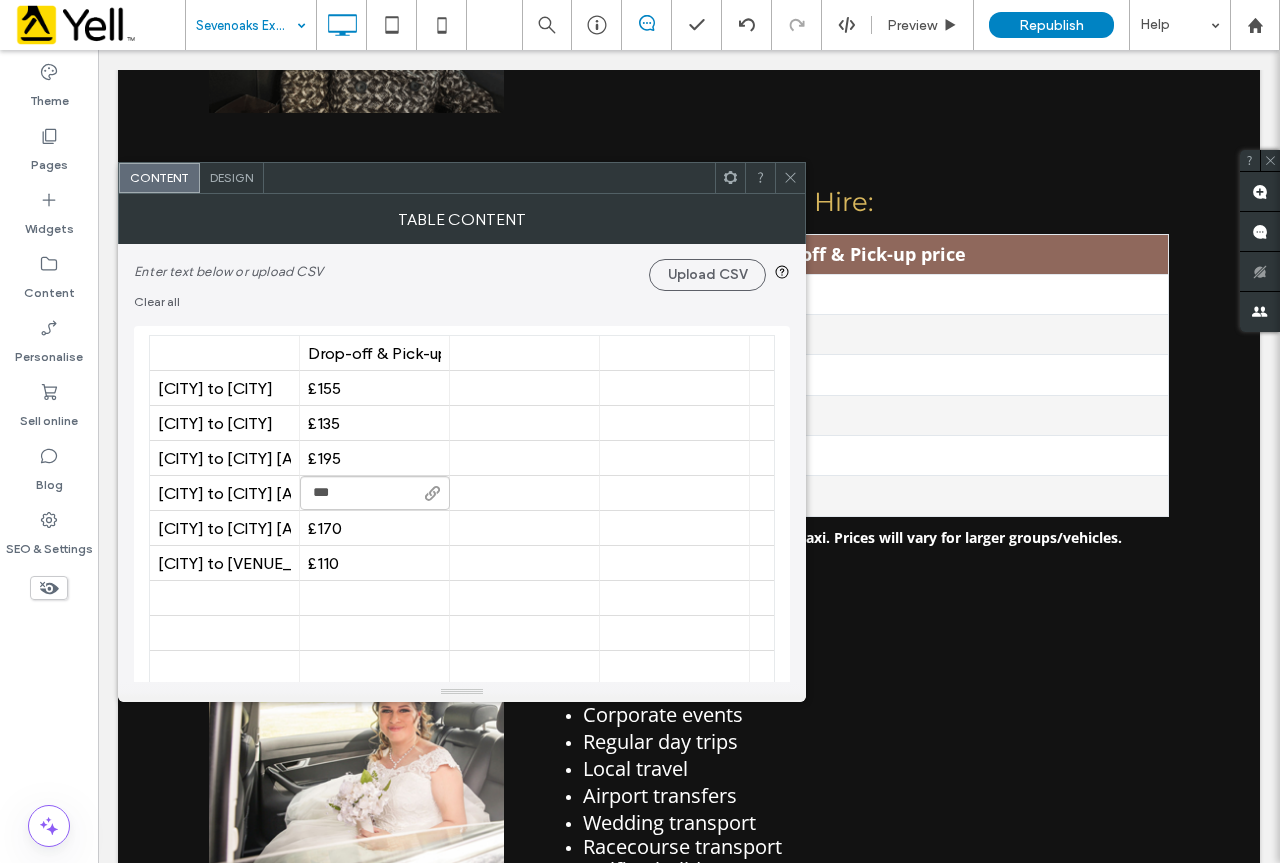 type on "****" 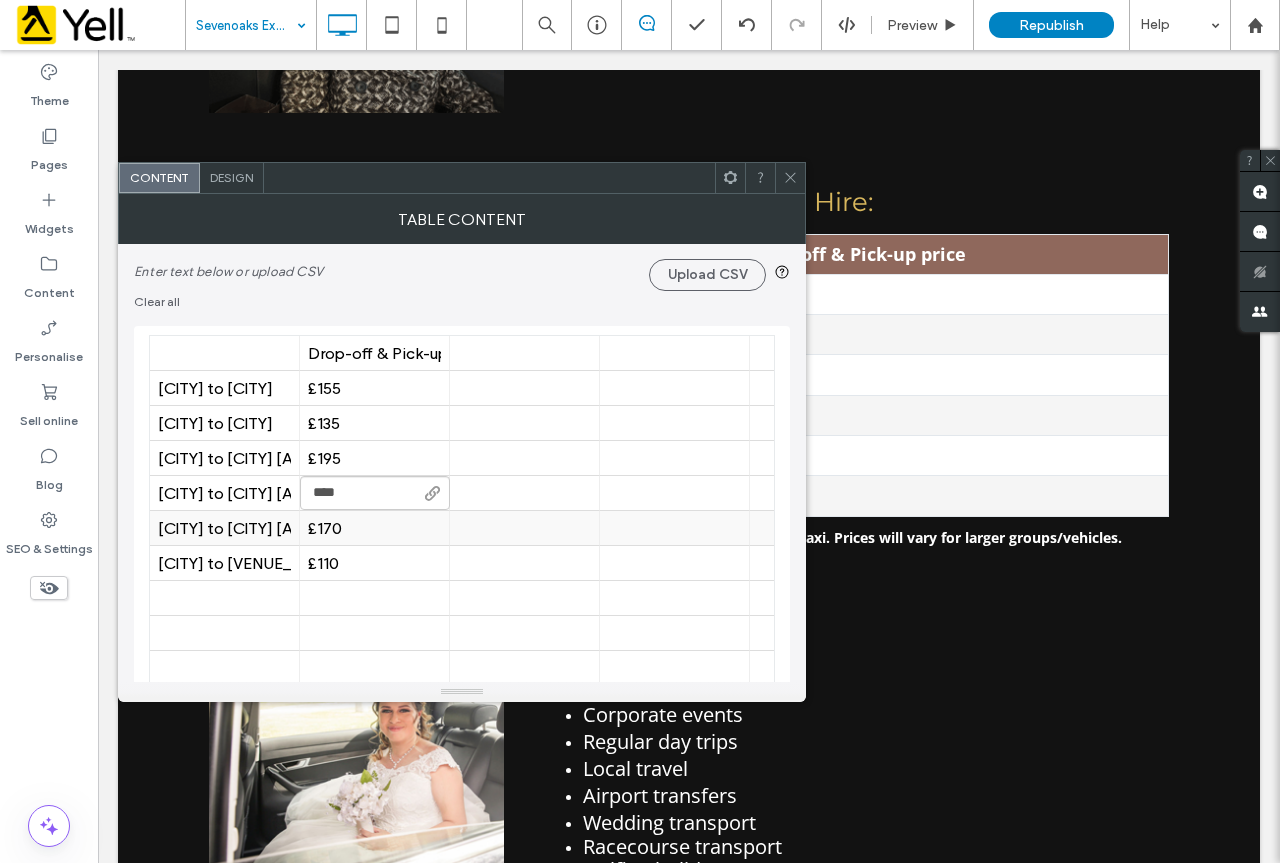 click on "£170" at bounding box center (374, 528) 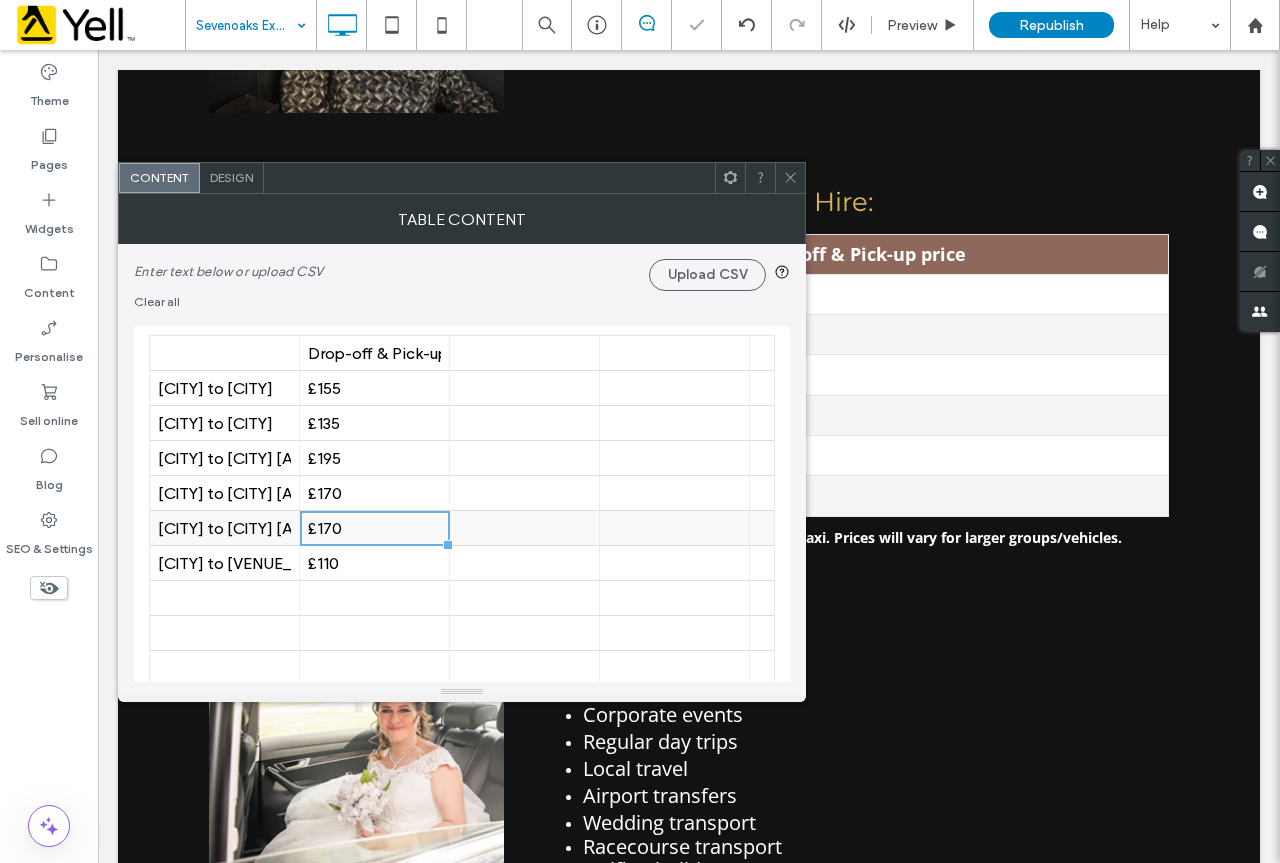 click on "£170" at bounding box center (374, 528) 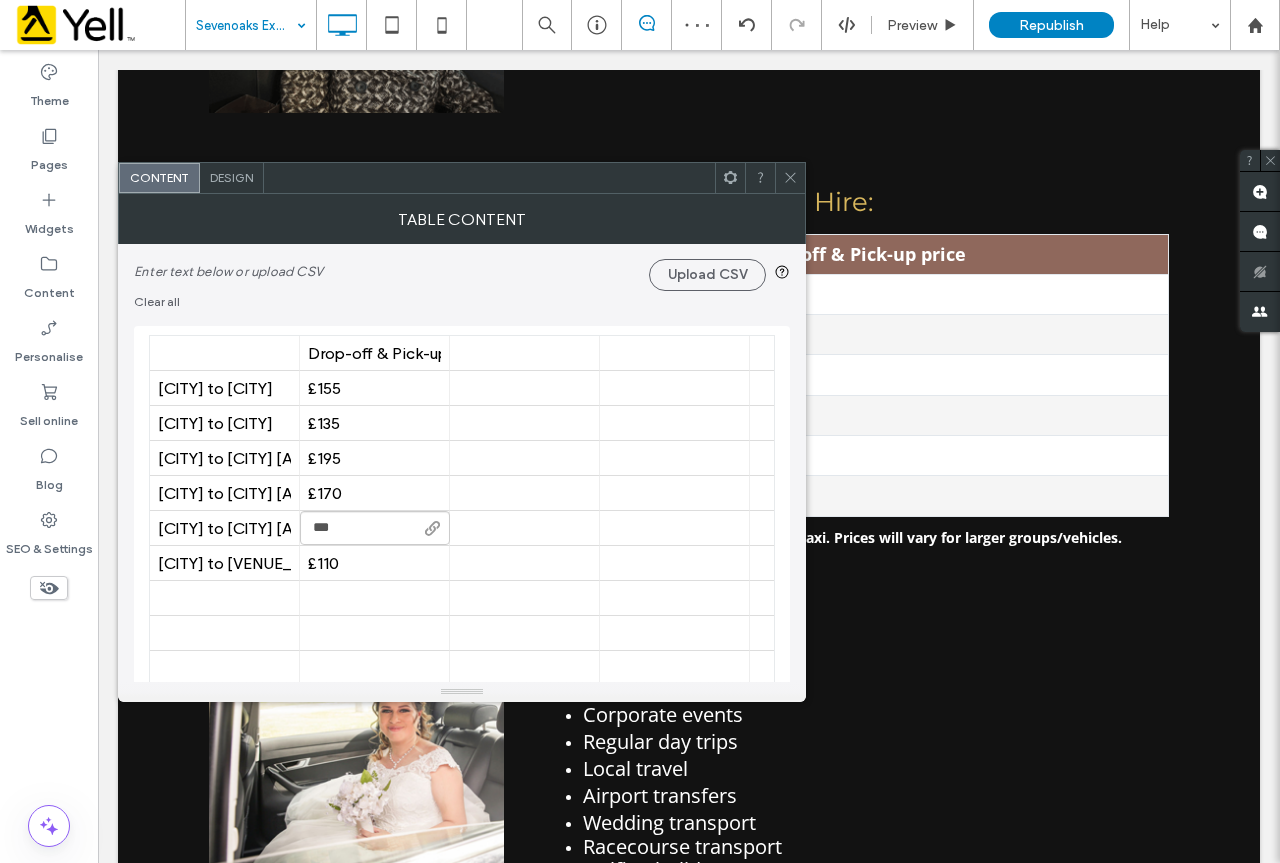 type on "****" 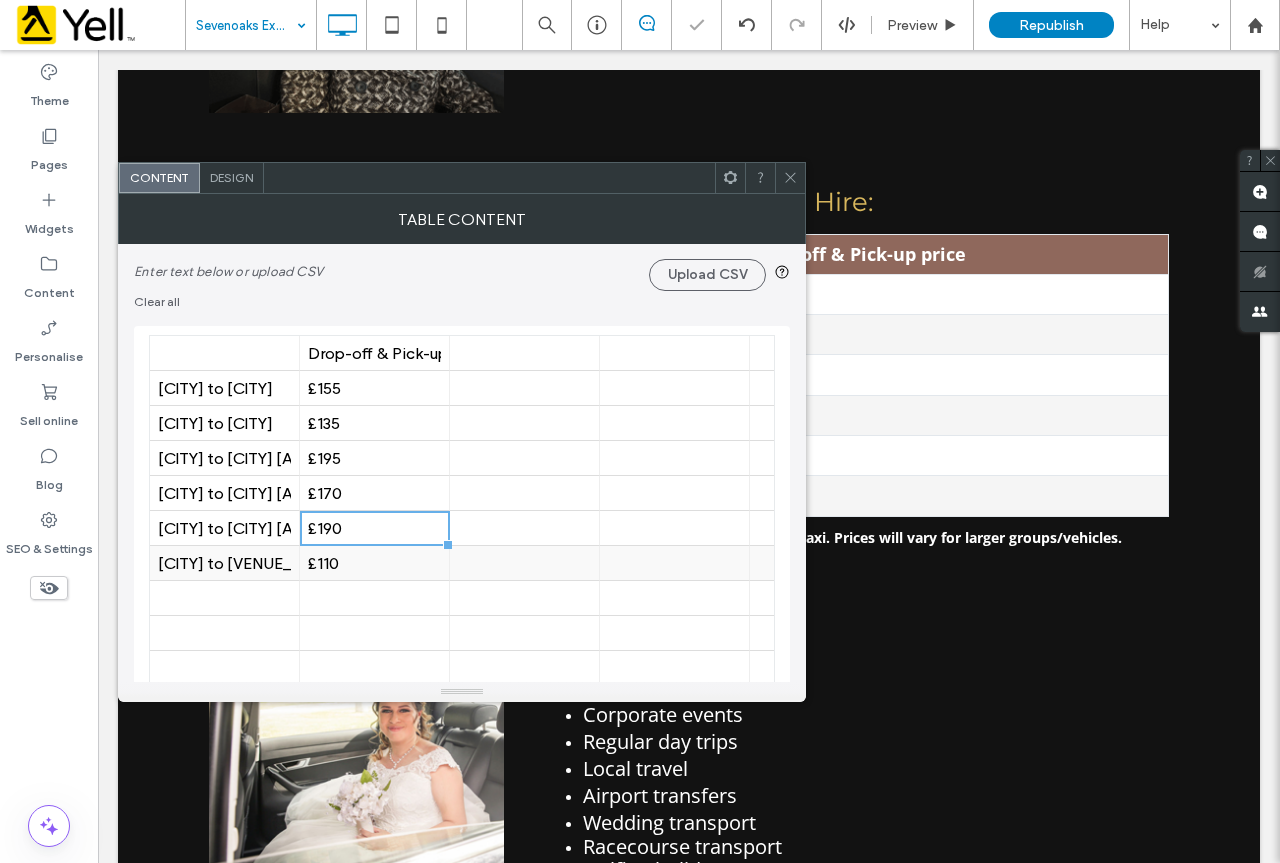 click on "£110" at bounding box center (374, 563) 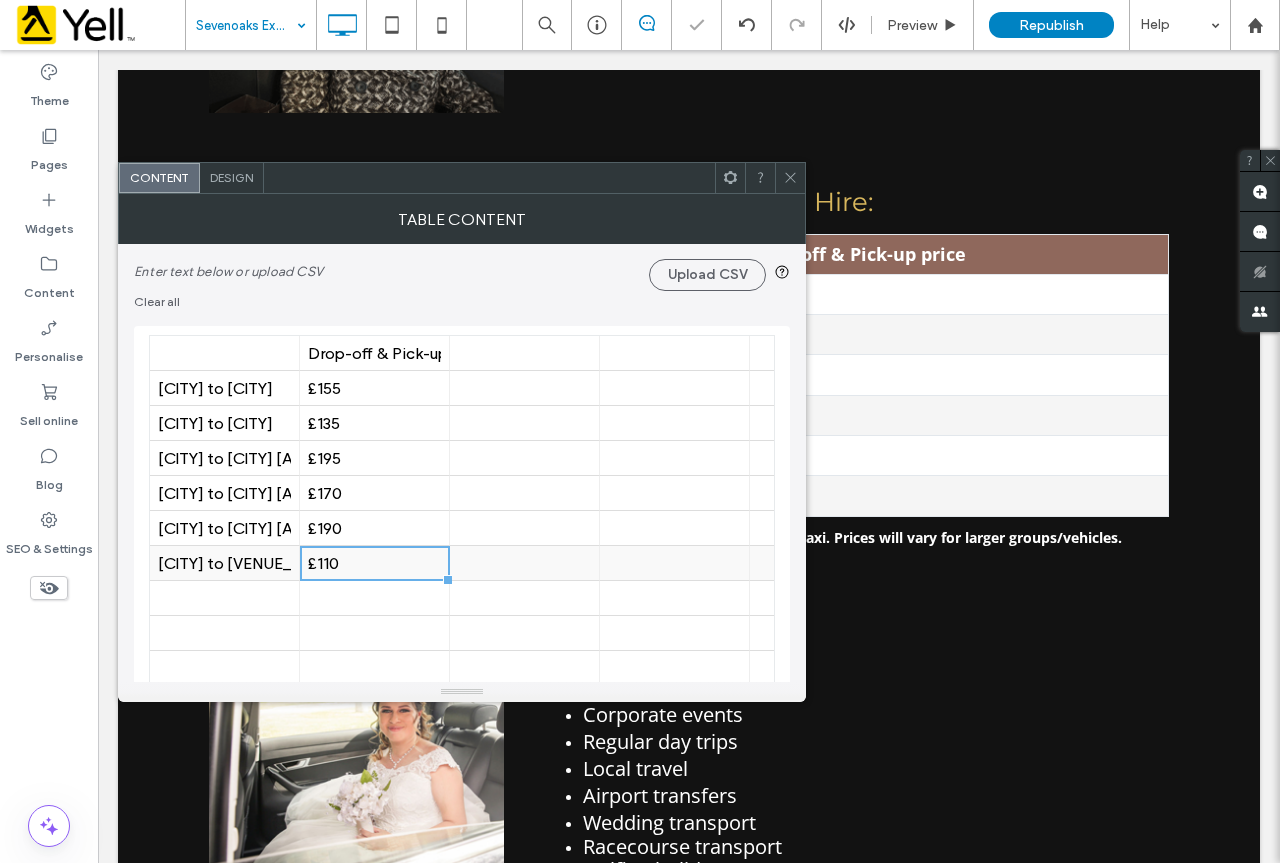 click on "£110" at bounding box center [374, 563] 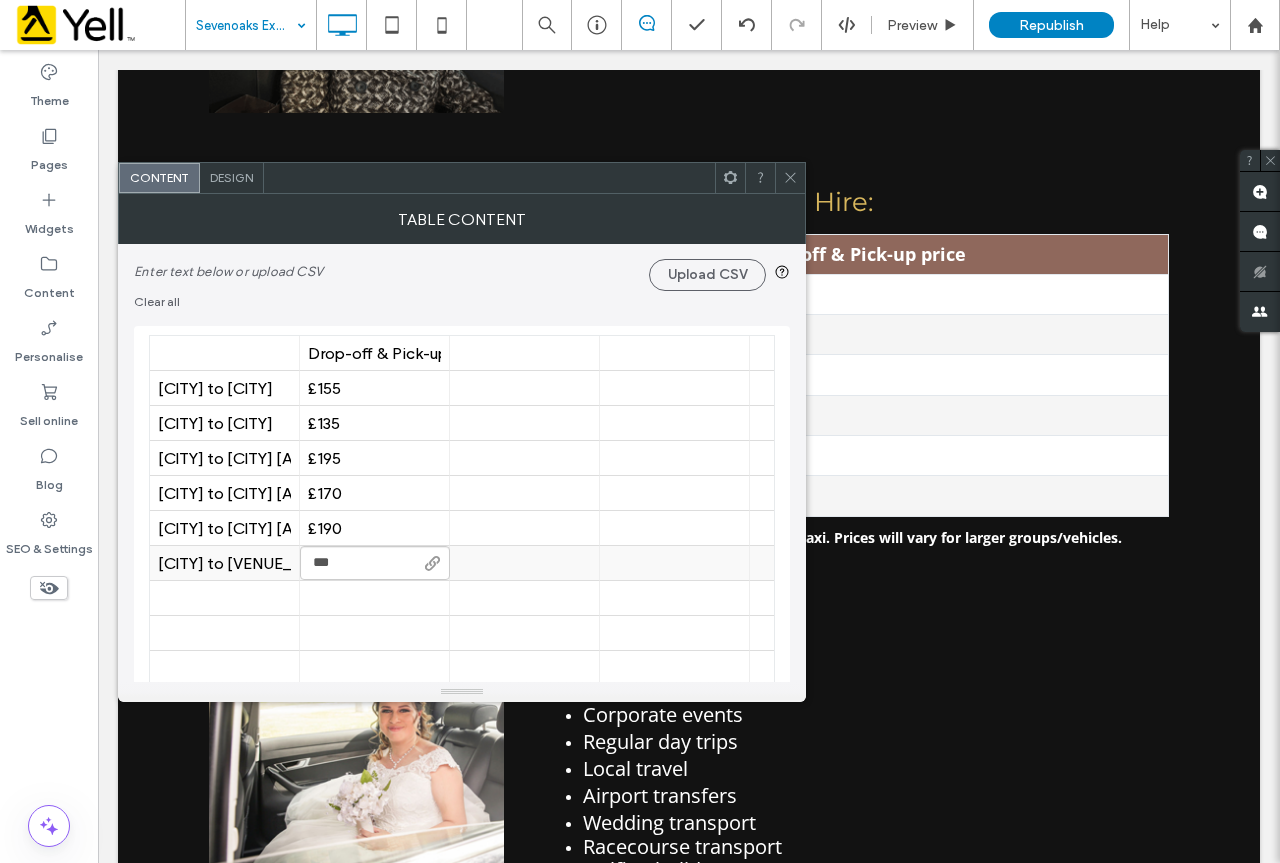 type on "****" 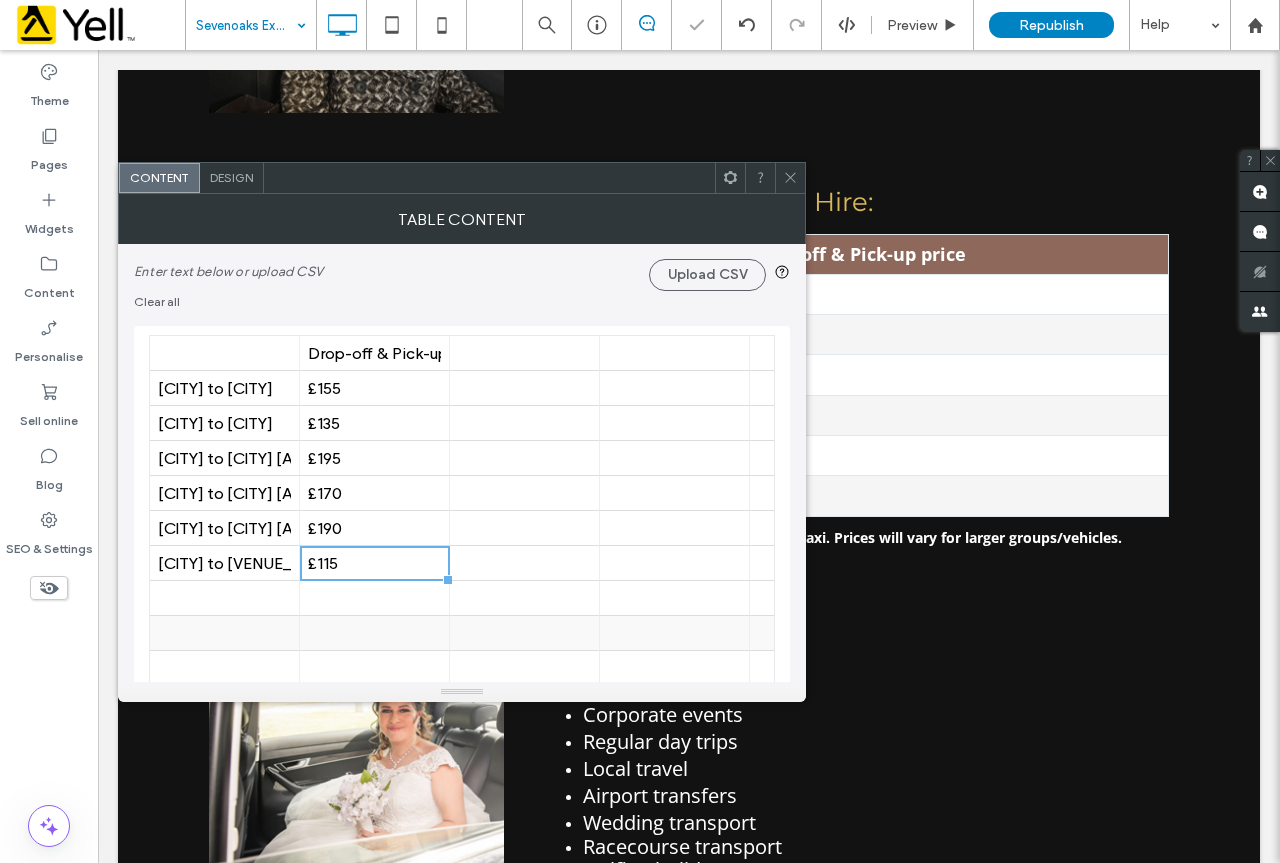 click at bounding box center (374, 633) 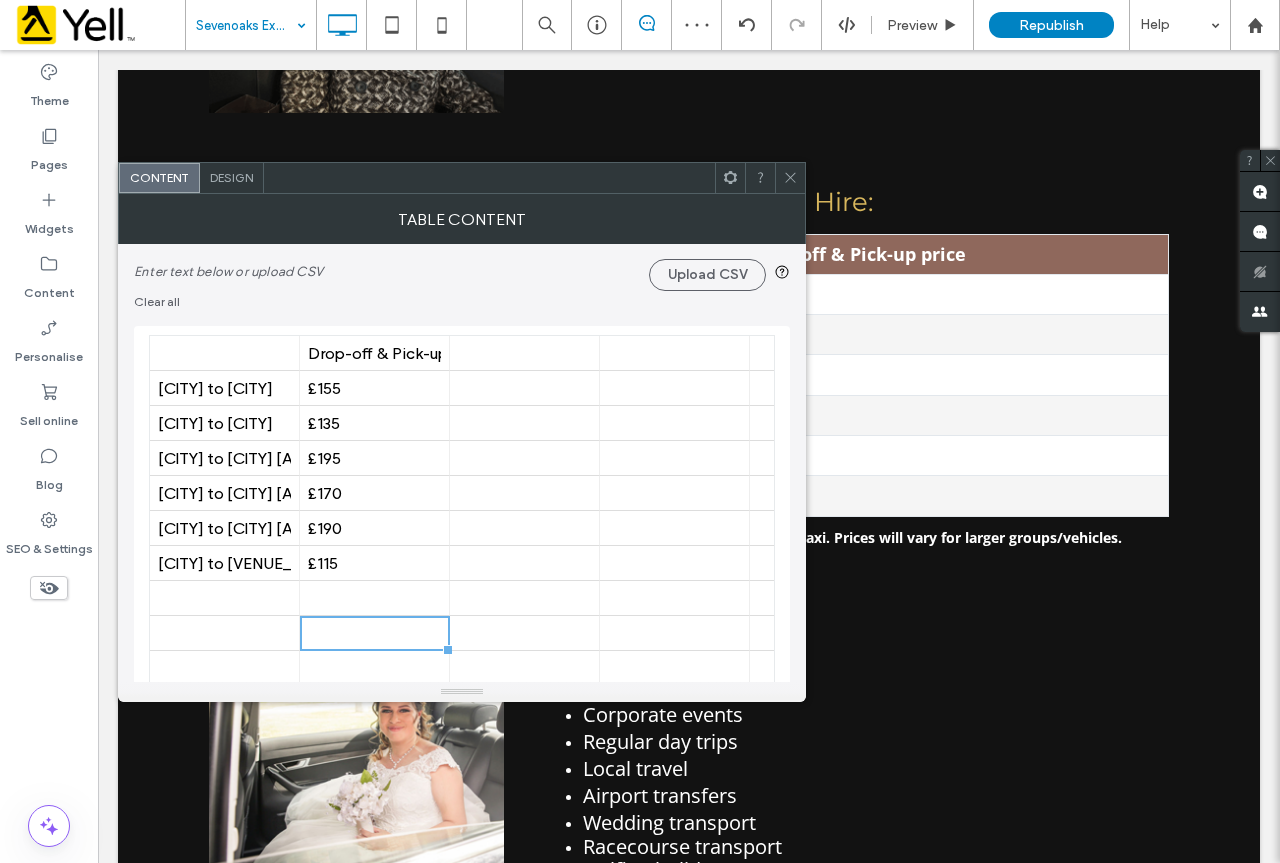 click 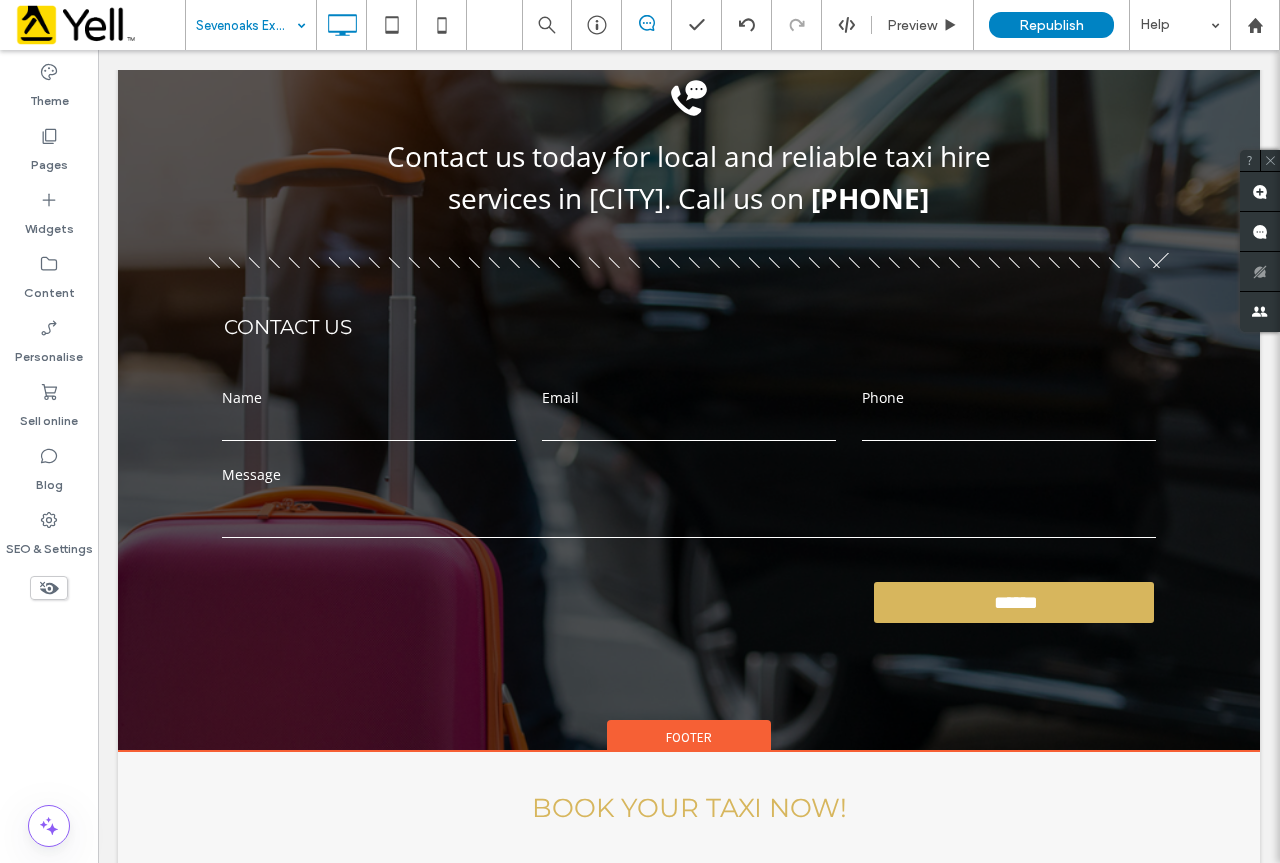 scroll, scrollTop: 2131, scrollLeft: 0, axis: vertical 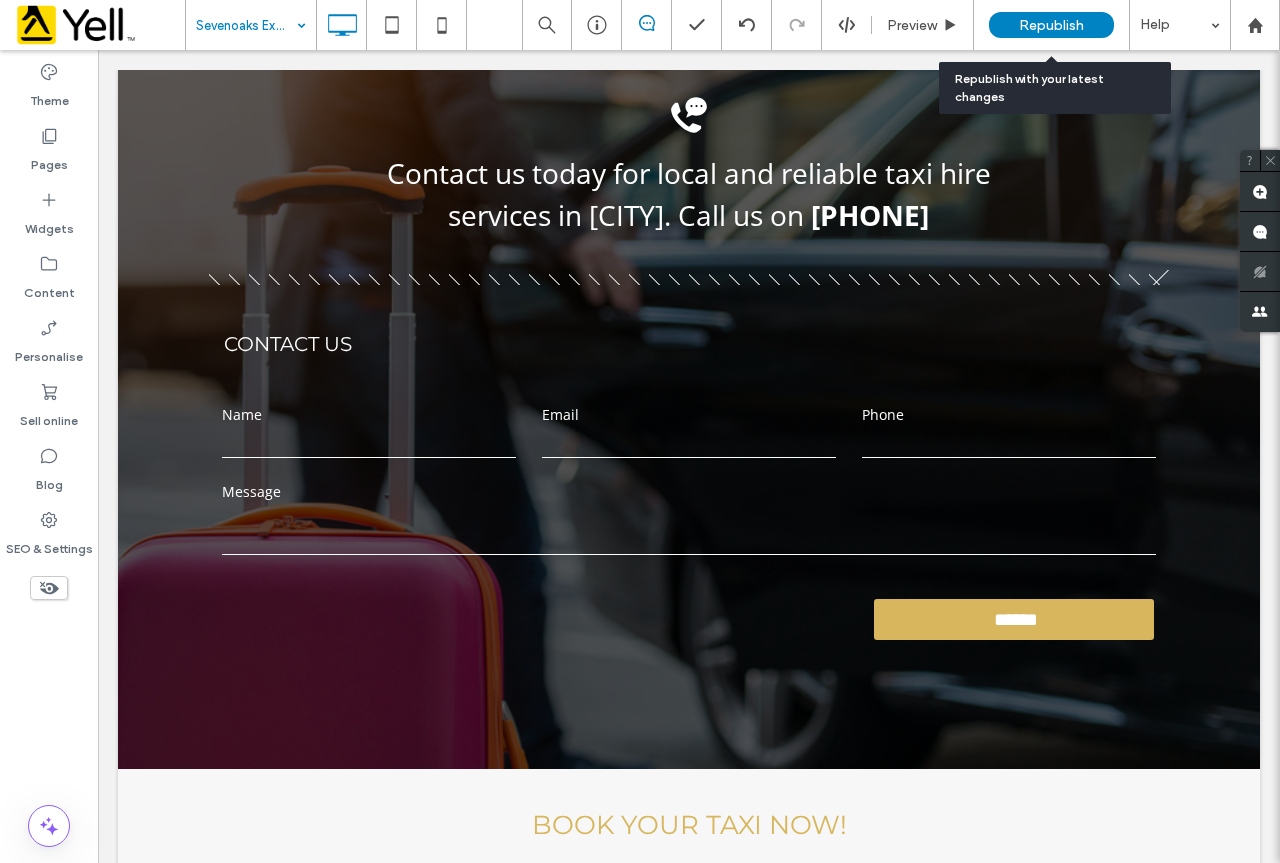 click on "Republish" at bounding box center (1051, 25) 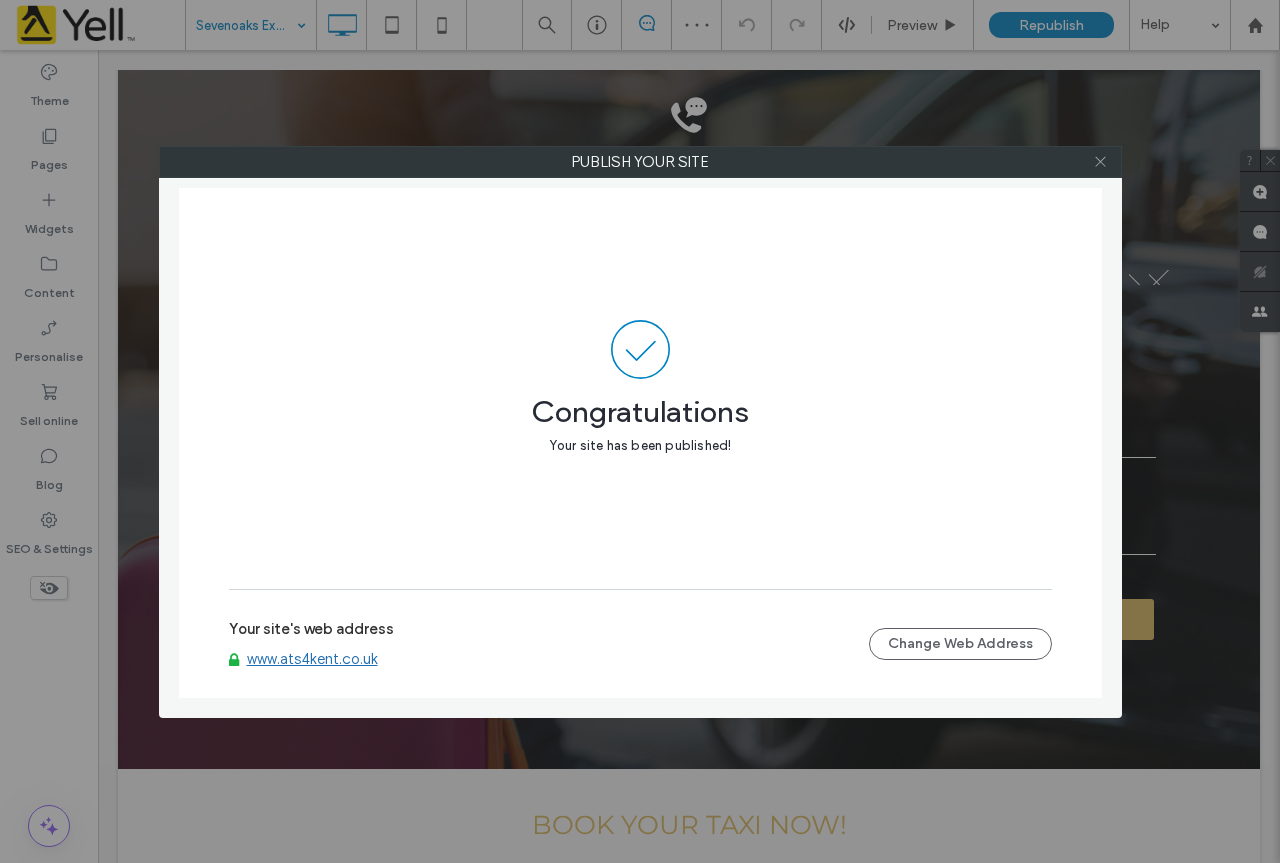 click 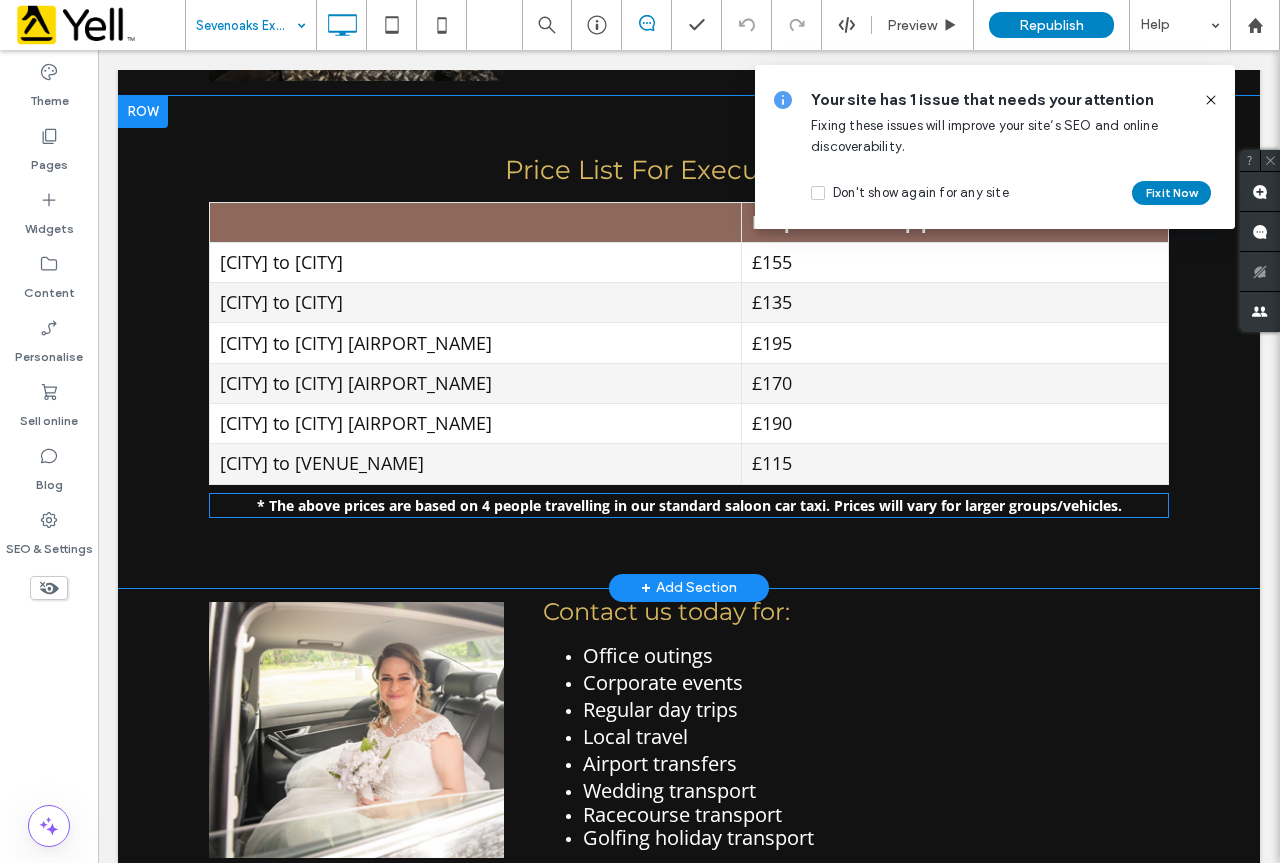 scroll, scrollTop: 1231, scrollLeft: 0, axis: vertical 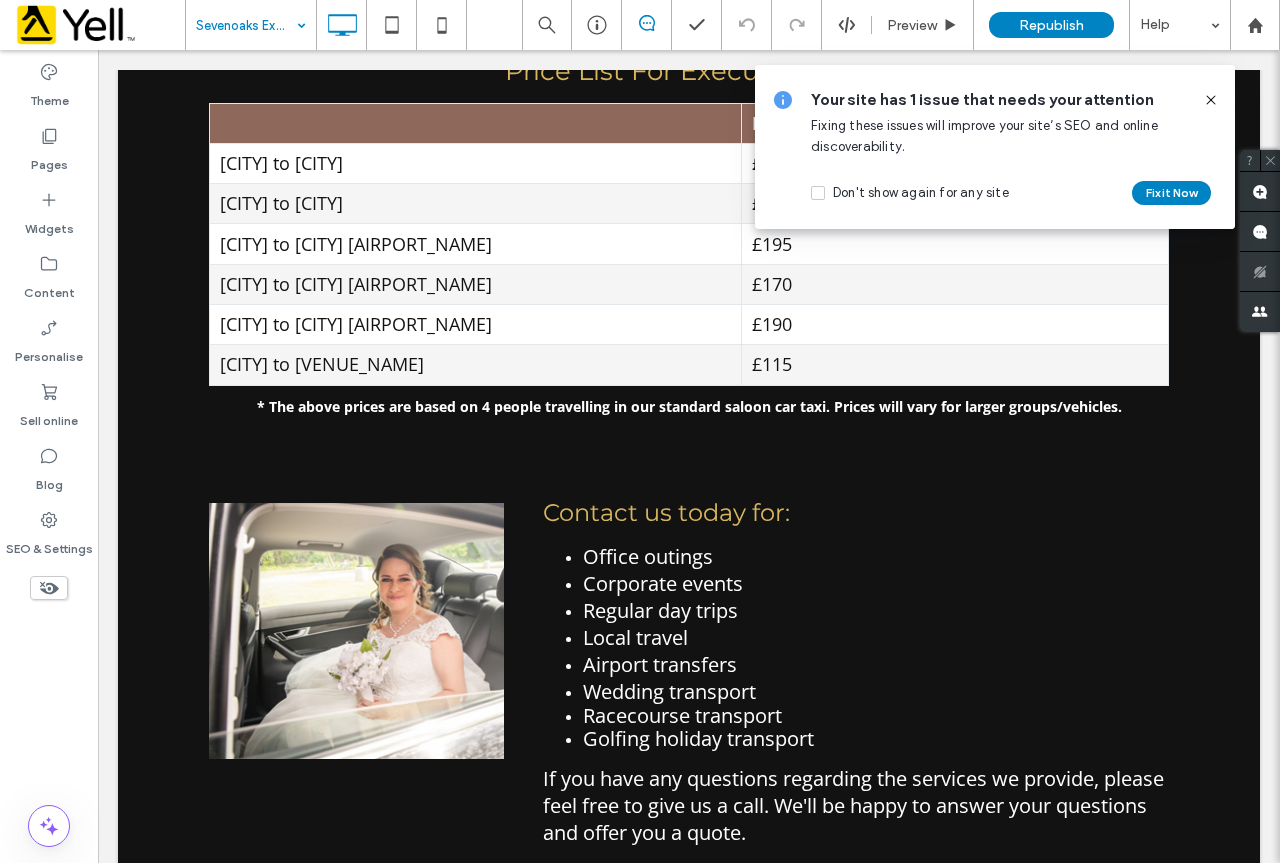 click at bounding box center (1203, 100) 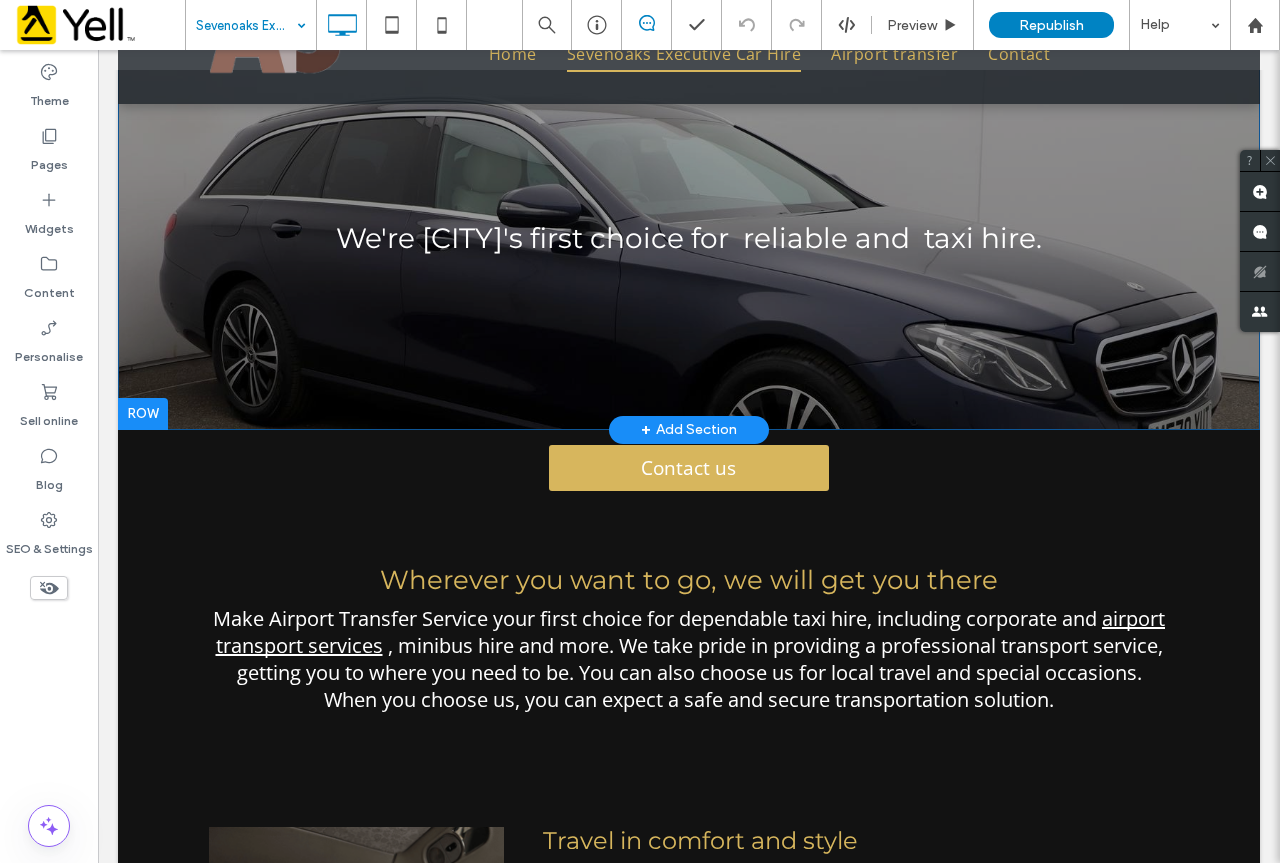 scroll, scrollTop: 0, scrollLeft: 0, axis: both 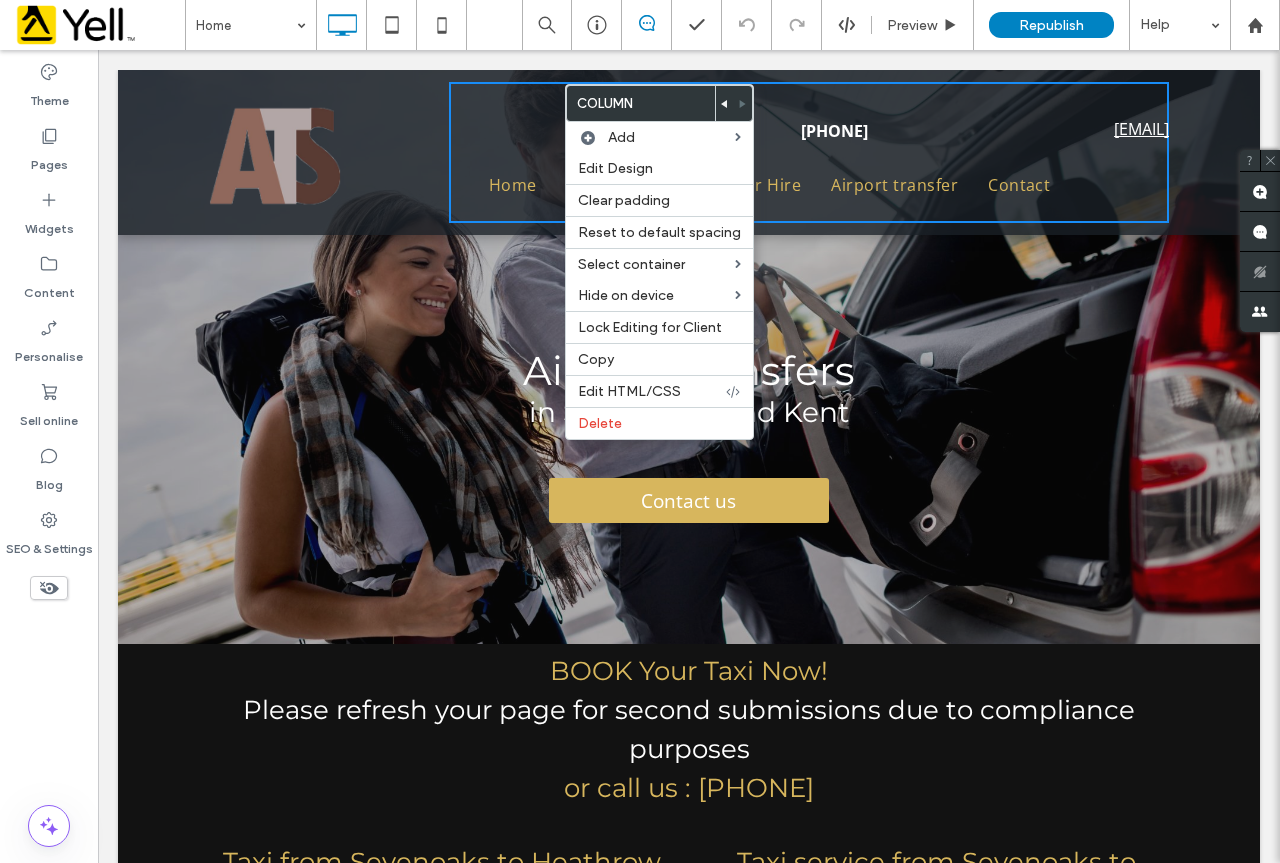 click on "Click To Paste" at bounding box center (329, 152) 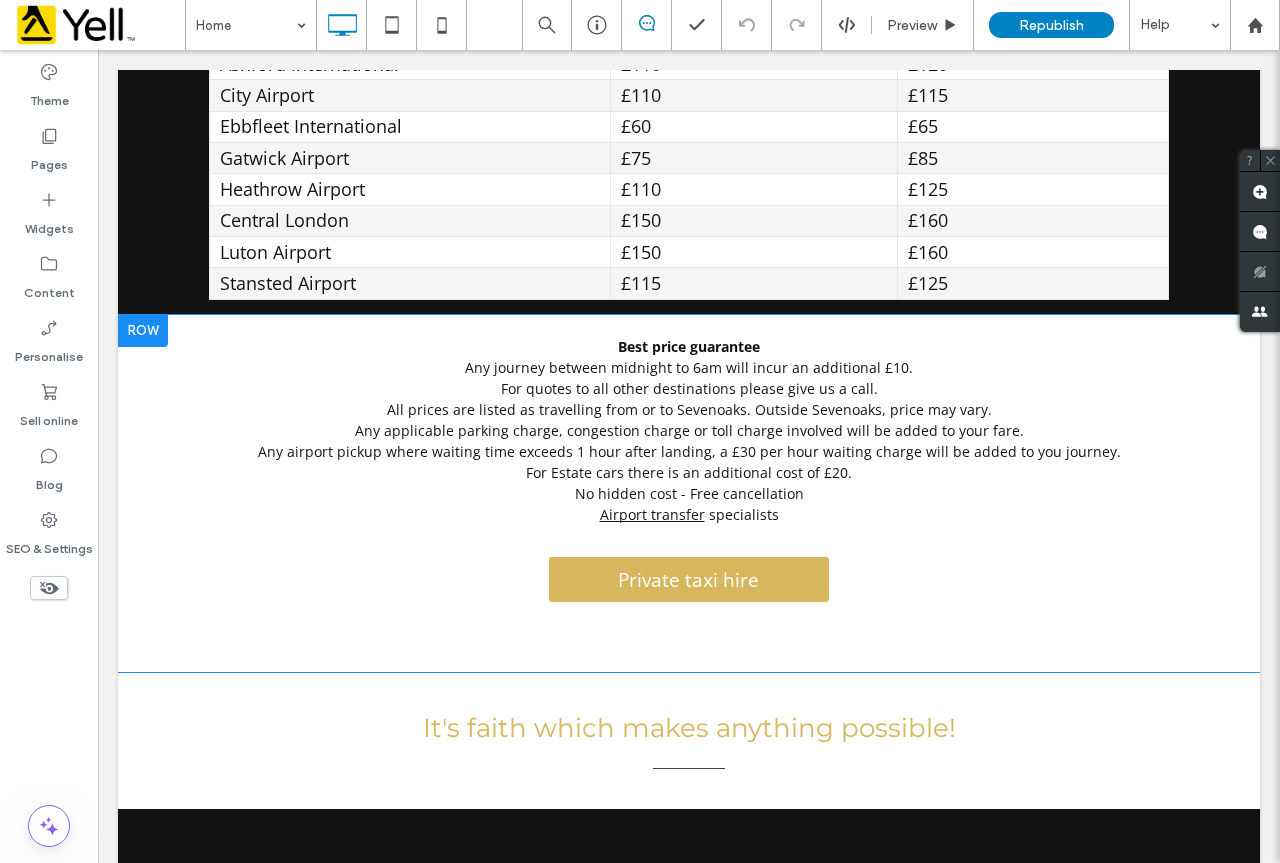 scroll, scrollTop: 1600, scrollLeft: 0, axis: vertical 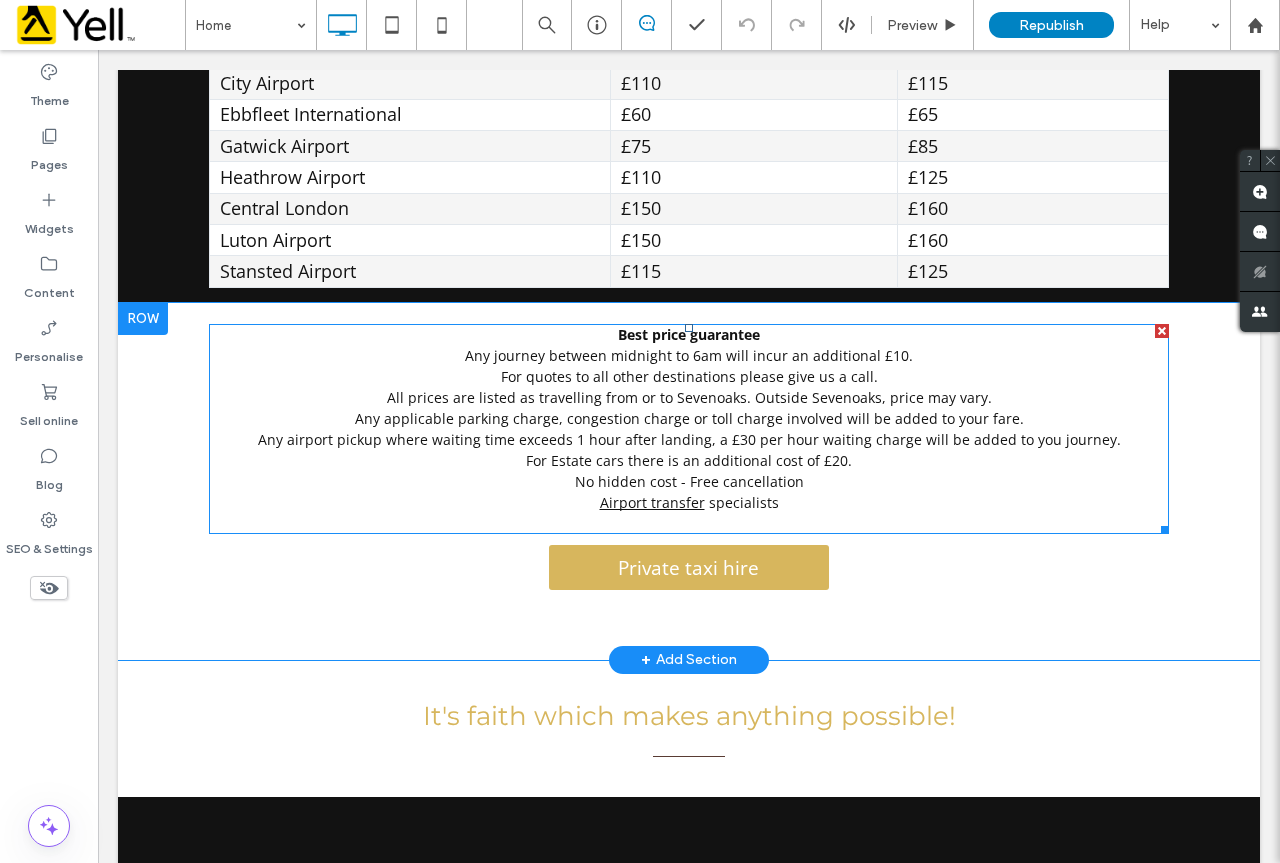 click on "No hidden cost - Free cancellation" at bounding box center (689, 481) 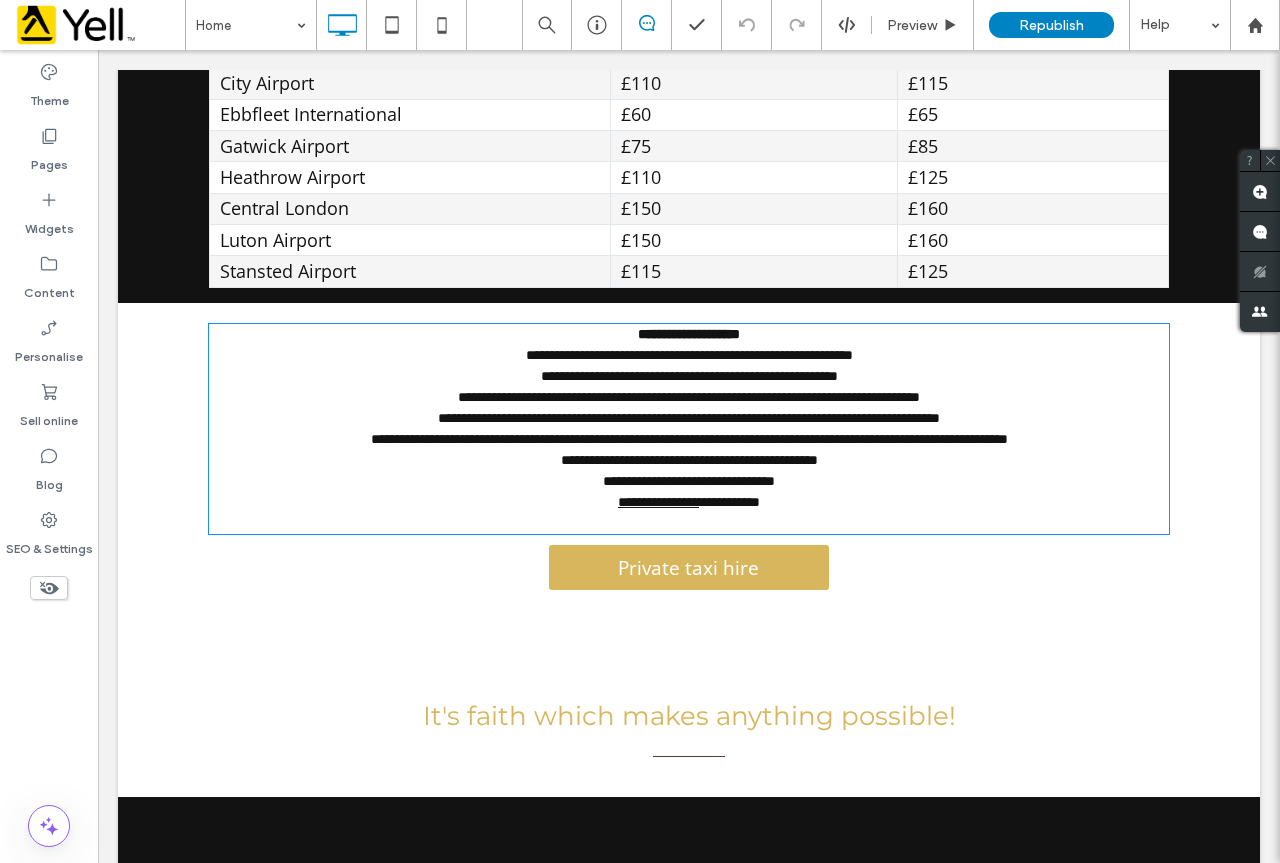 type on "*********" 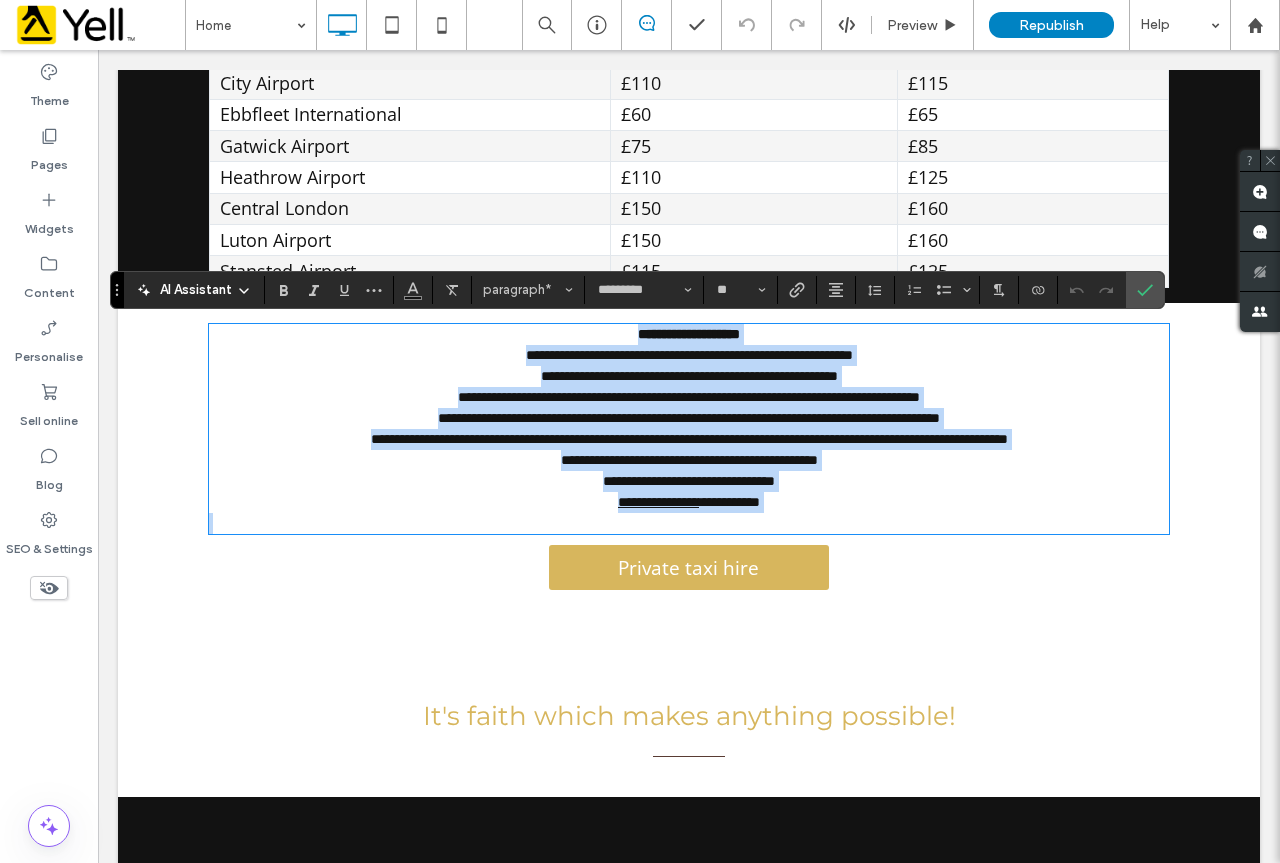 click on "**********" at bounding box center [689, 481] 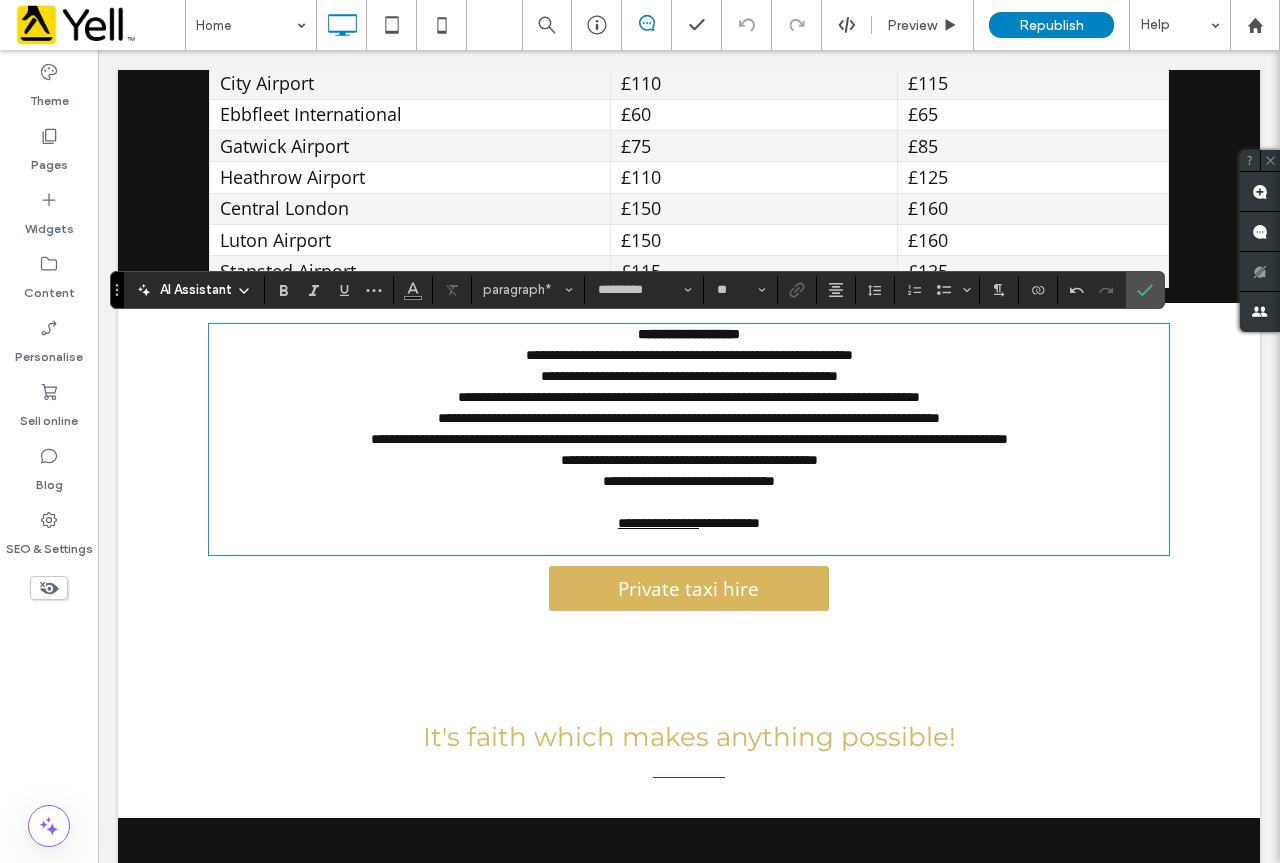type 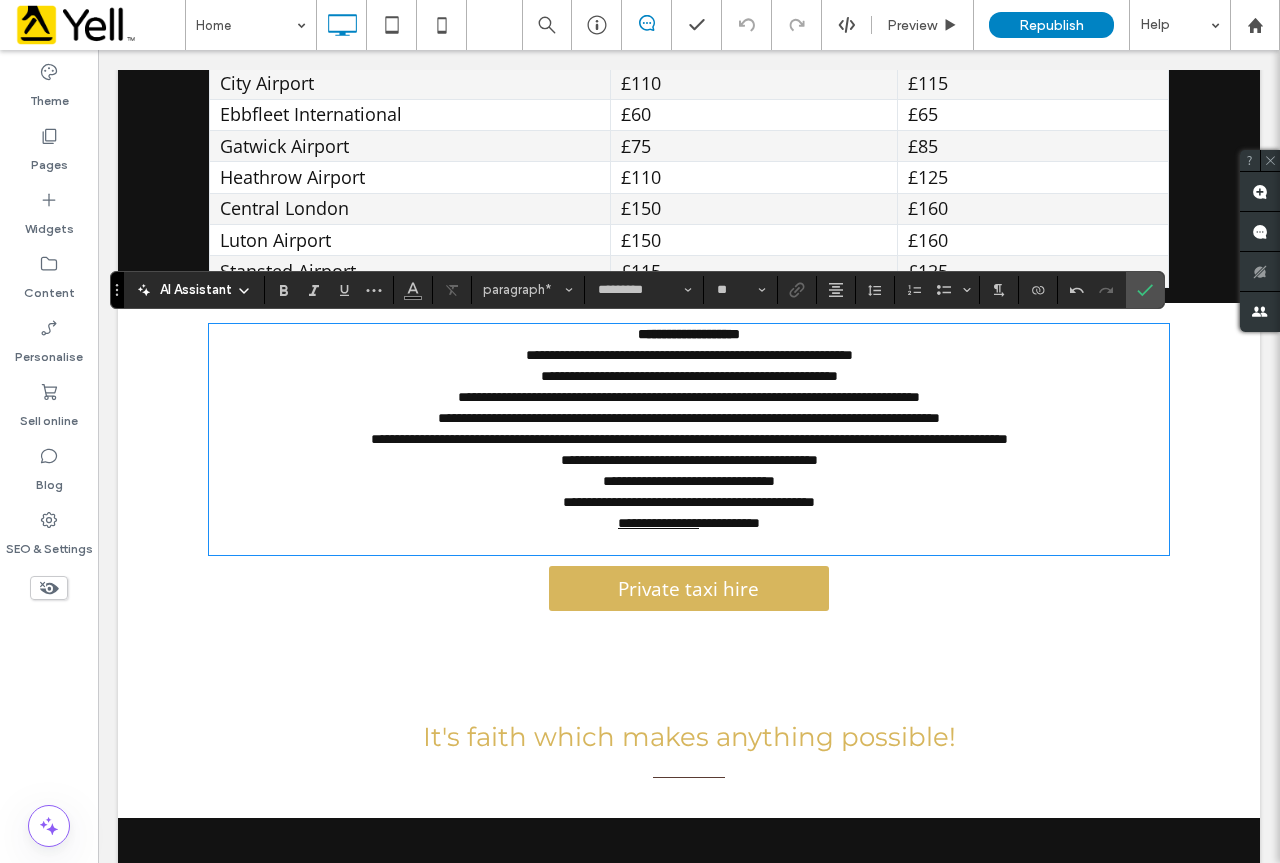click on "**********" at bounding box center [689, 478] 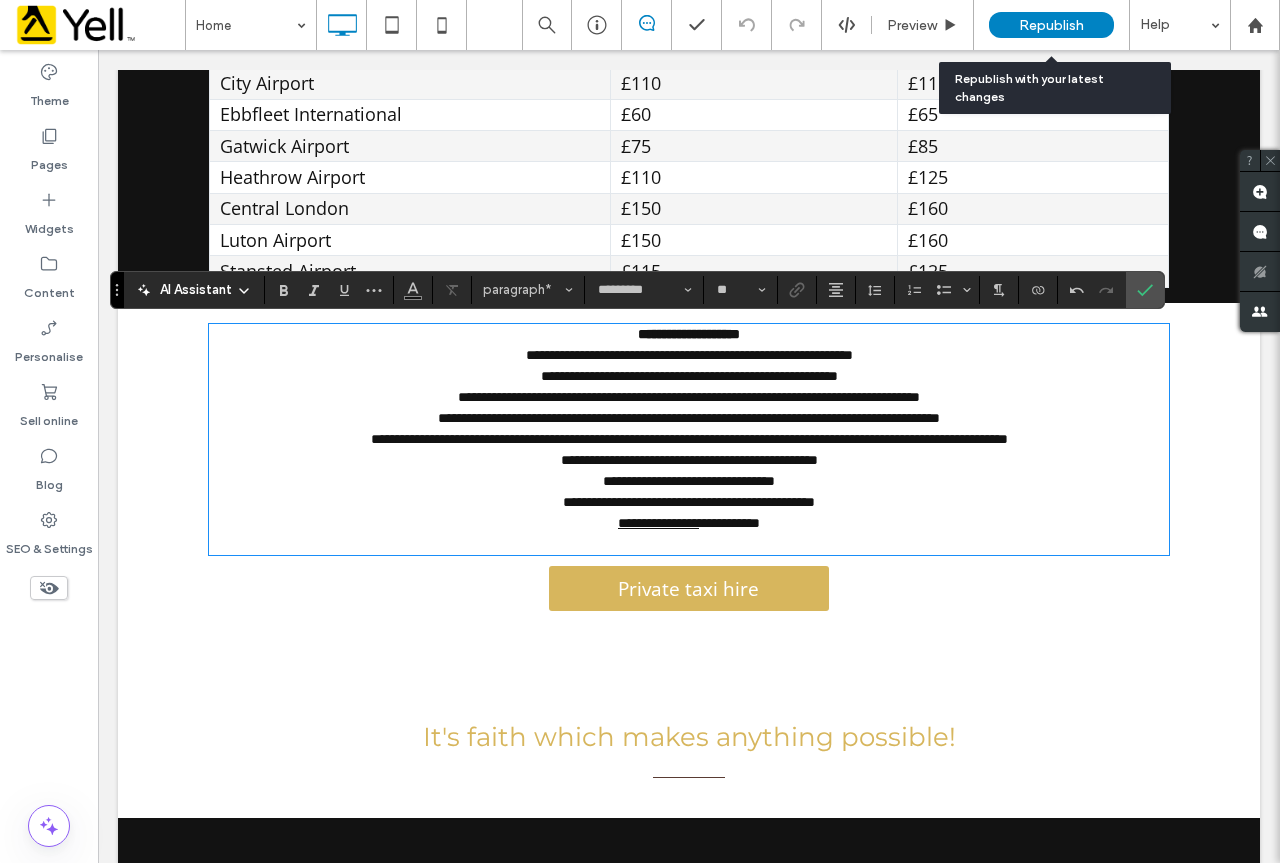 click on "Republish" at bounding box center (1051, 25) 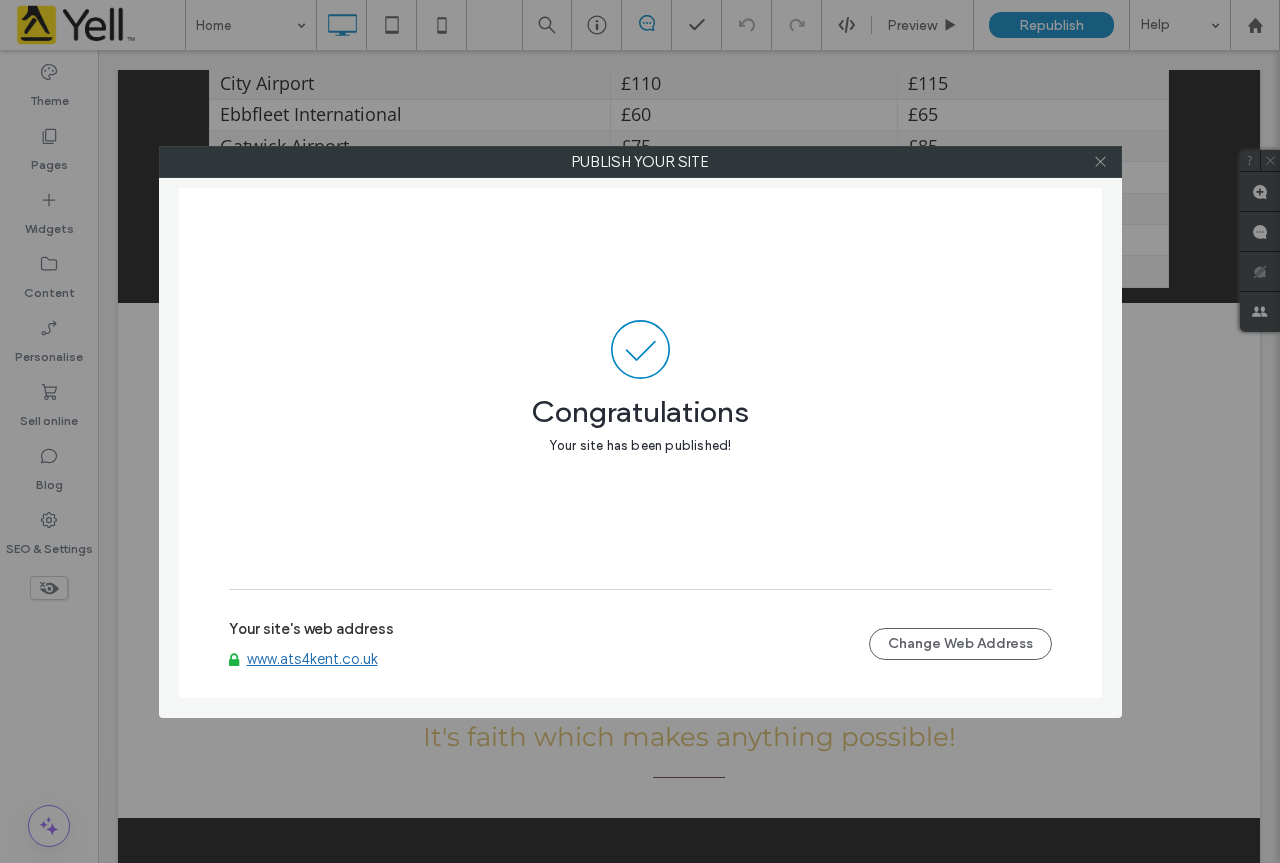 click 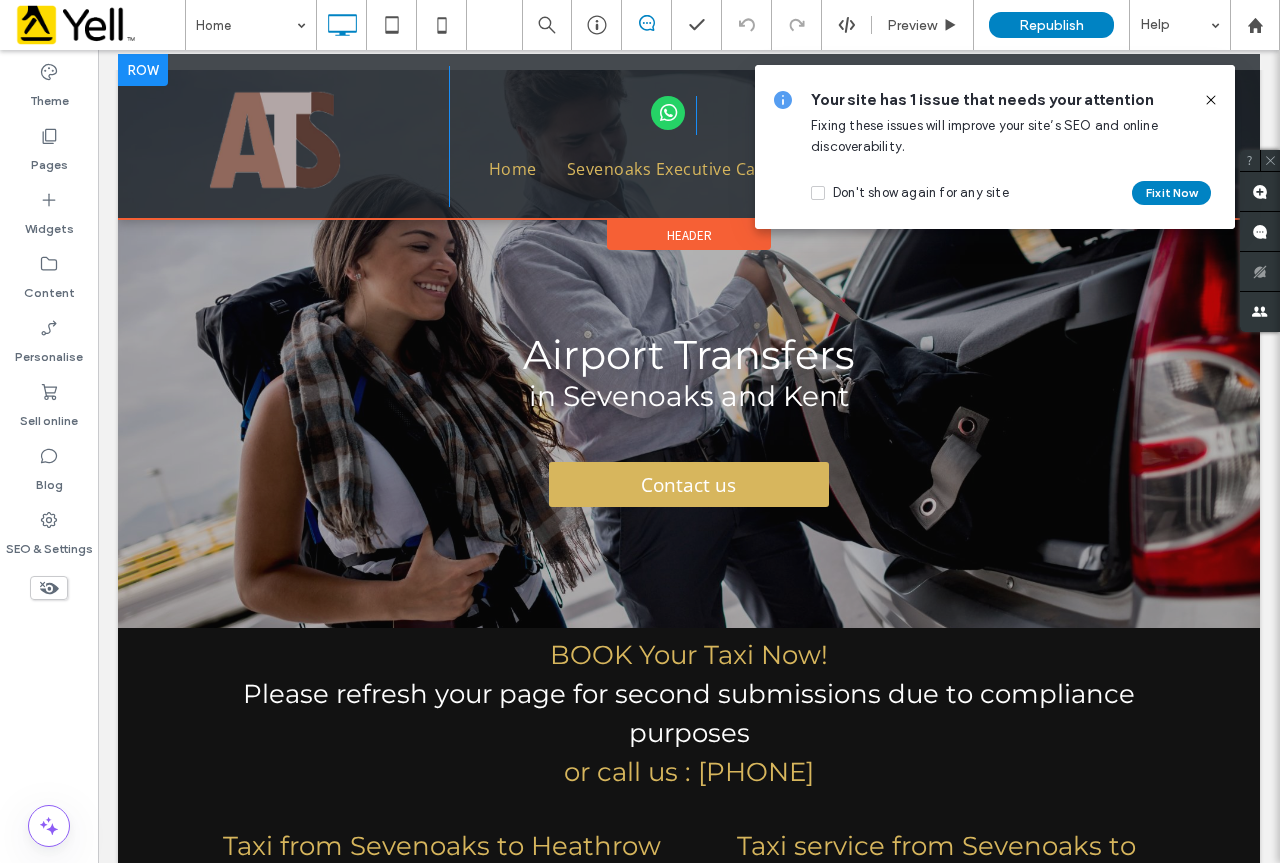 scroll, scrollTop: 0, scrollLeft: 0, axis: both 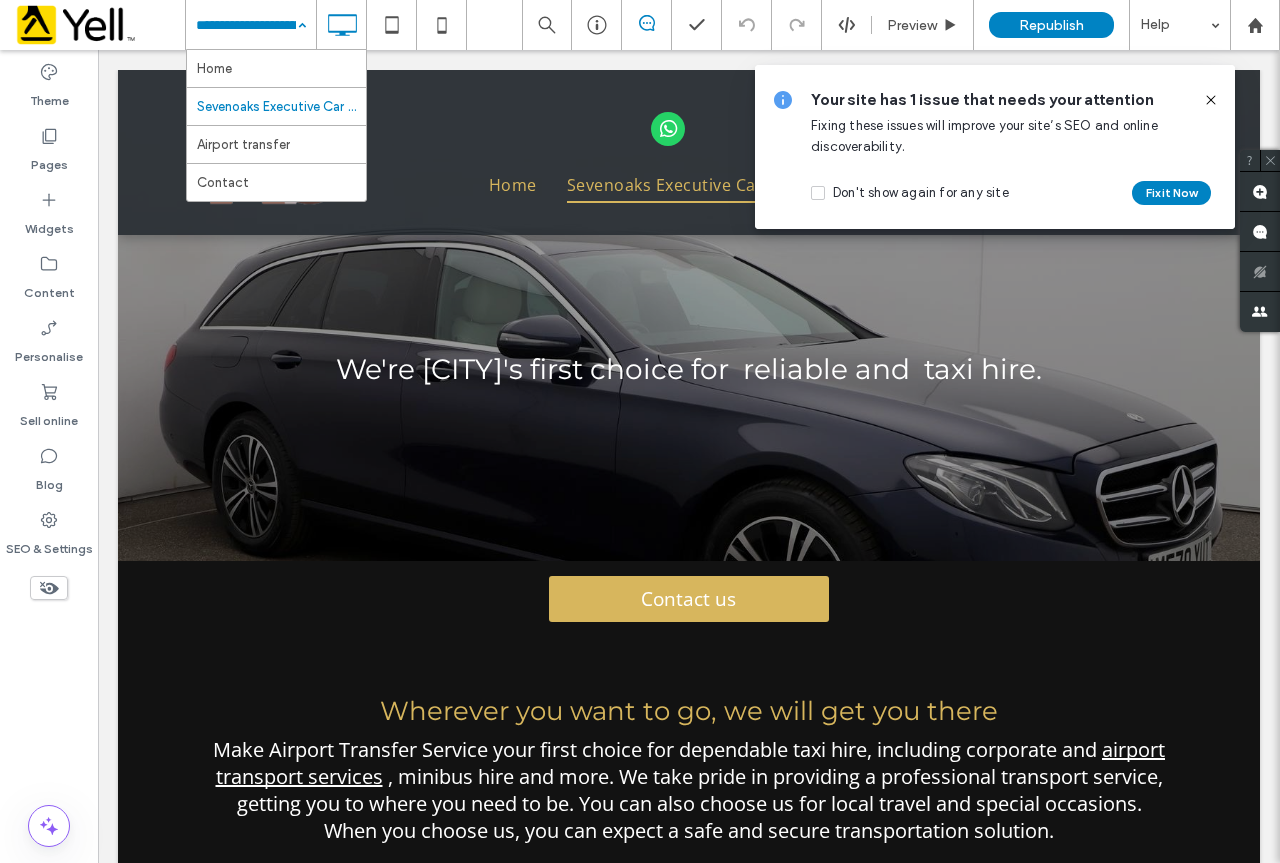 click at bounding box center [246, 25] 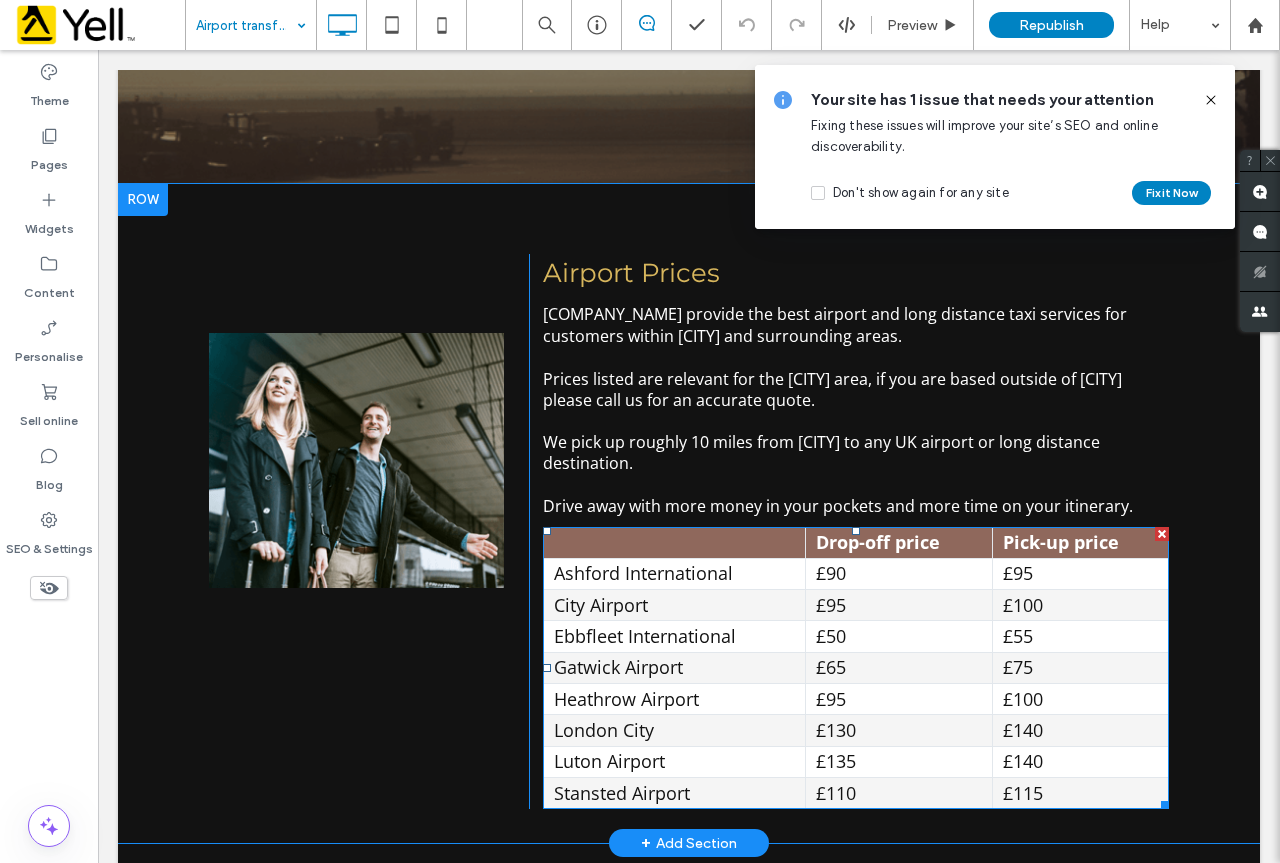scroll, scrollTop: 600, scrollLeft: 0, axis: vertical 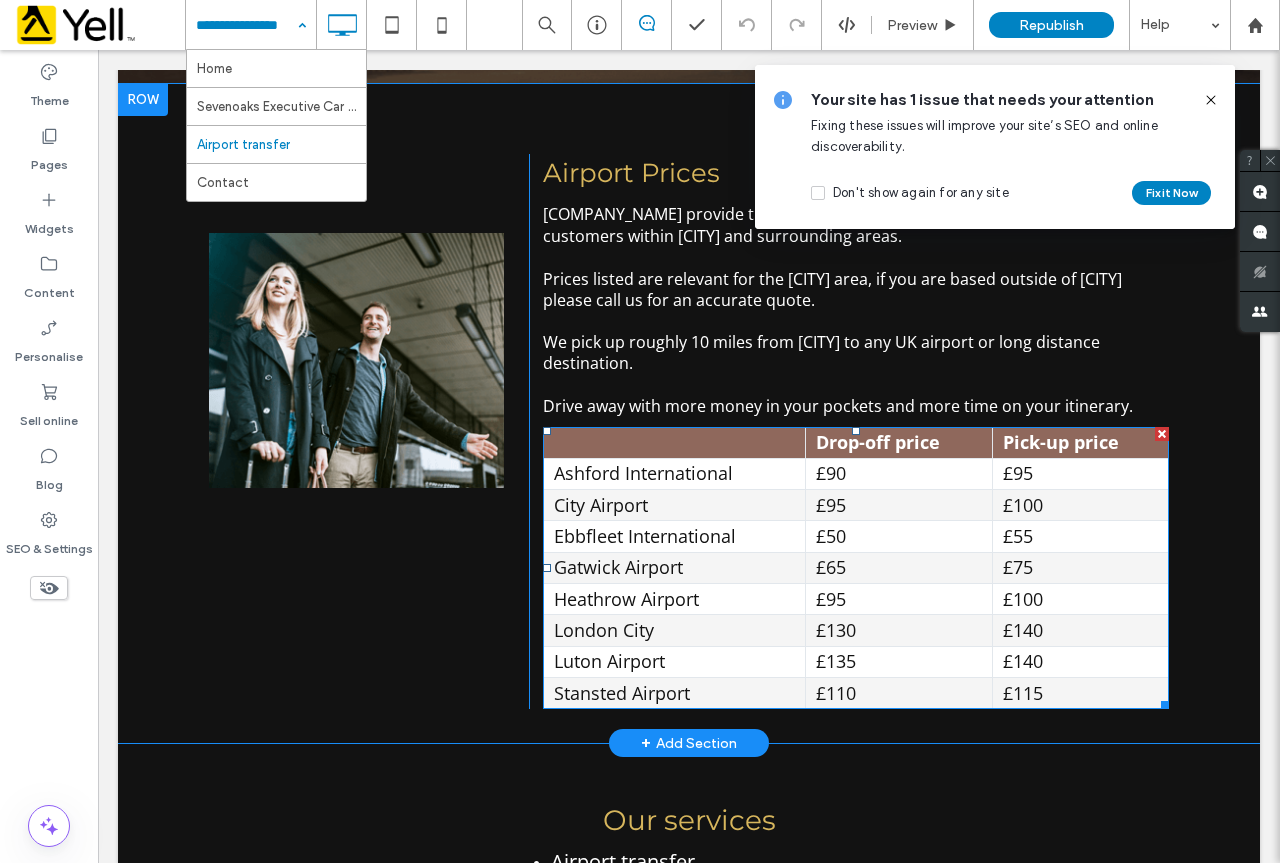 click on "Ashford International" at bounding box center [674, 473] 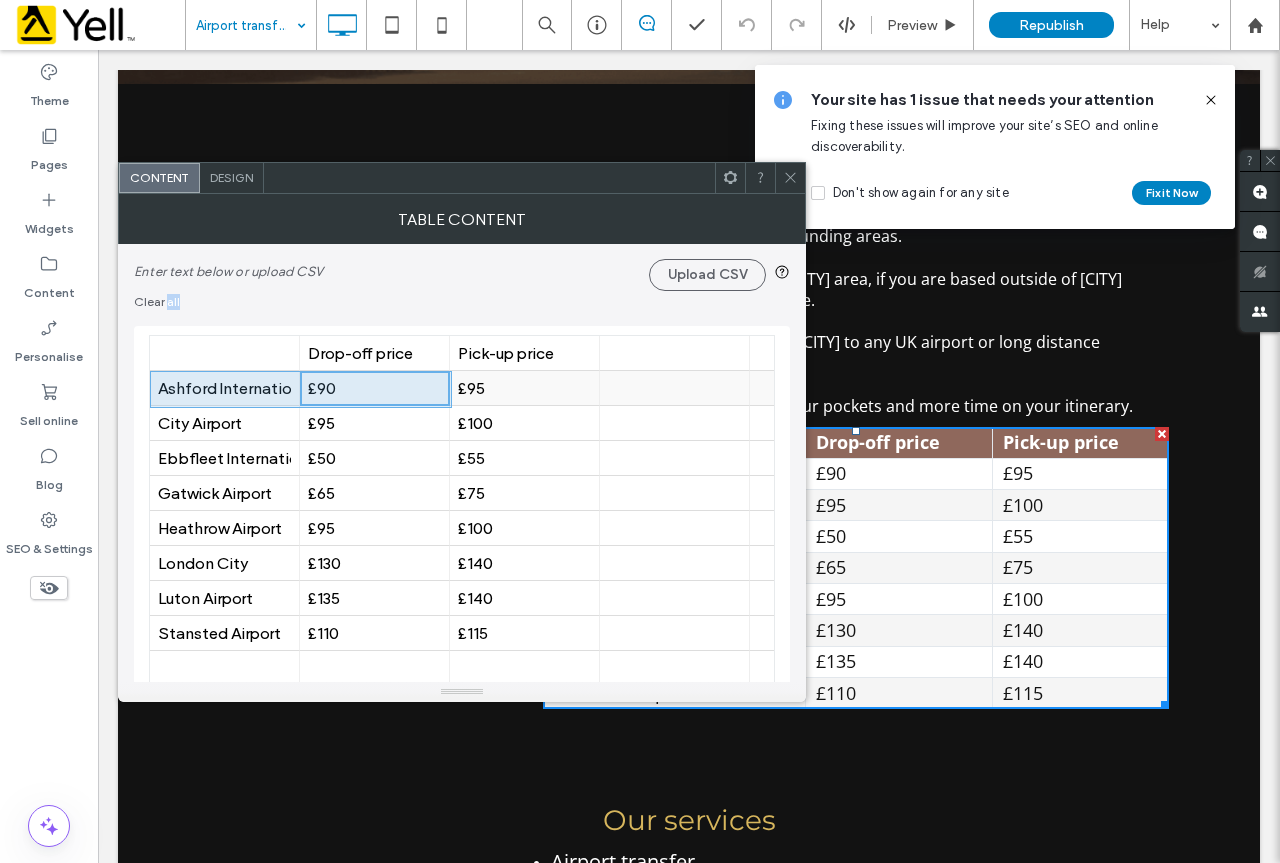 click on "[CITY_NAME]	 £90 £95" at bounding box center [11475, 388] 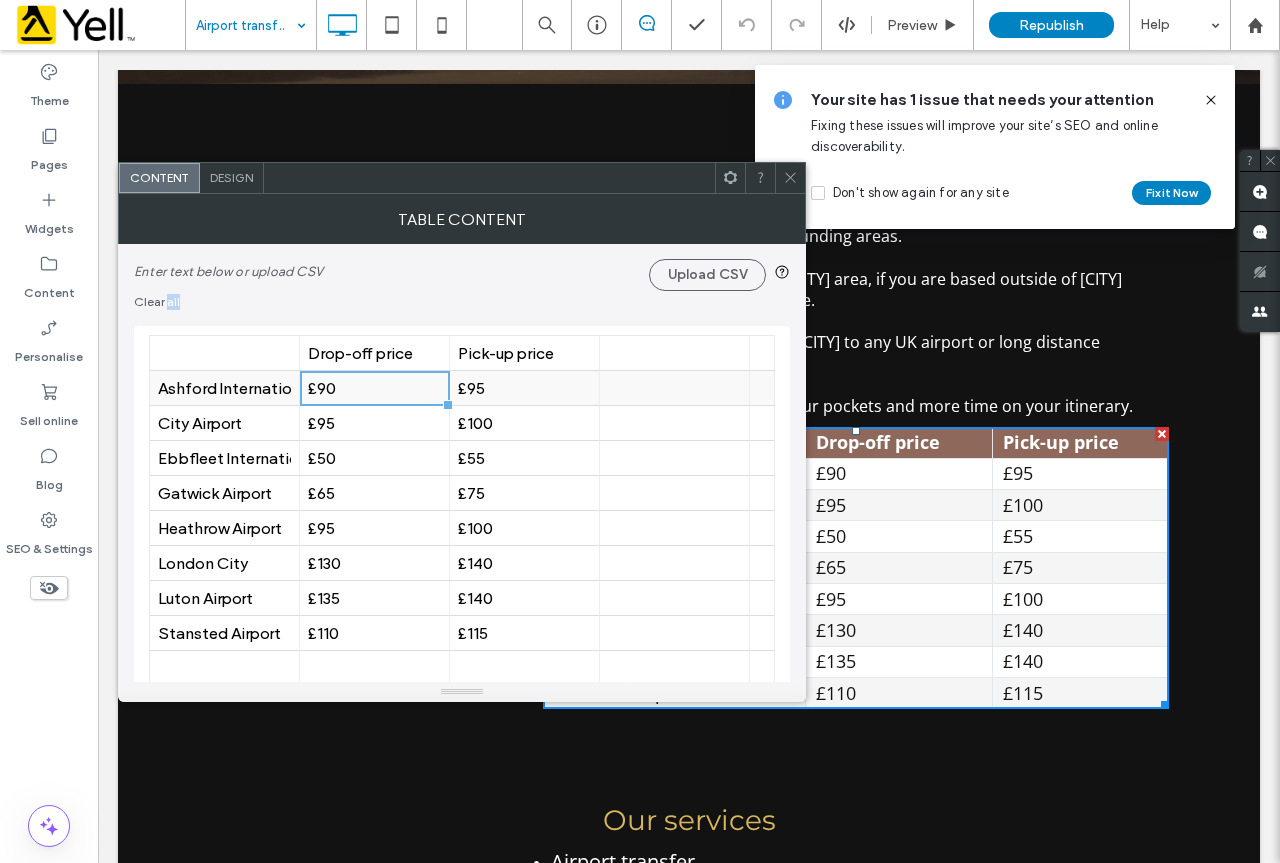 drag, startPoint x: 349, startPoint y: 385, endPoint x: 309, endPoint y: 385, distance: 40 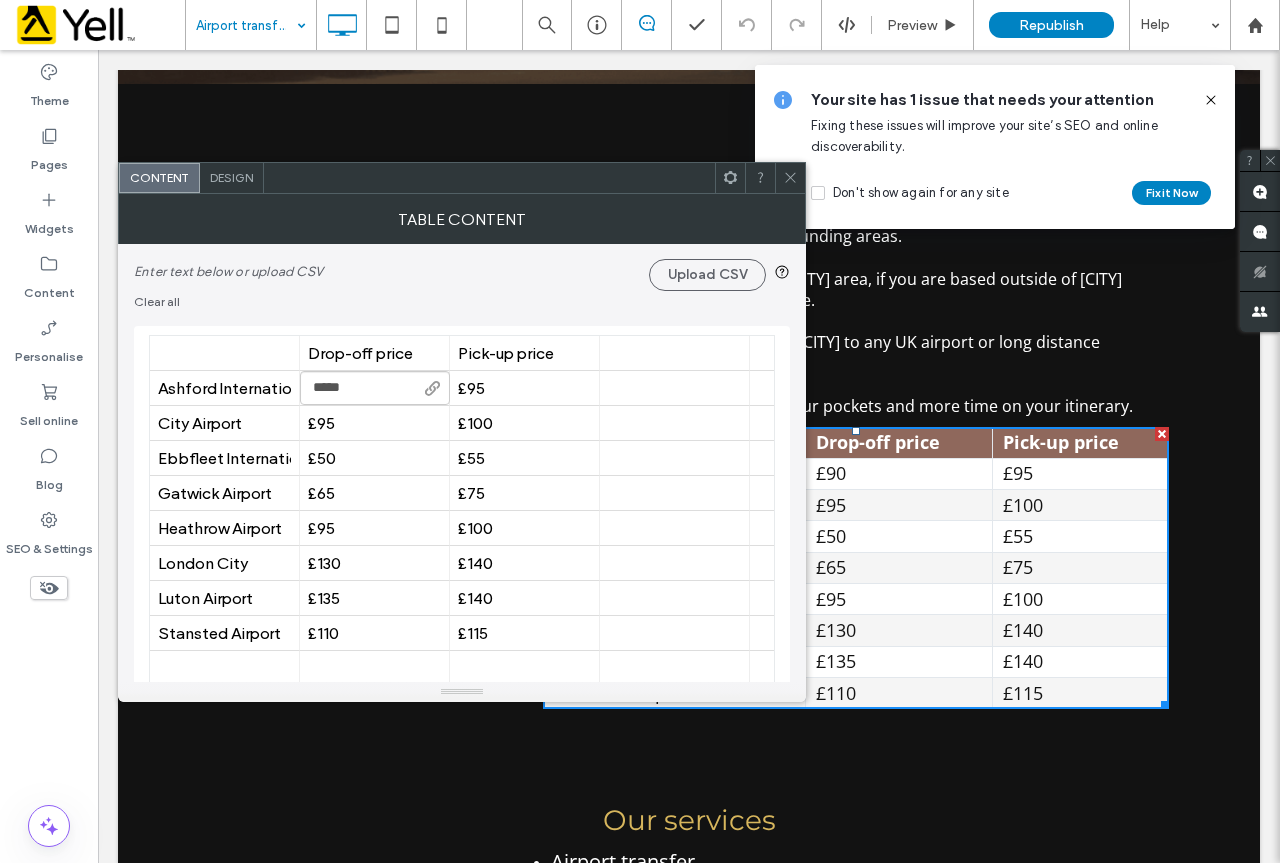 type on "****" 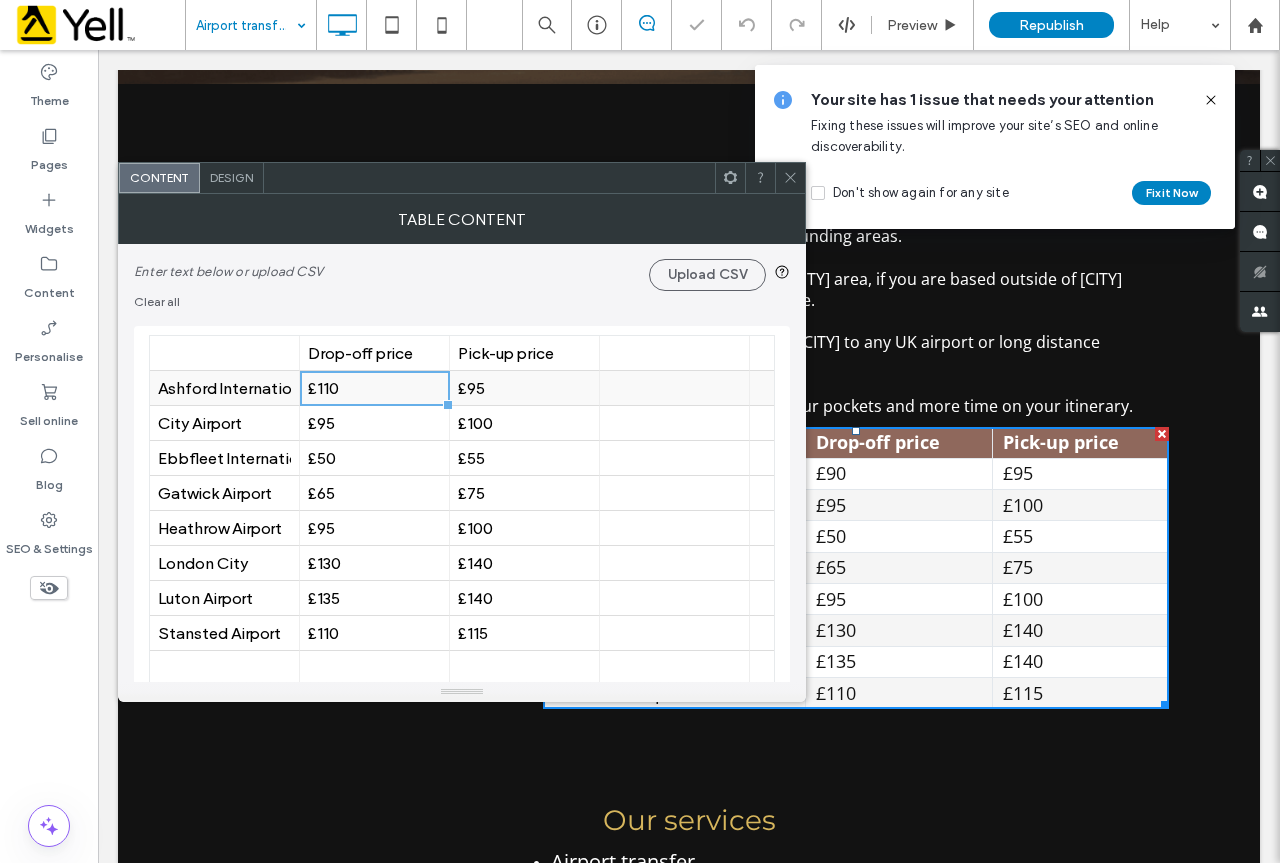 click on "£95" at bounding box center (524, 388) 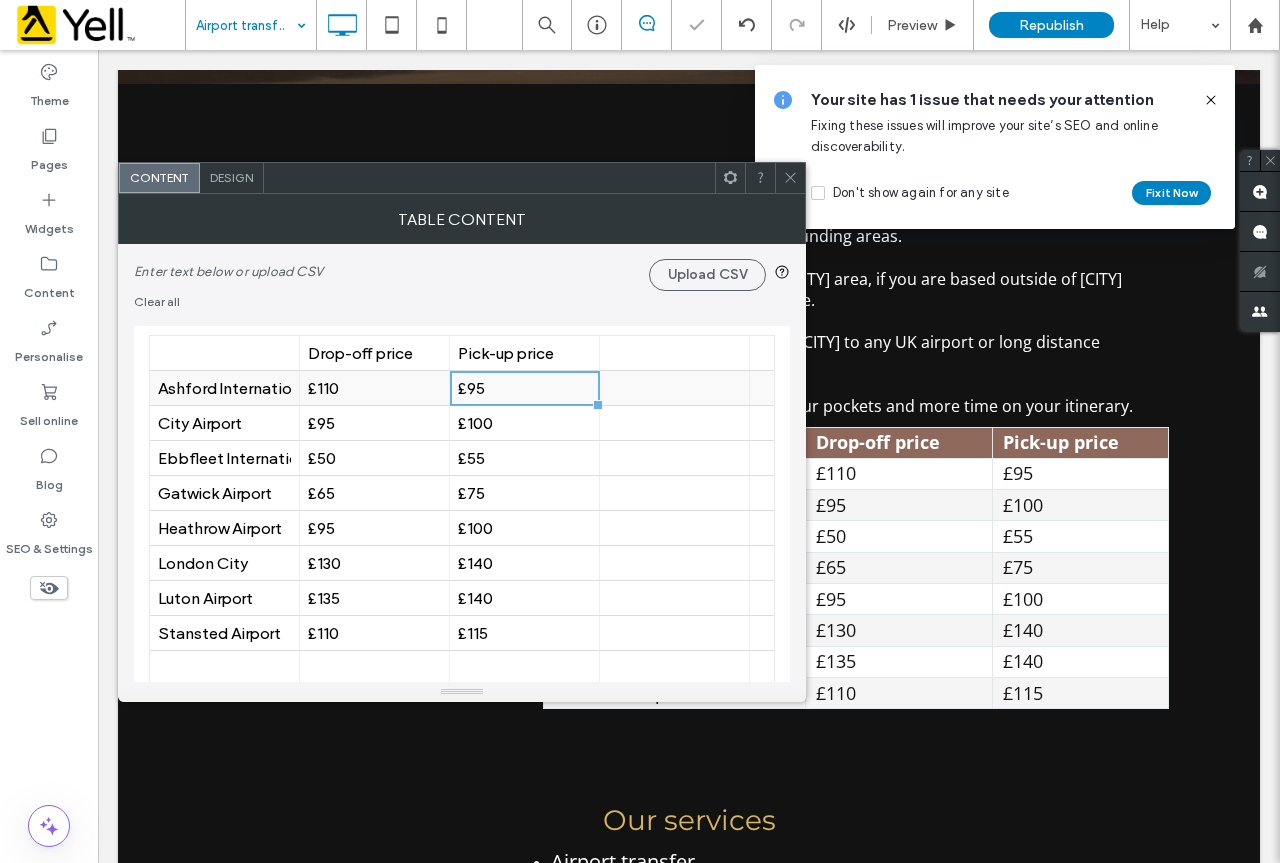 click on "£95" at bounding box center [524, 388] 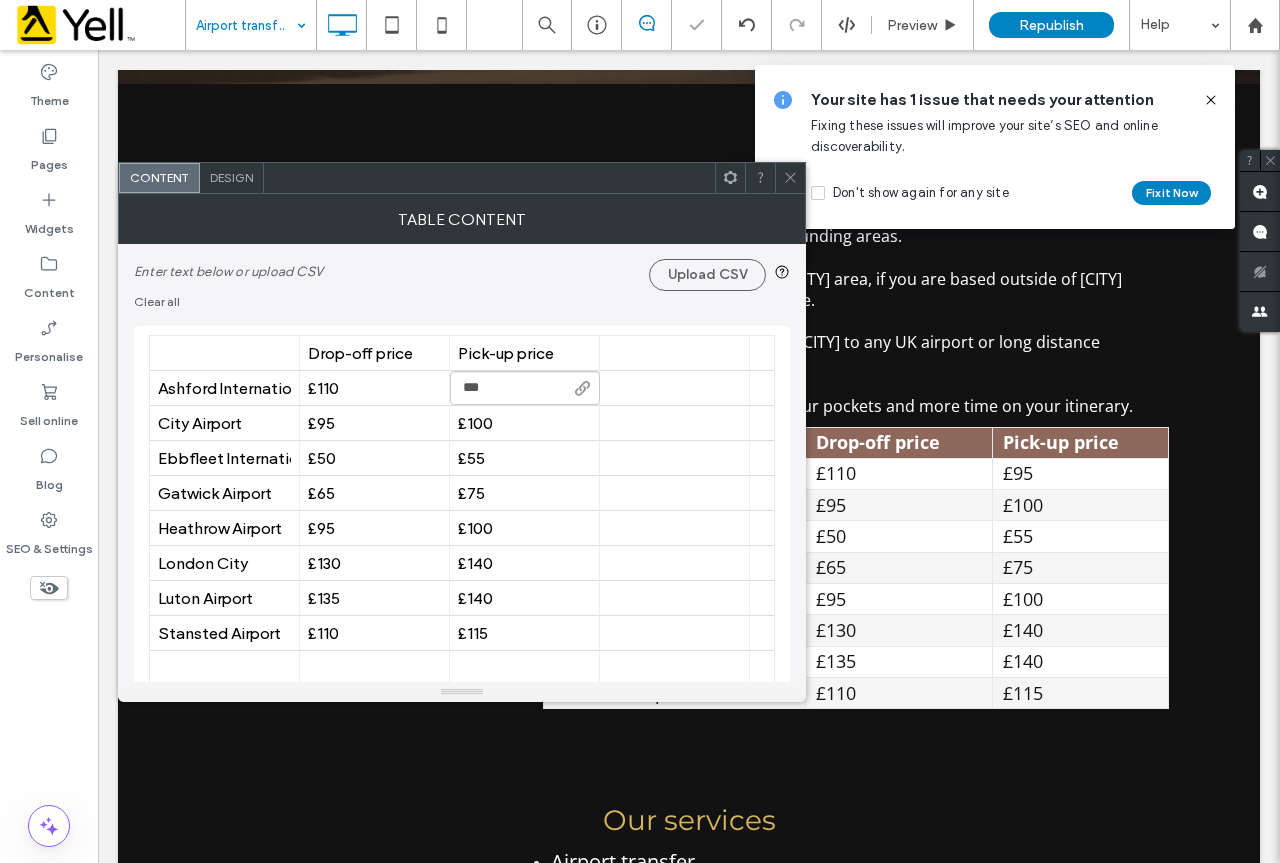 type on "****" 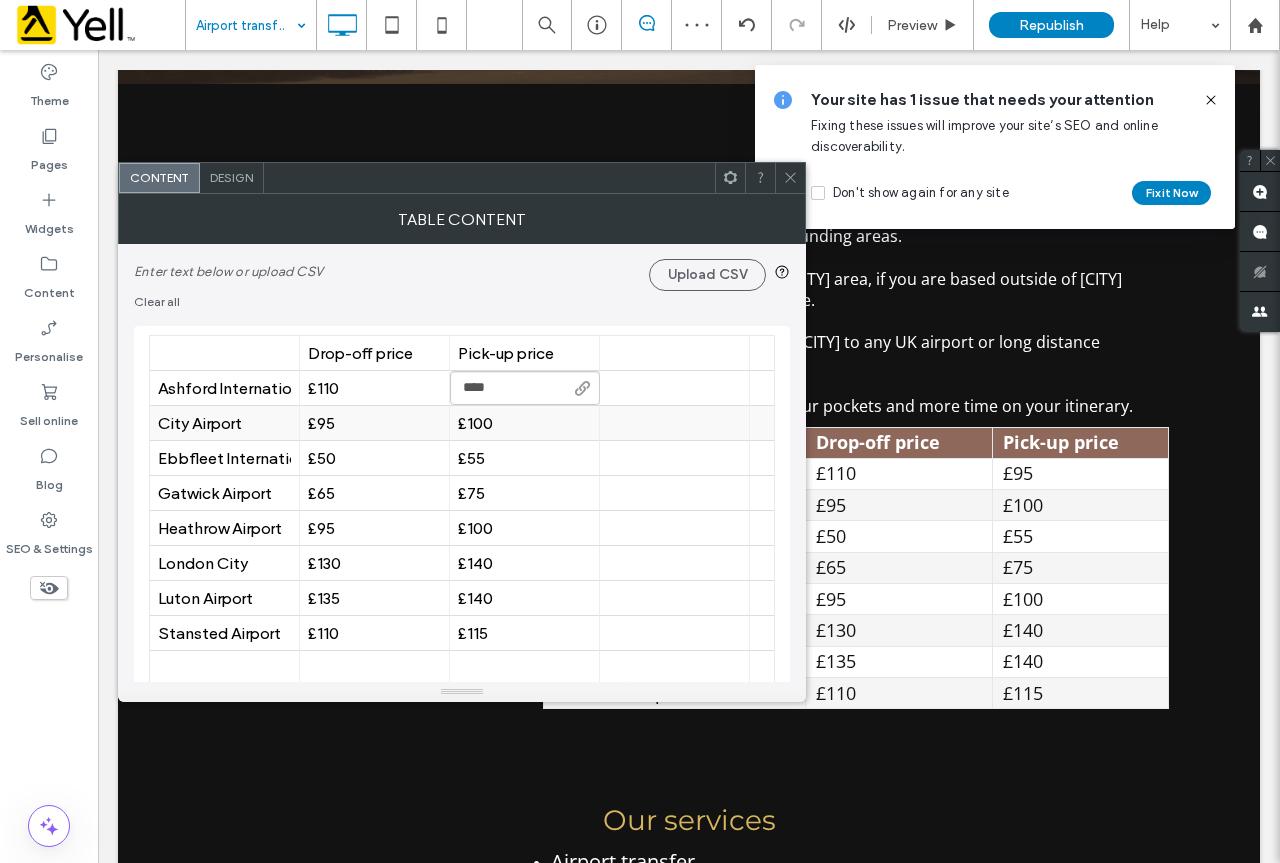 click on "£95" at bounding box center (374, 423) 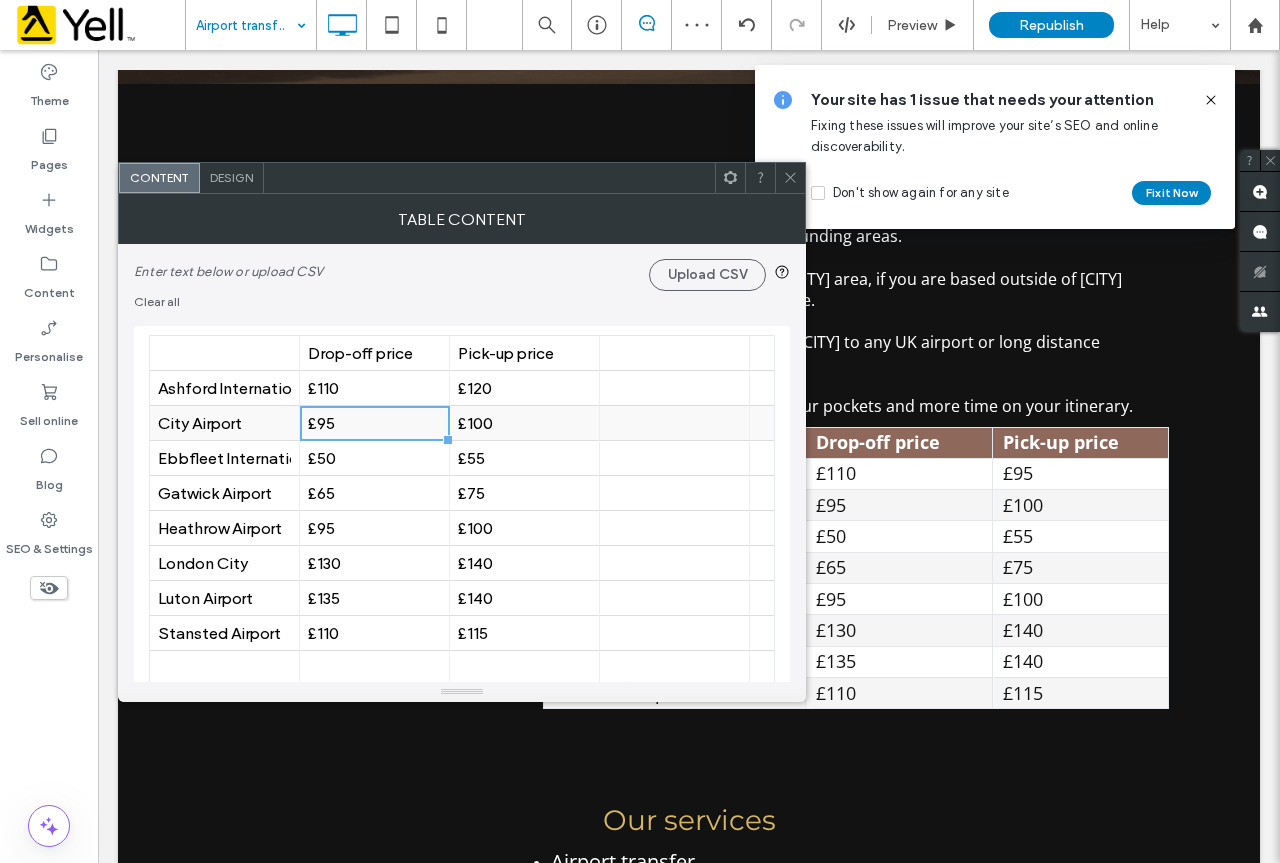 click on "£95" at bounding box center [374, 423] 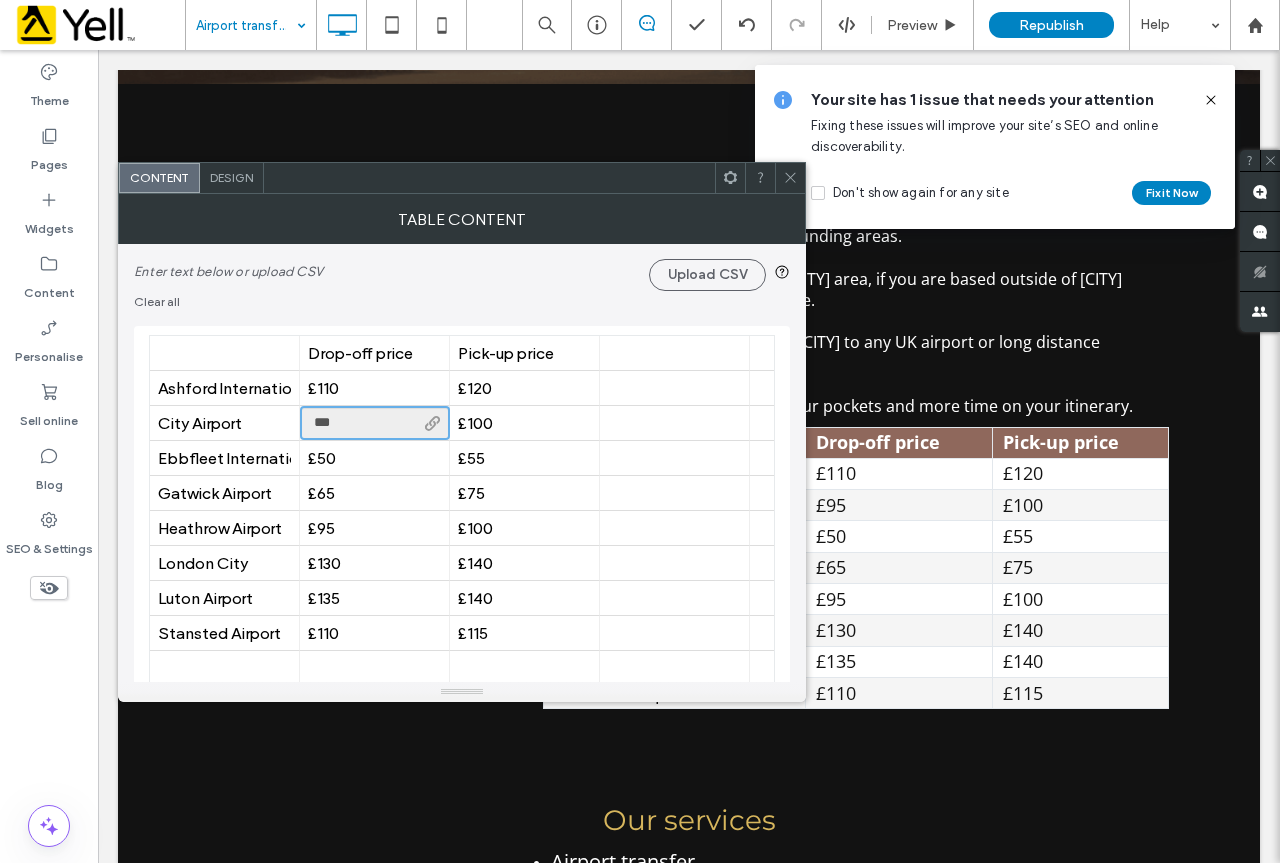 click on "***" at bounding box center (375, 423) 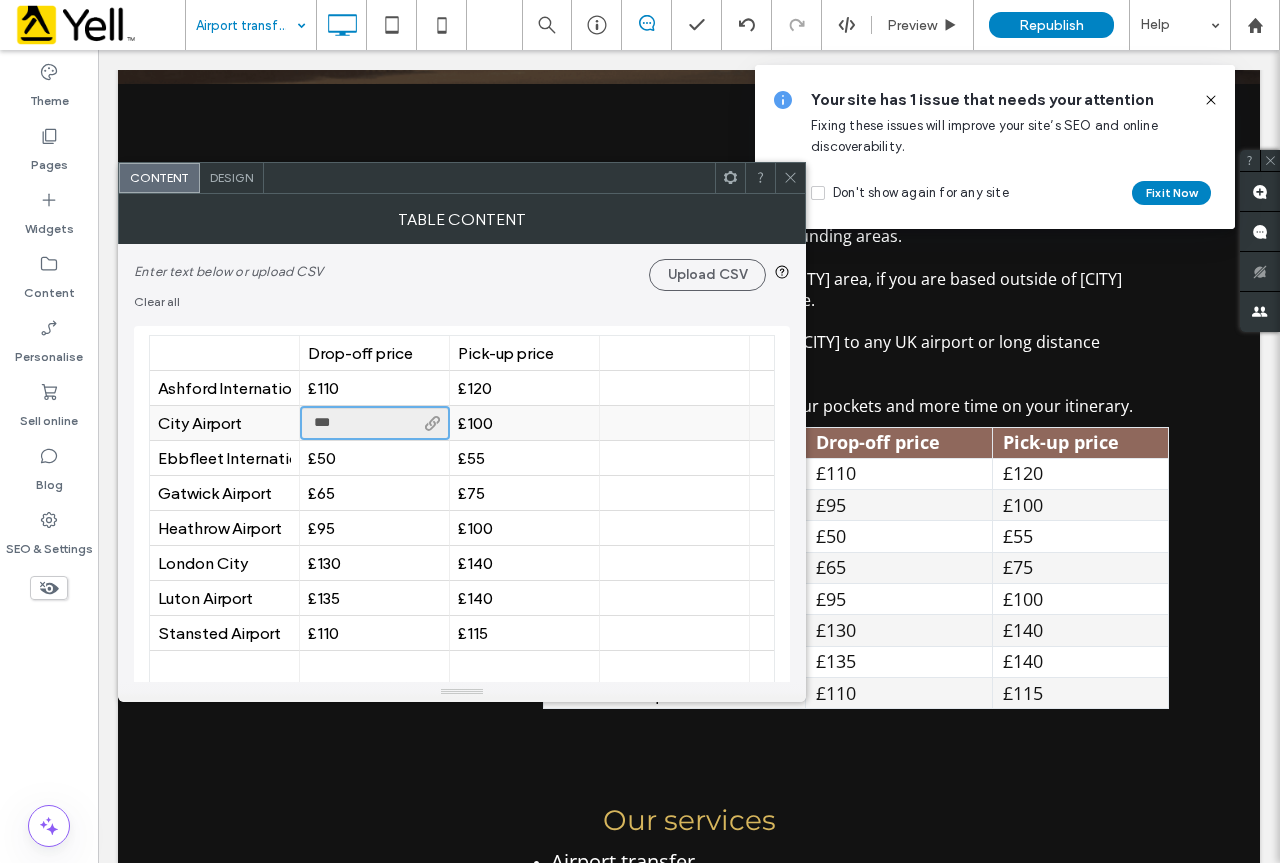 paste on "*" 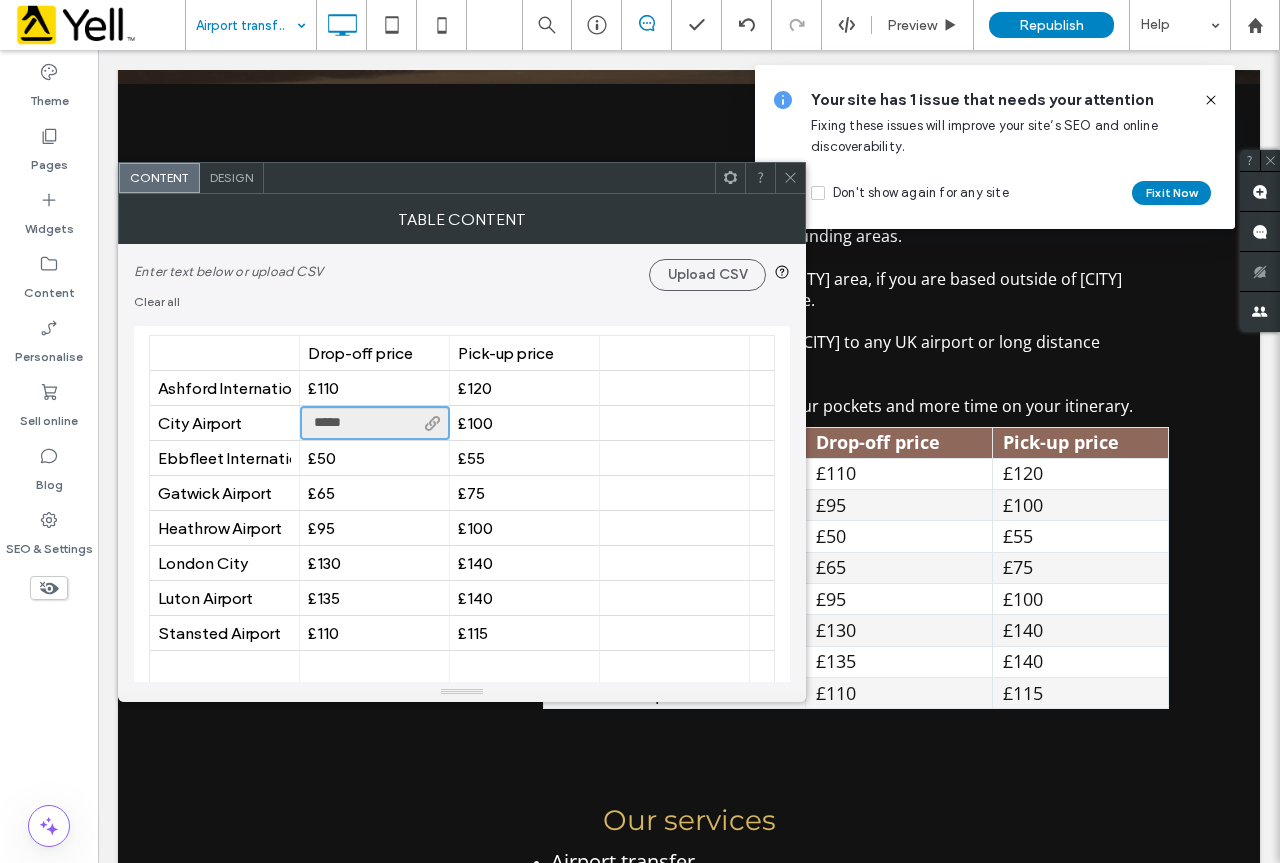 type on "****" 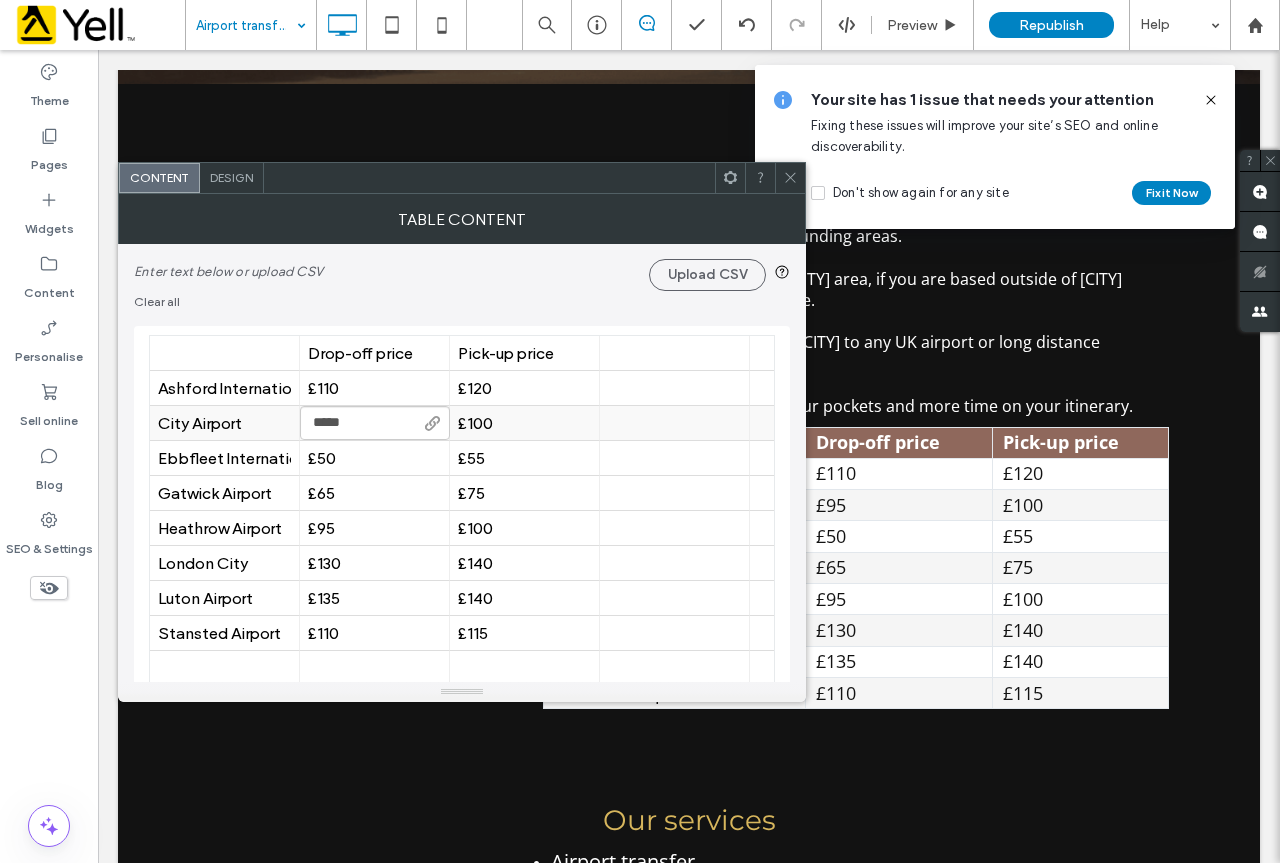 click on "£100" at bounding box center (524, 423) 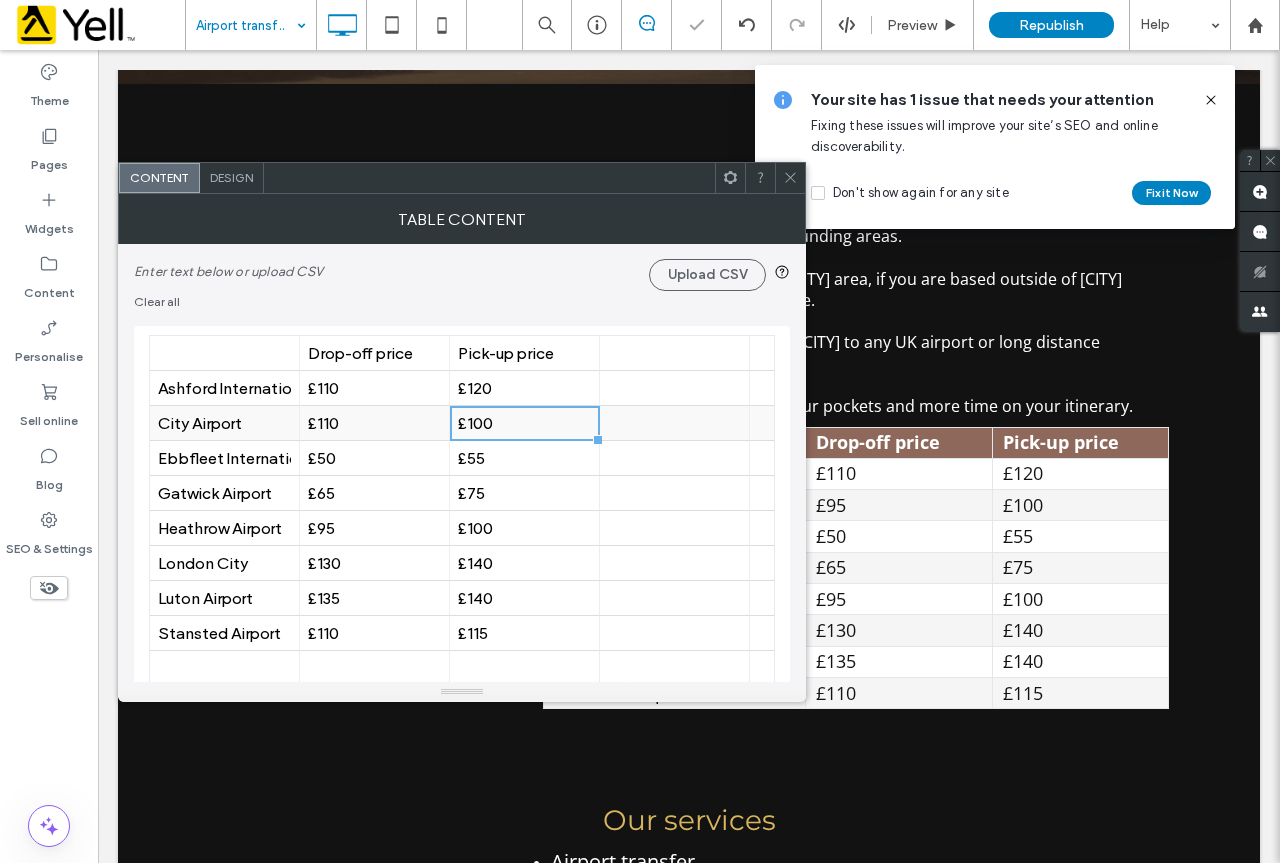 click on "£100" at bounding box center (524, 423) 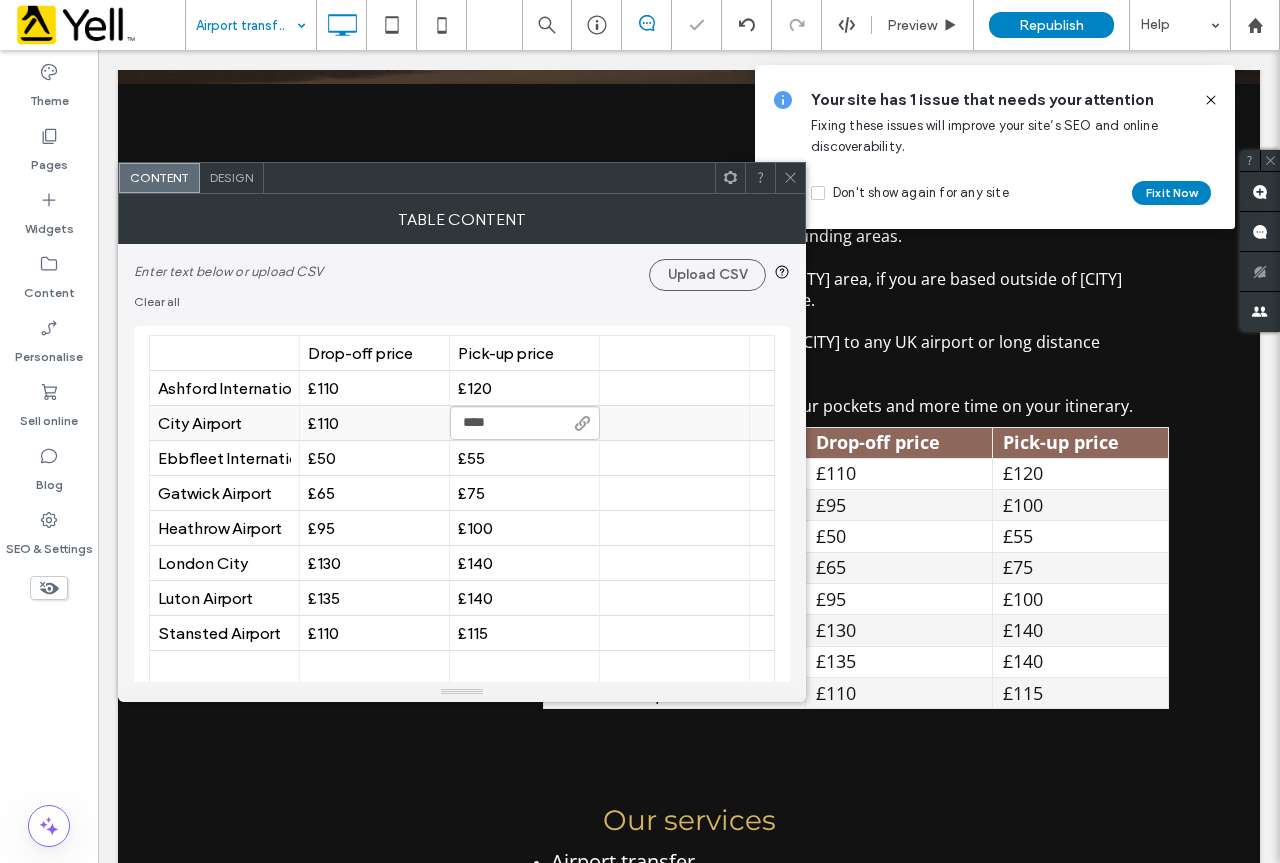 click on "****" at bounding box center [525, 423] 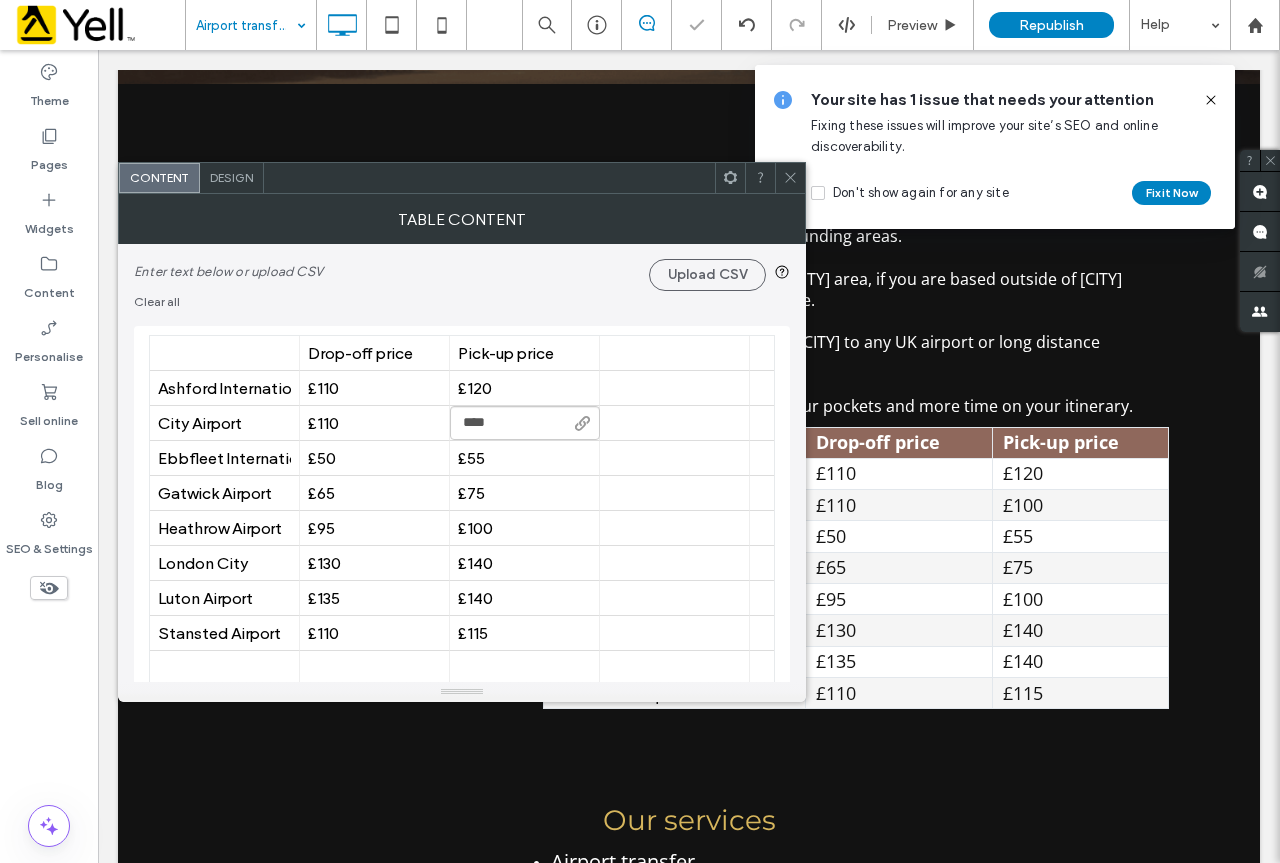 type on "****" 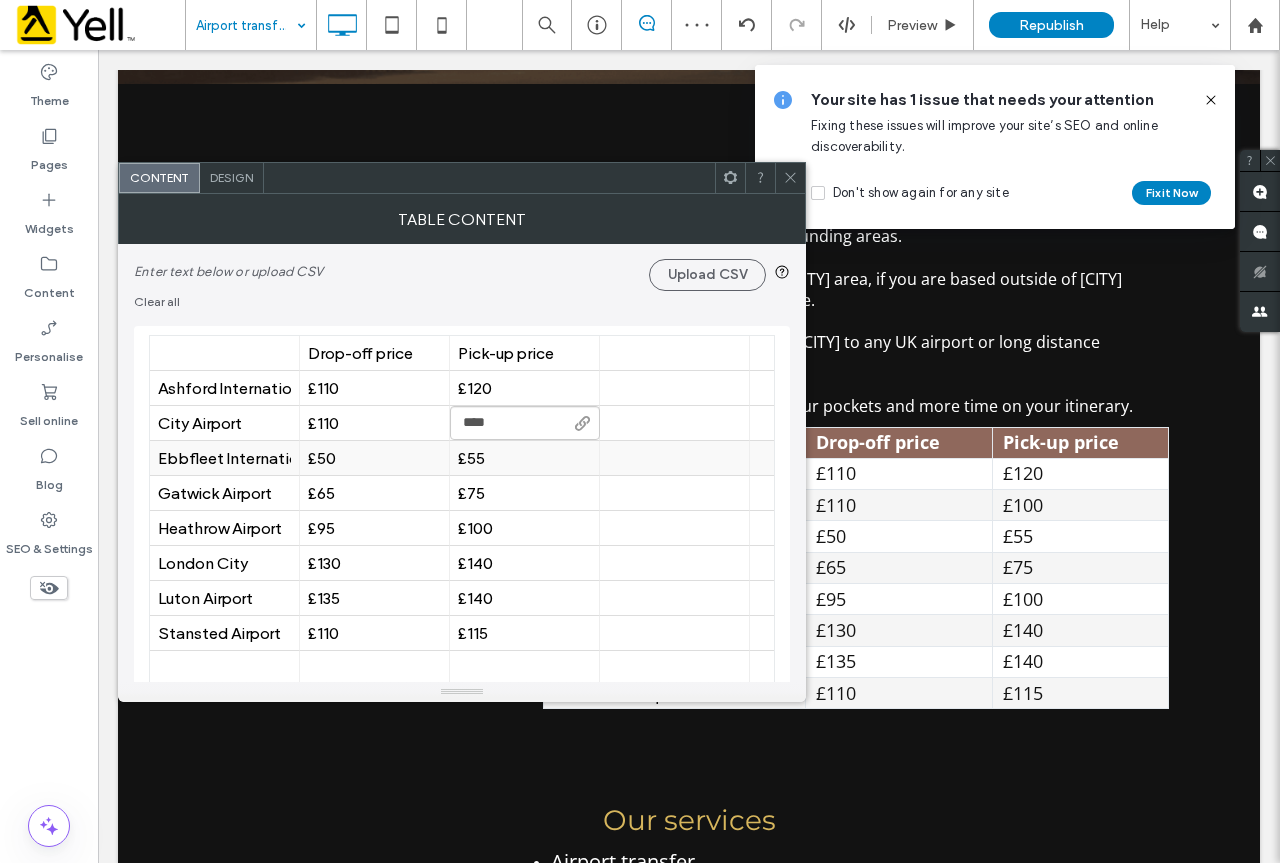 click on "£50" at bounding box center [374, 458] 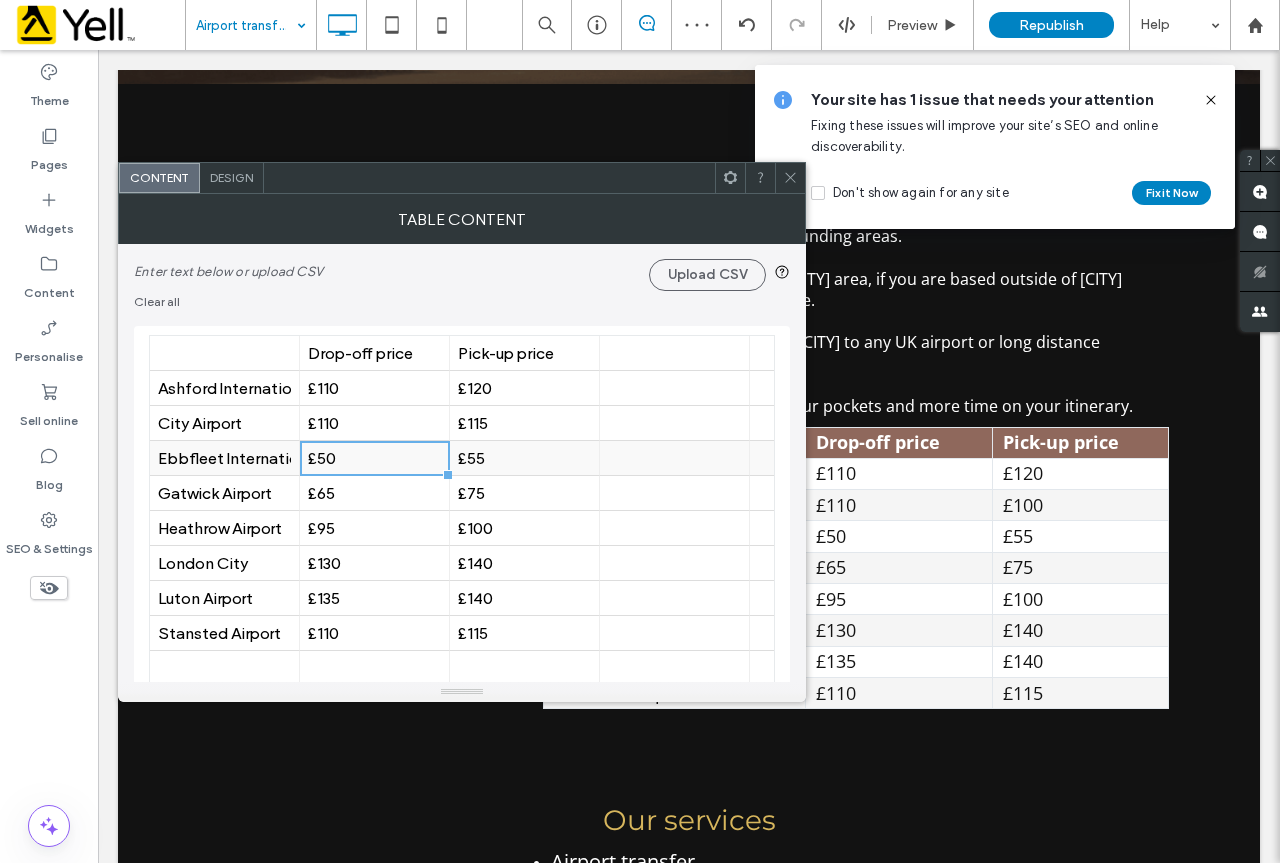 click on "£50" at bounding box center (374, 458) 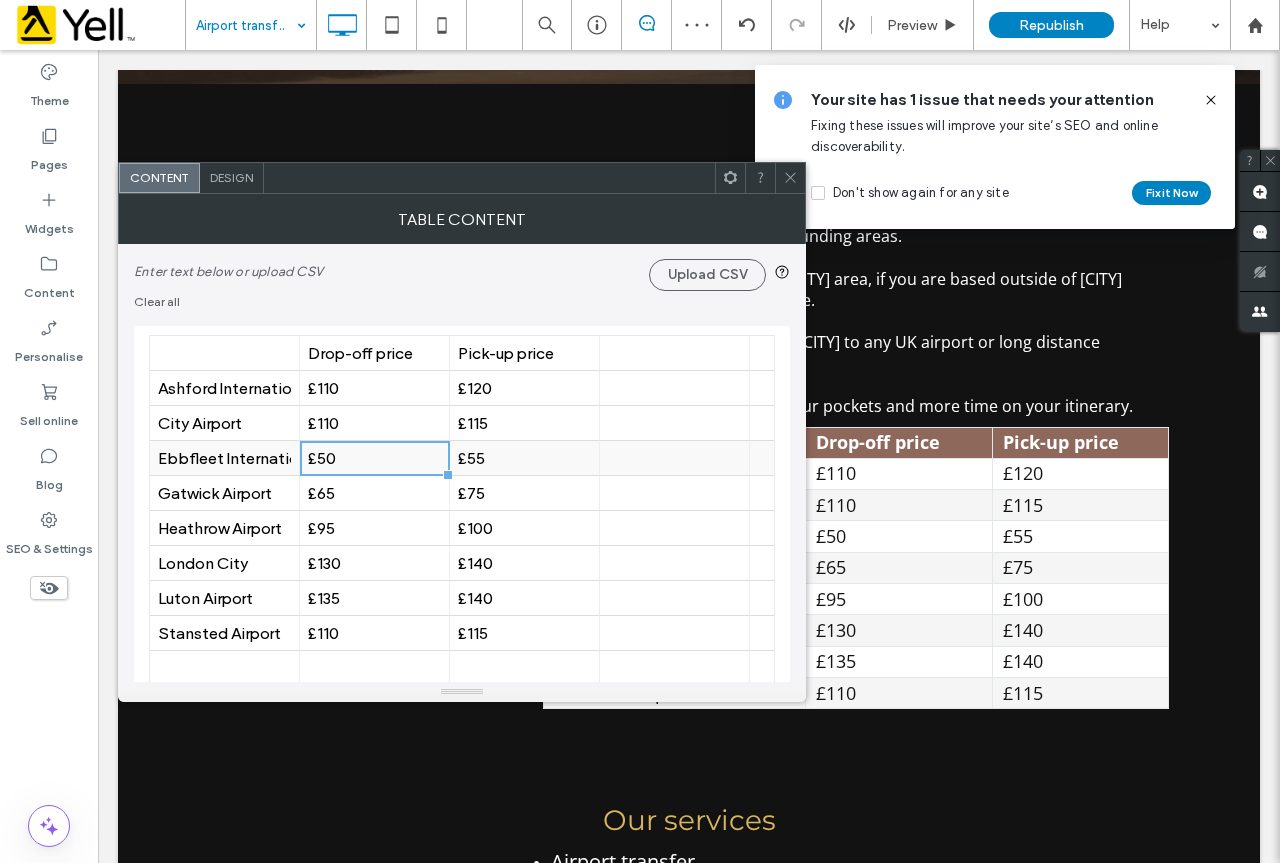 click on "£50" at bounding box center [374, 458] 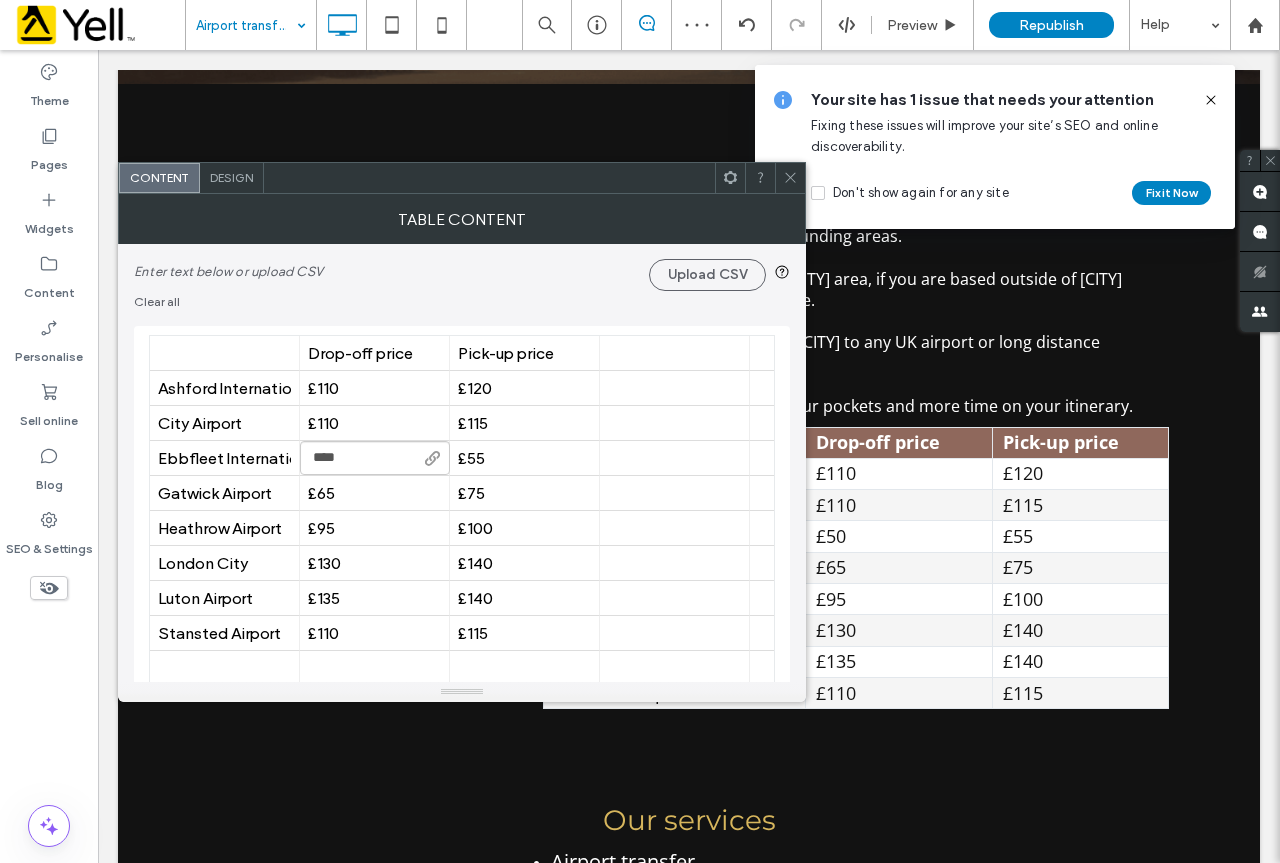 type on "***" 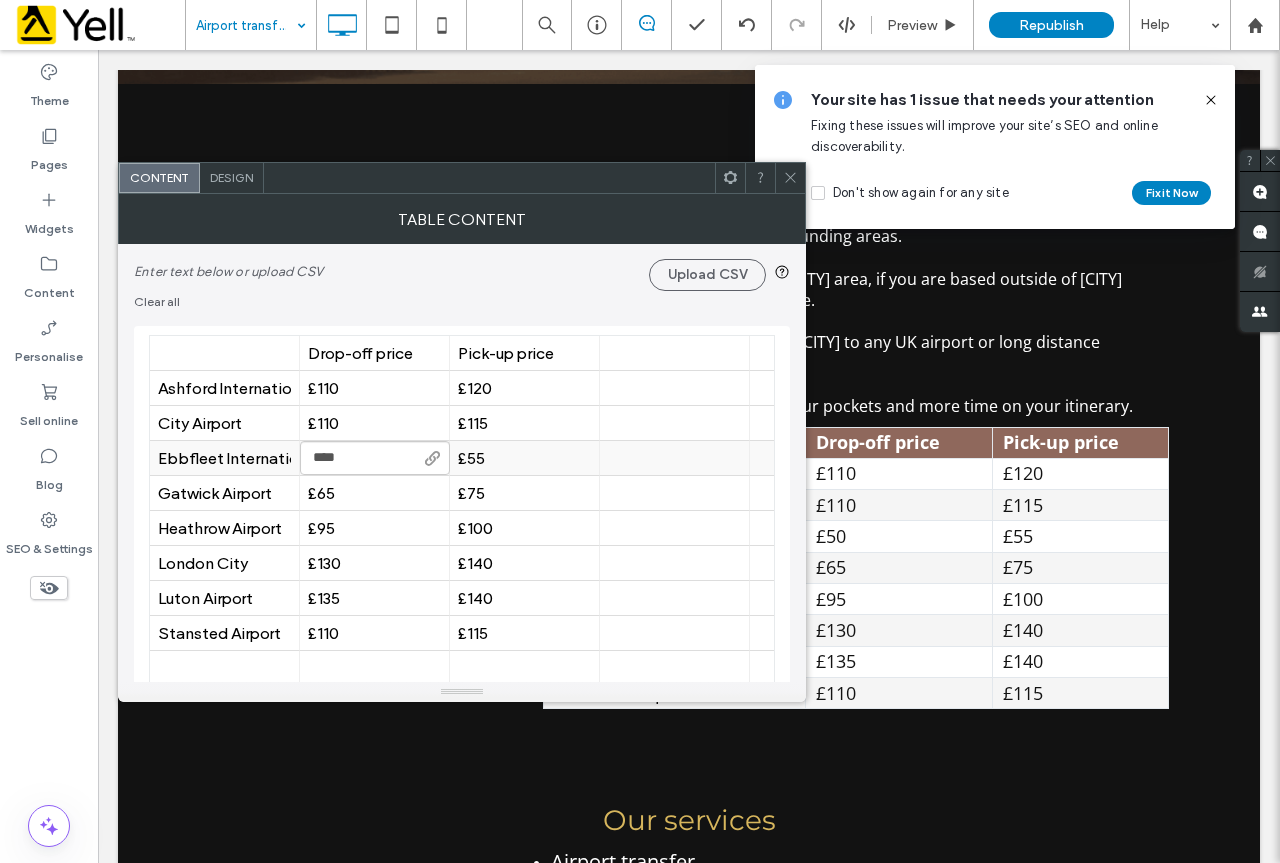 click on "£55" at bounding box center (524, 458) 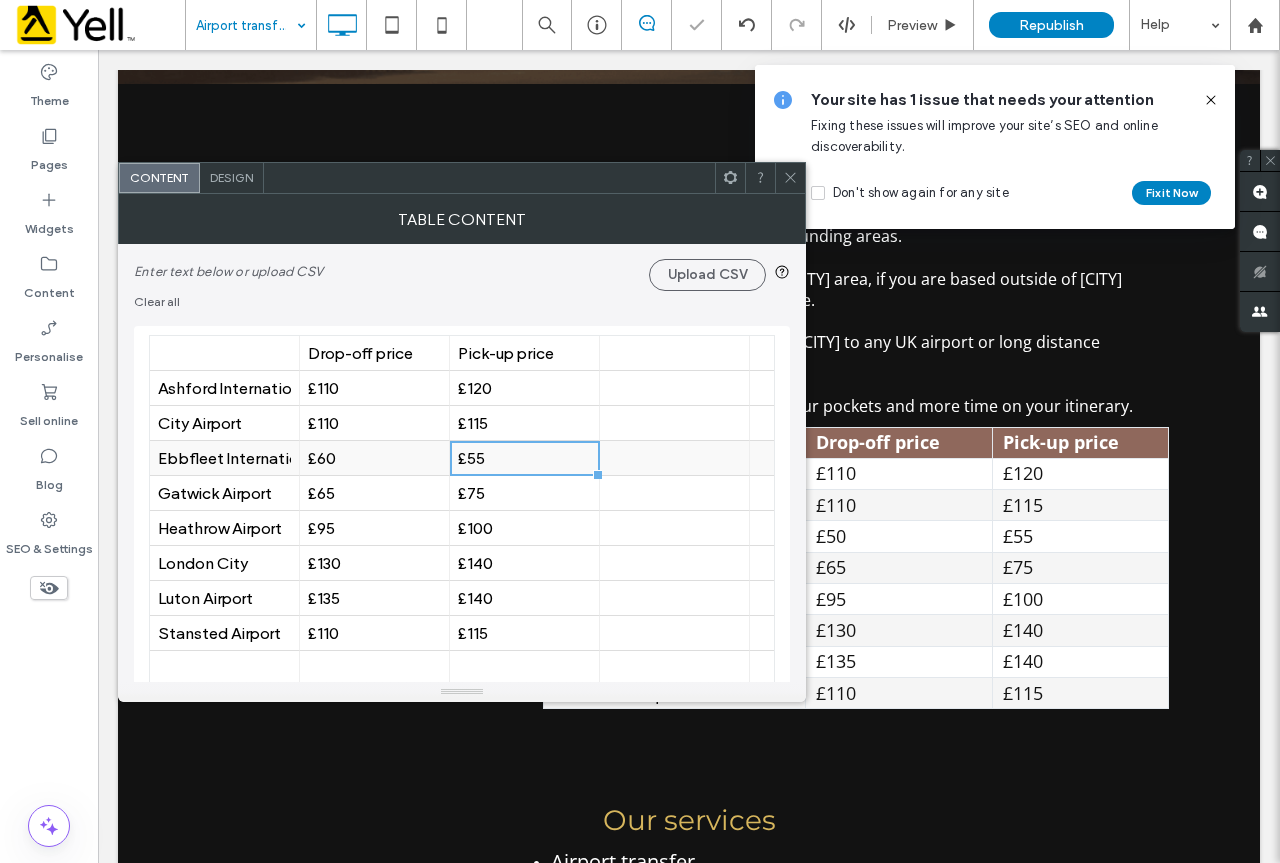 click on "£55" at bounding box center [524, 458] 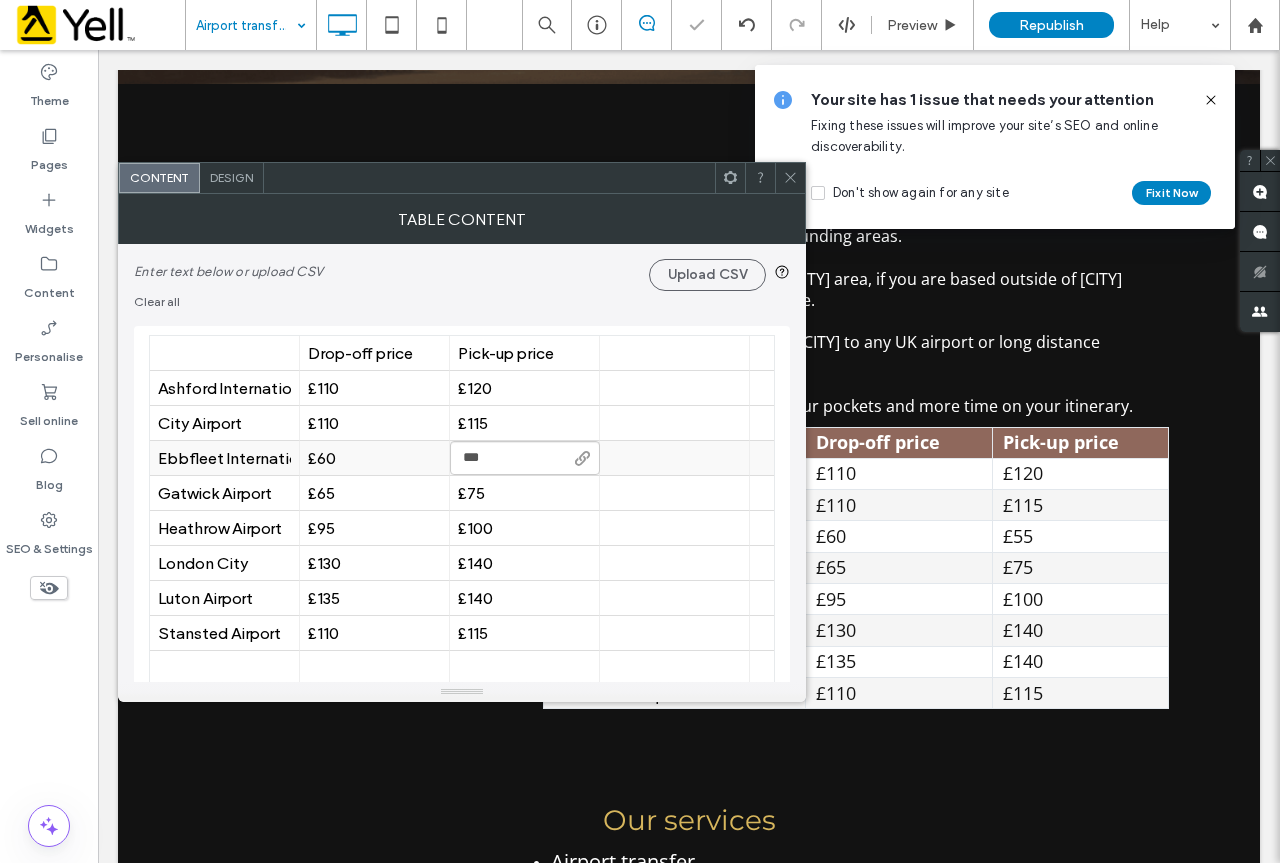 click on "***" at bounding box center [525, 458] 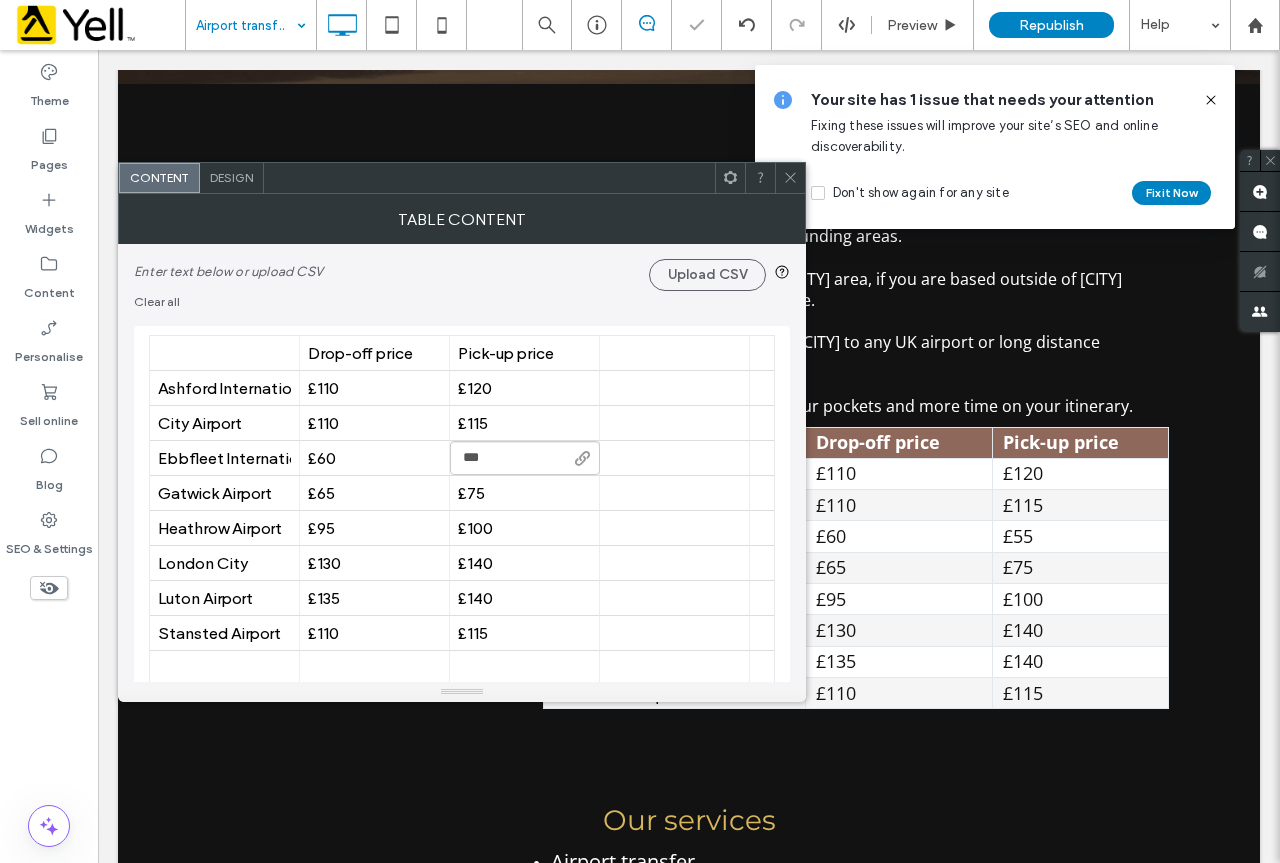 type on "***" 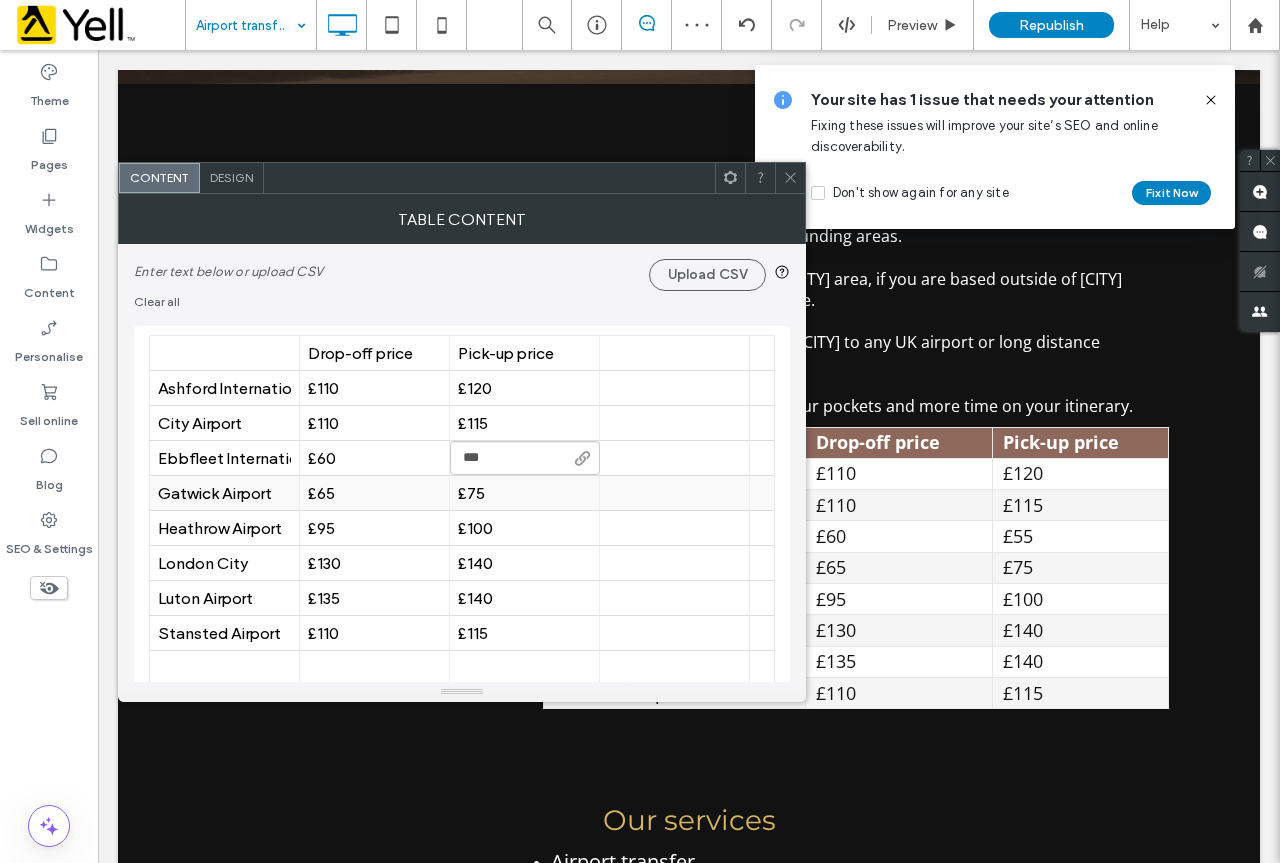 click on "£65" at bounding box center (374, 493) 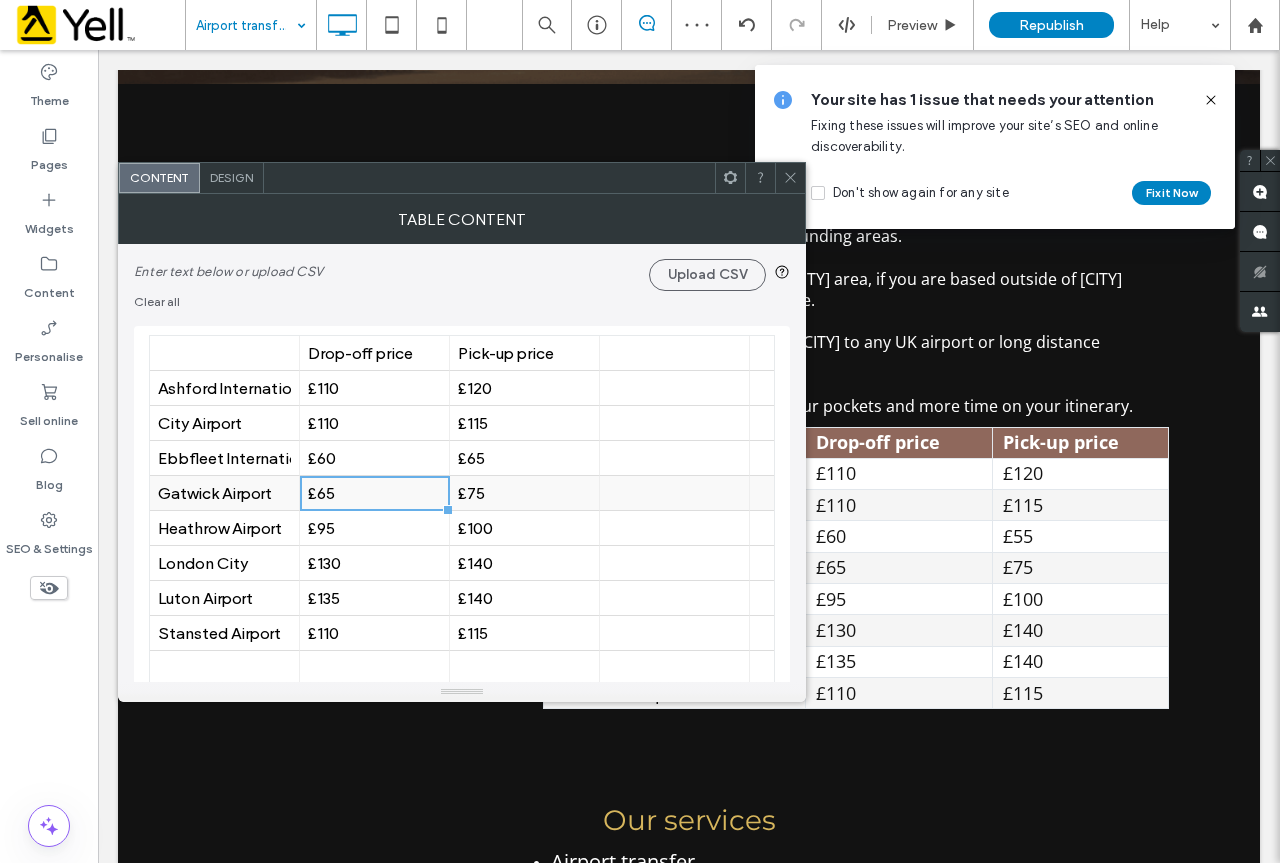 click on "£65" at bounding box center (374, 493) 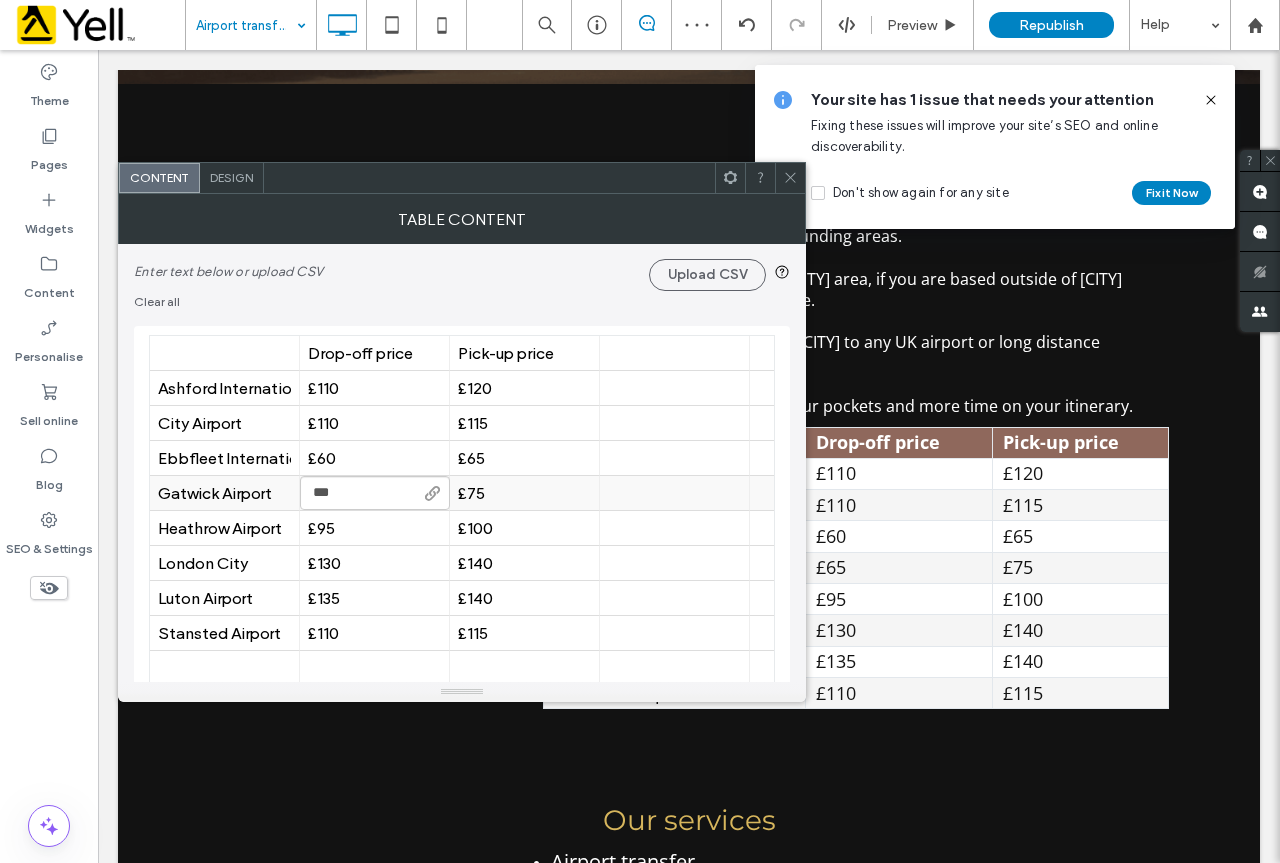 click on "***" at bounding box center [375, 493] 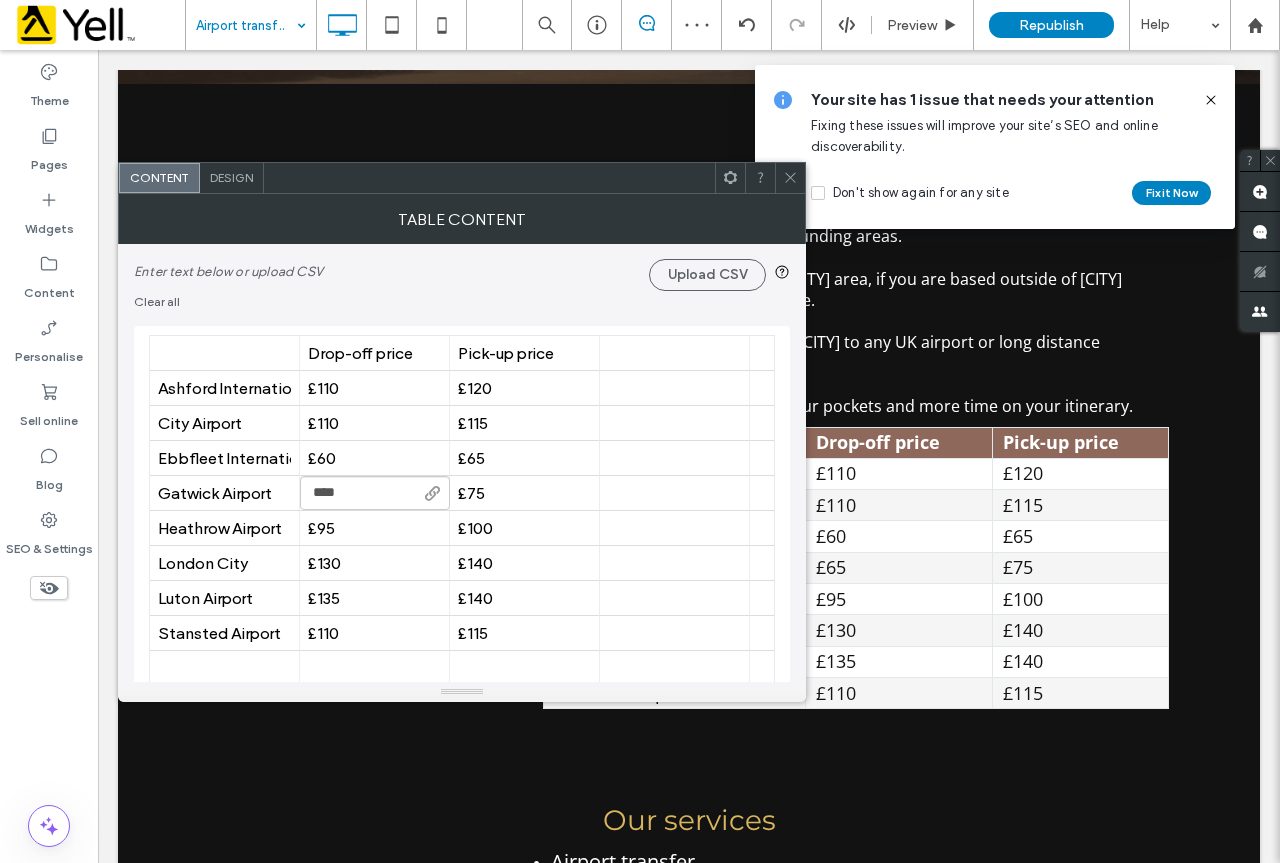 type on "***" 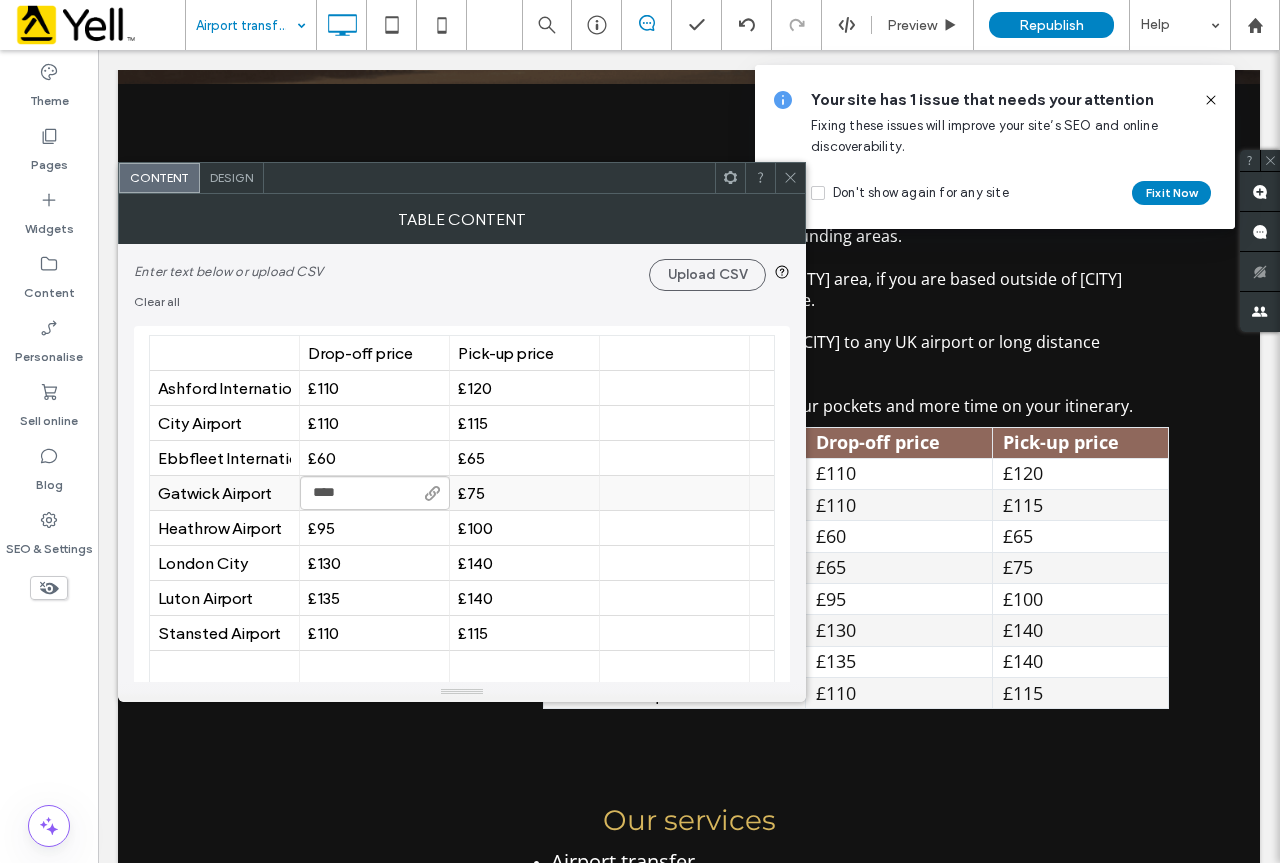 click on "£75" at bounding box center (524, 493) 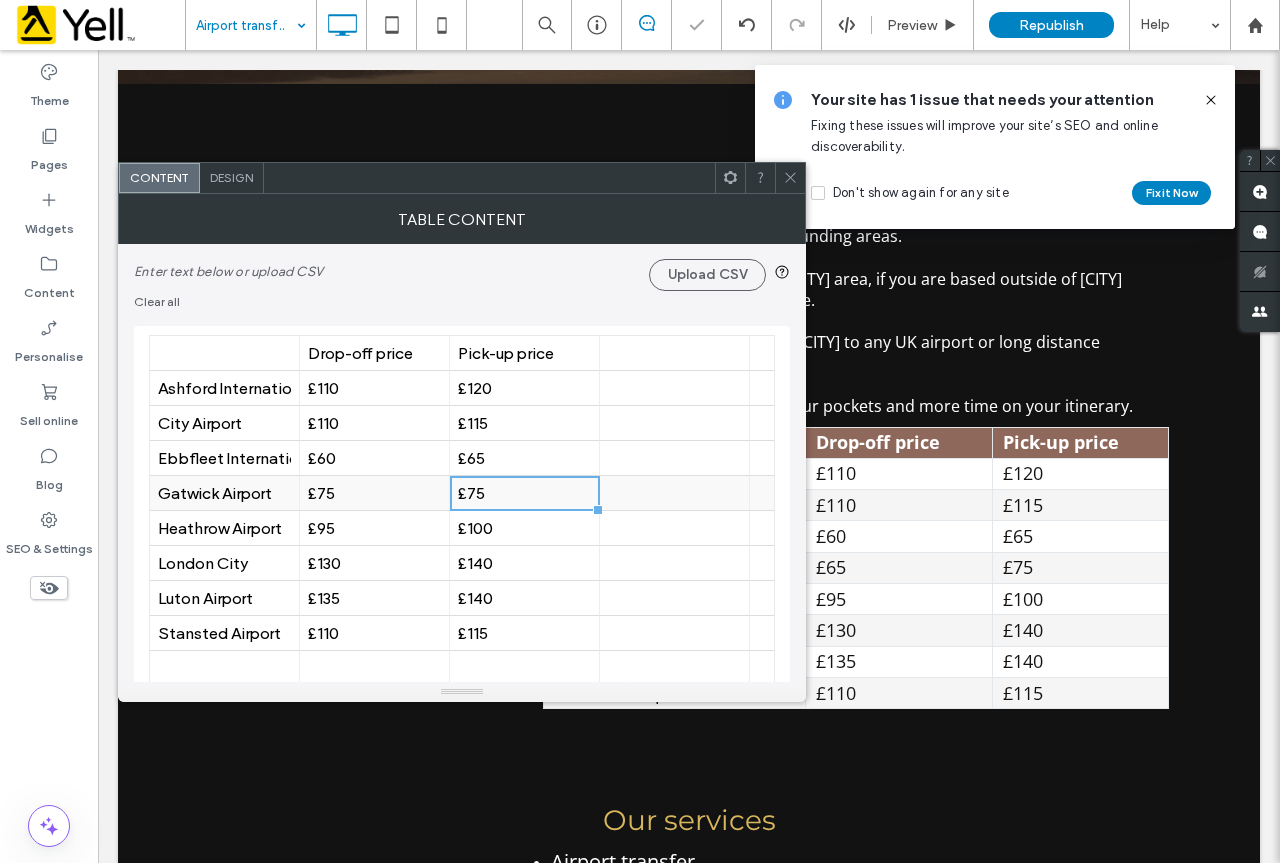 click on "£75" at bounding box center (524, 493) 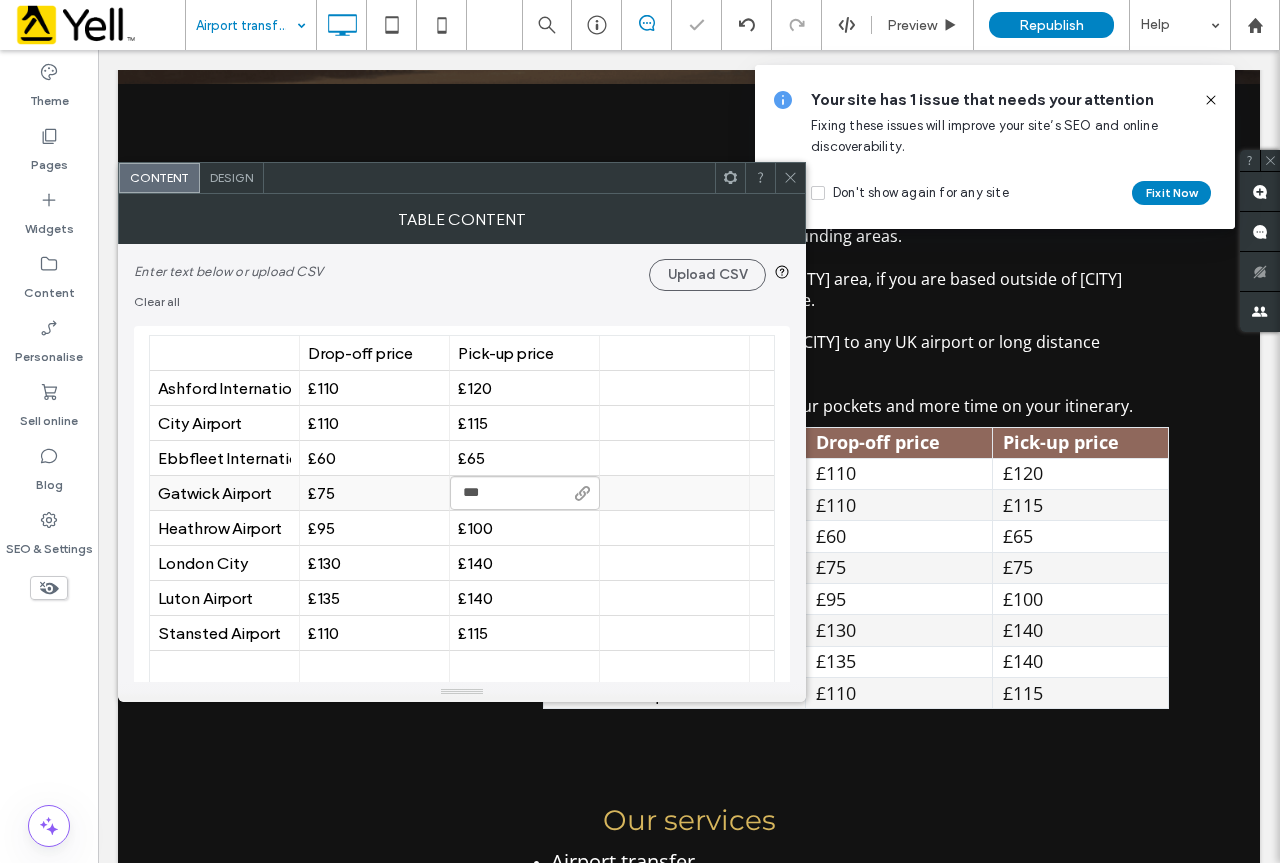 click on "***" at bounding box center (525, 493) 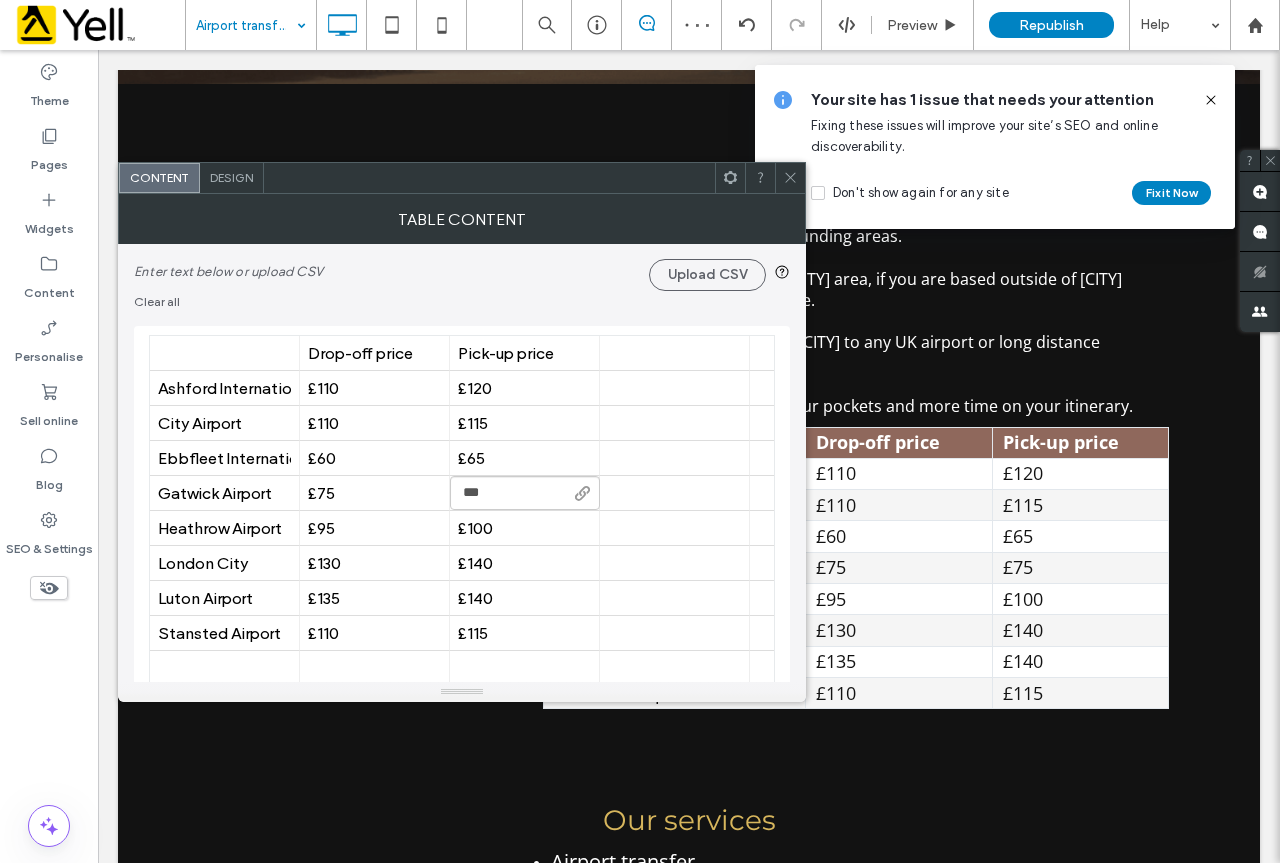 type on "***" 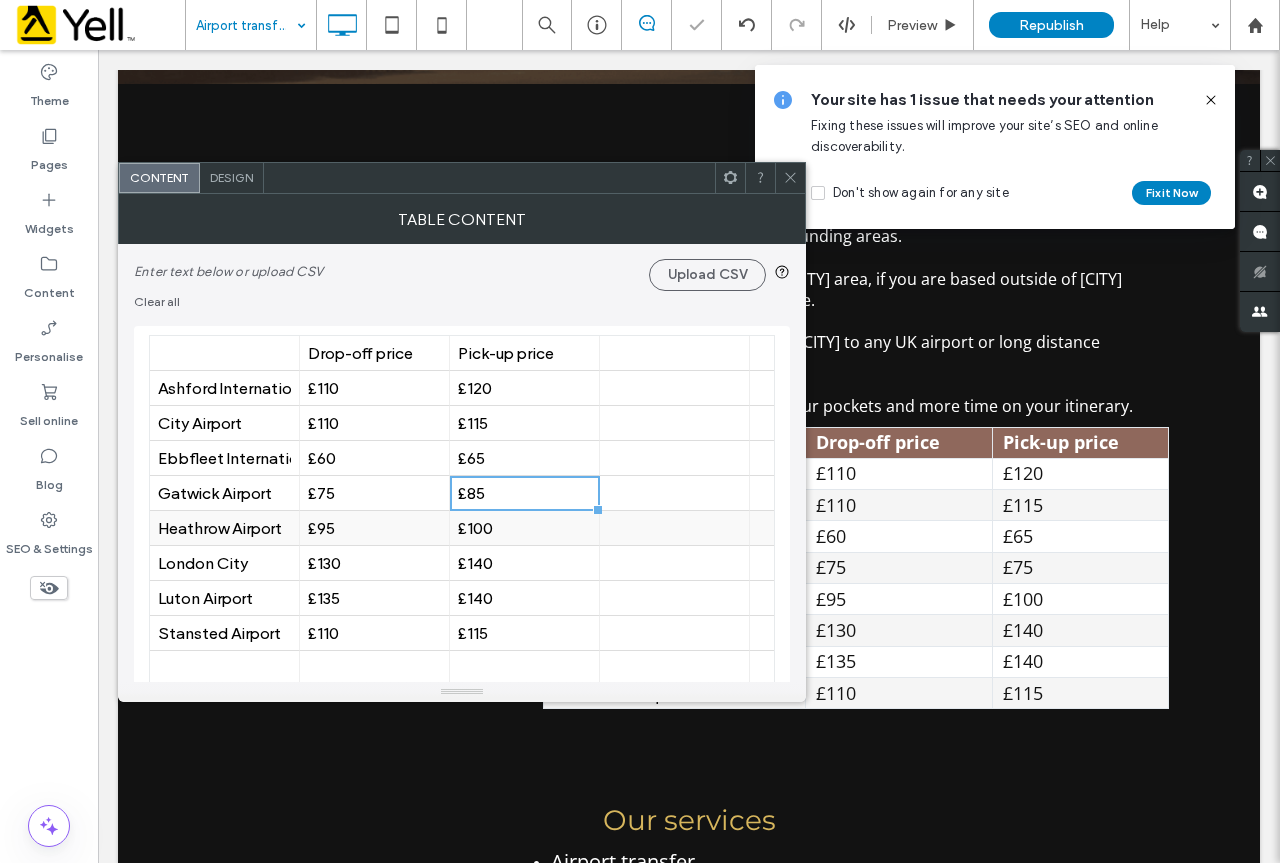 click on "£95" at bounding box center (374, 528) 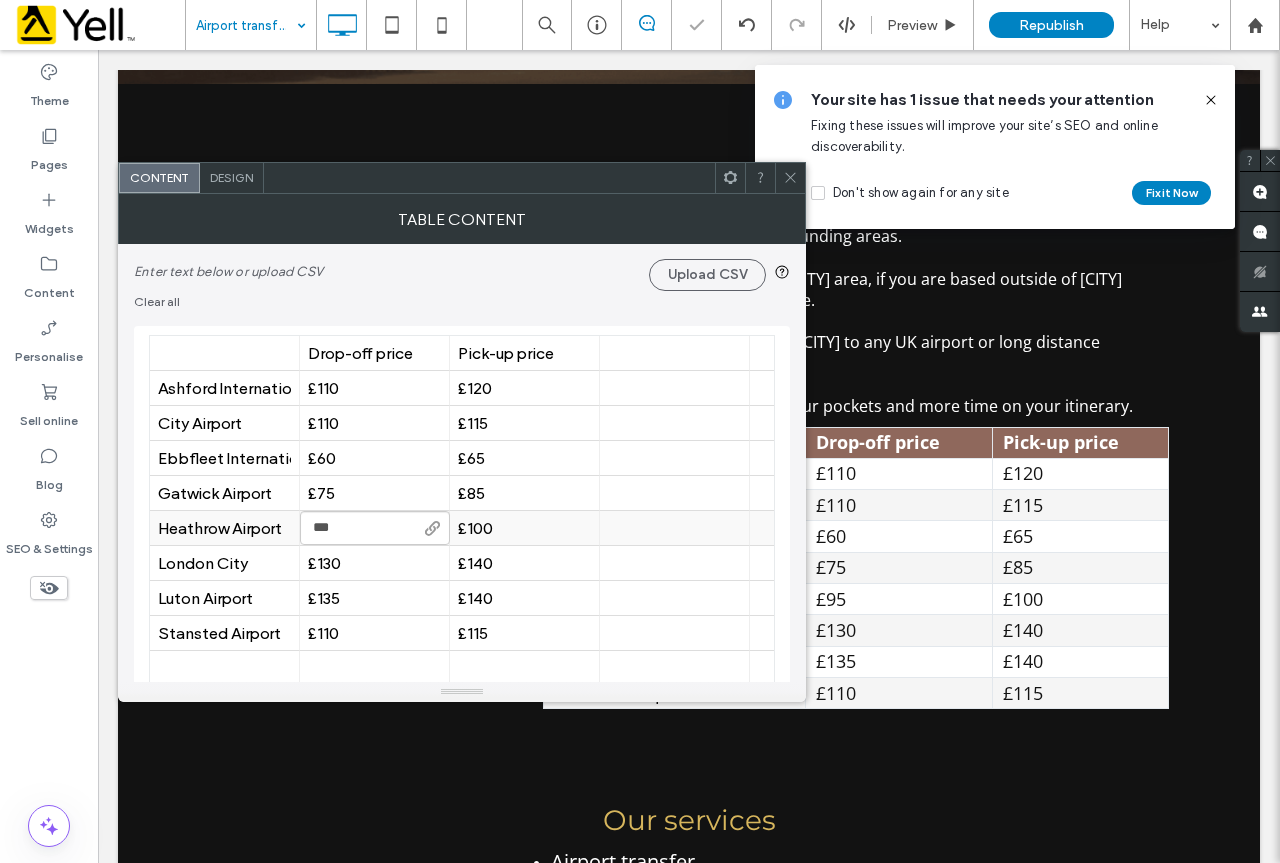 click on "***" at bounding box center (375, 528) 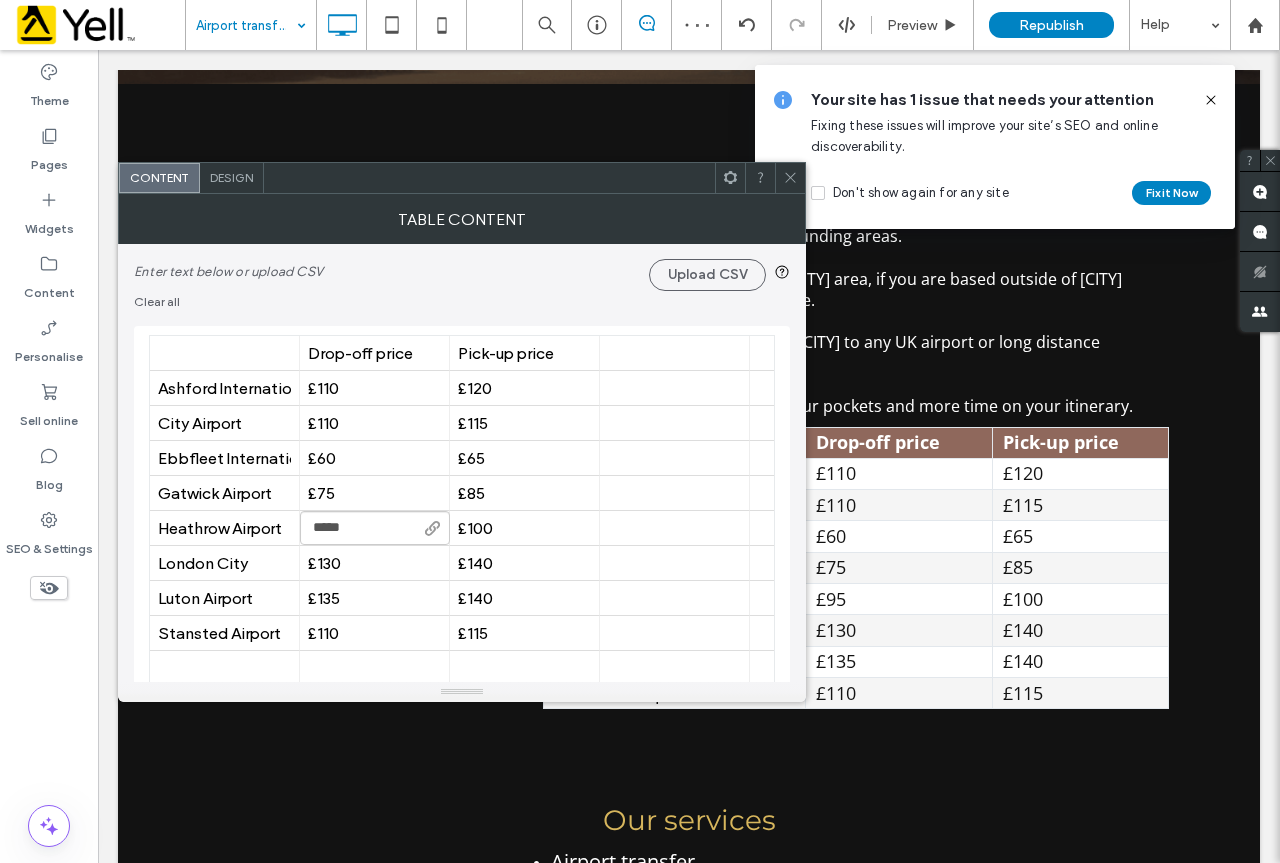 type on "****" 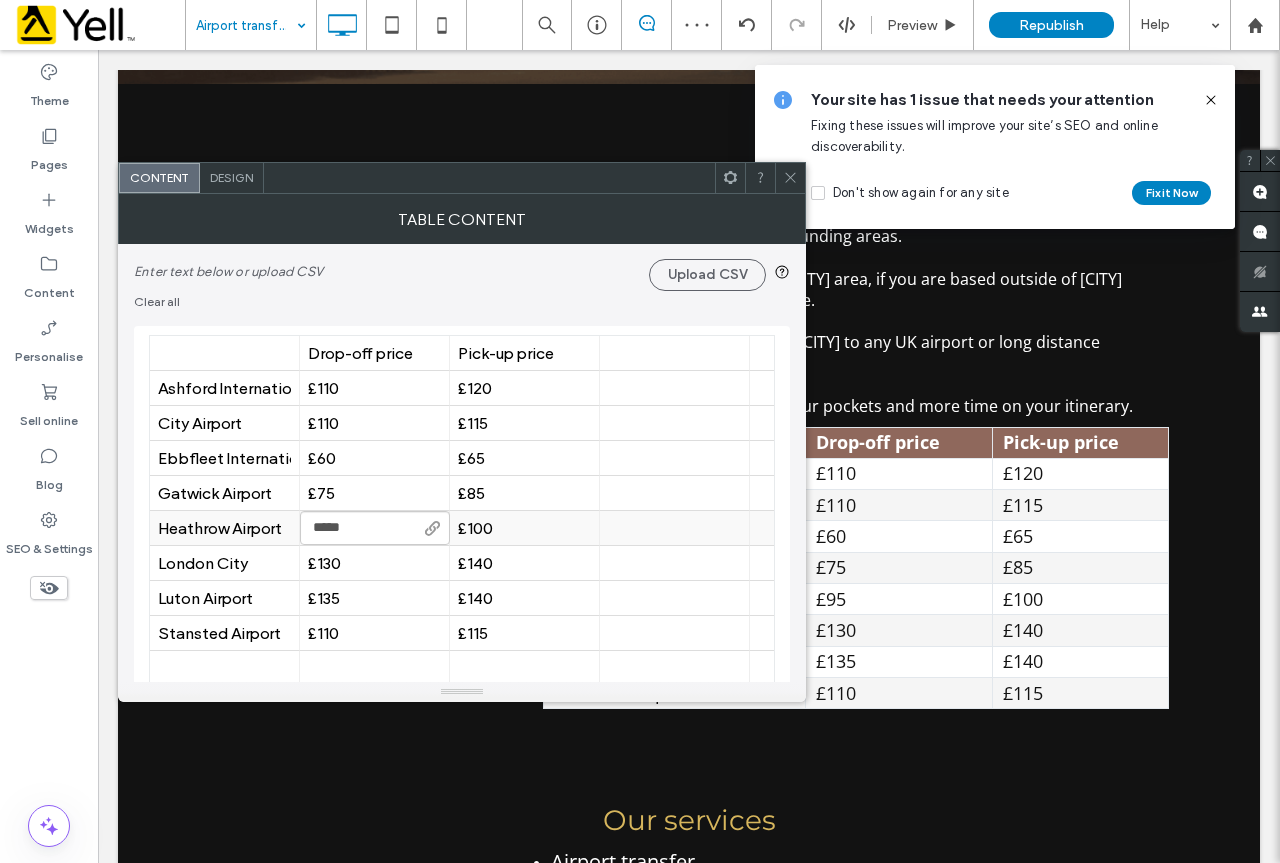 click on "£100" at bounding box center (524, 528) 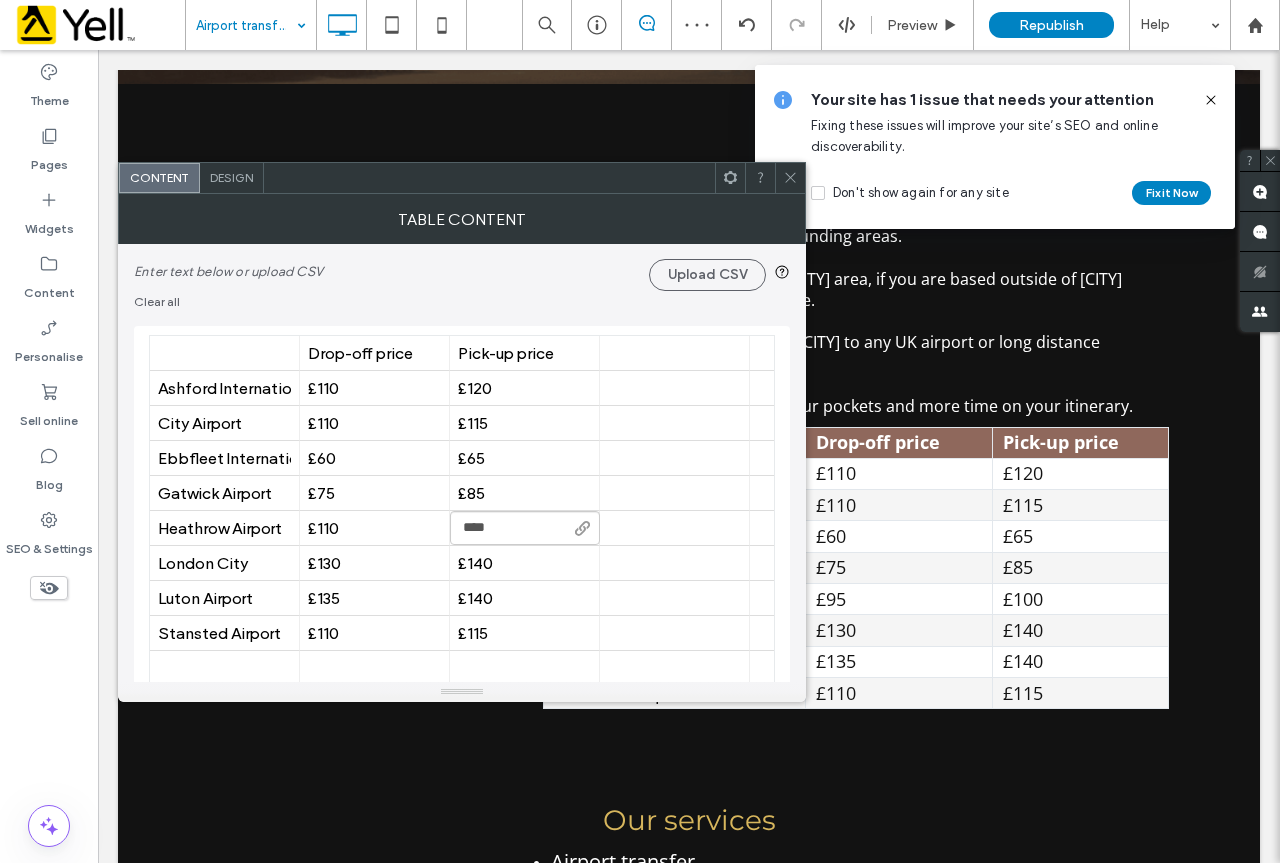 click on "****" at bounding box center [525, 528] 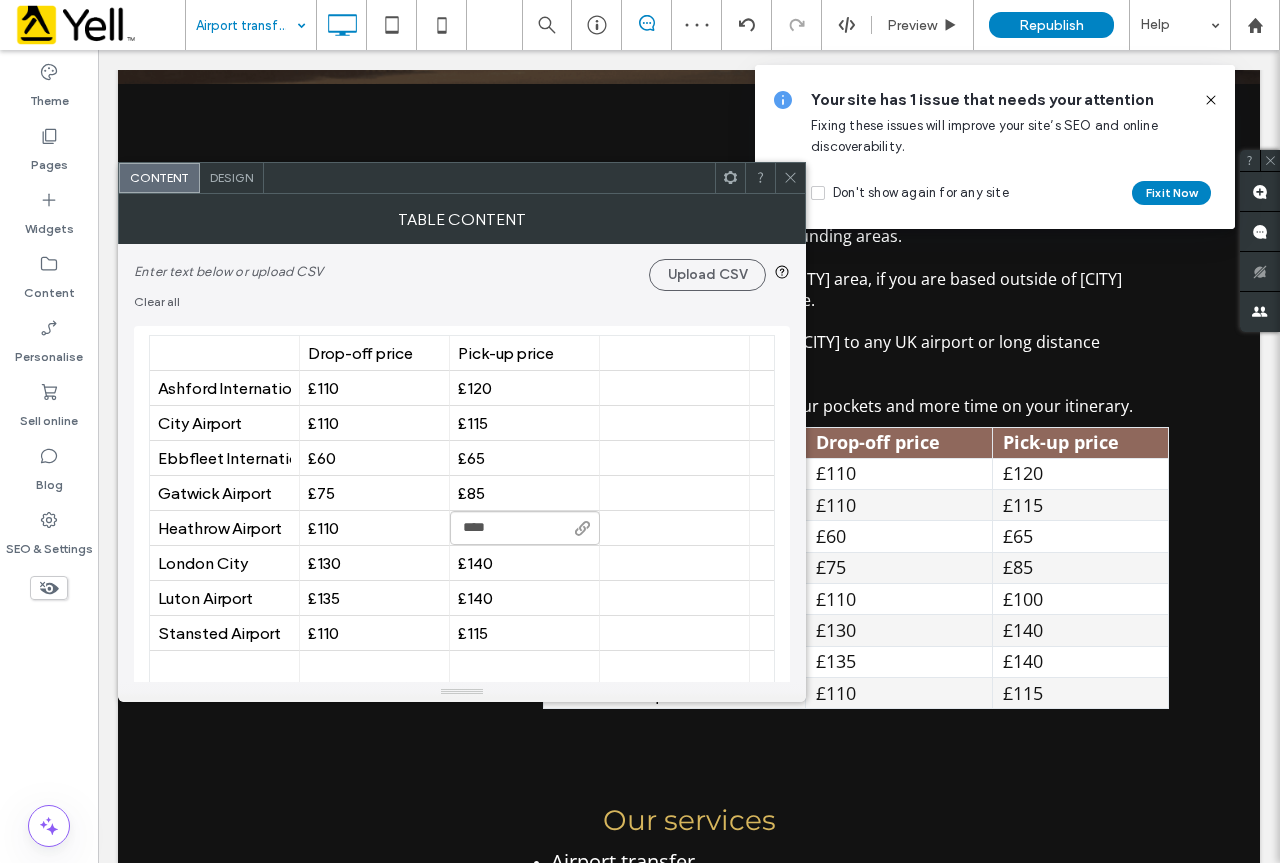 type on "****" 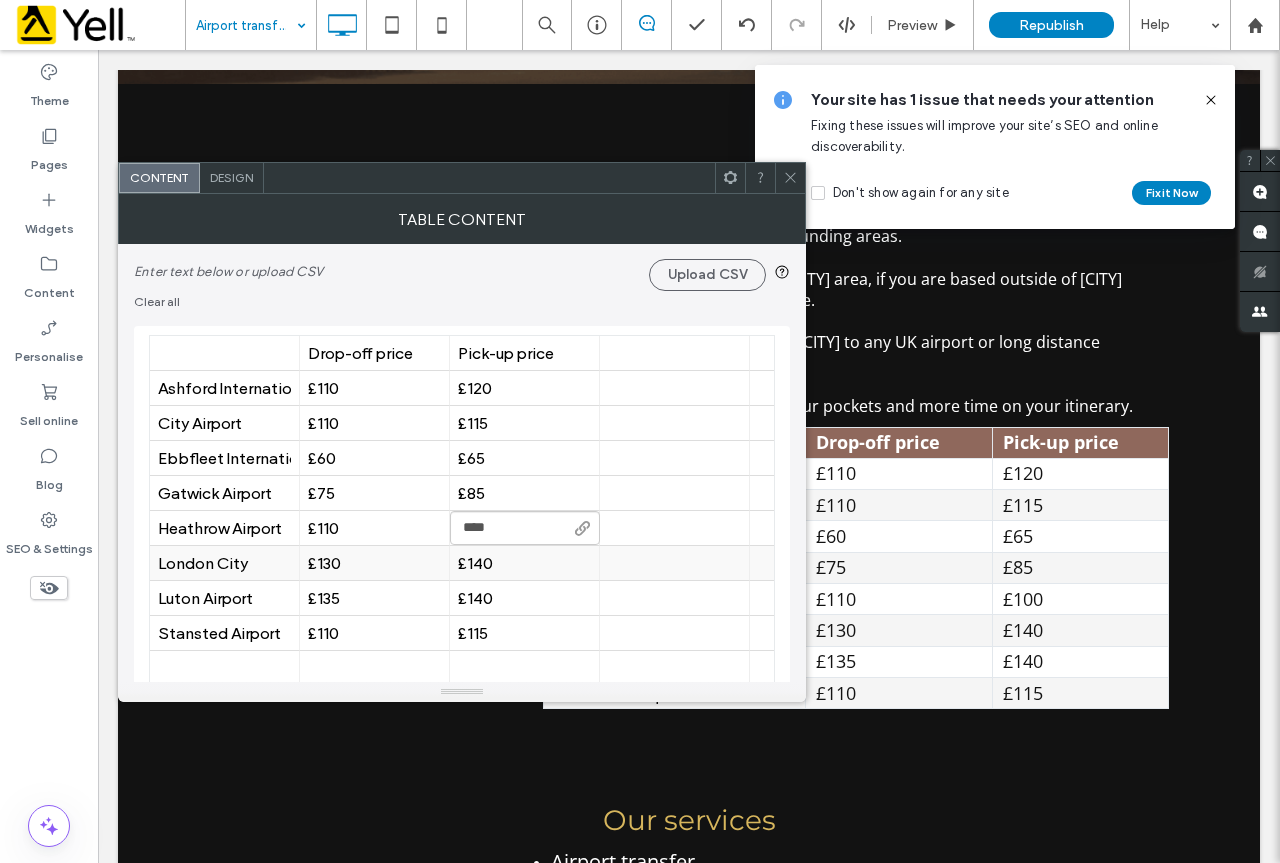 click on "£130" at bounding box center (374, 563) 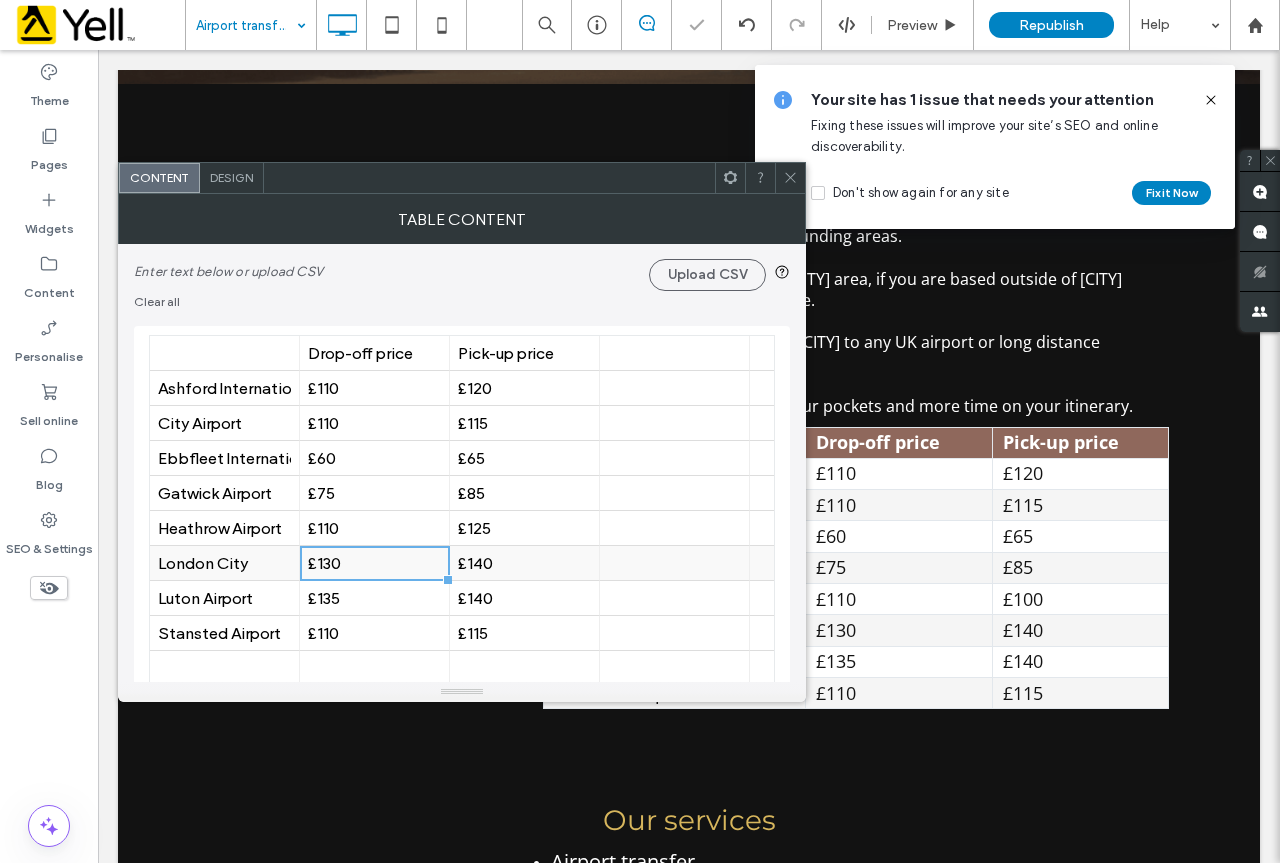 click on "£130" at bounding box center (374, 563) 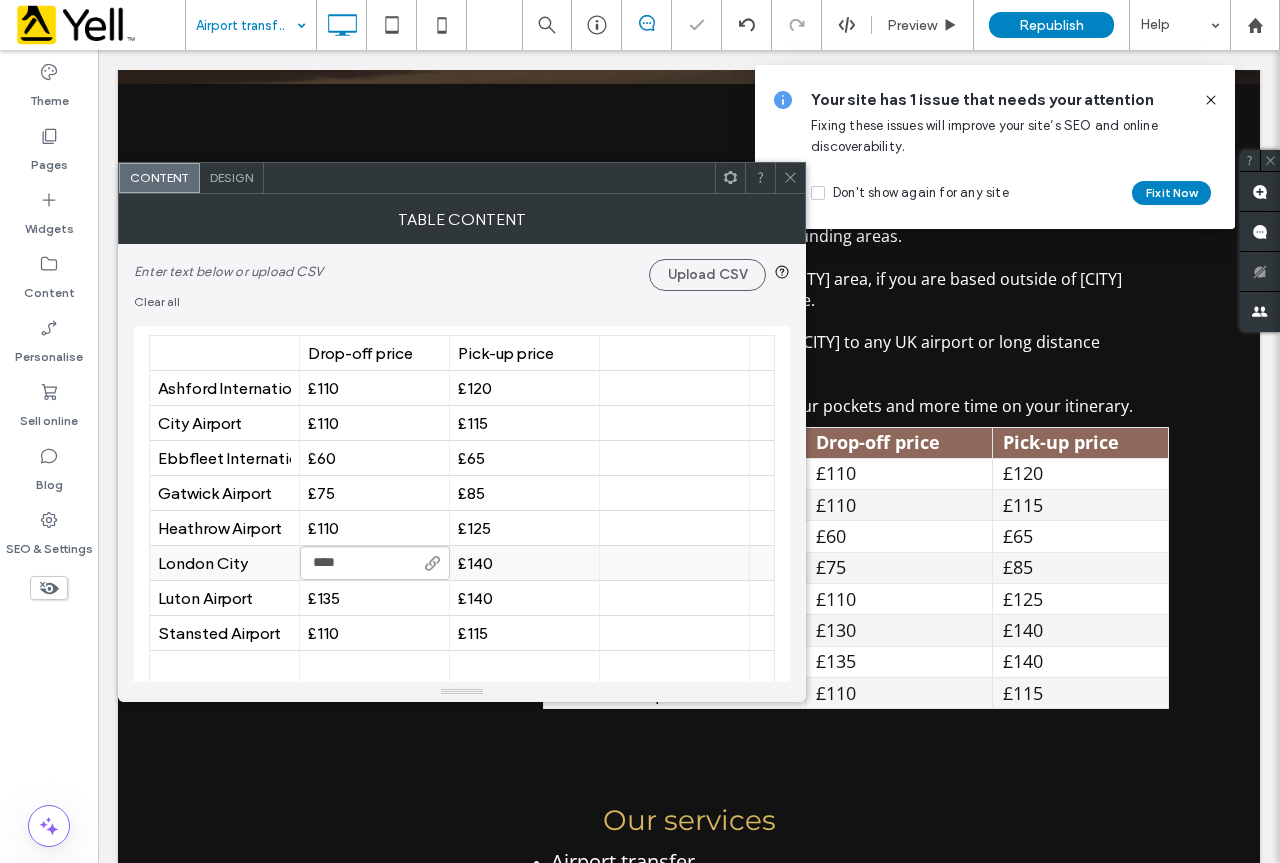 click on "****" at bounding box center [375, 563] 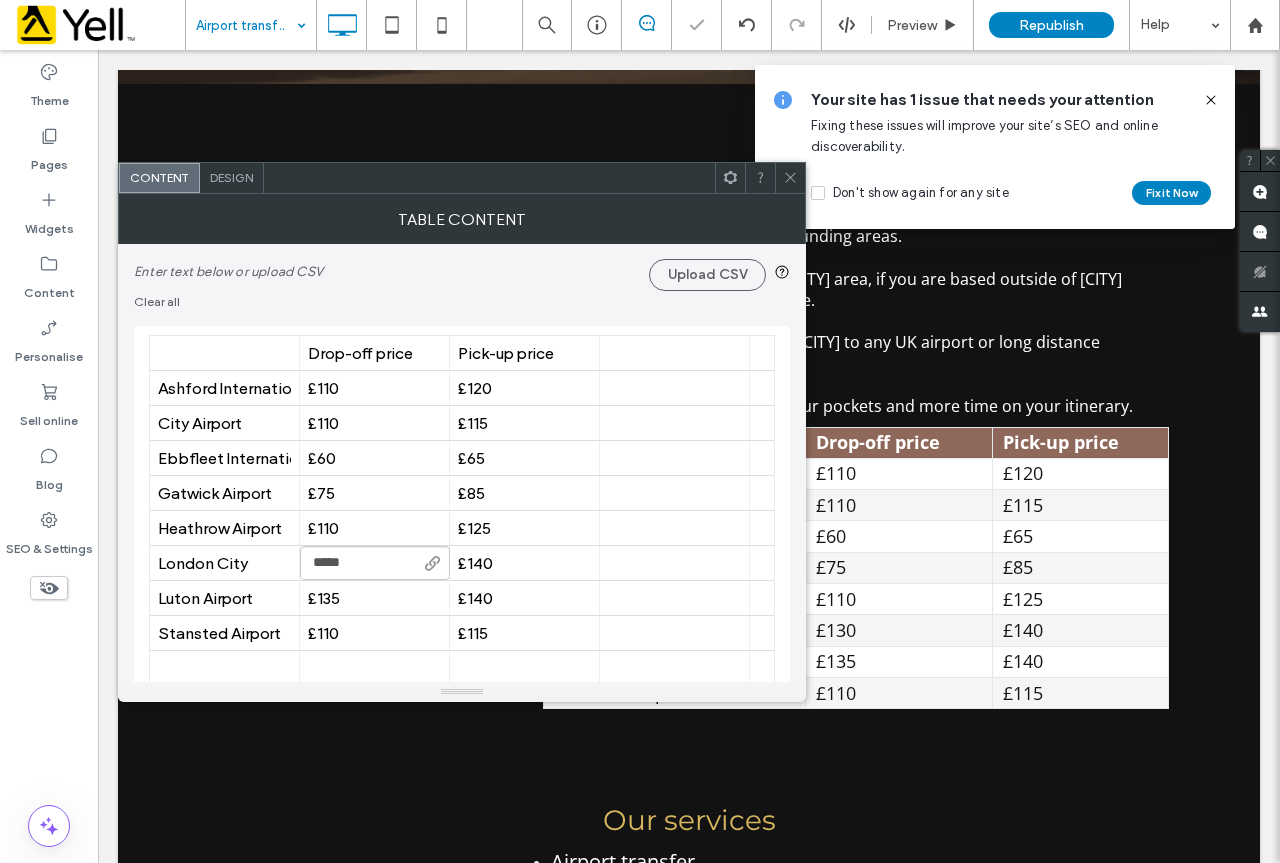 type on "****" 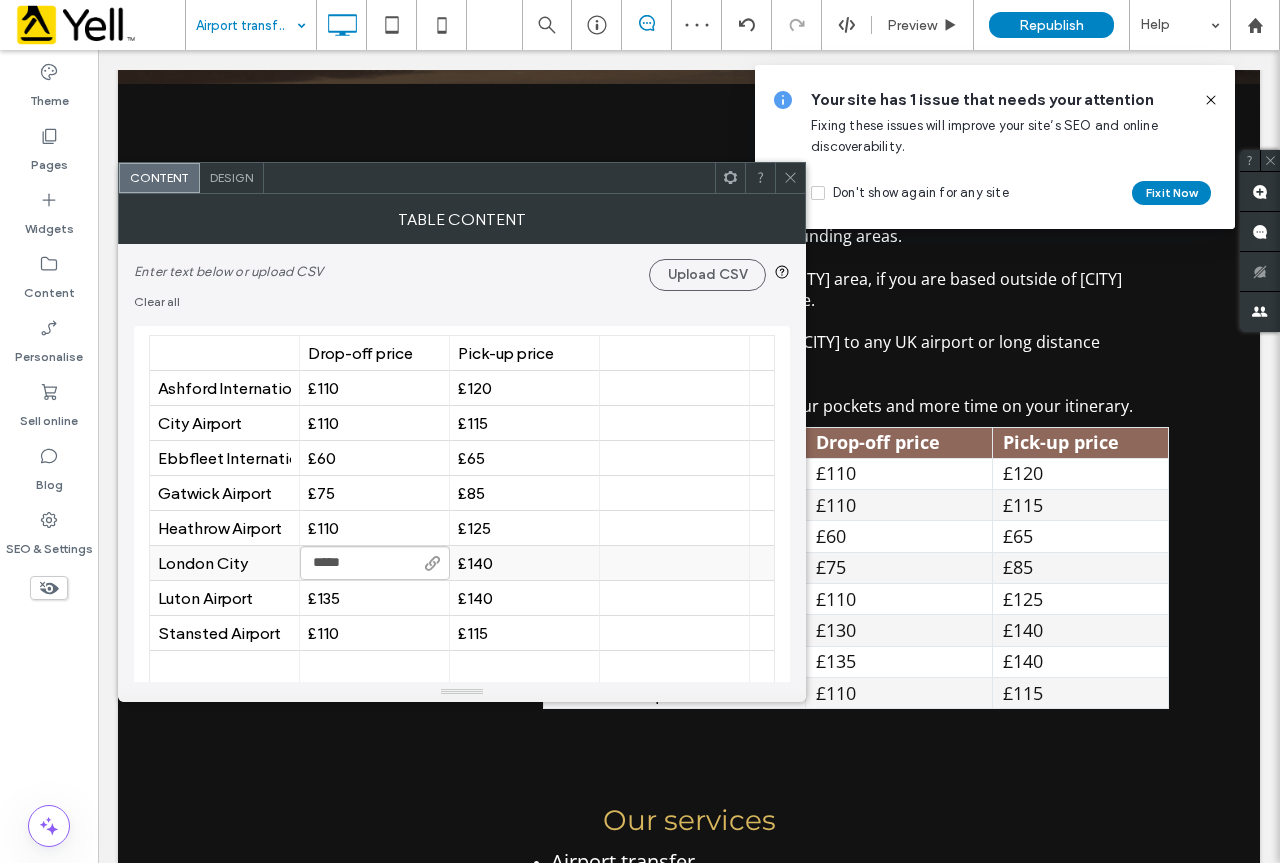 click on "£140" at bounding box center [524, 563] 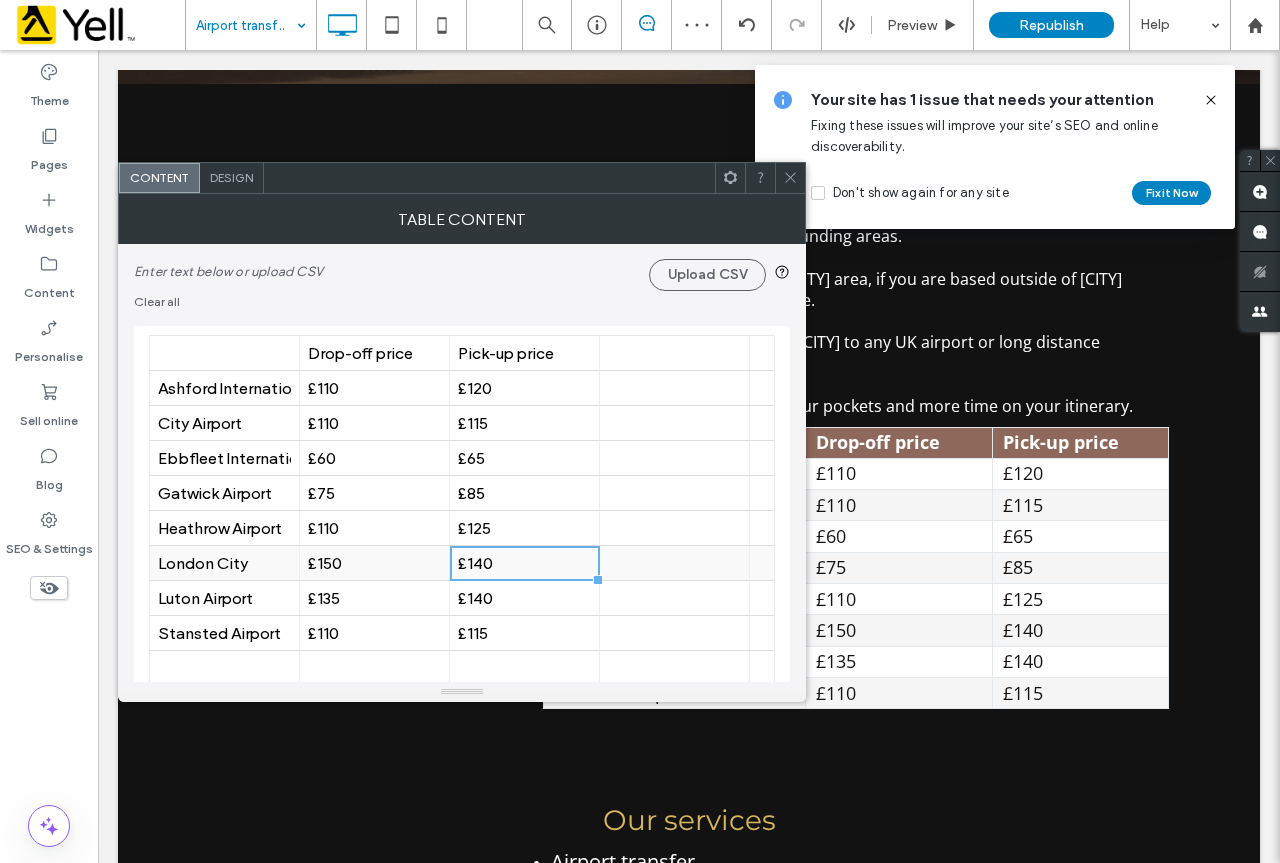 click on "£140" at bounding box center (524, 563) 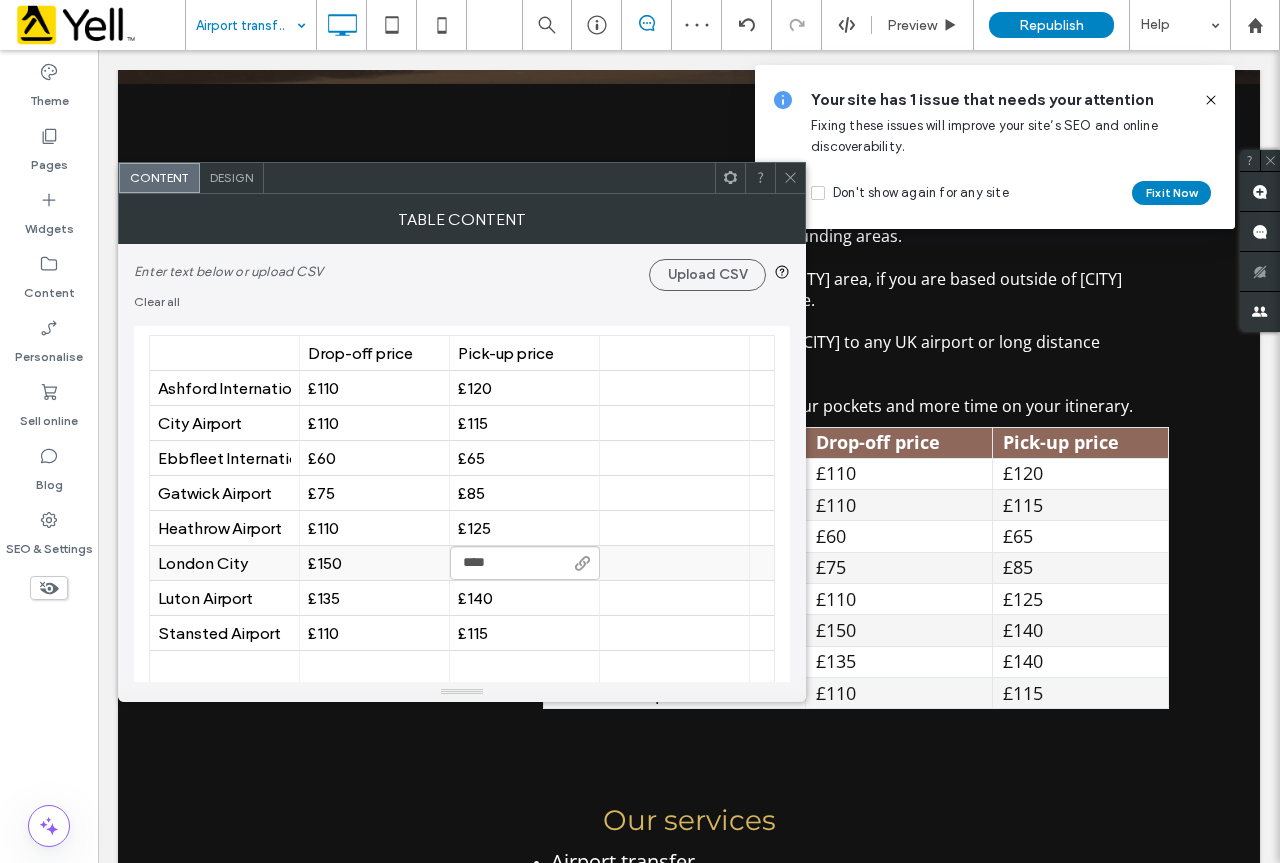 click on "****" at bounding box center [525, 563] 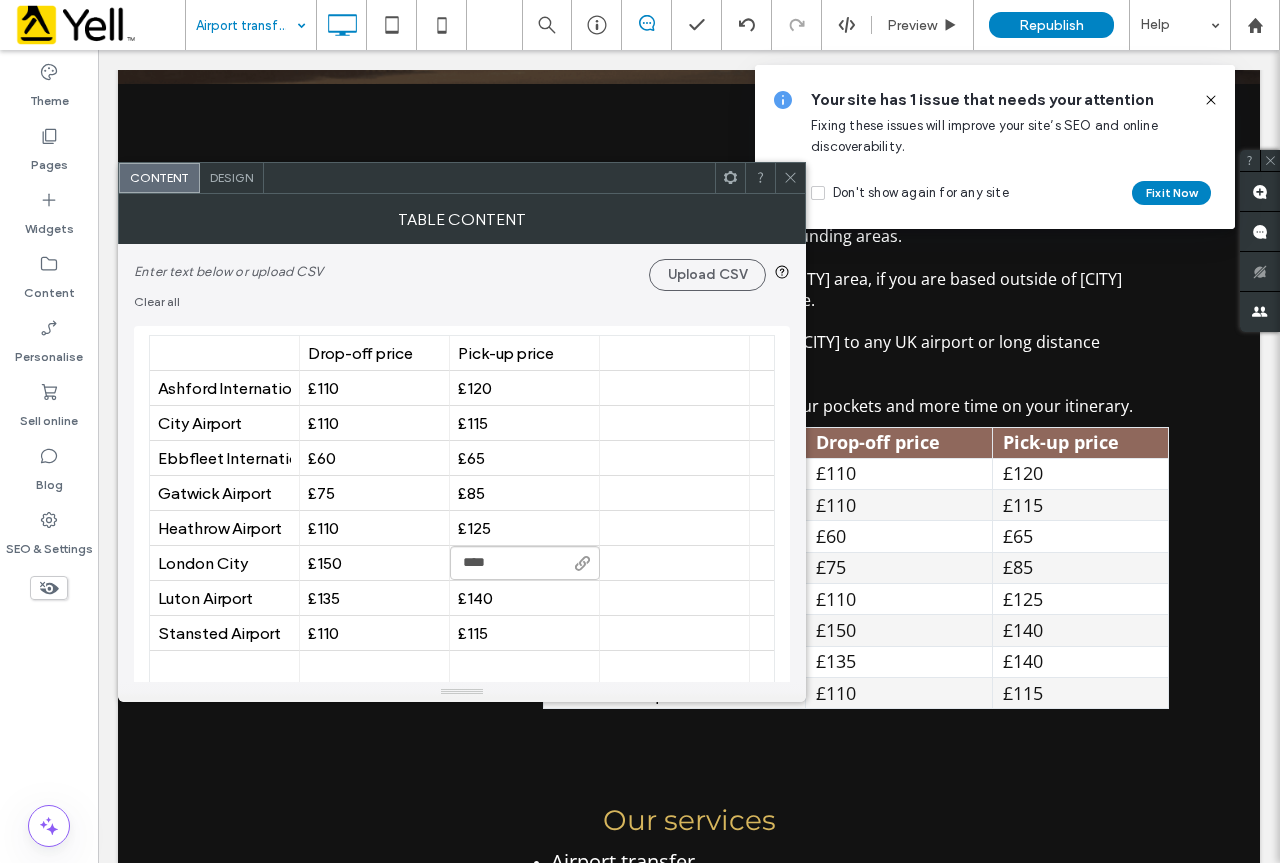 type on "****" 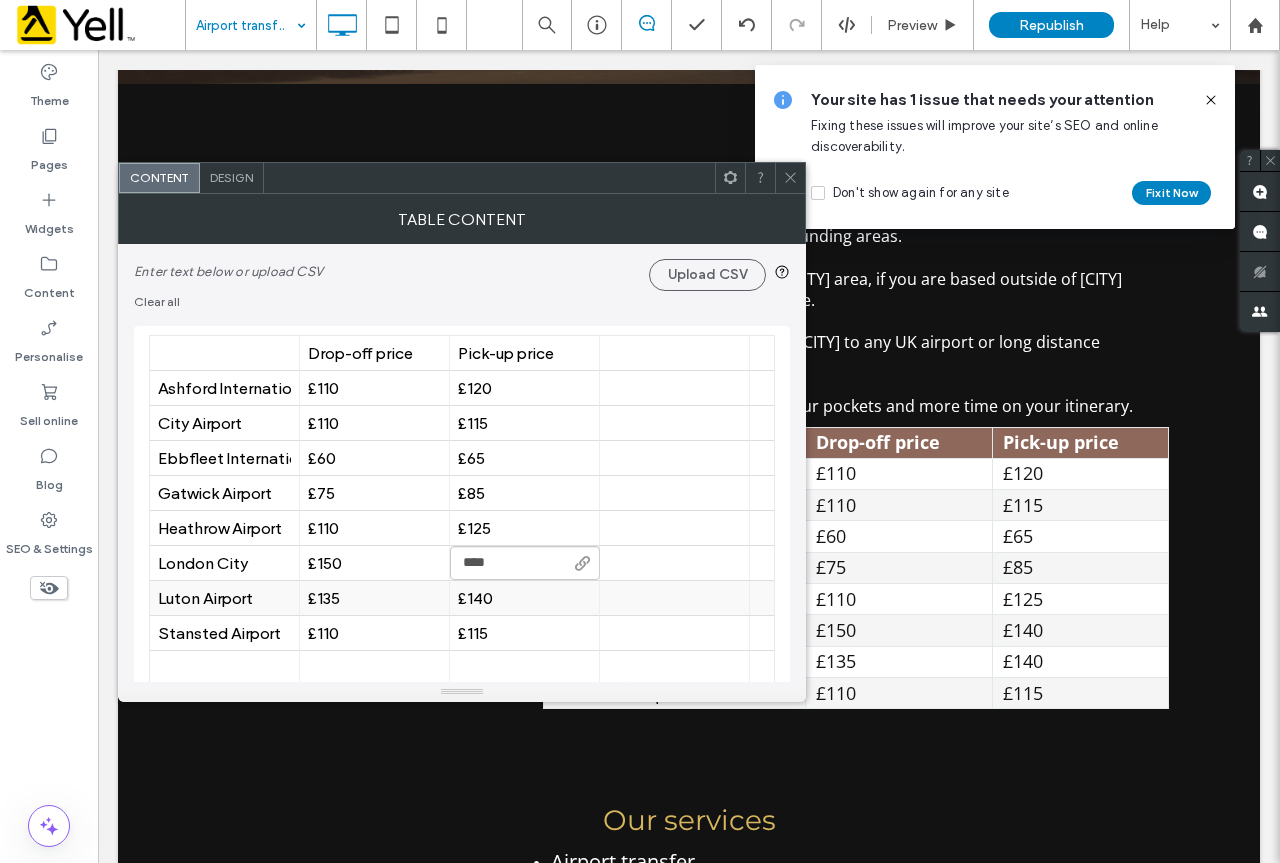 click on "£135" at bounding box center [374, 598] 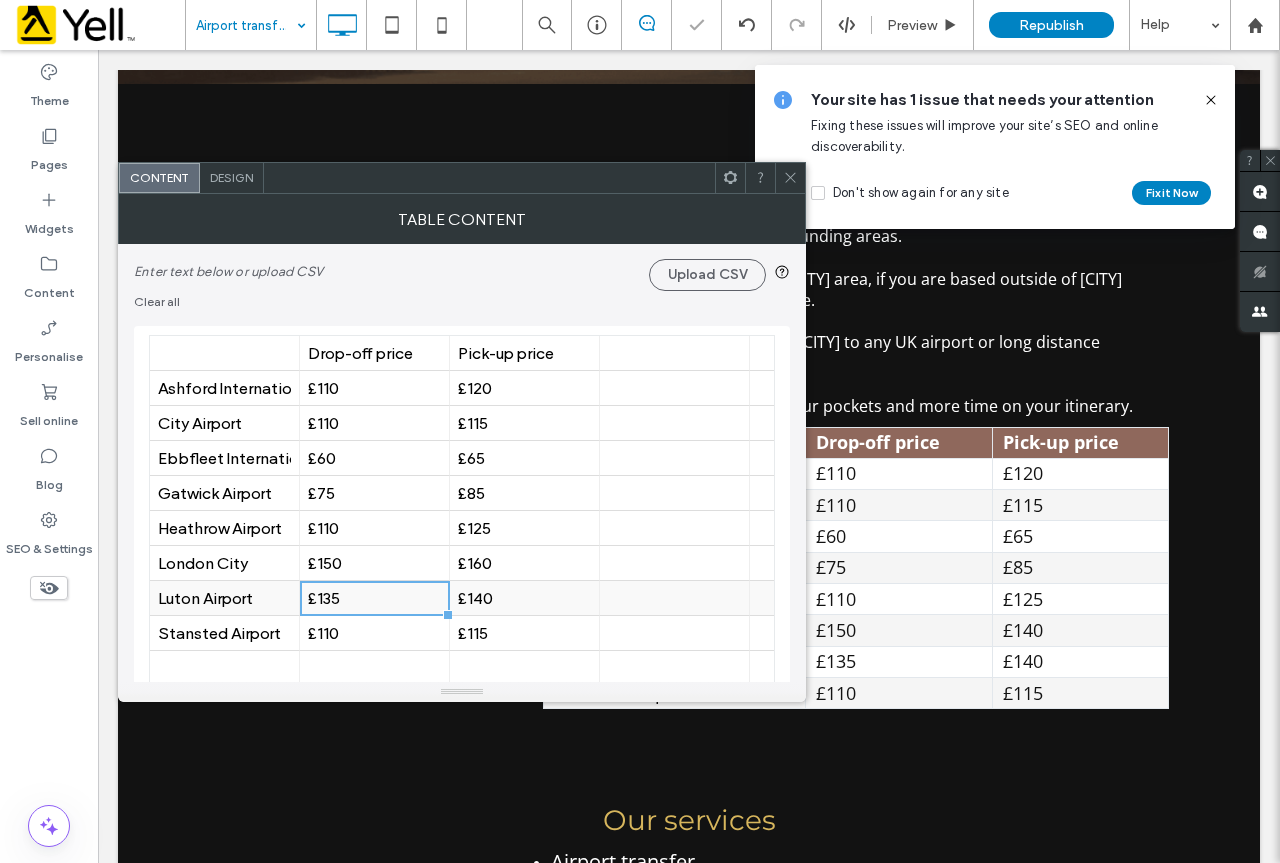 click on "£135" at bounding box center (374, 598) 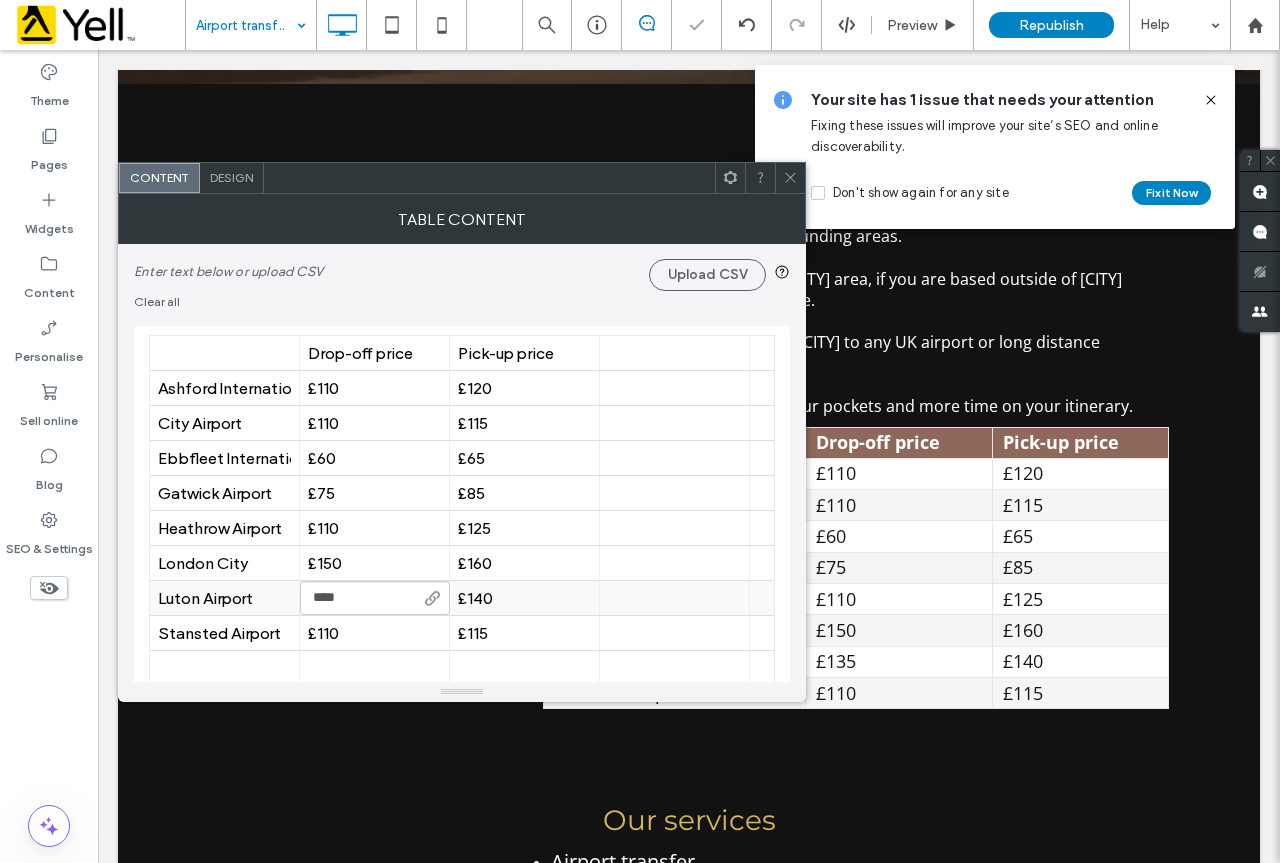 click on "****" at bounding box center (375, 598) 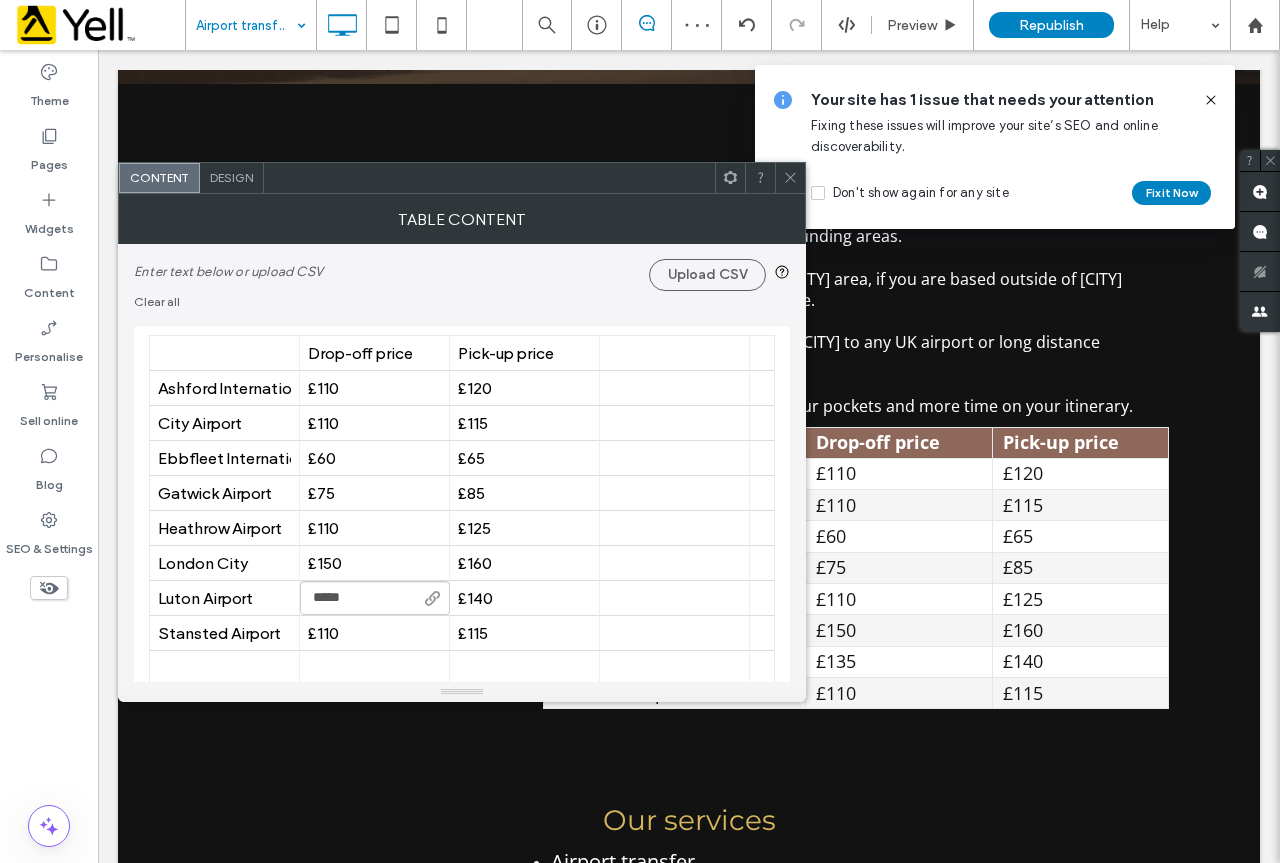 type on "****" 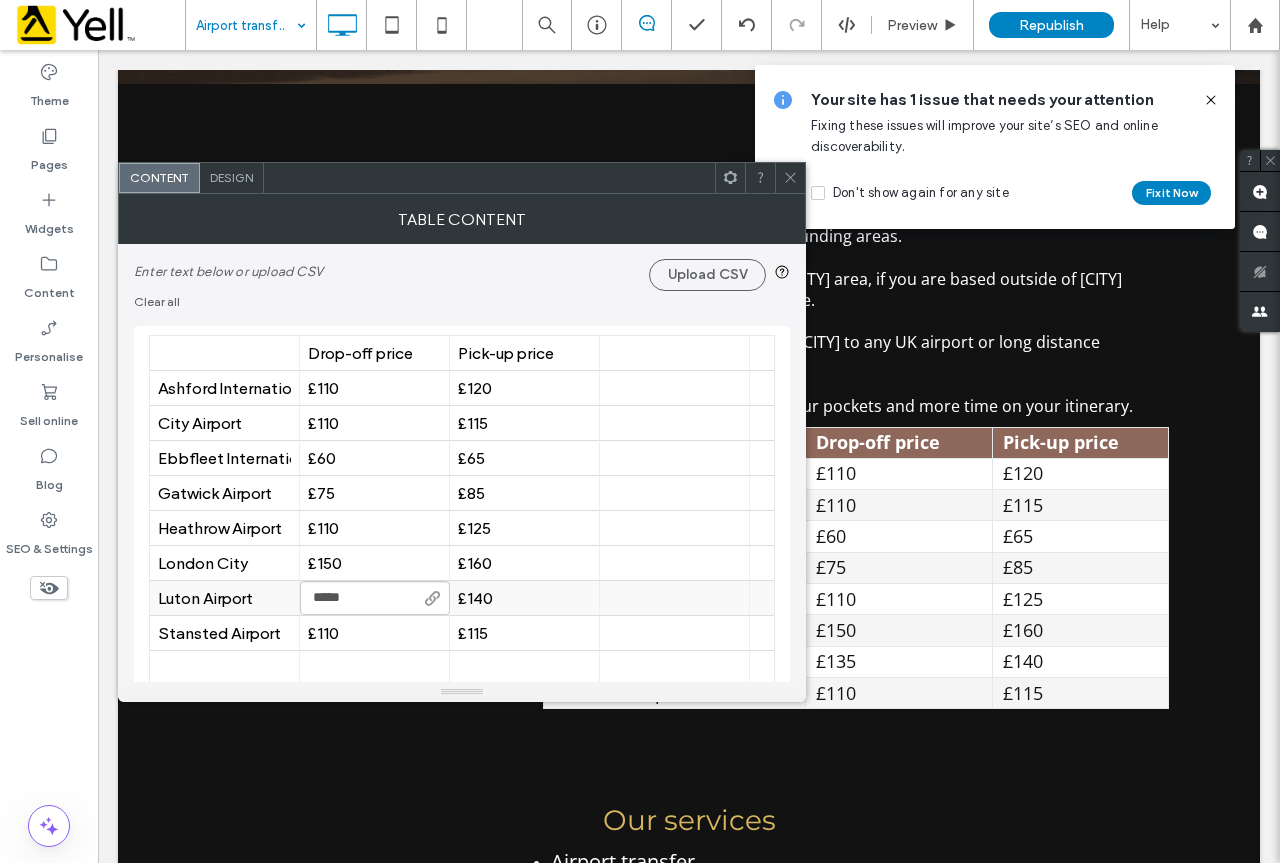 click on "£140" at bounding box center [524, 598] 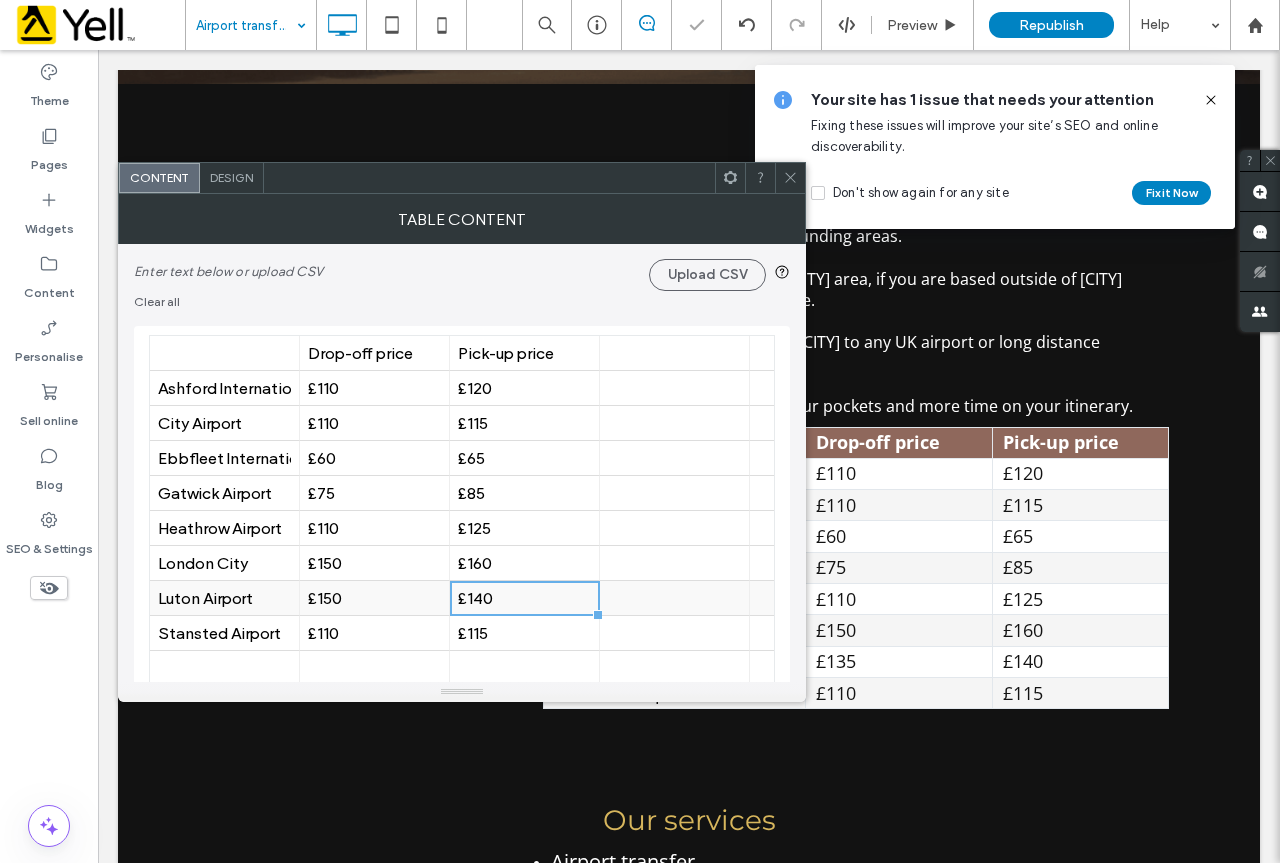 click on "£140" at bounding box center (524, 598) 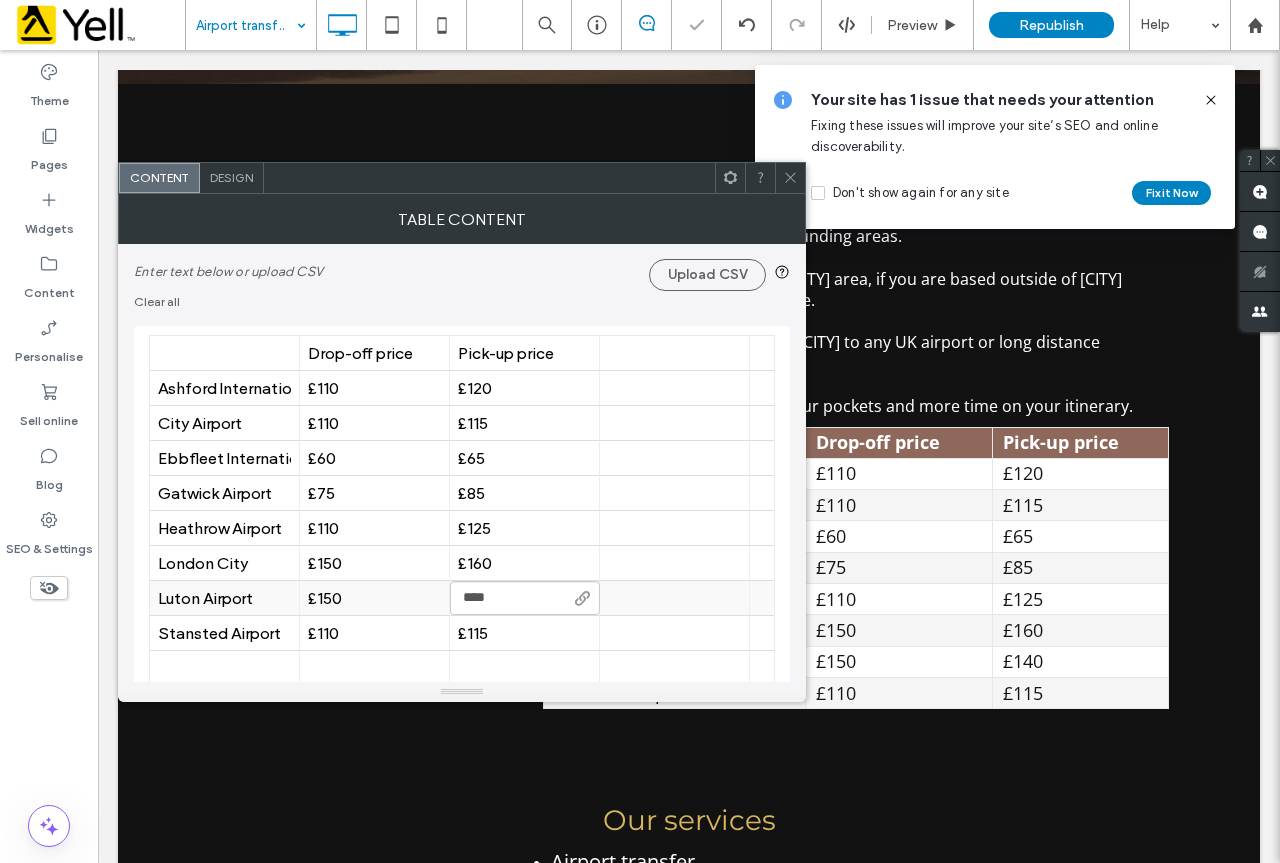 click on "****" at bounding box center [525, 598] 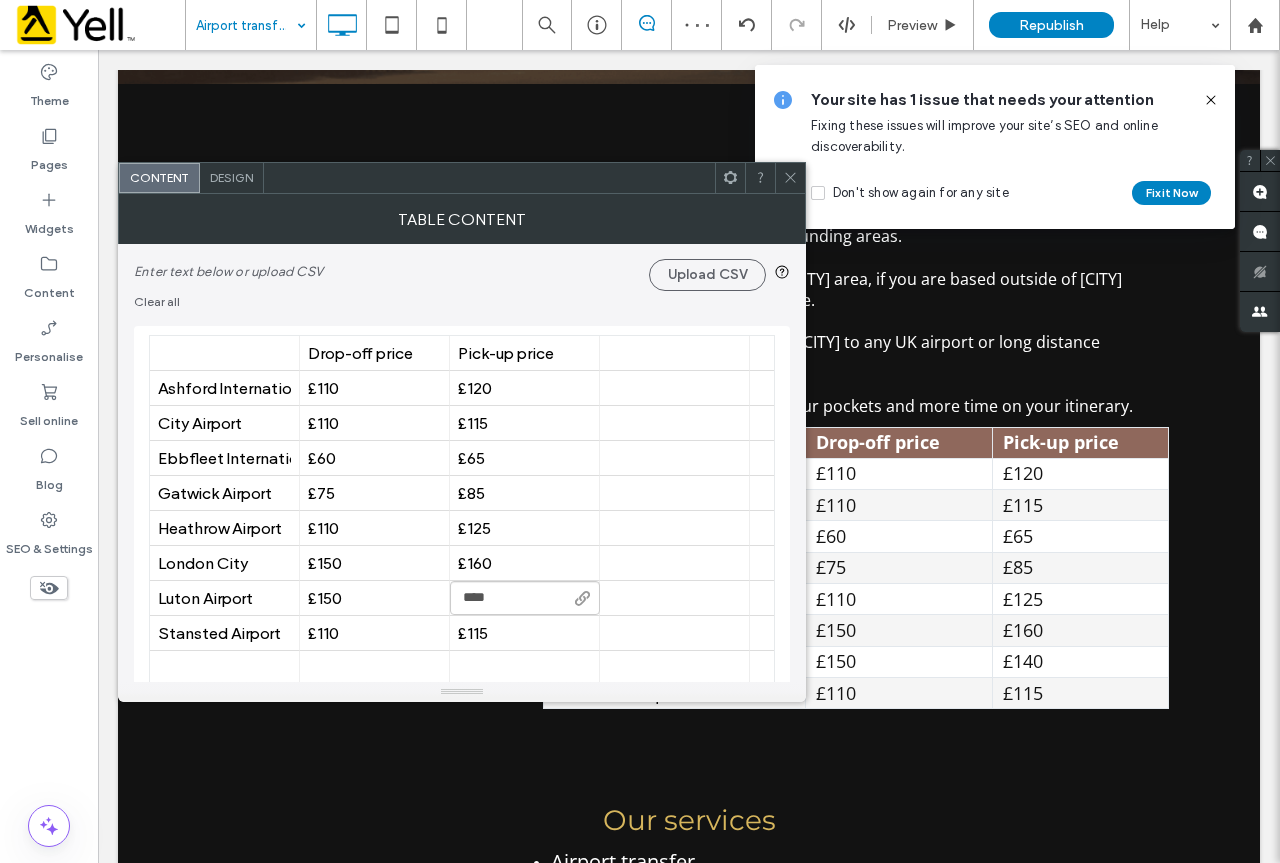 type on "****" 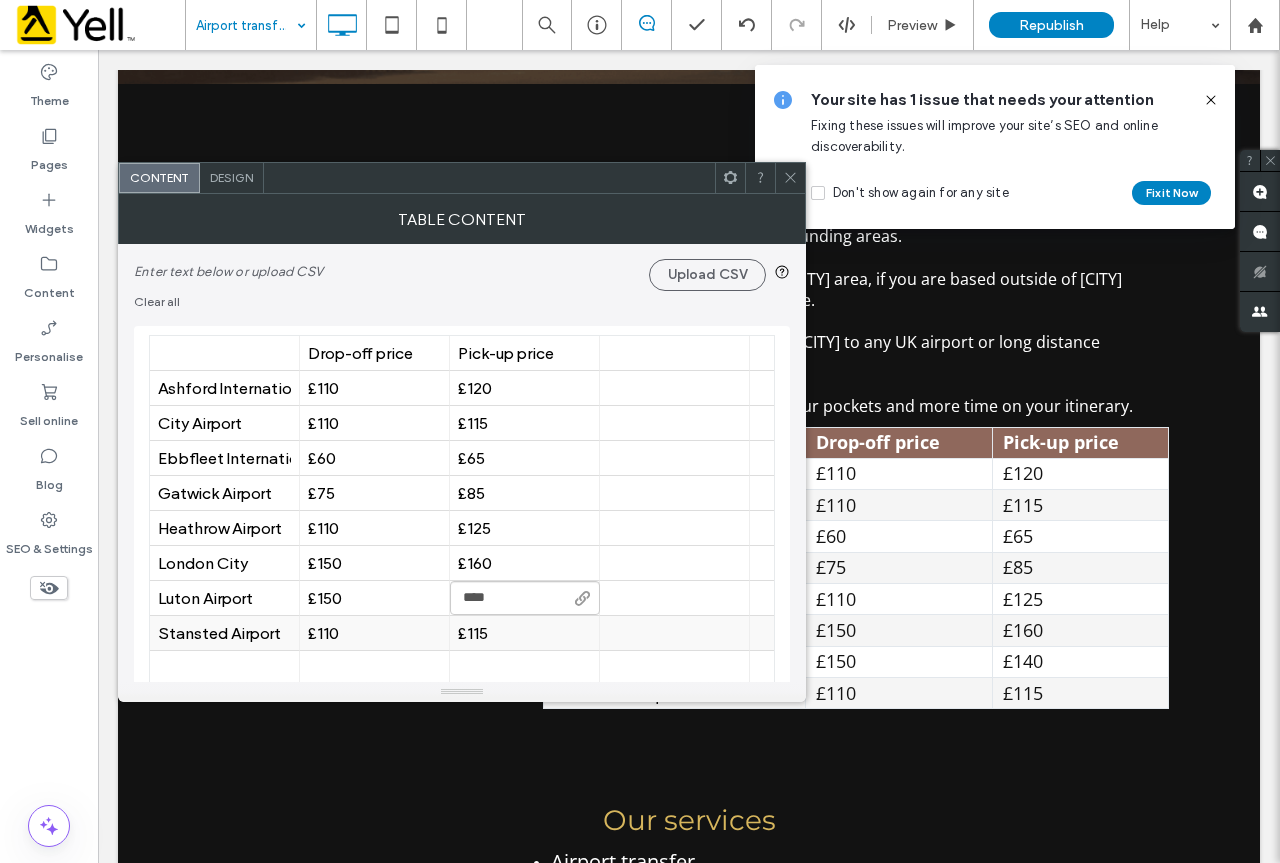 click on "£110" at bounding box center (374, 633) 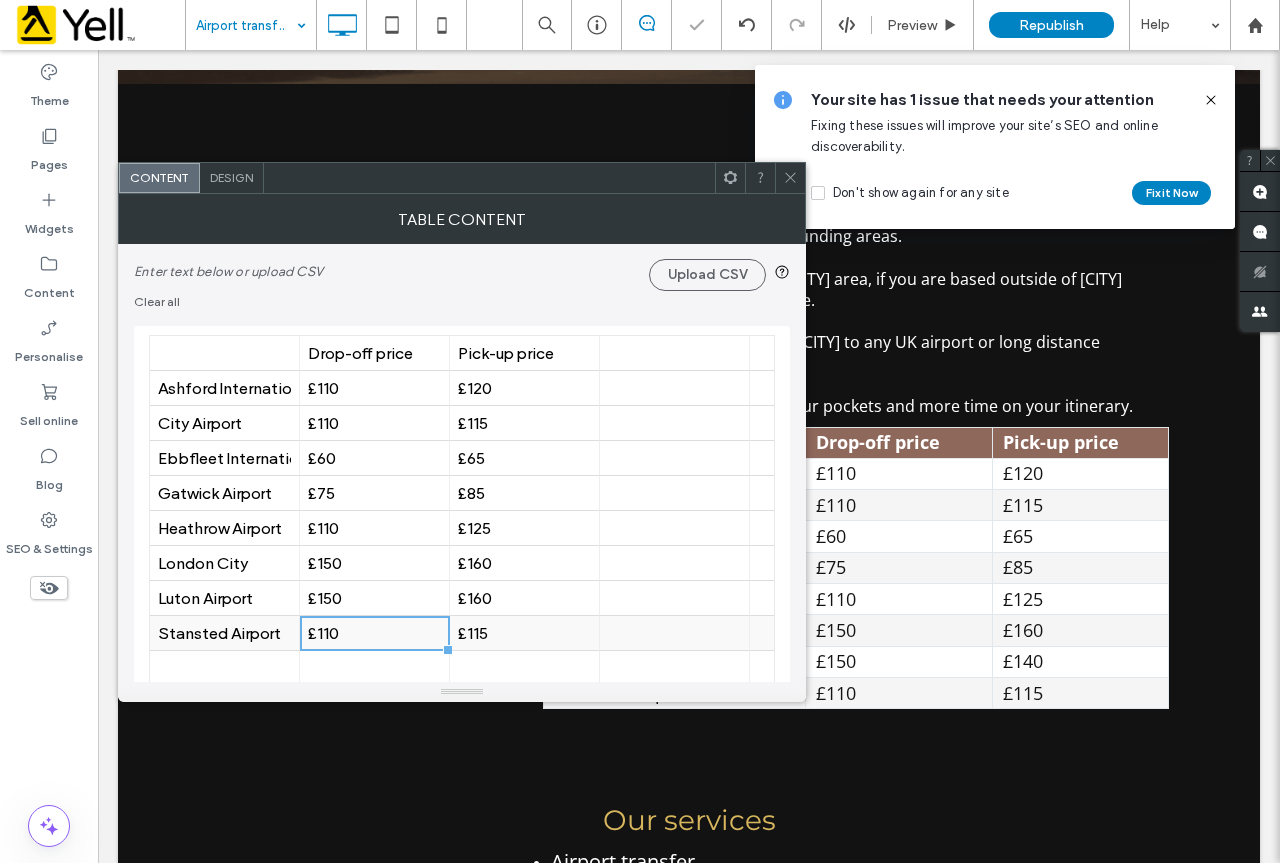 click on "£110" at bounding box center [374, 633] 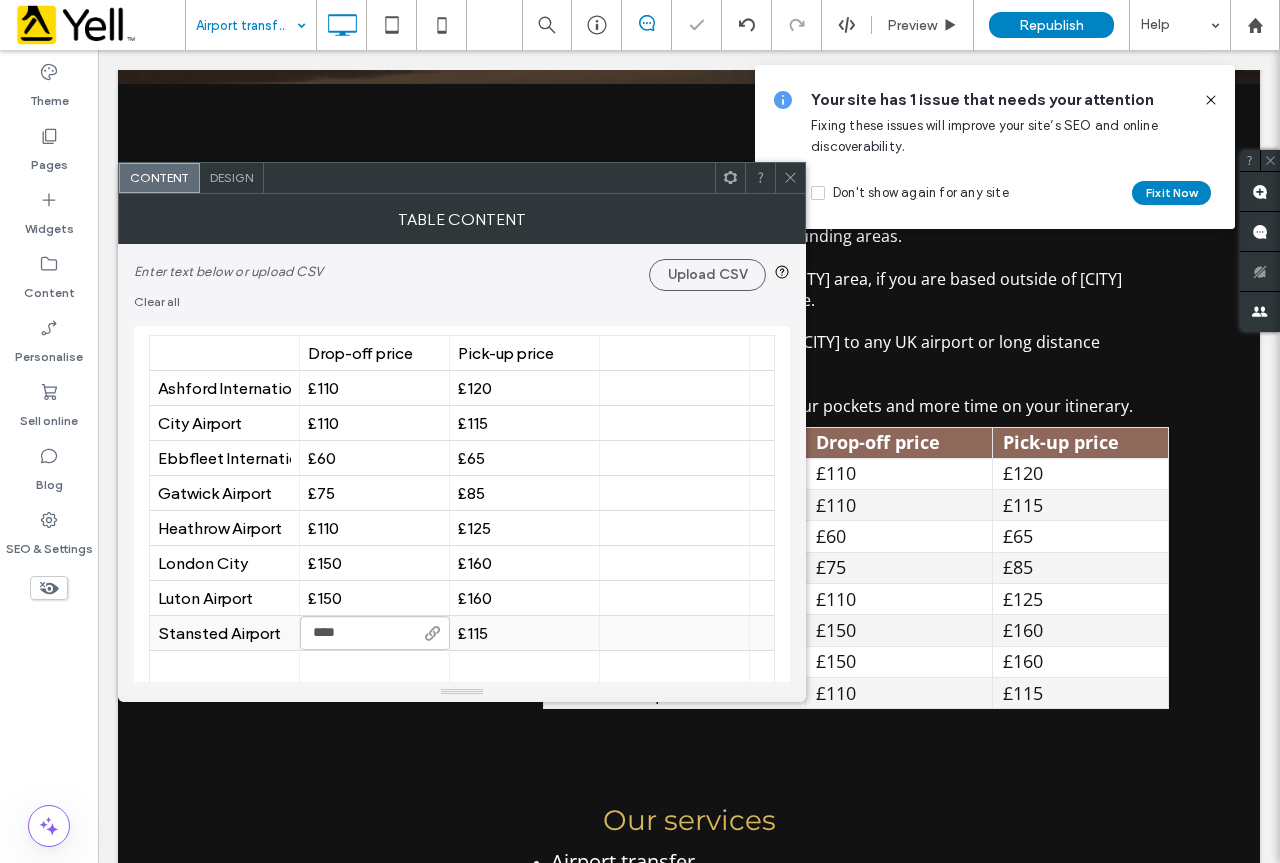 click on "****" at bounding box center (375, 633) 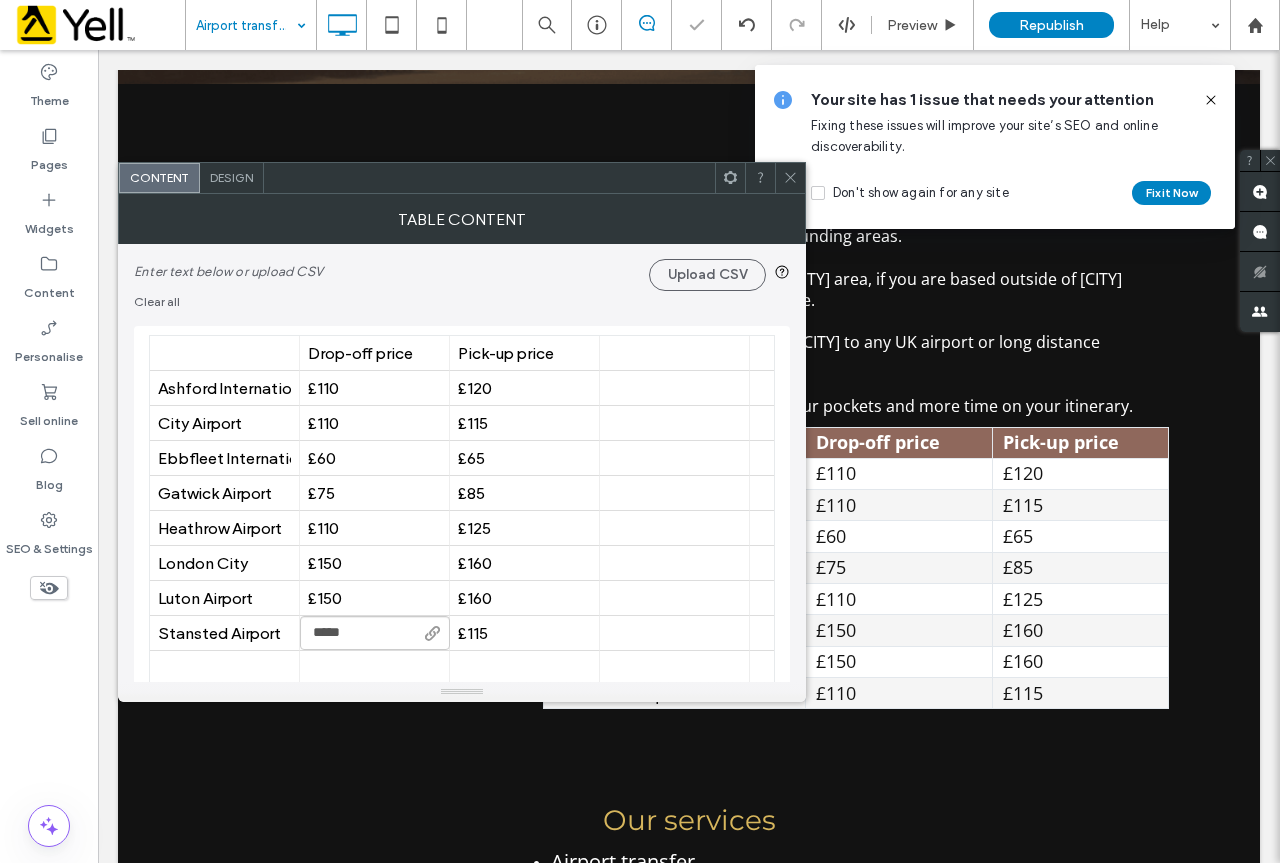 type on "****" 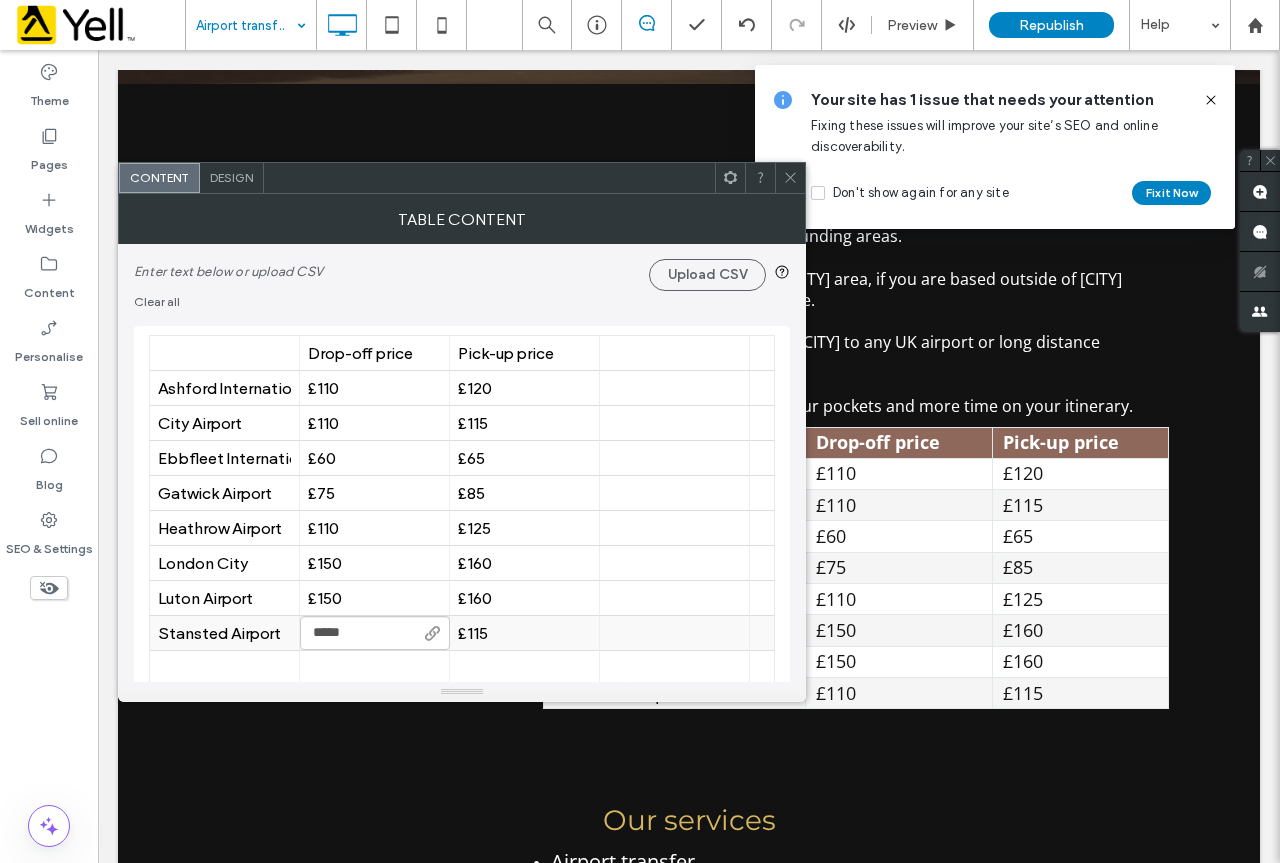 click on "£115" at bounding box center (524, 633) 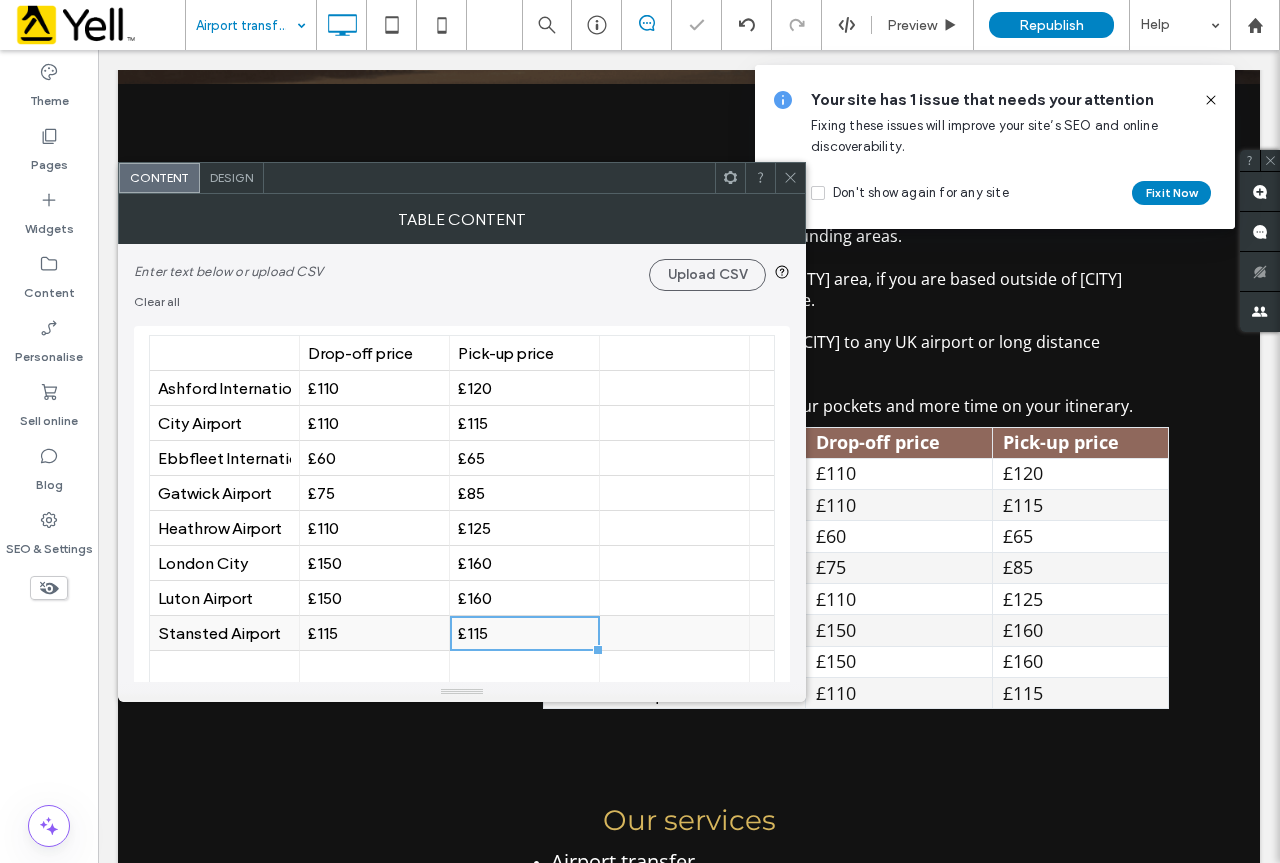 click on "£115" at bounding box center (524, 633) 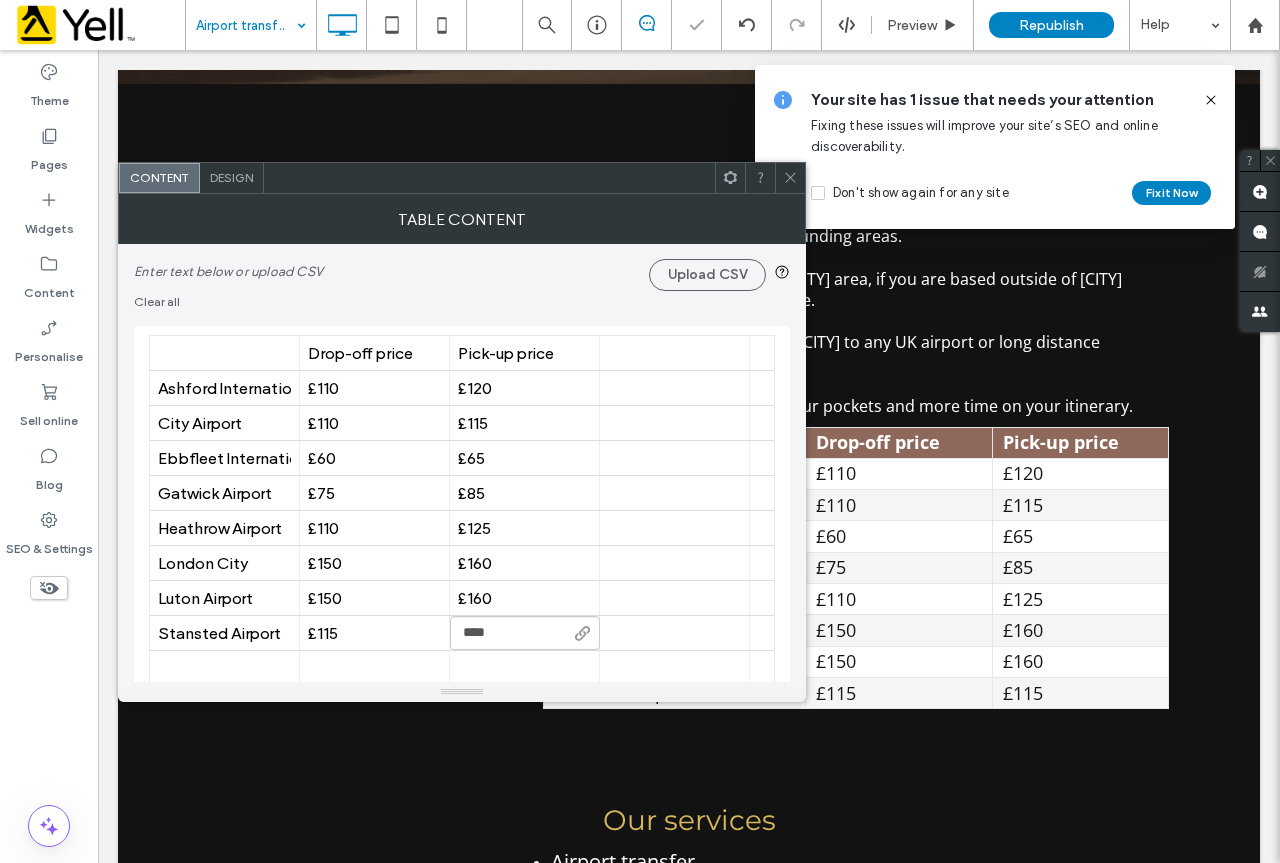 type on "****" 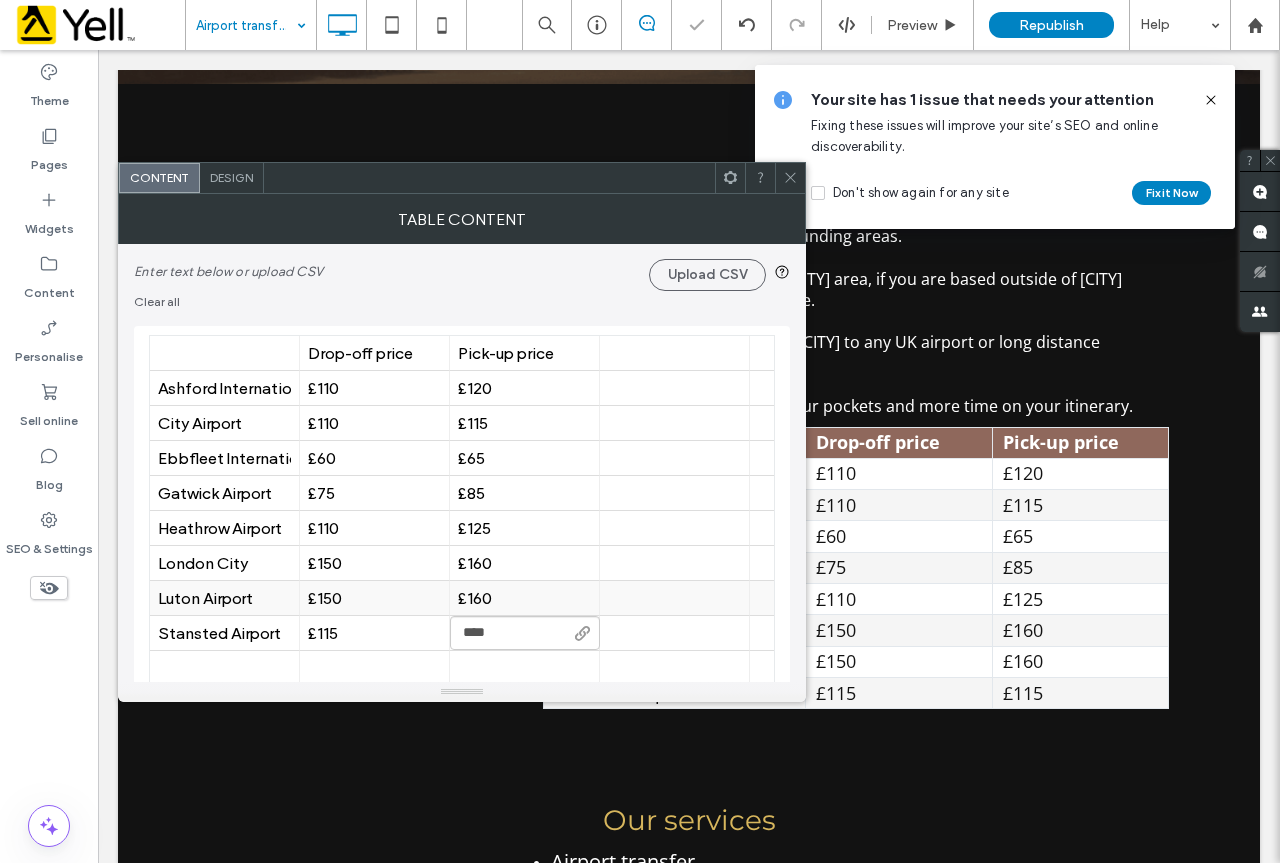 click on "£160" at bounding box center (524, 563) 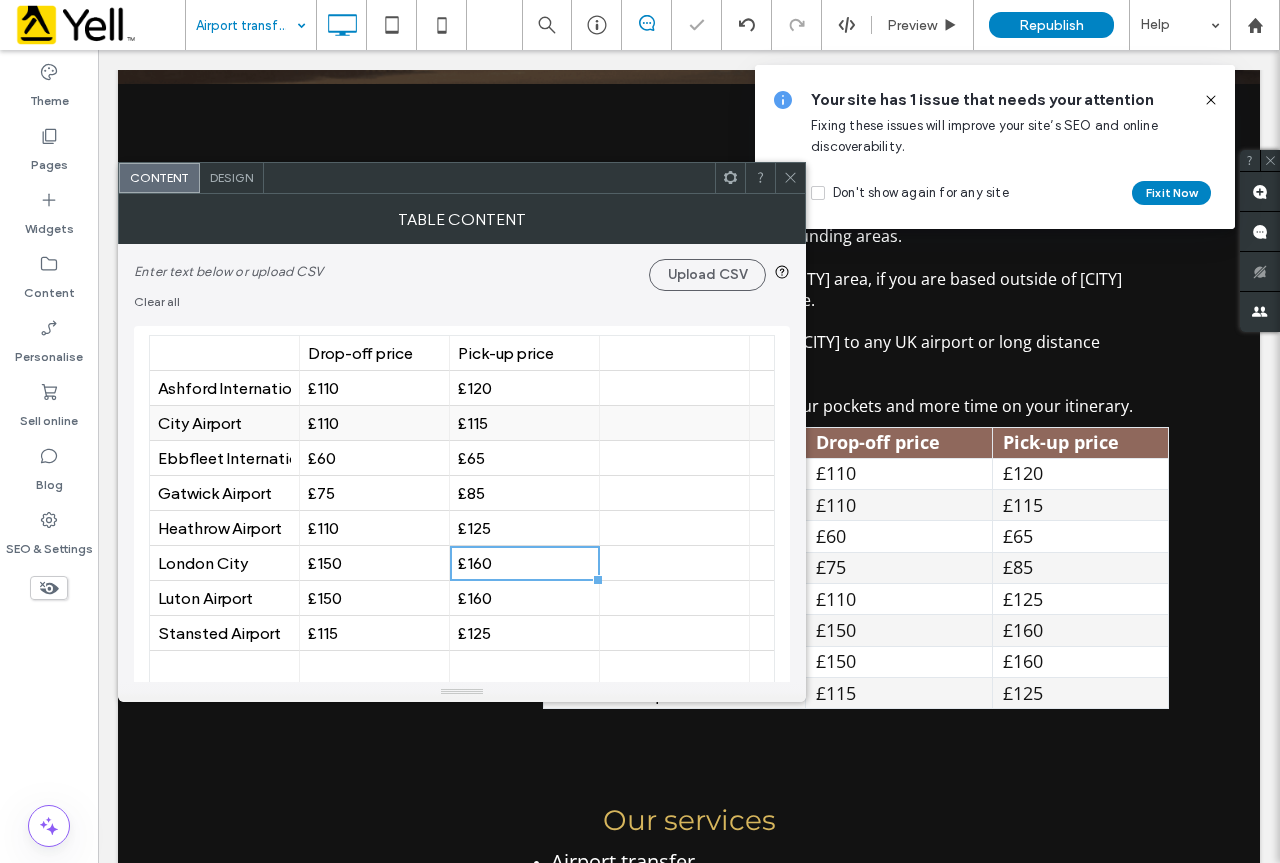 click on "£110" at bounding box center [374, 423] 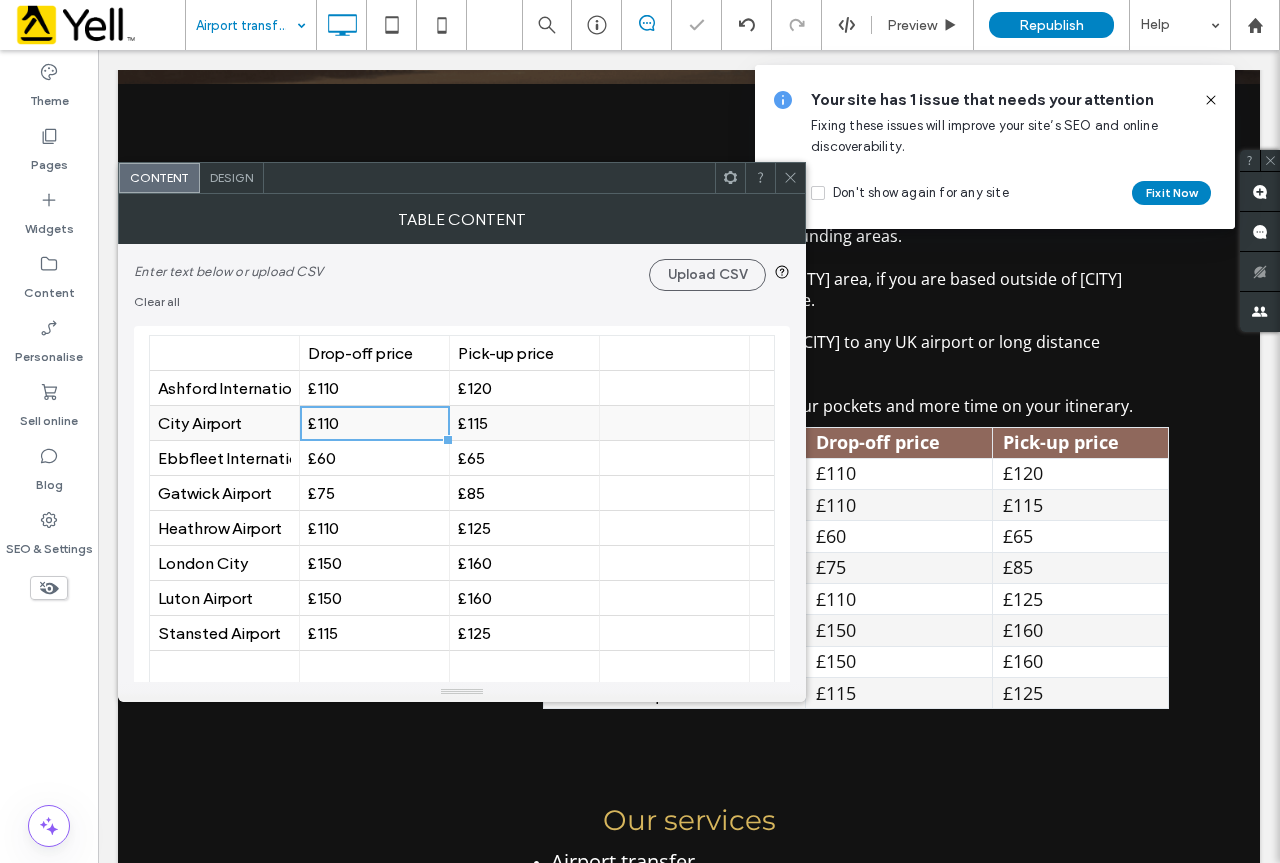 click on "£110" at bounding box center (374, 423) 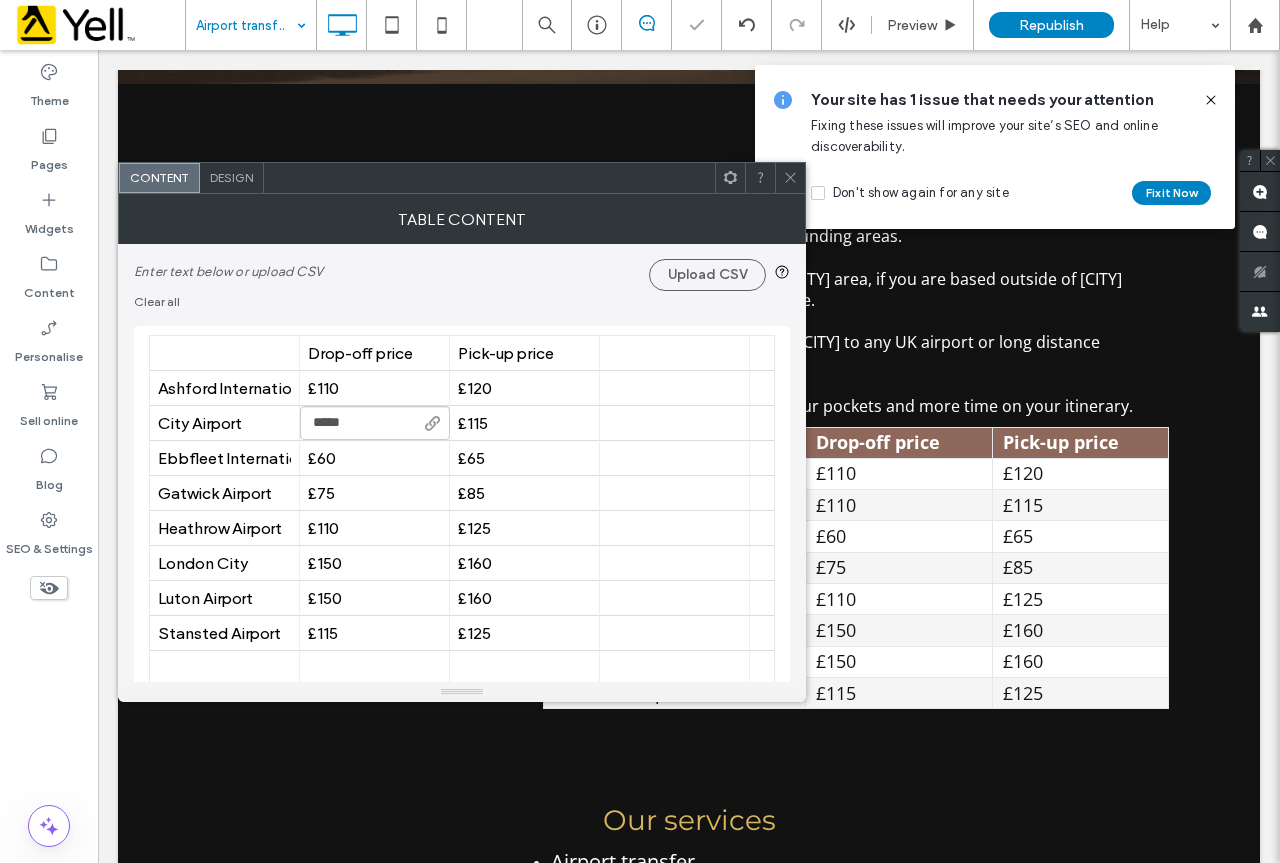 click on "****" at bounding box center (375, 423) 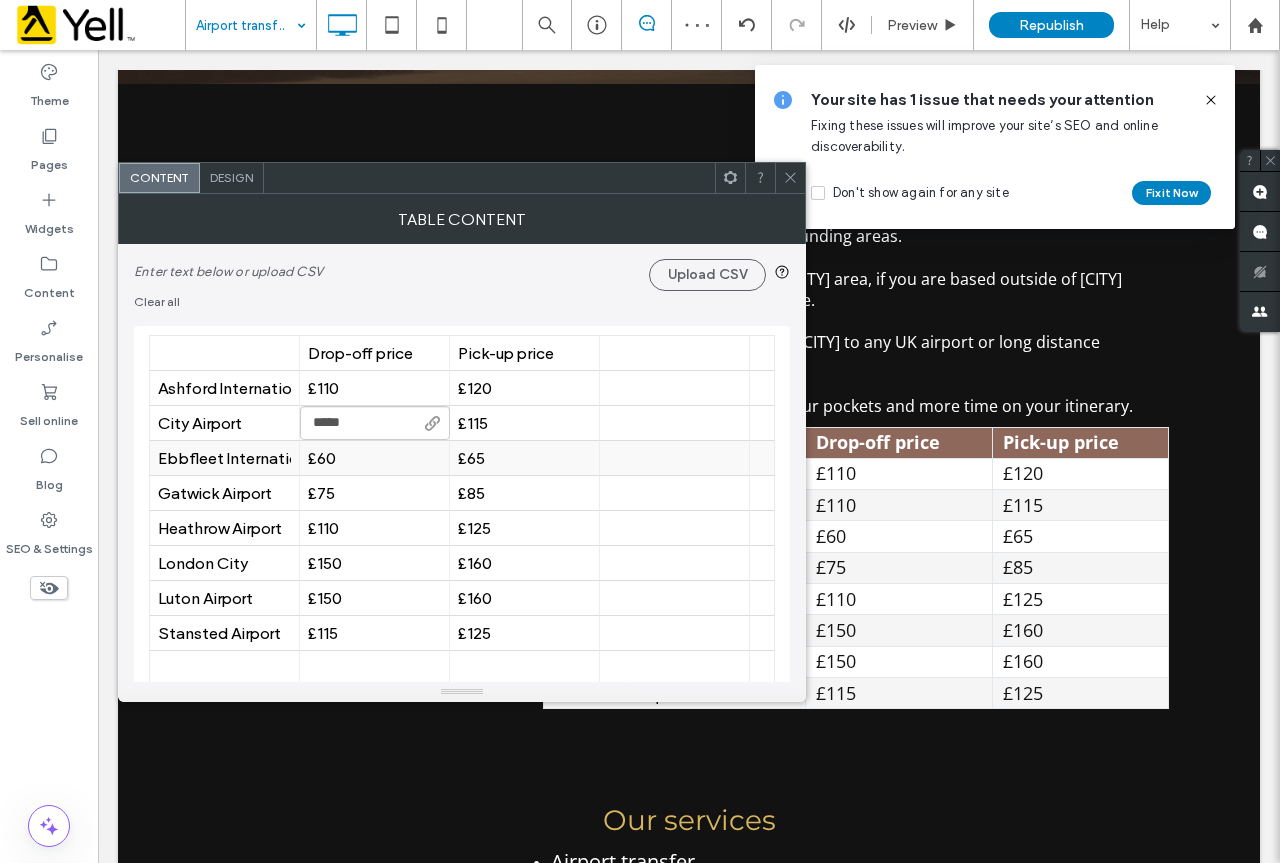 type on "****" 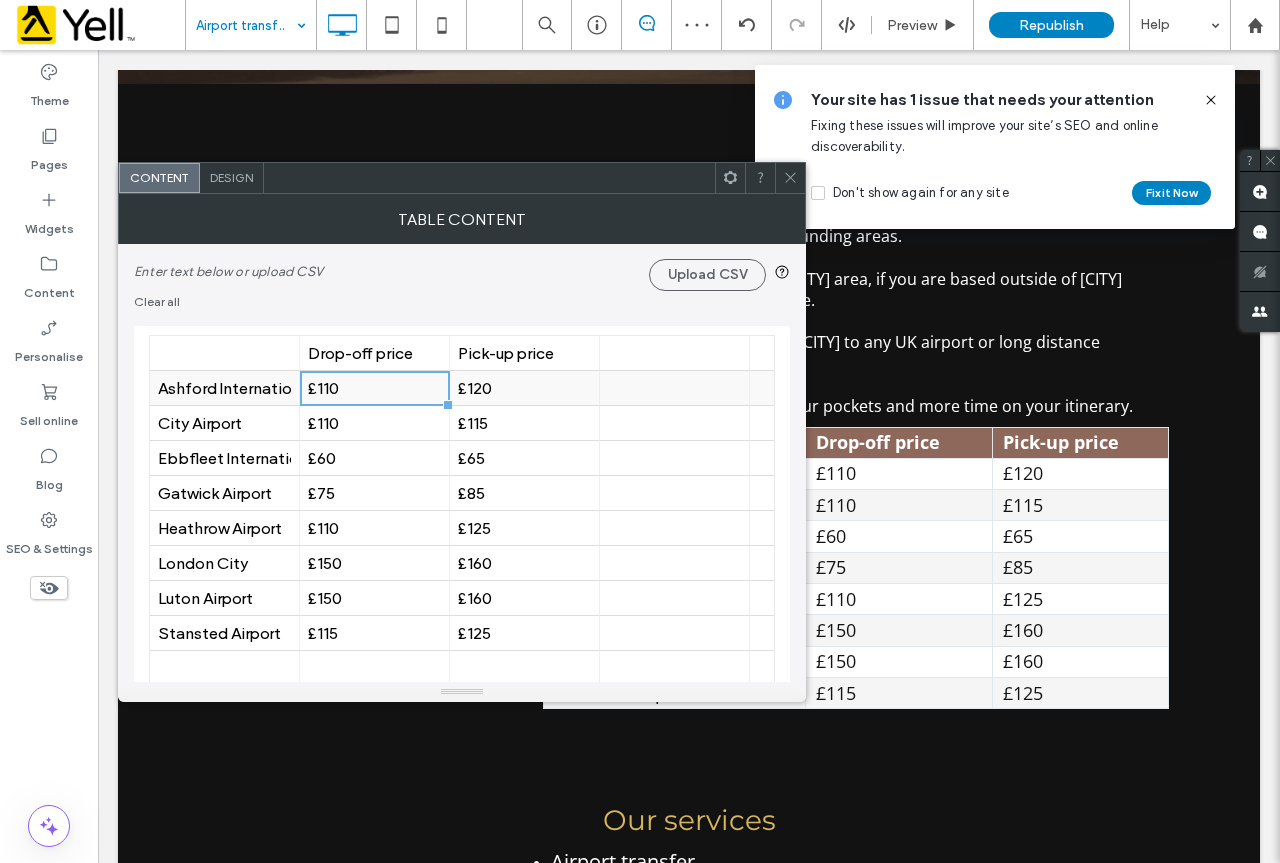 click on "£110" at bounding box center (374, 388) 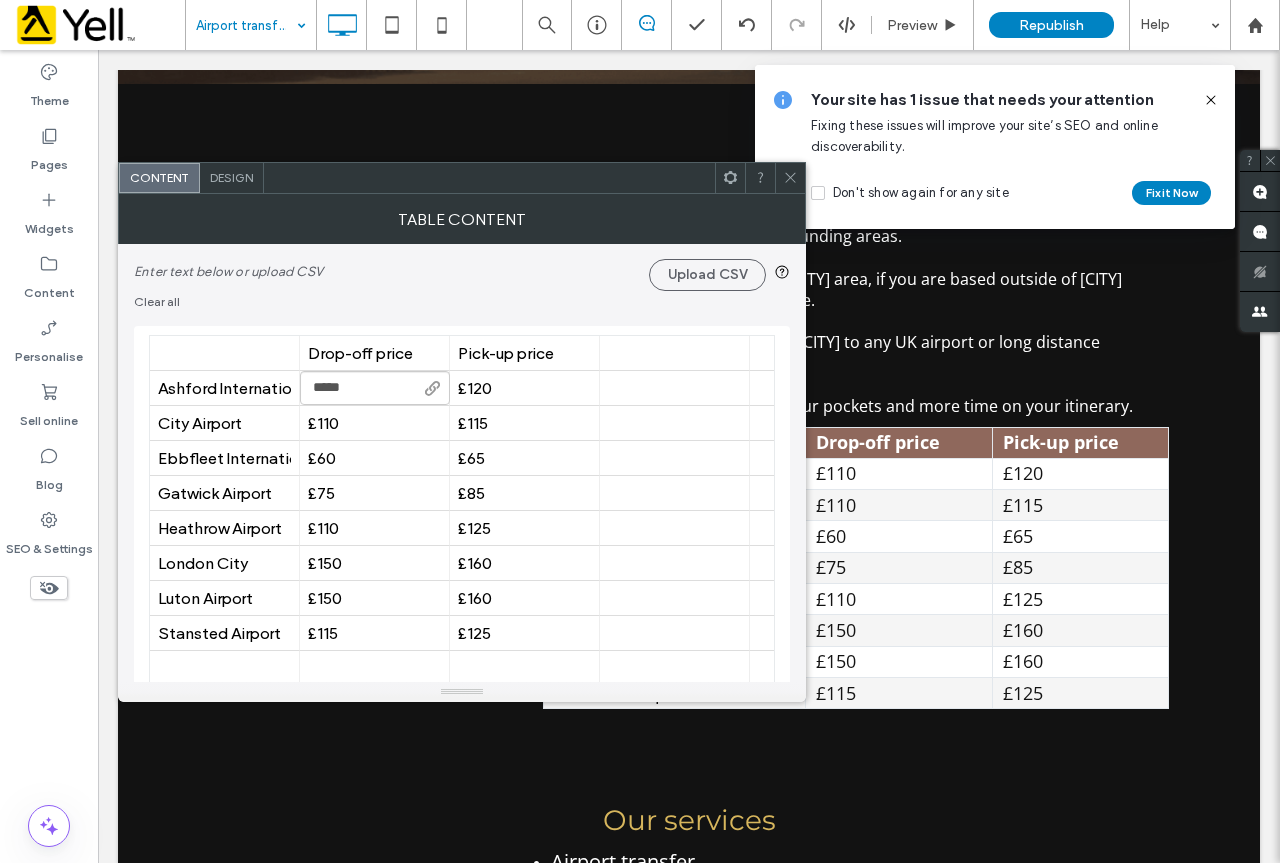 click on "****" at bounding box center (375, 388) 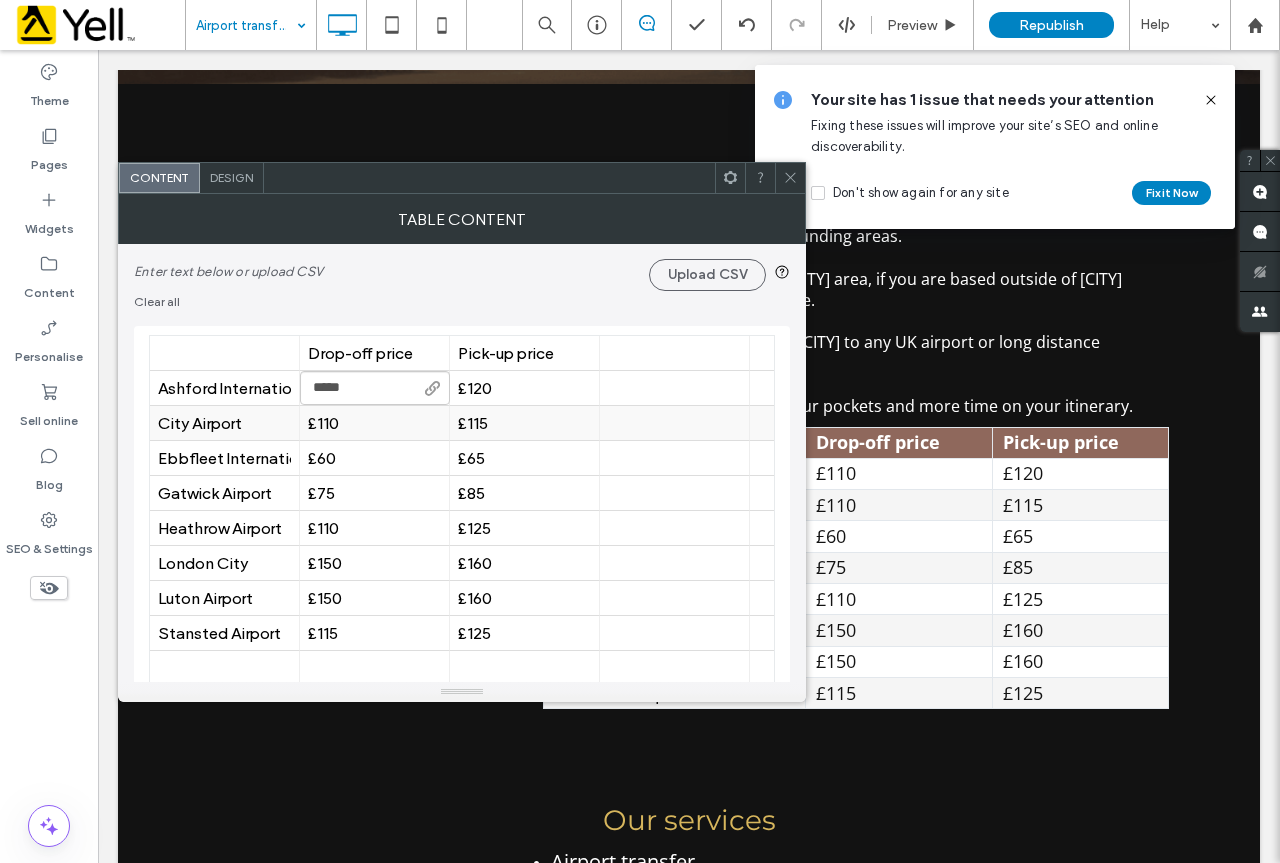 type on "****" 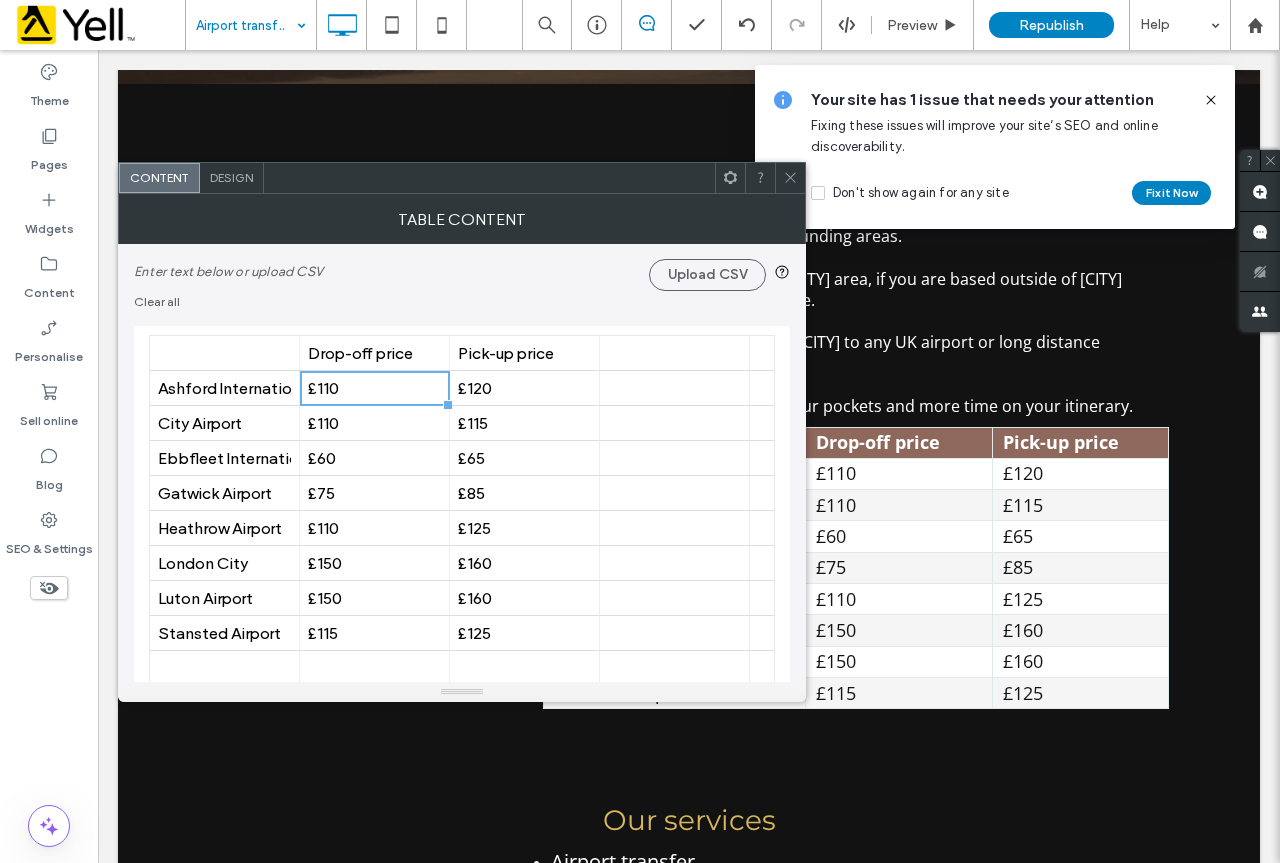 click 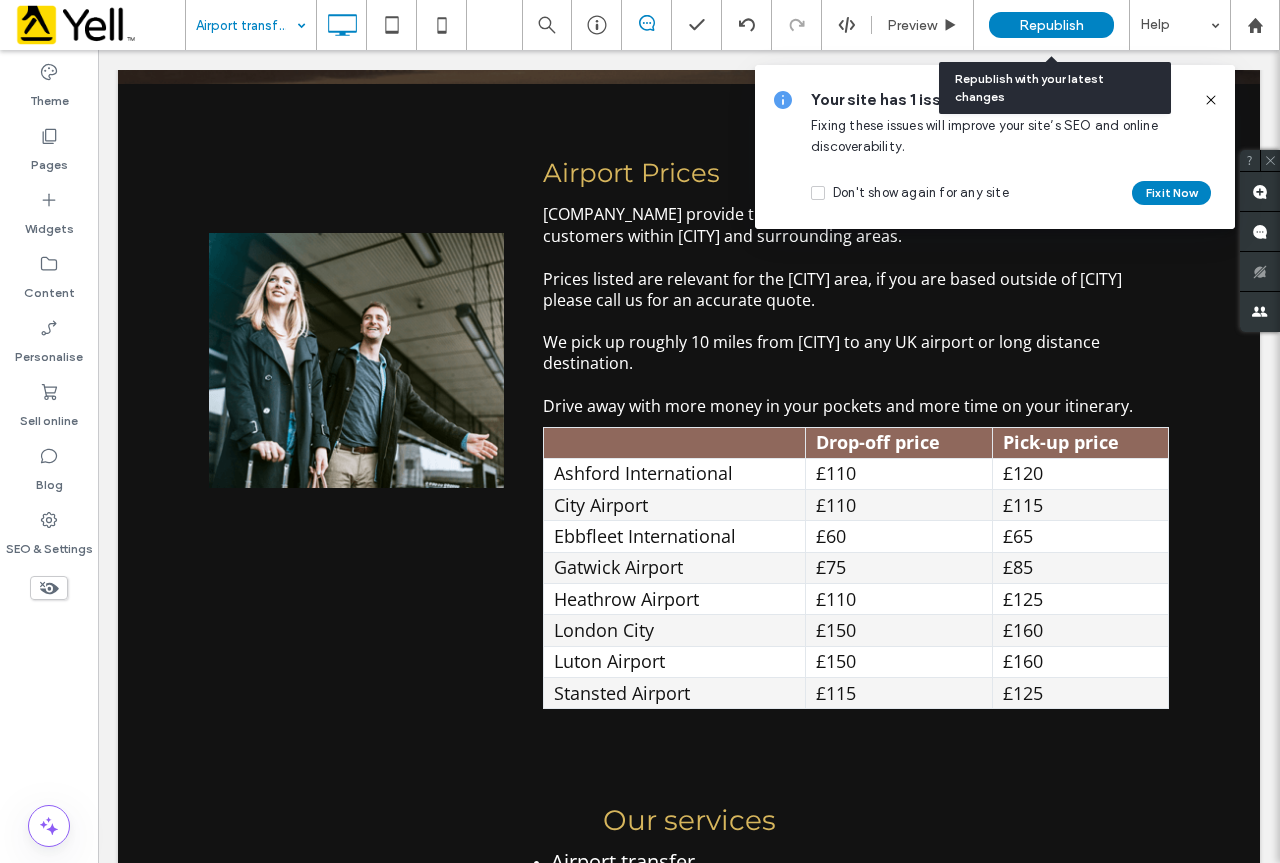 click on "Republish" at bounding box center [1051, 25] 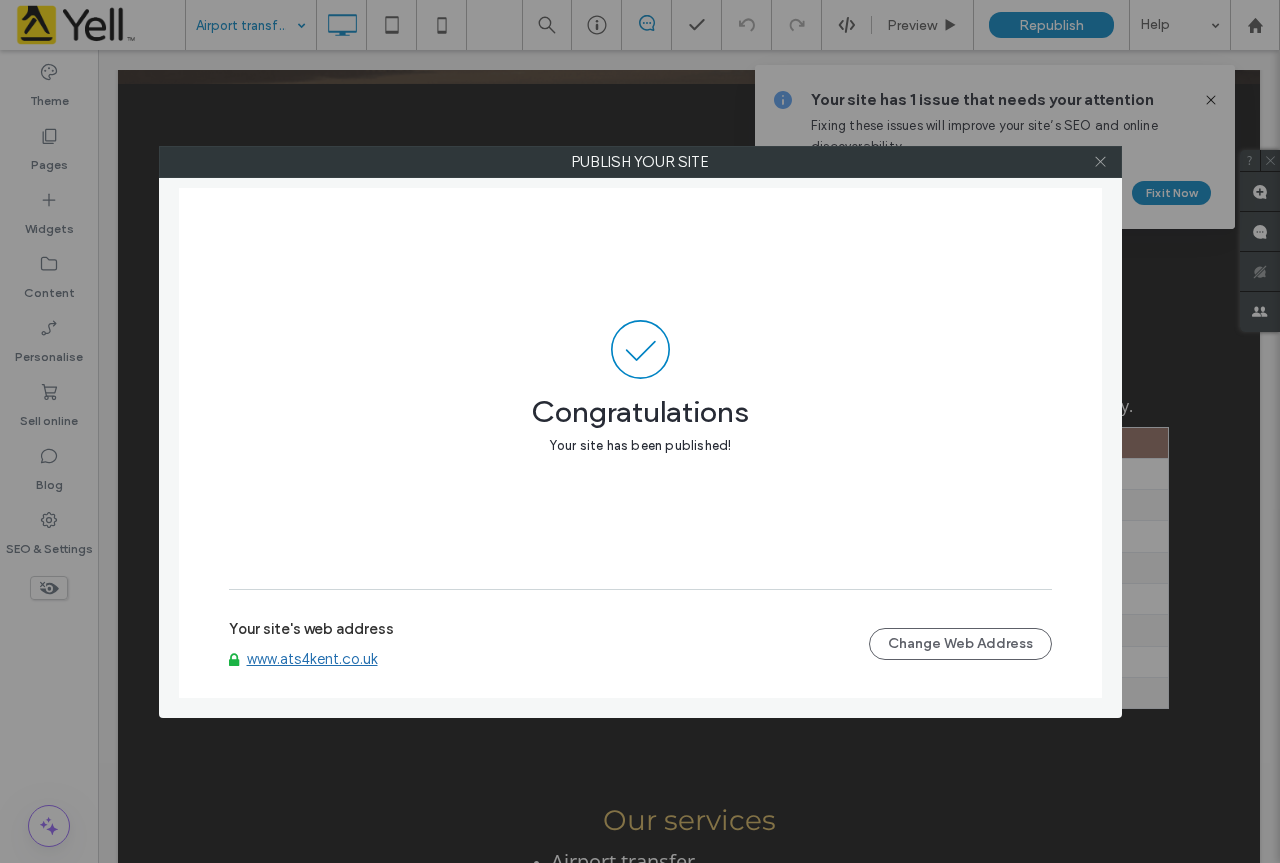 click 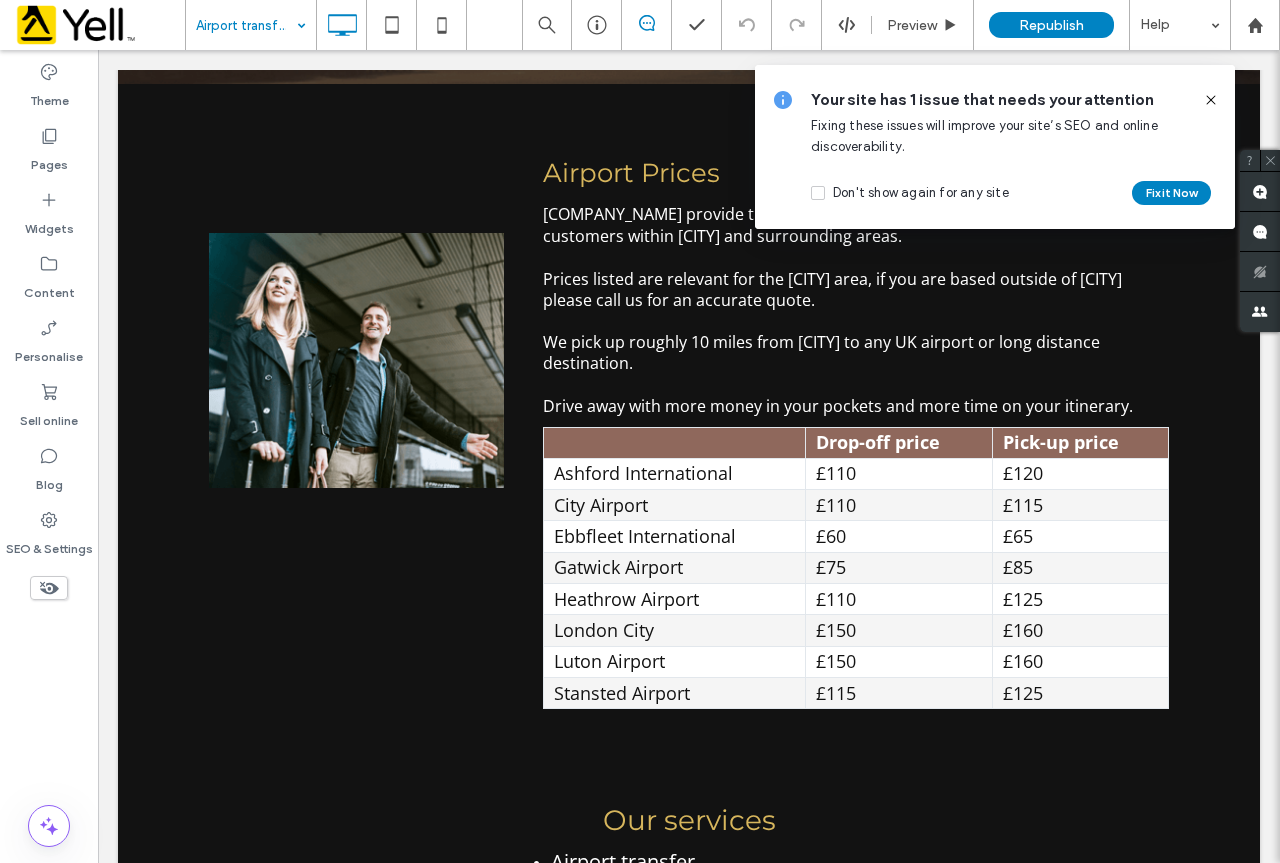 drag, startPoint x: 1214, startPoint y: 102, endPoint x: 1012, endPoint y: 190, distance: 220.3361 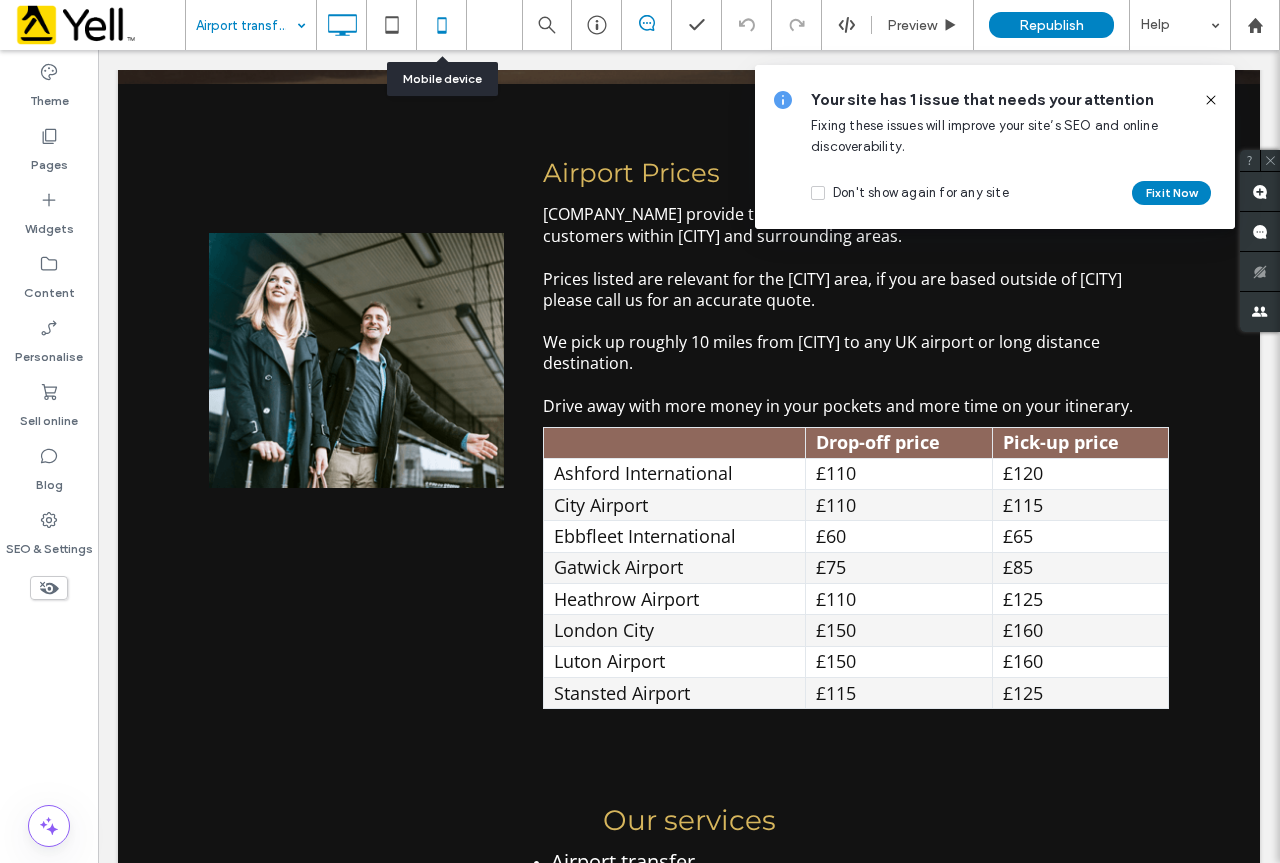 click 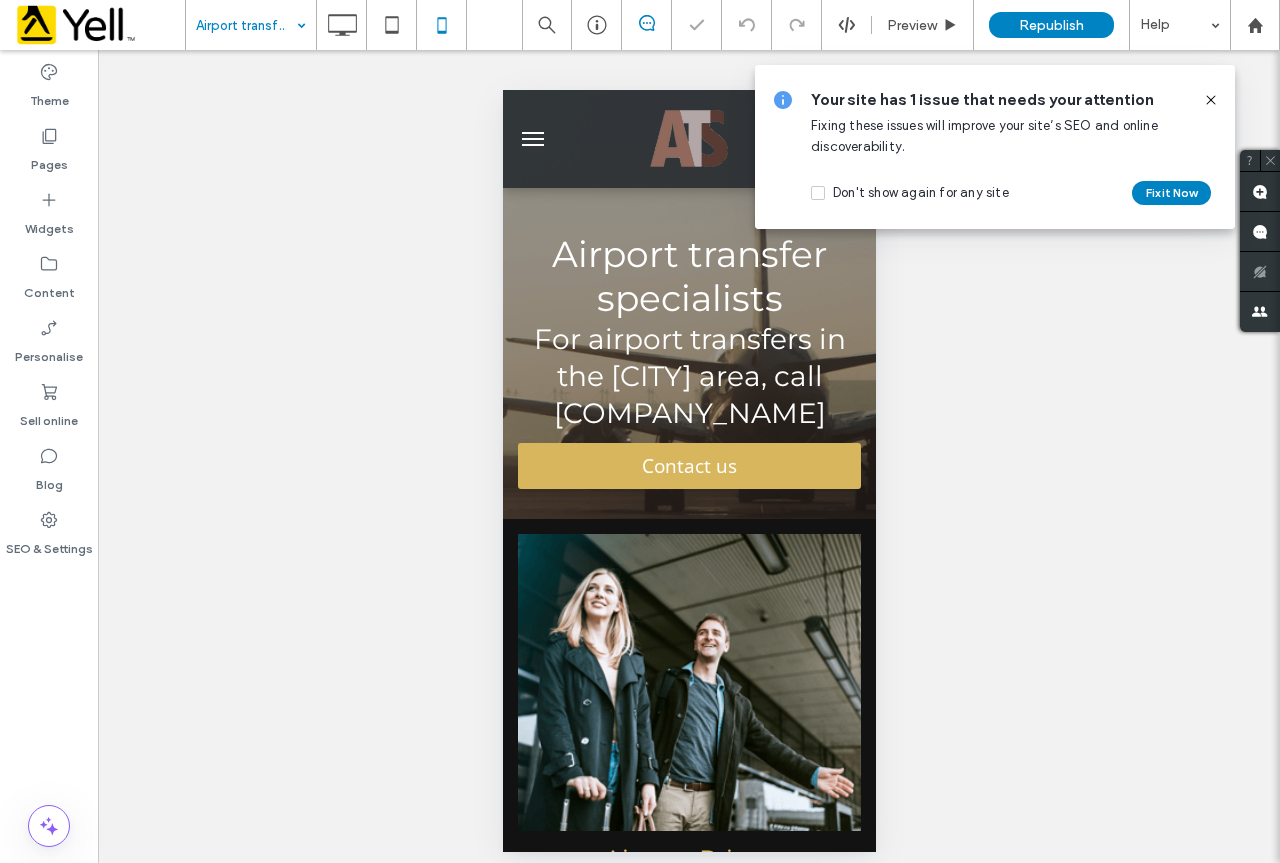 scroll, scrollTop: 0, scrollLeft: 0, axis: both 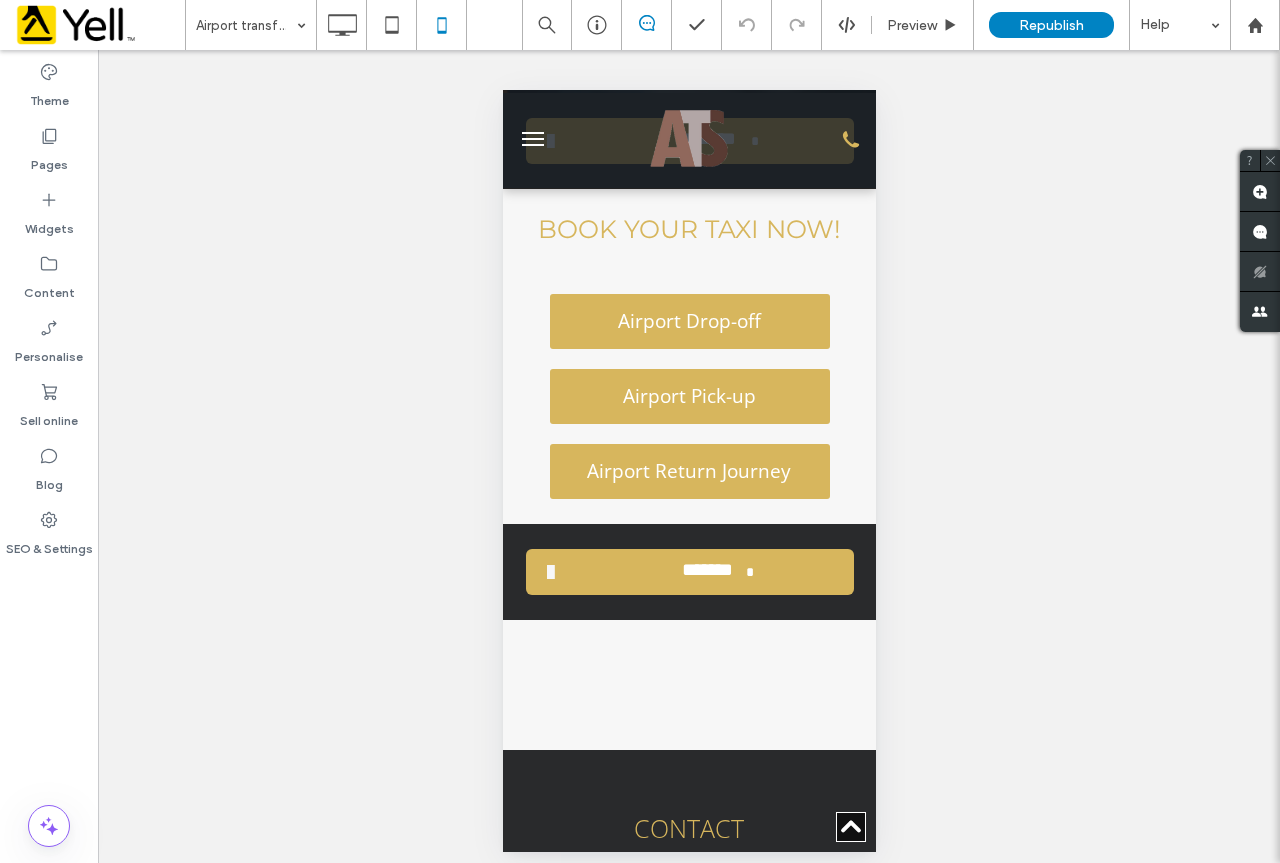 click on "Unhide?
Yes
Unhide?
Yes
Unhide?
Yes
Unhide?
Yes
Unhide?
Yes
Unhide?
Yes
Unhide?
Yes
Unhide?
Yes
Unhide?
Yes
Unhide?
Yes
Unhide?
Yes" at bounding box center (689, 463) 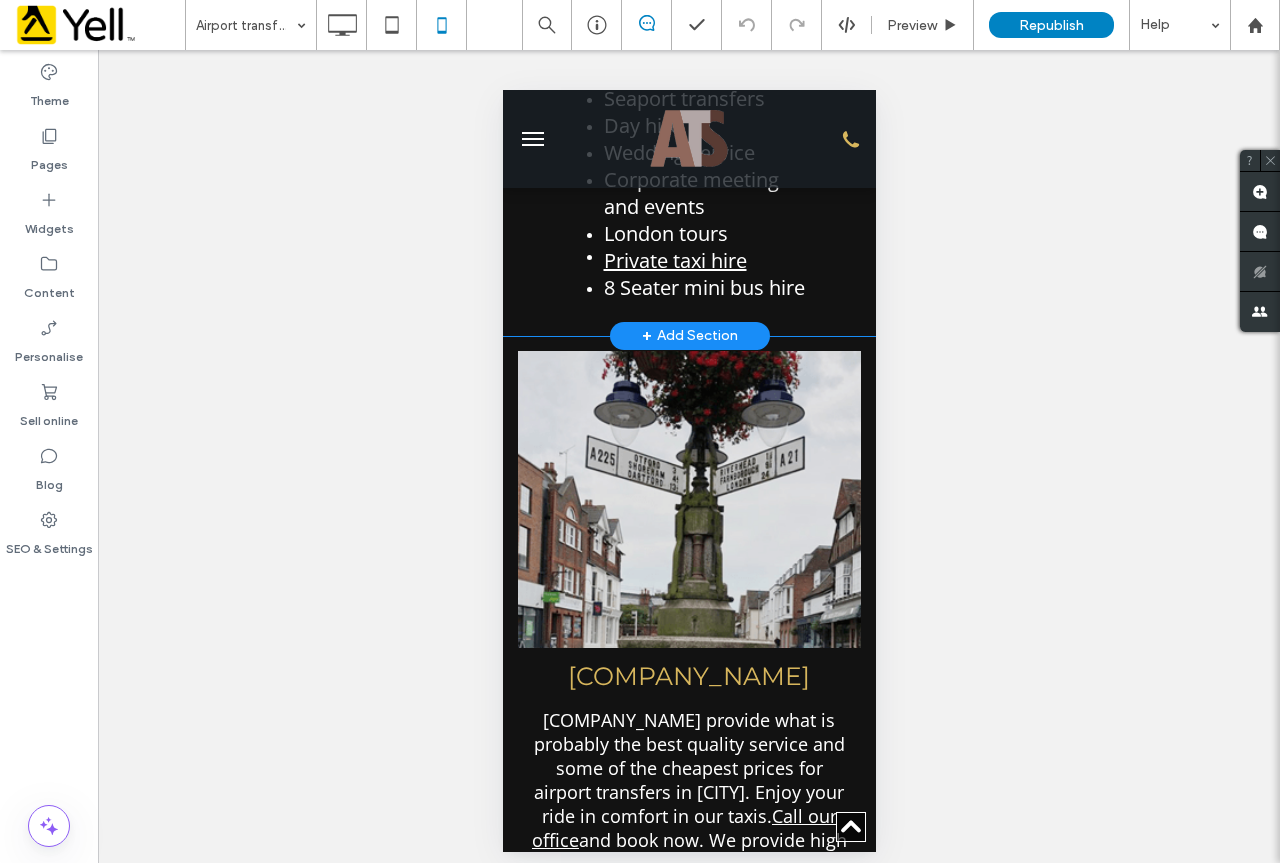 scroll, scrollTop: 913, scrollLeft: 0, axis: vertical 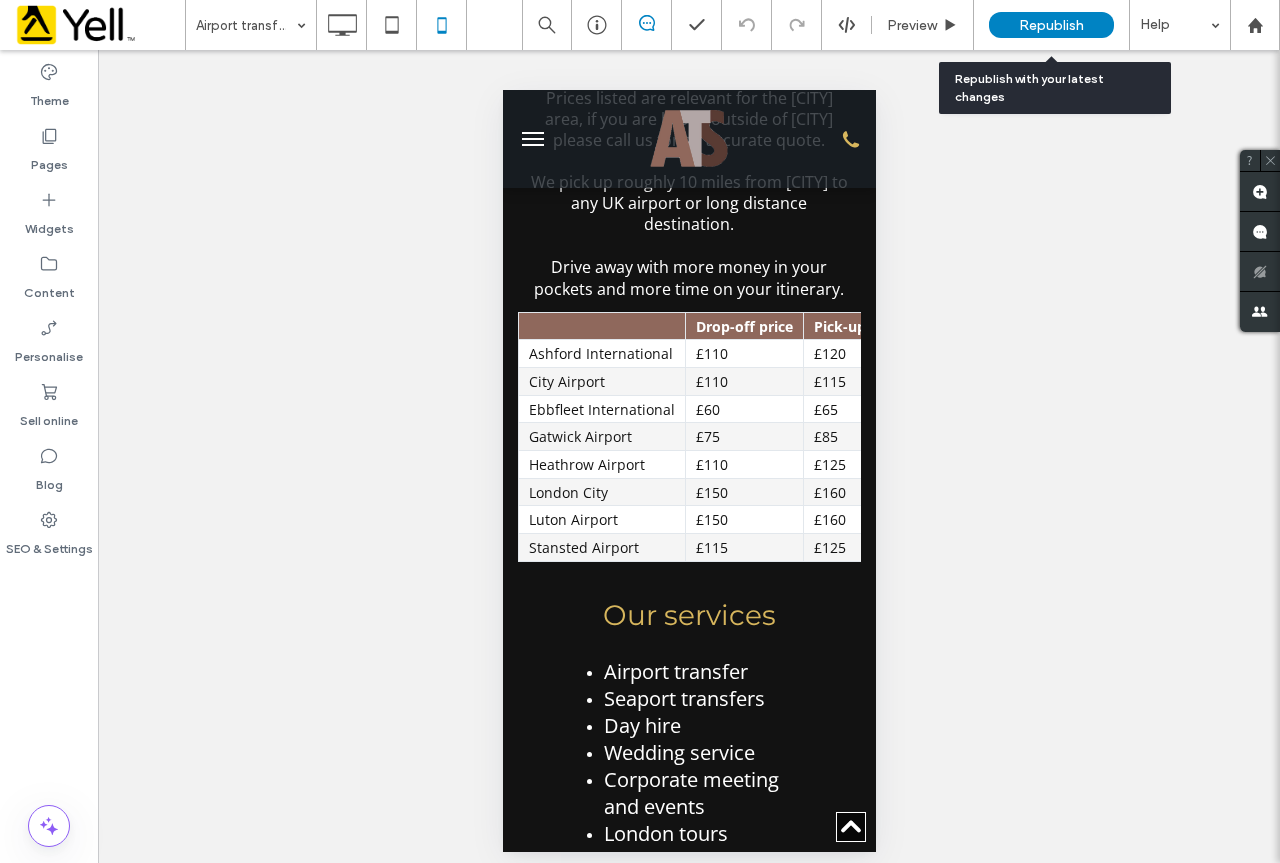 click on "Republish" at bounding box center [1051, 25] 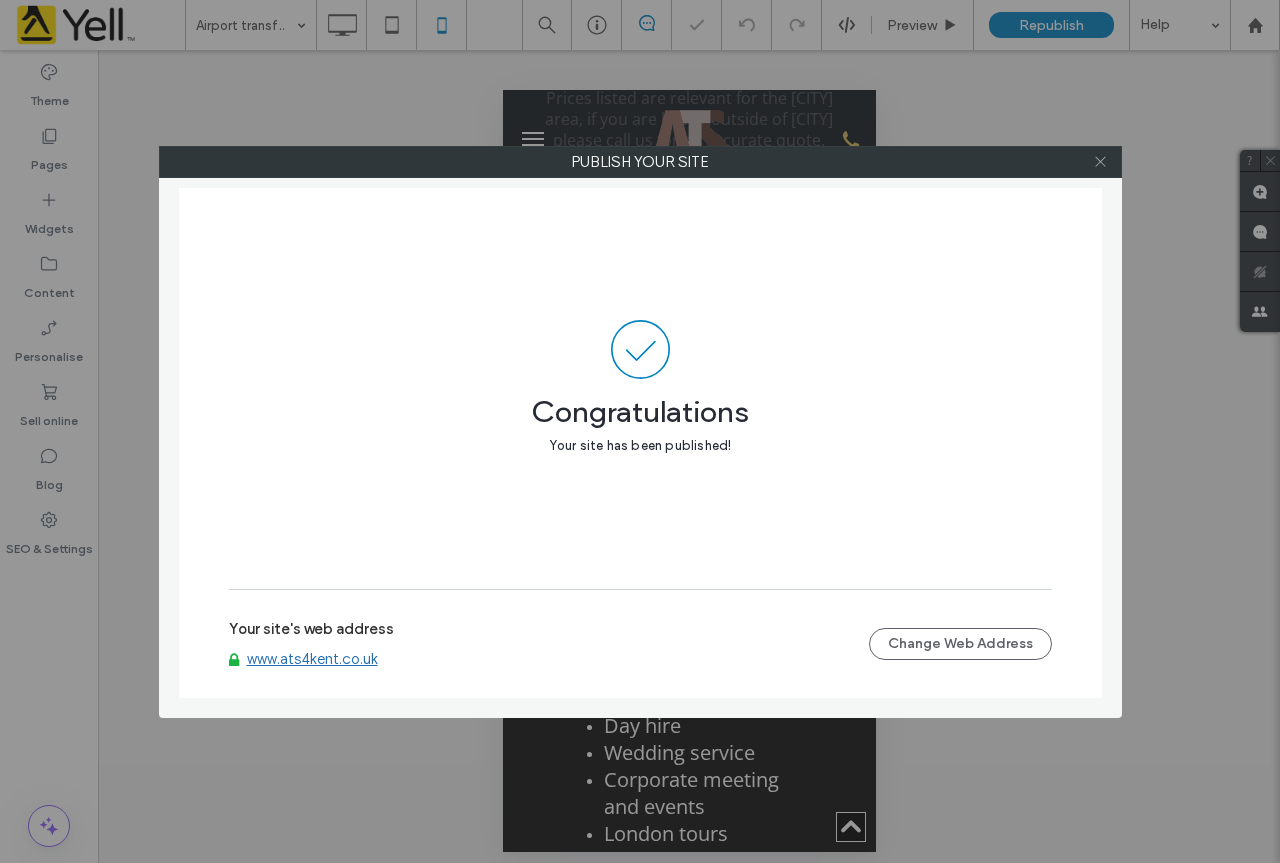 click at bounding box center [1101, 162] 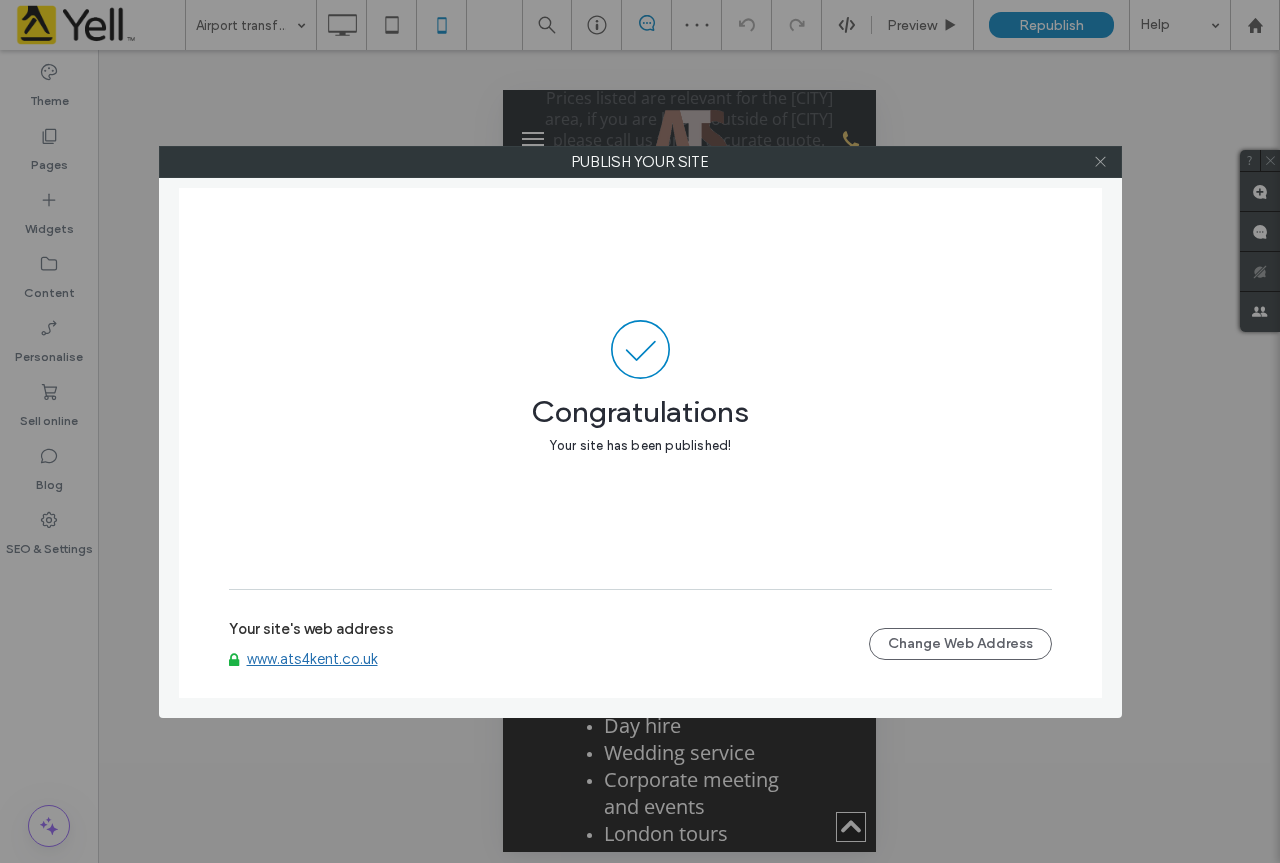 click 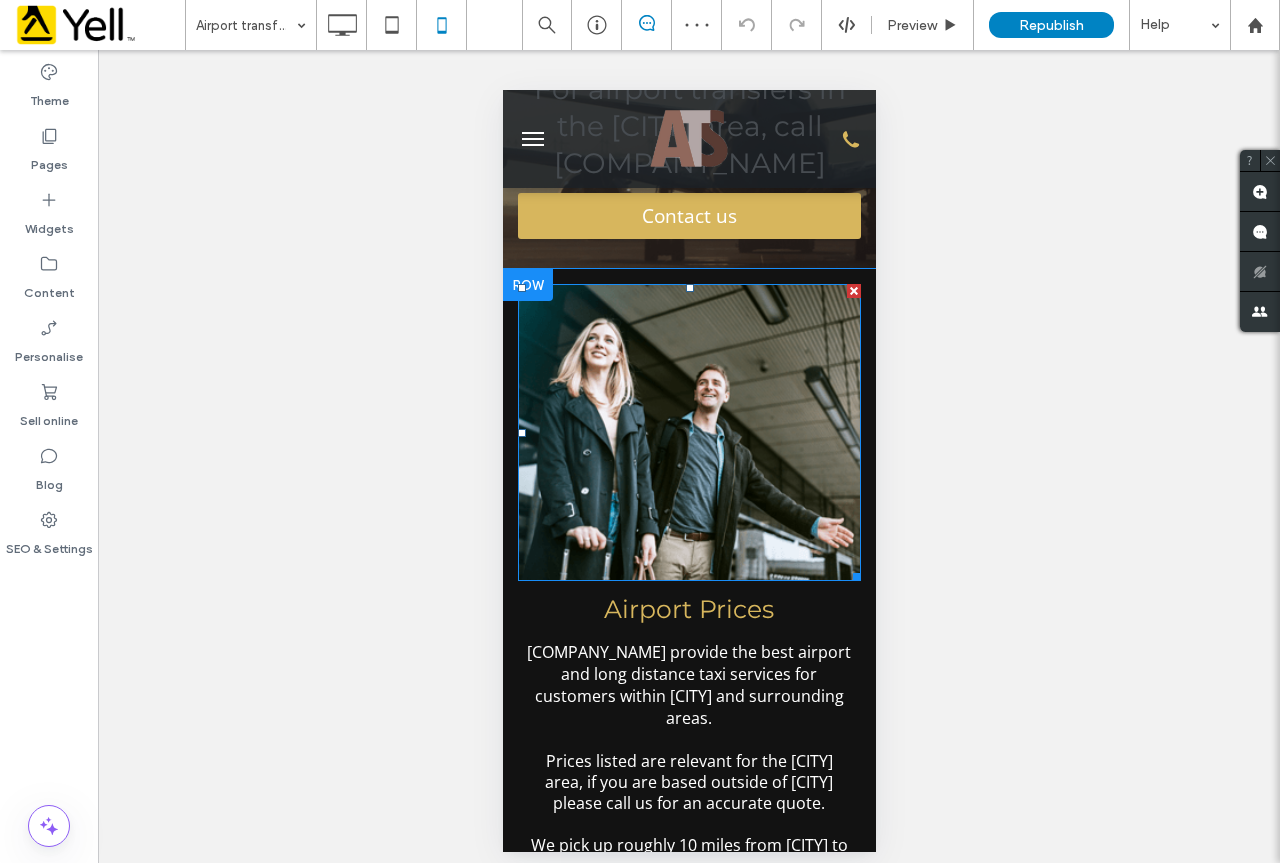 scroll, scrollTop: 0, scrollLeft: 0, axis: both 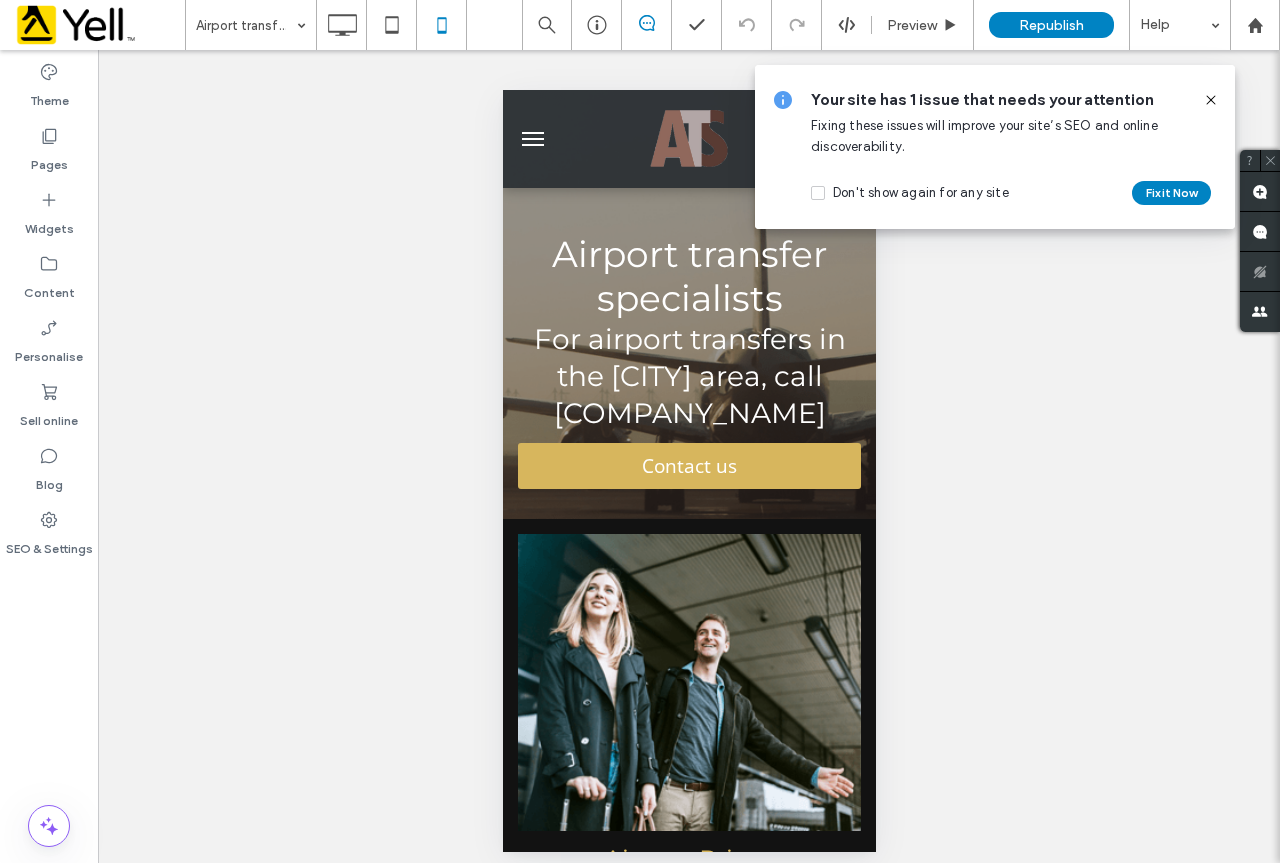 click 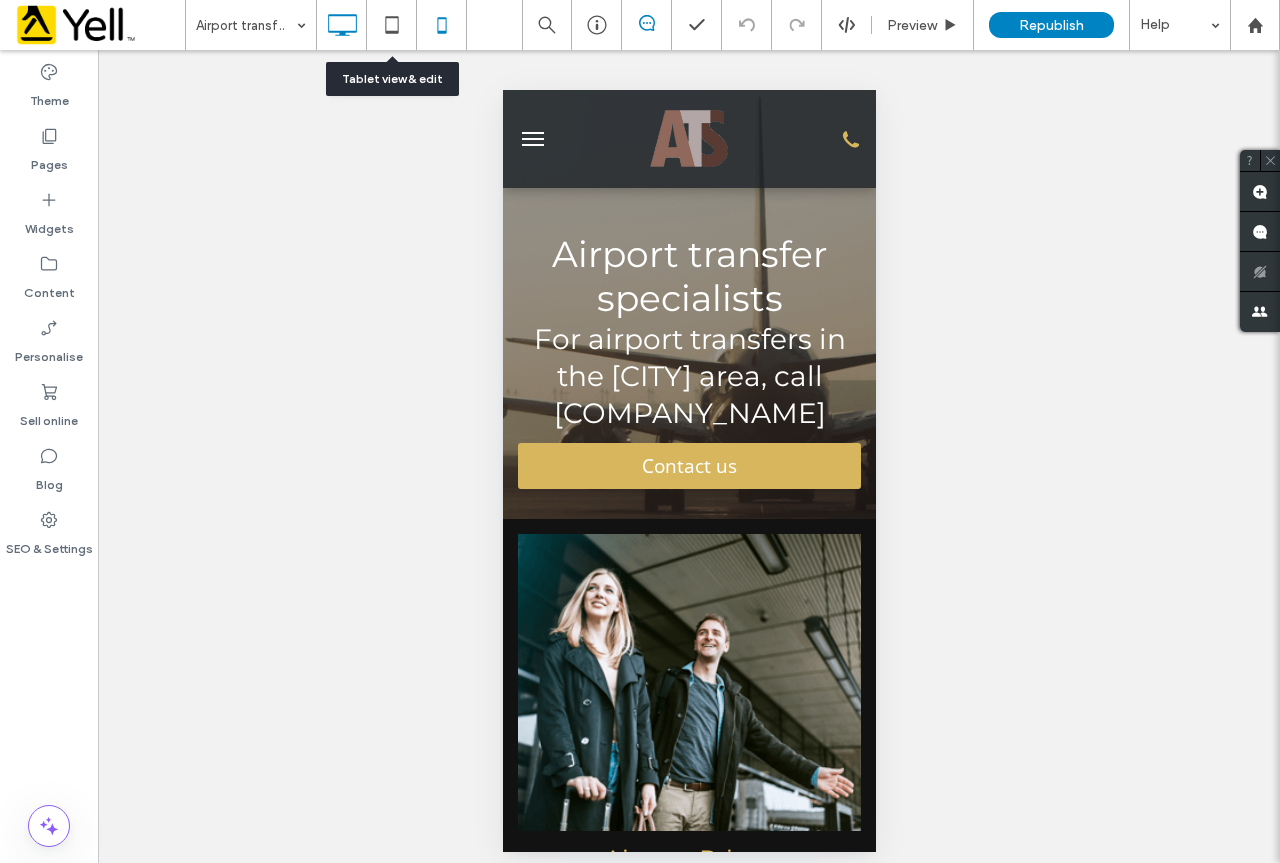 click at bounding box center [341, 25] 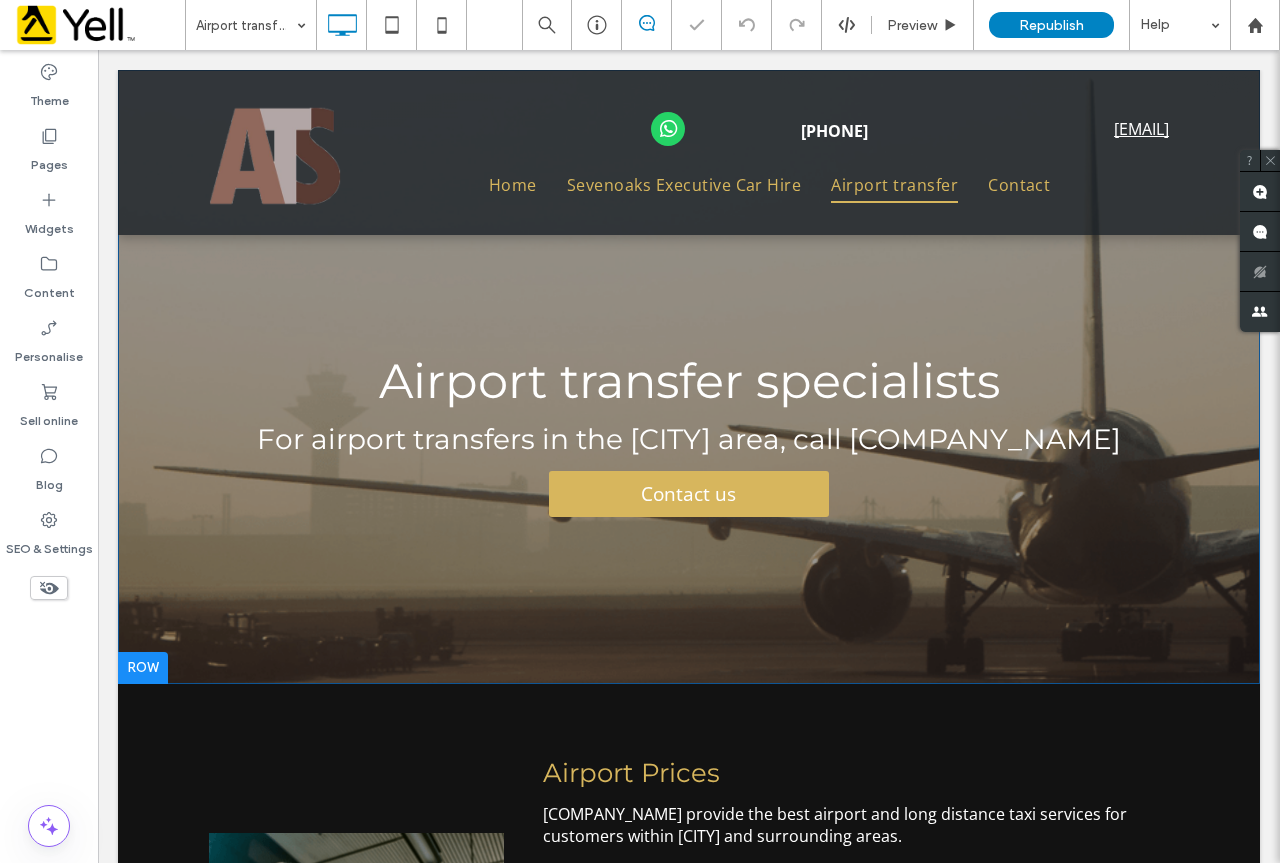 scroll, scrollTop: 0, scrollLeft: 0, axis: both 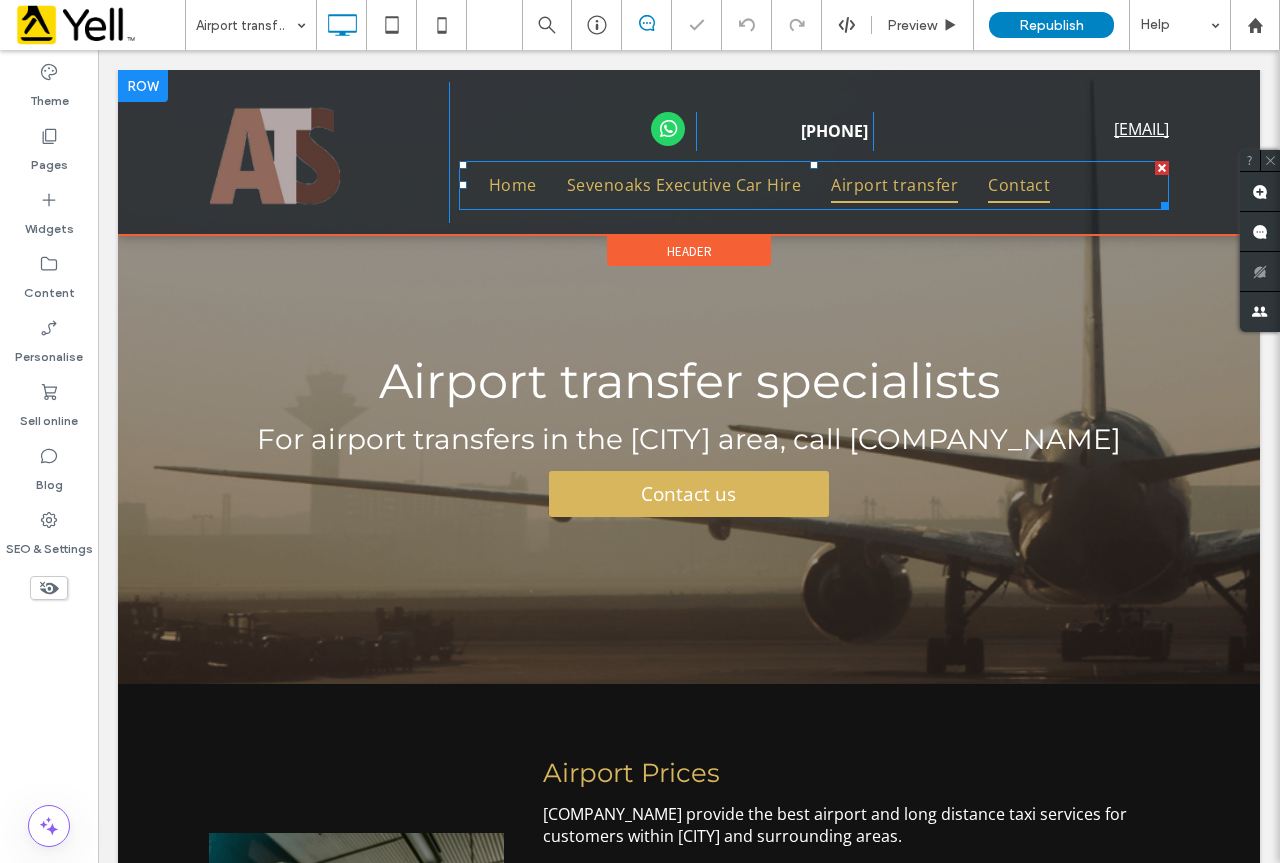click on "Contact" at bounding box center [1019, 185] 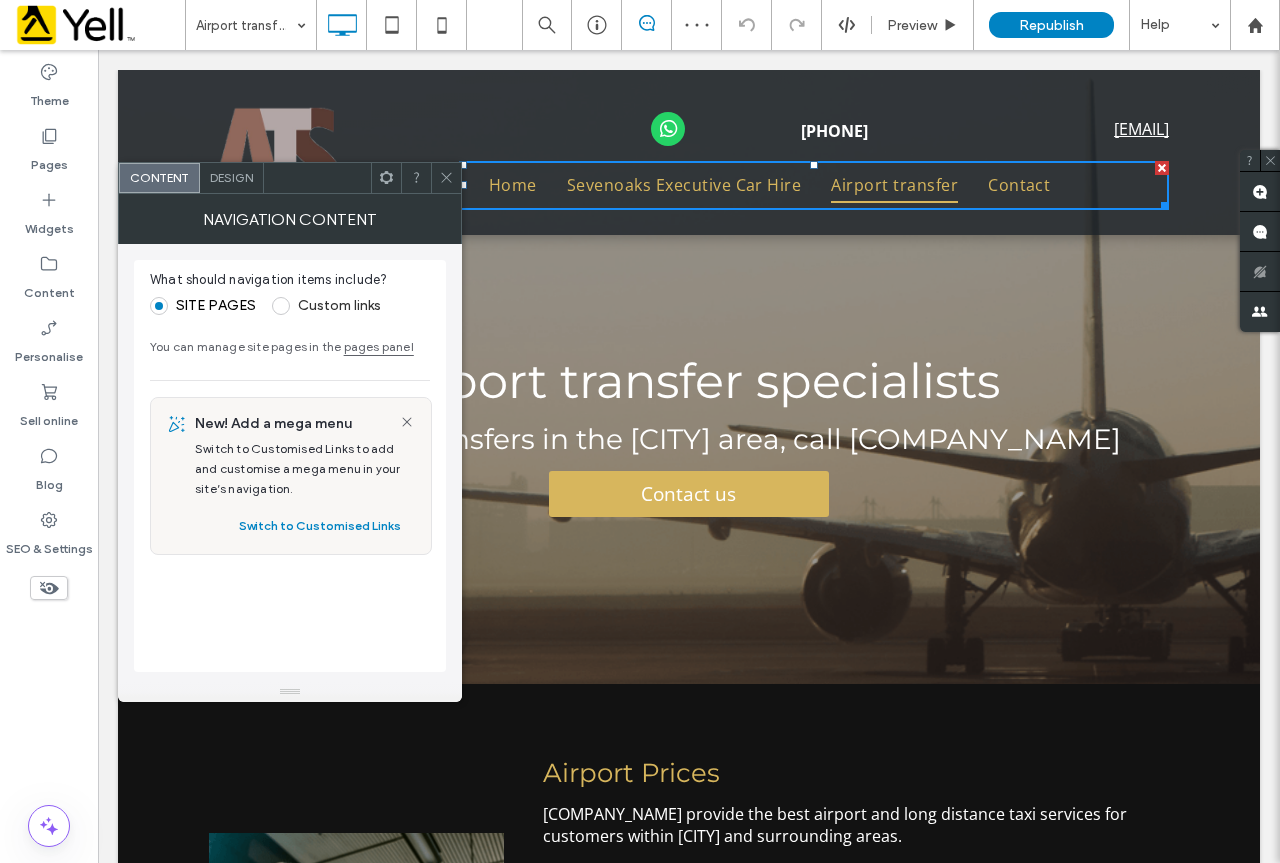 click at bounding box center (446, 178) 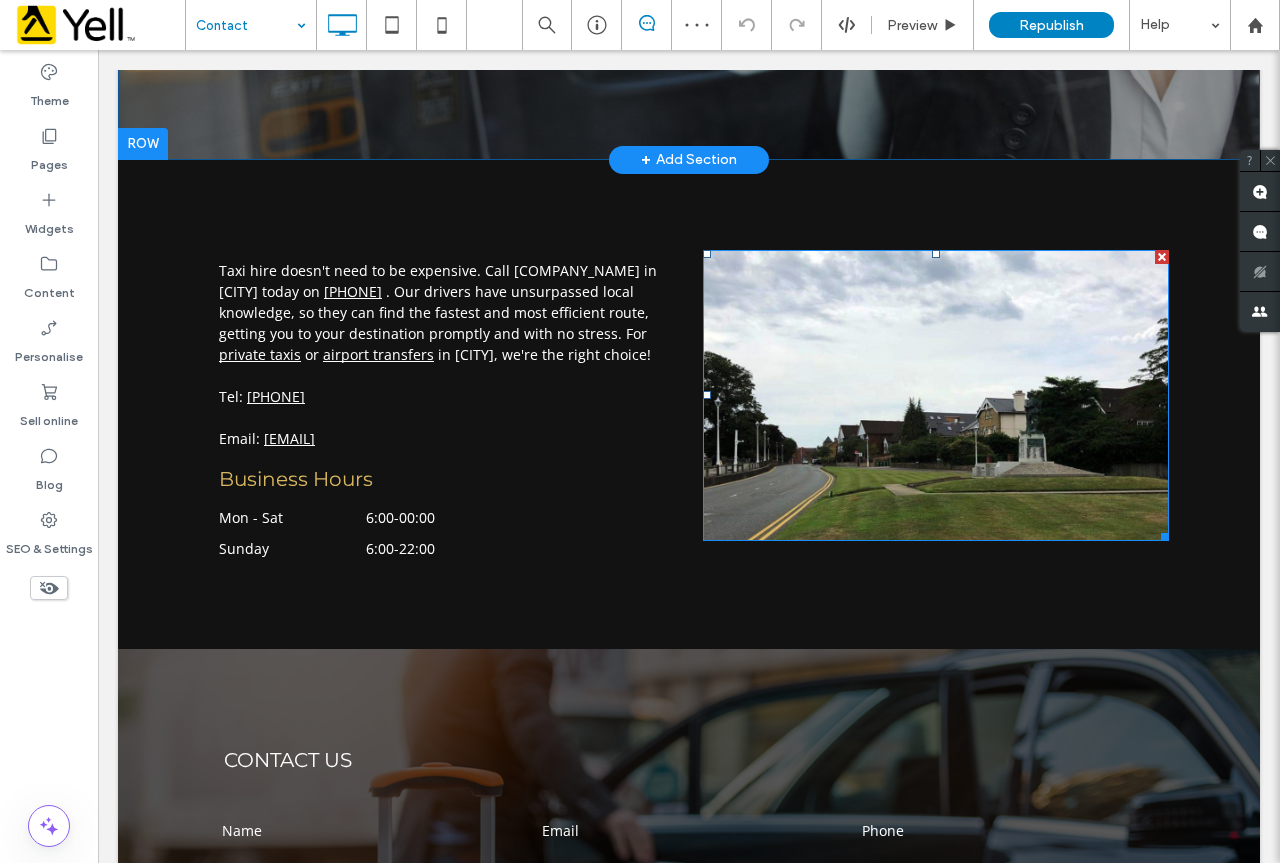 scroll, scrollTop: 0, scrollLeft: 0, axis: both 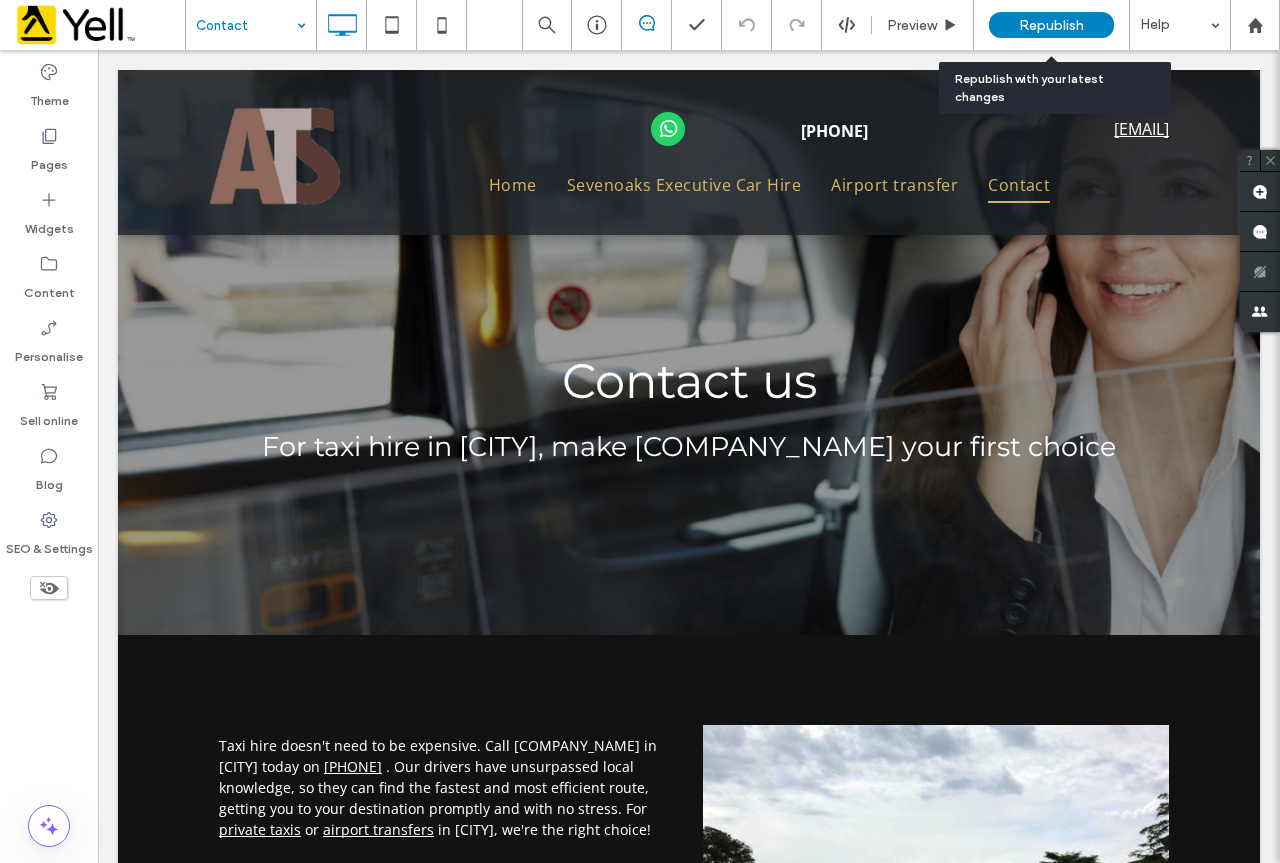 click on "Republish" at bounding box center (1051, 25) 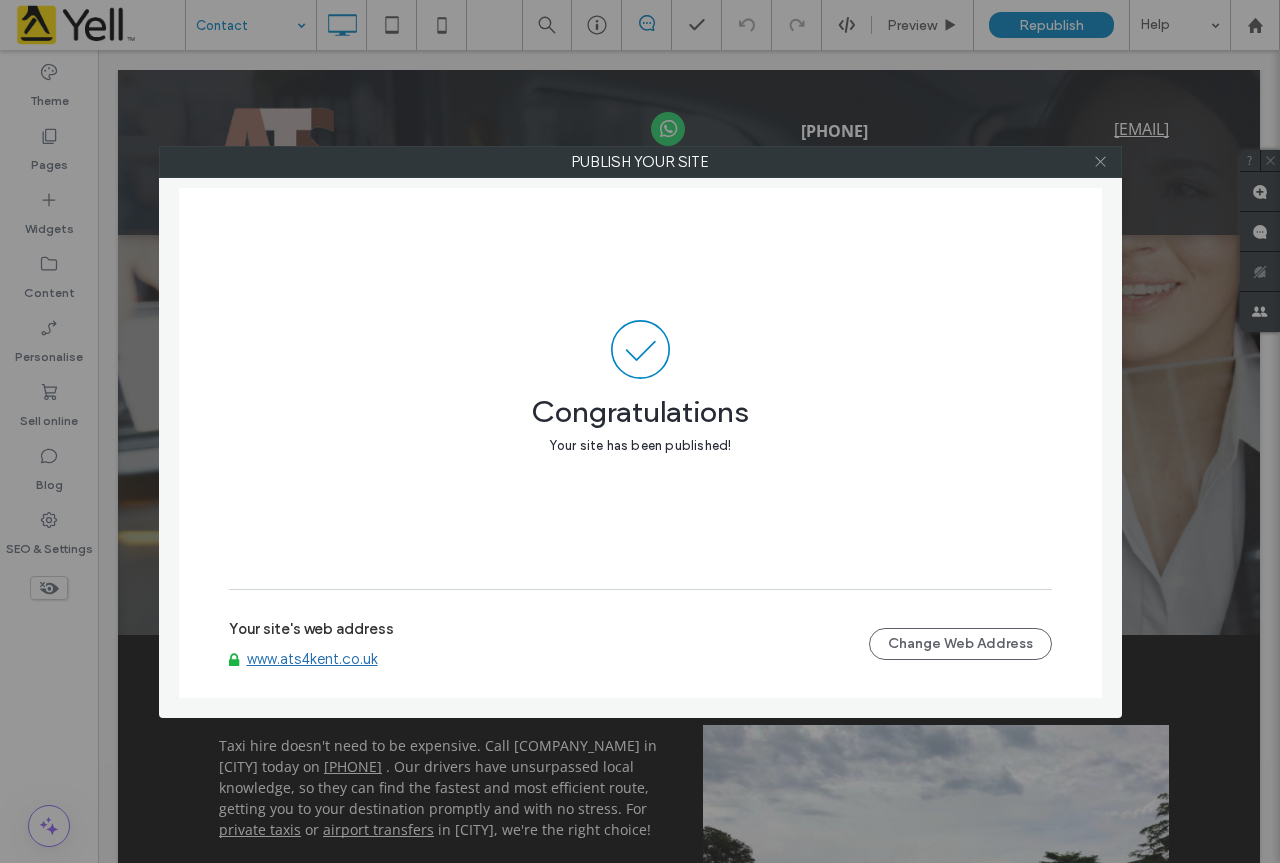 click 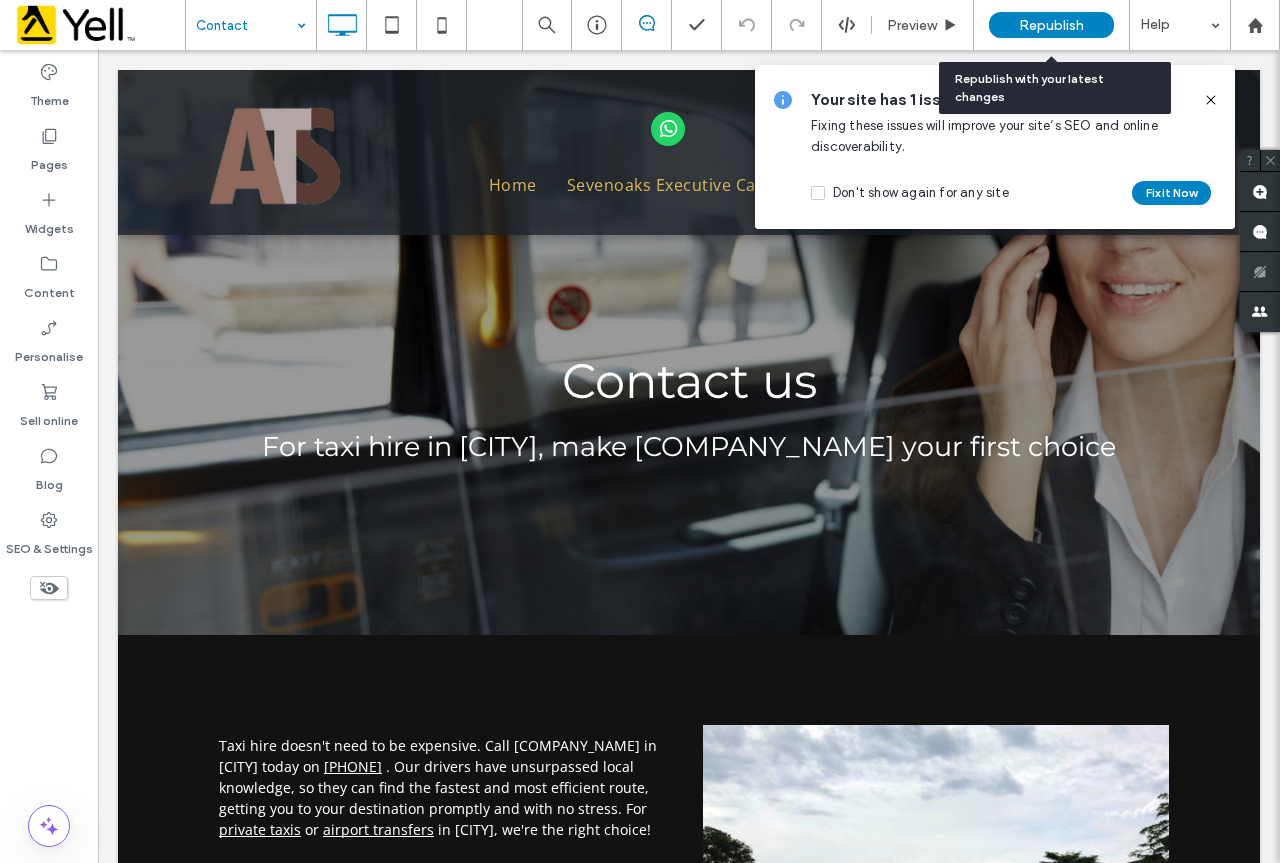 click on "Republish" at bounding box center [1051, 25] 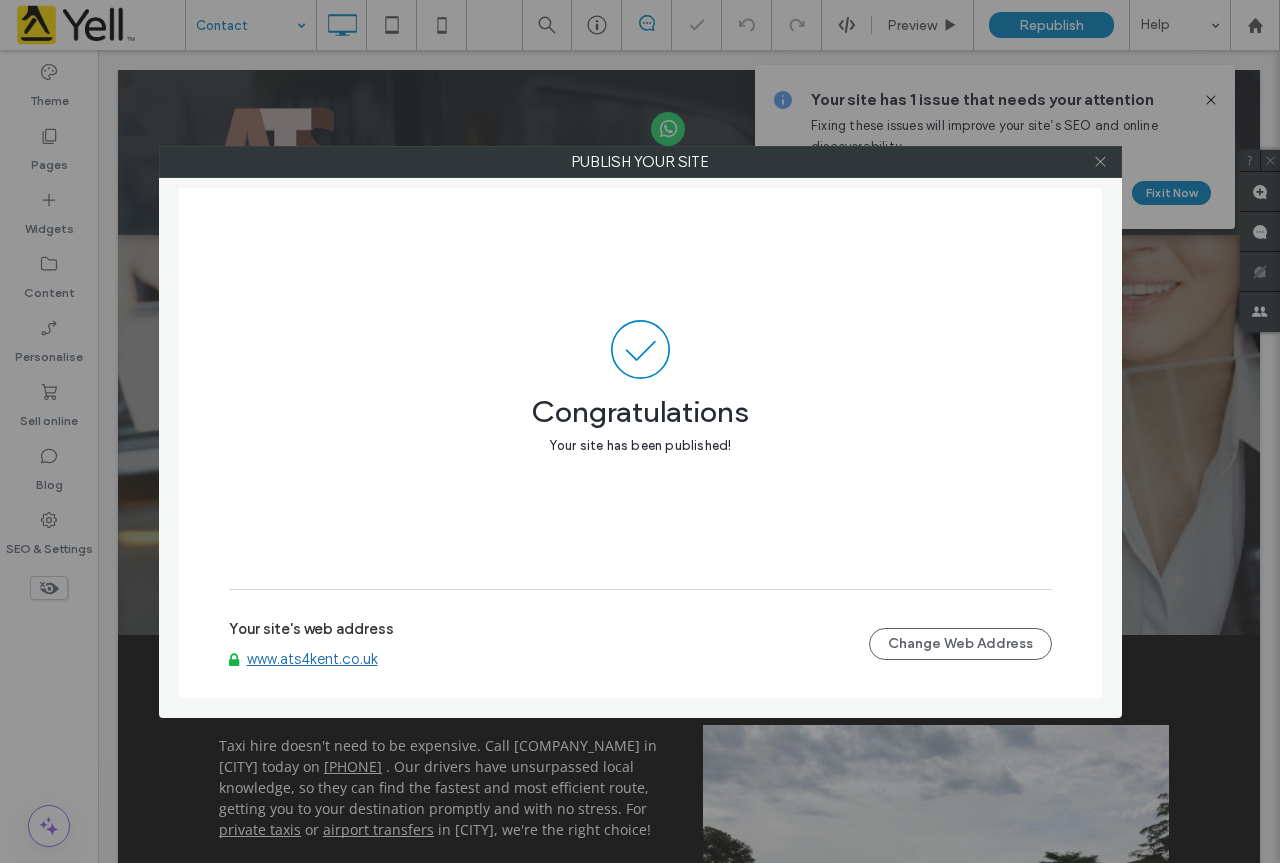 click 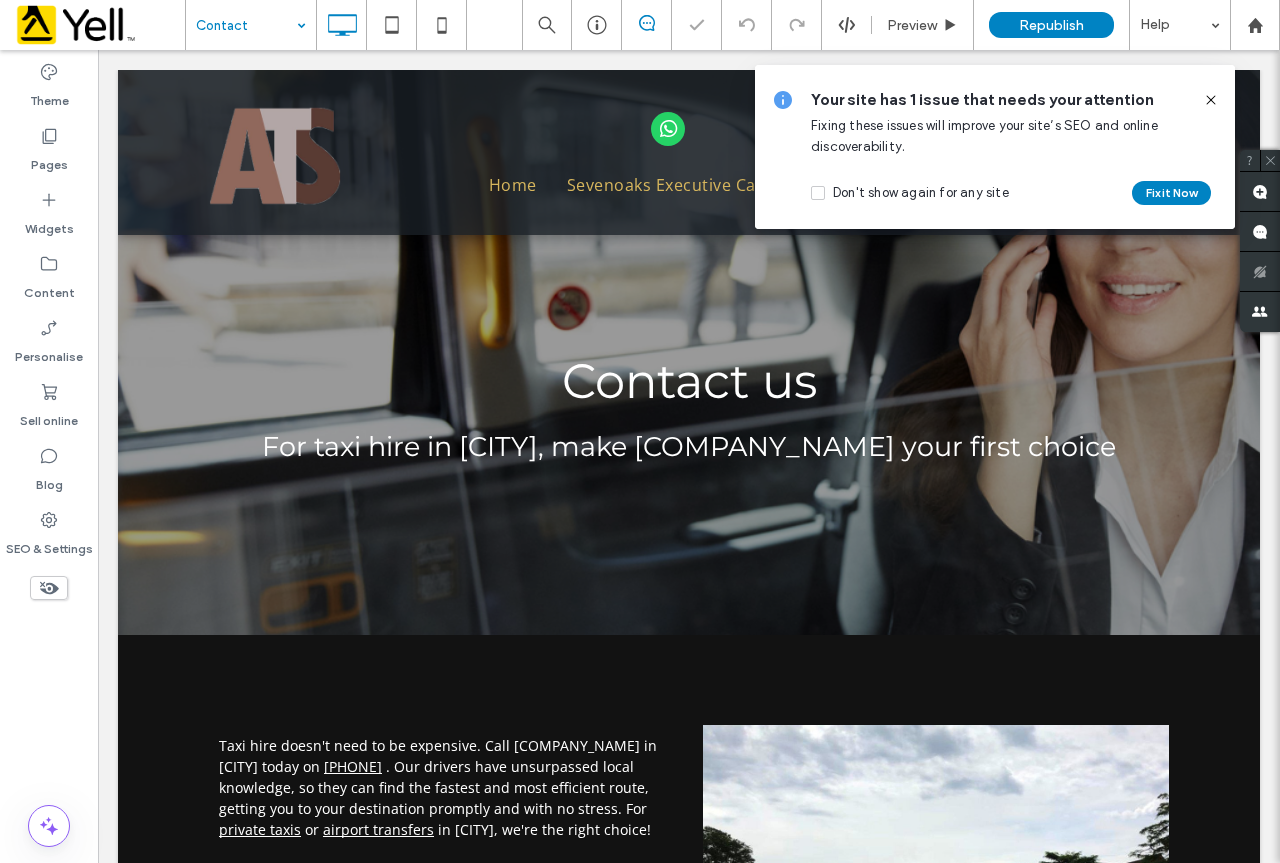 click 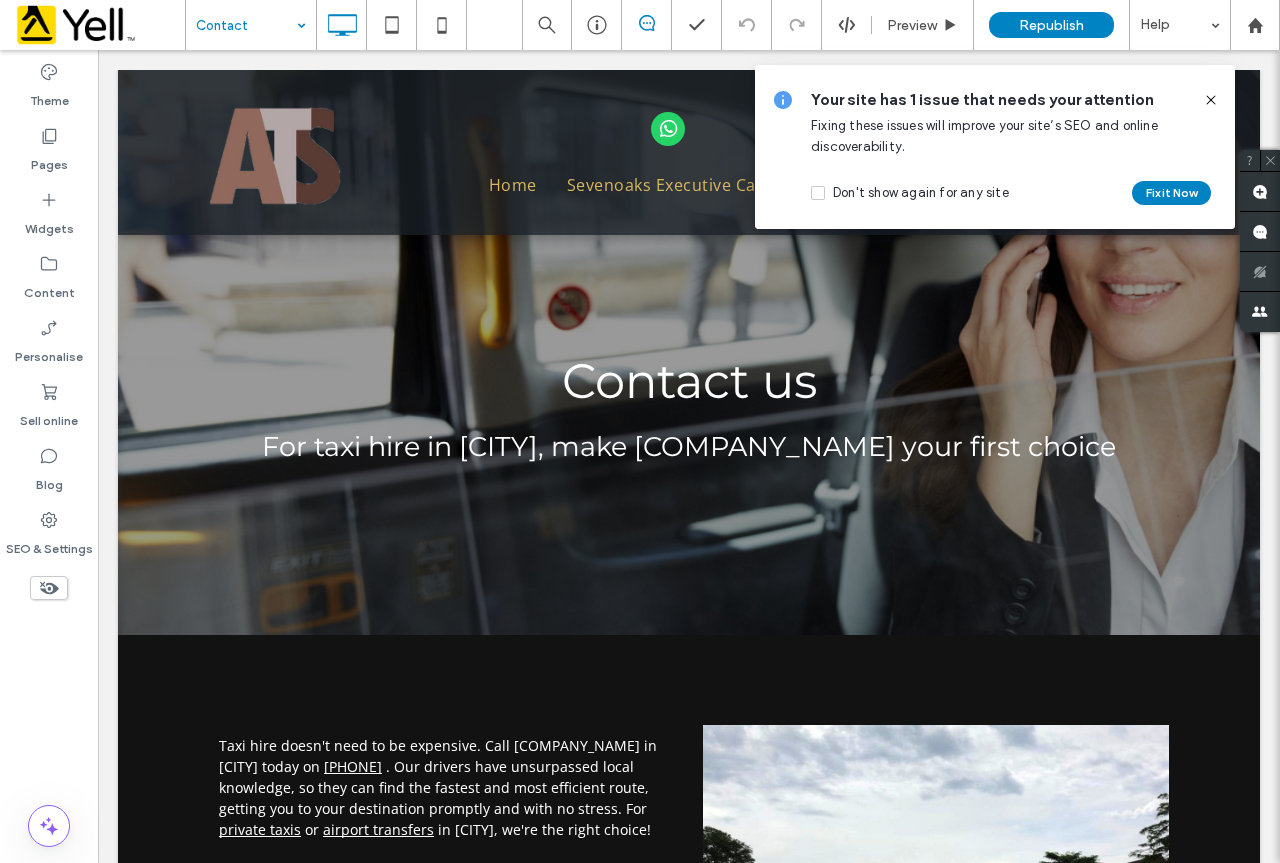 click 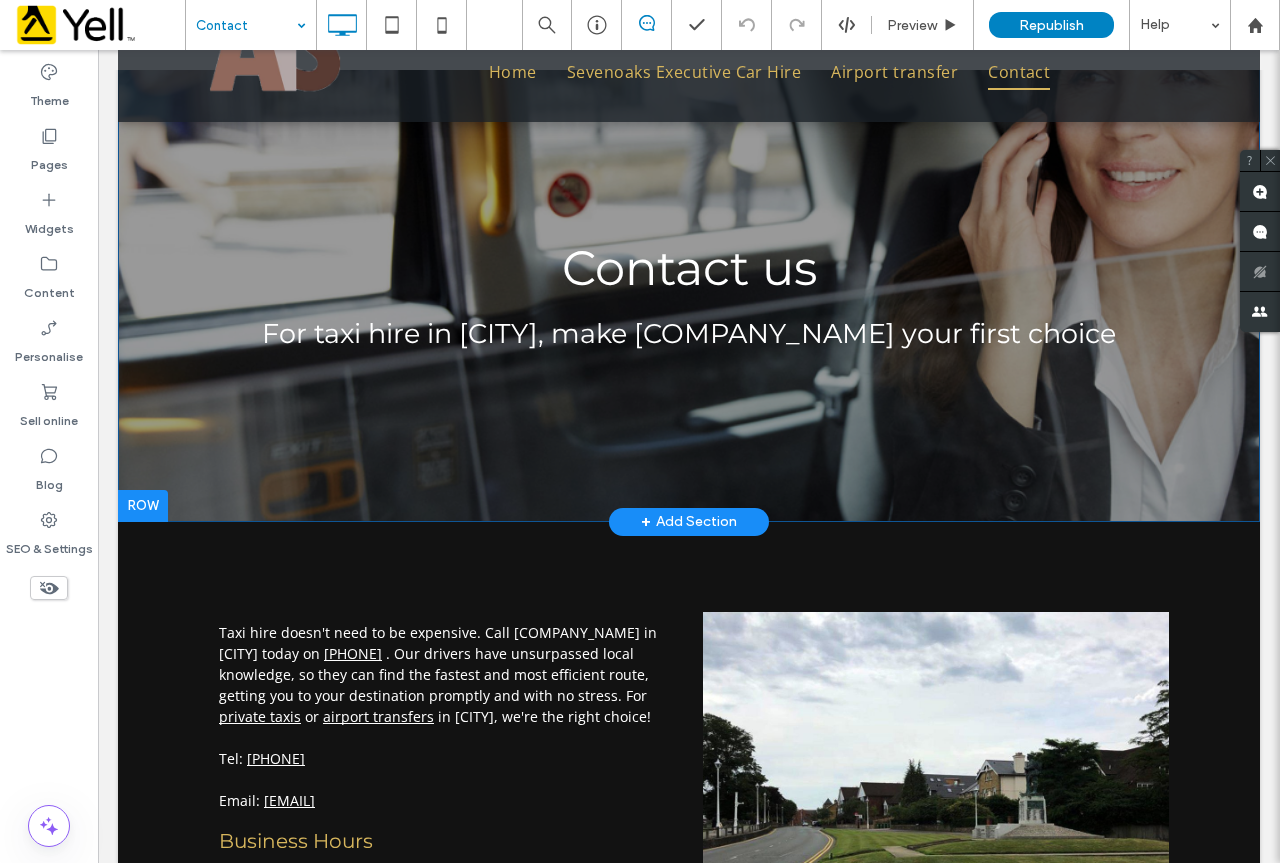 scroll, scrollTop: 0, scrollLeft: 0, axis: both 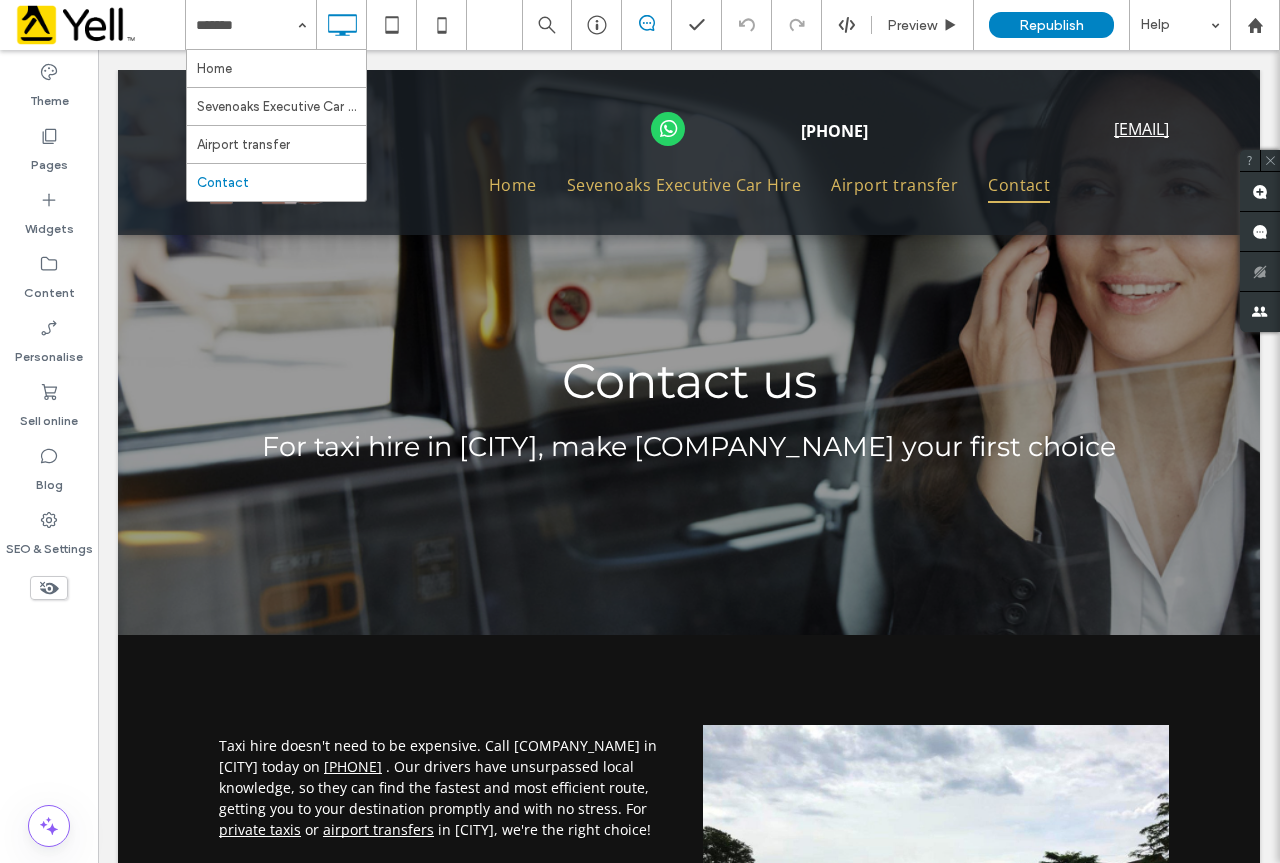 click on "Click To Paste
Click To Paste
[PHONE] Click To Paste
[EMAIL] Click To Paste
Home
Sevenoaks Executive Car Hire
Airport transfer
Contact
Click To Paste
Header
Contact
Contact us For taxi hire in Sevenoaks, make Airport Transfer Service your first choice  Click To Paste
Row + Add Section
Taxi hire doesn't need to be expensive. Call Airport Transfer Service in Sevenoaks today on
[PHONE]   . Our drivers have unsurpassed local knowledge, so they can find the fastest and most efficient route, getting you to your destination promptly and with no stress. For
private taxis   or
airport transfers   in Sevenoaks, we're the right choice!" at bounding box center (689, 1412) 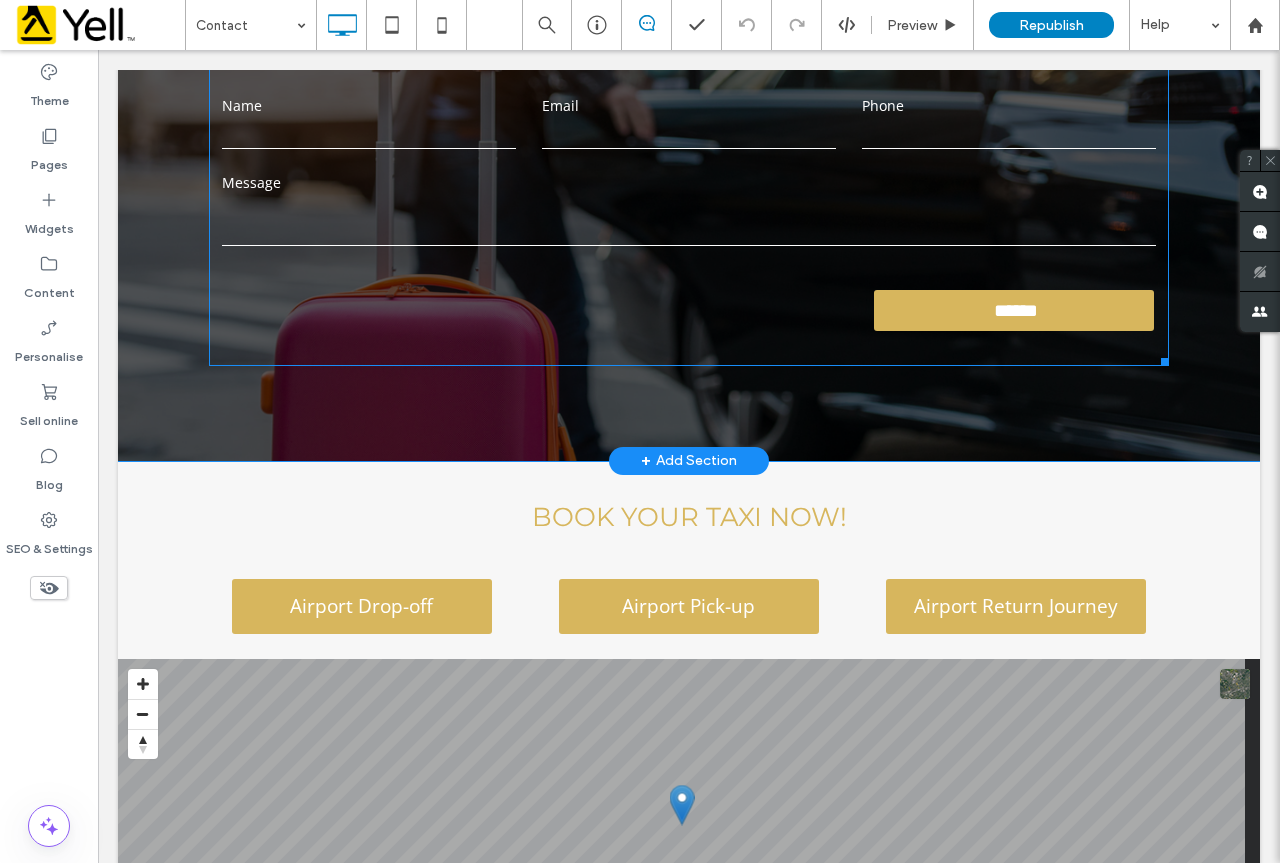 scroll, scrollTop: 1600, scrollLeft: 0, axis: vertical 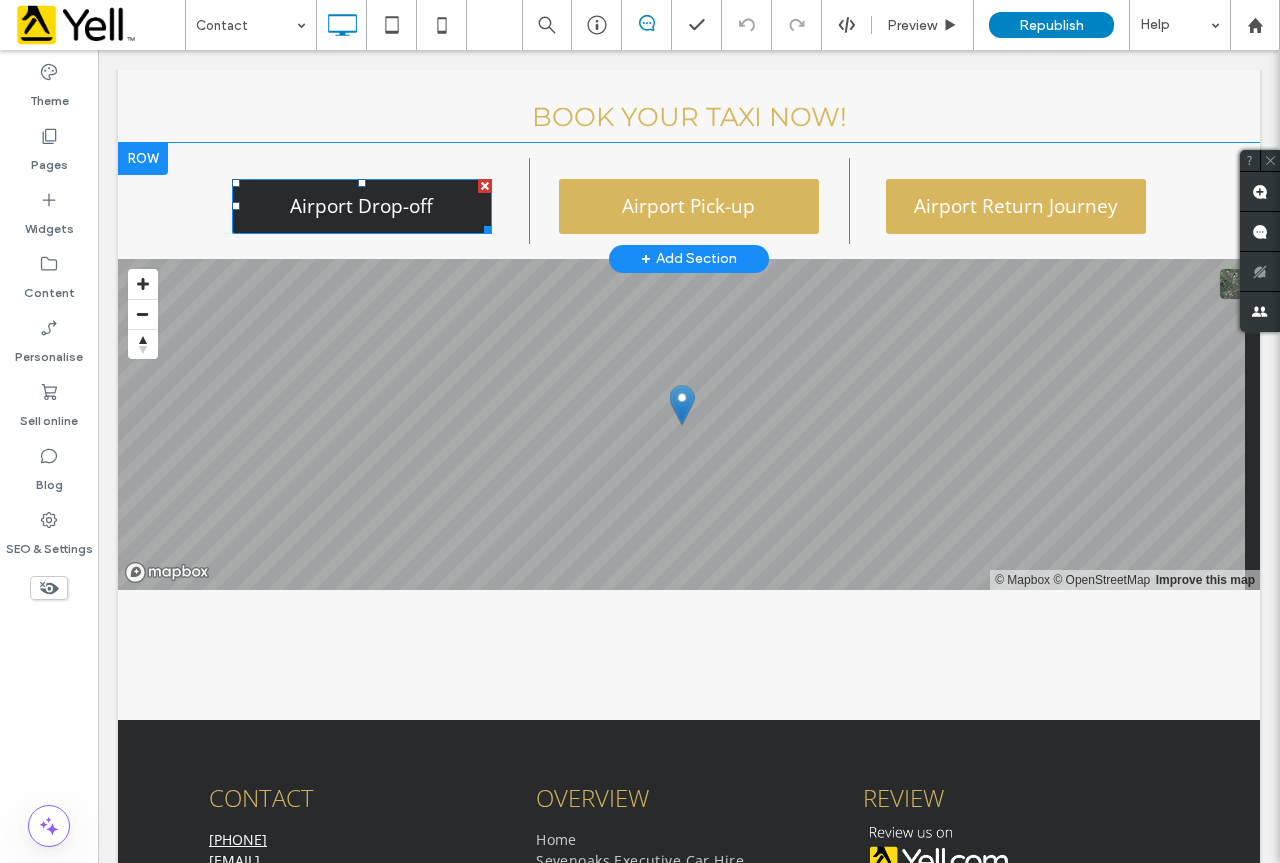 click on "Airport Drop-off" at bounding box center (362, 206) 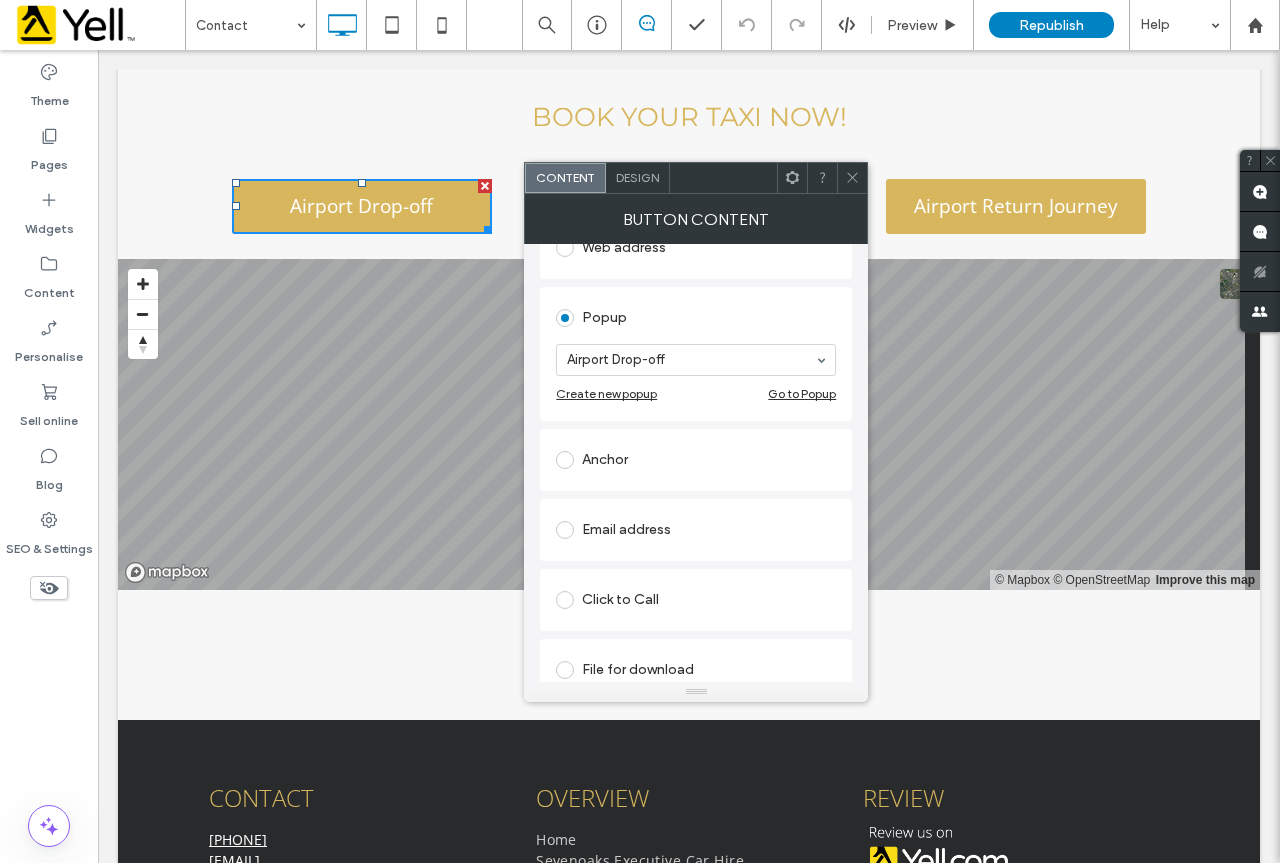 scroll, scrollTop: 320, scrollLeft: 0, axis: vertical 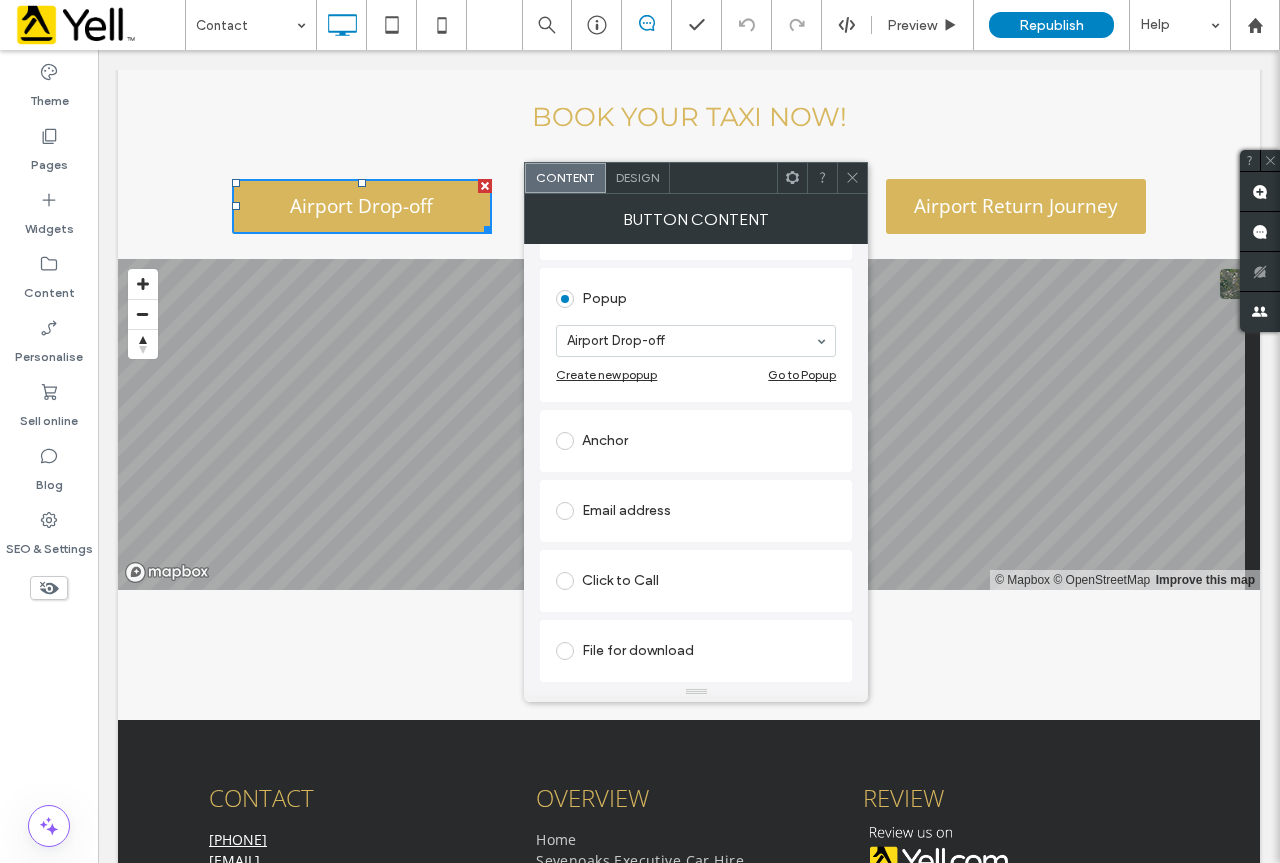 click on "Design" at bounding box center [638, 178] 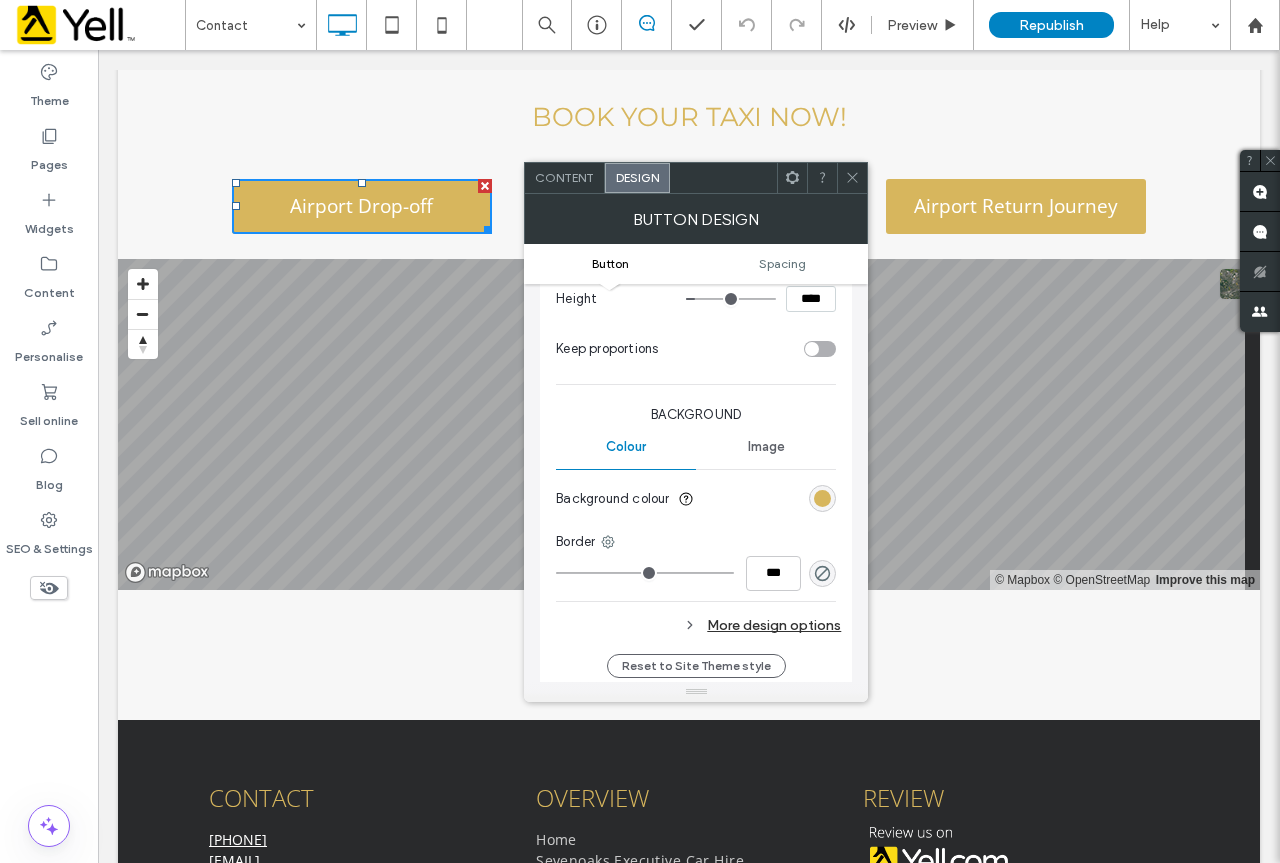 scroll, scrollTop: 0, scrollLeft: 0, axis: both 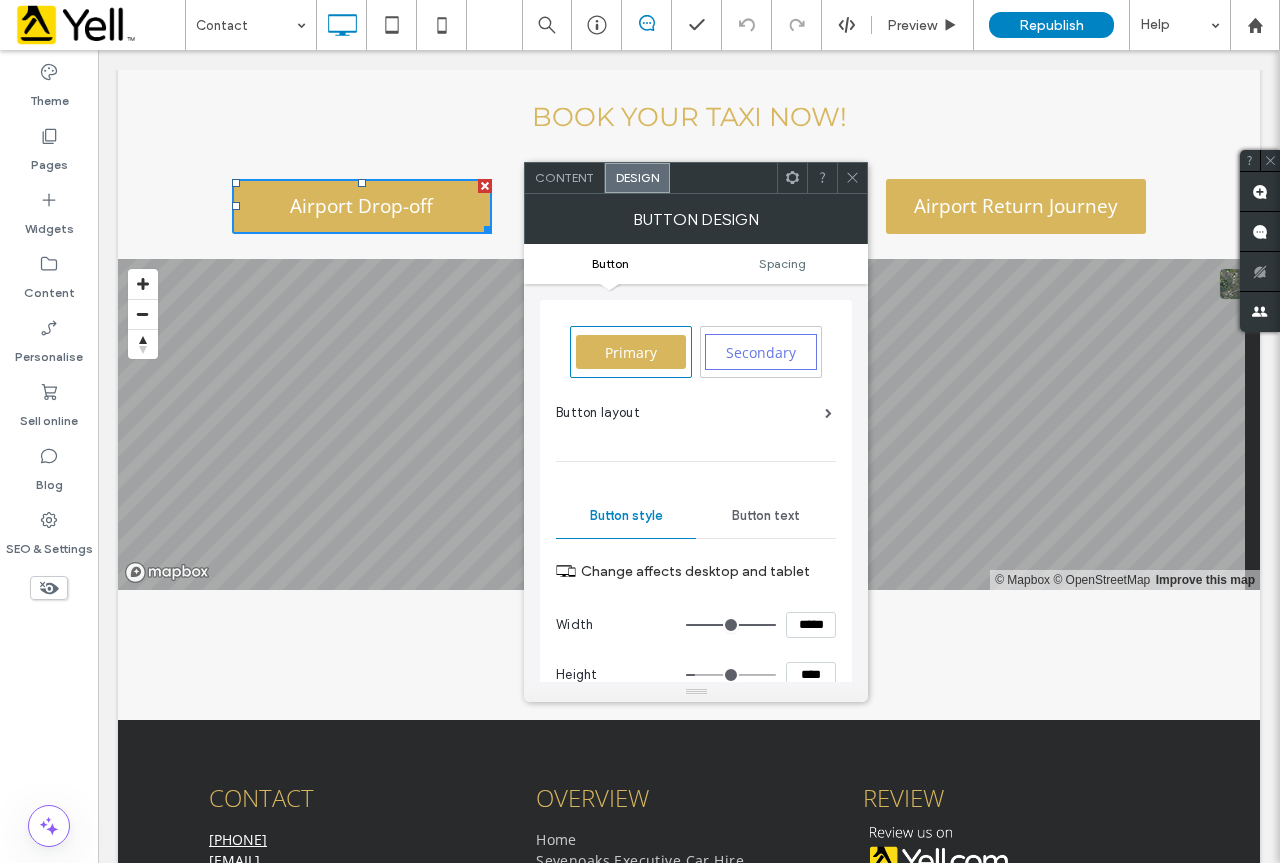 click 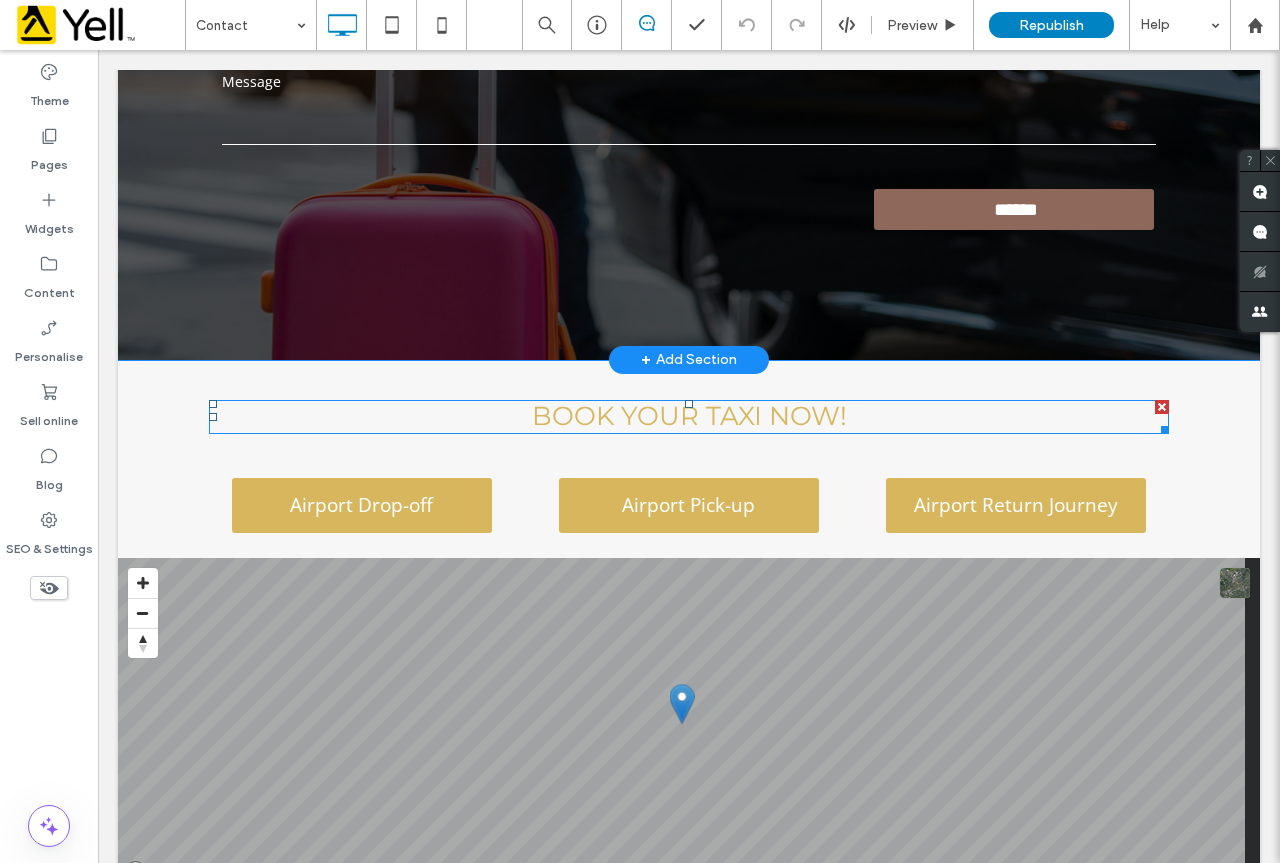 scroll, scrollTop: 1300, scrollLeft: 0, axis: vertical 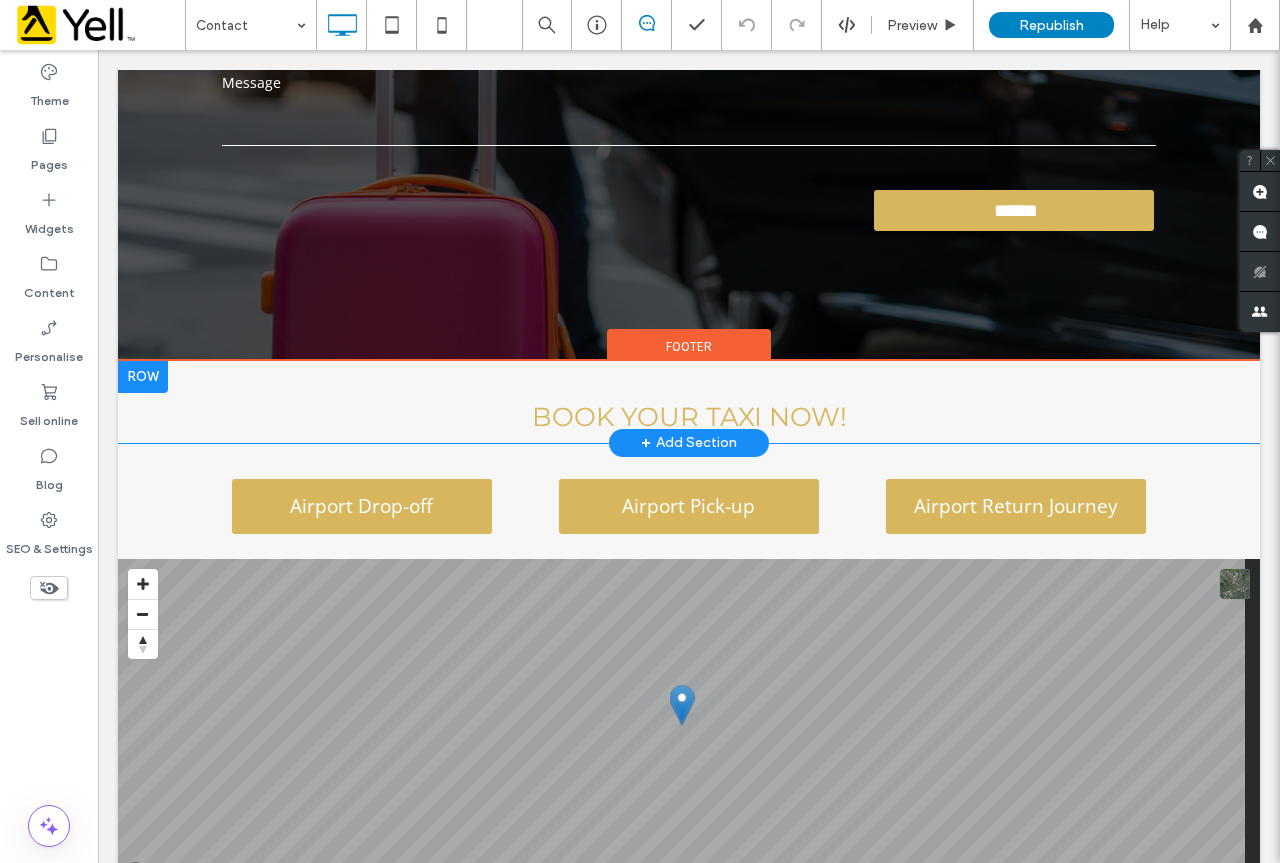 click on "BOOK YOUR TAXI NOW!
Click To Paste" at bounding box center [689, 402] 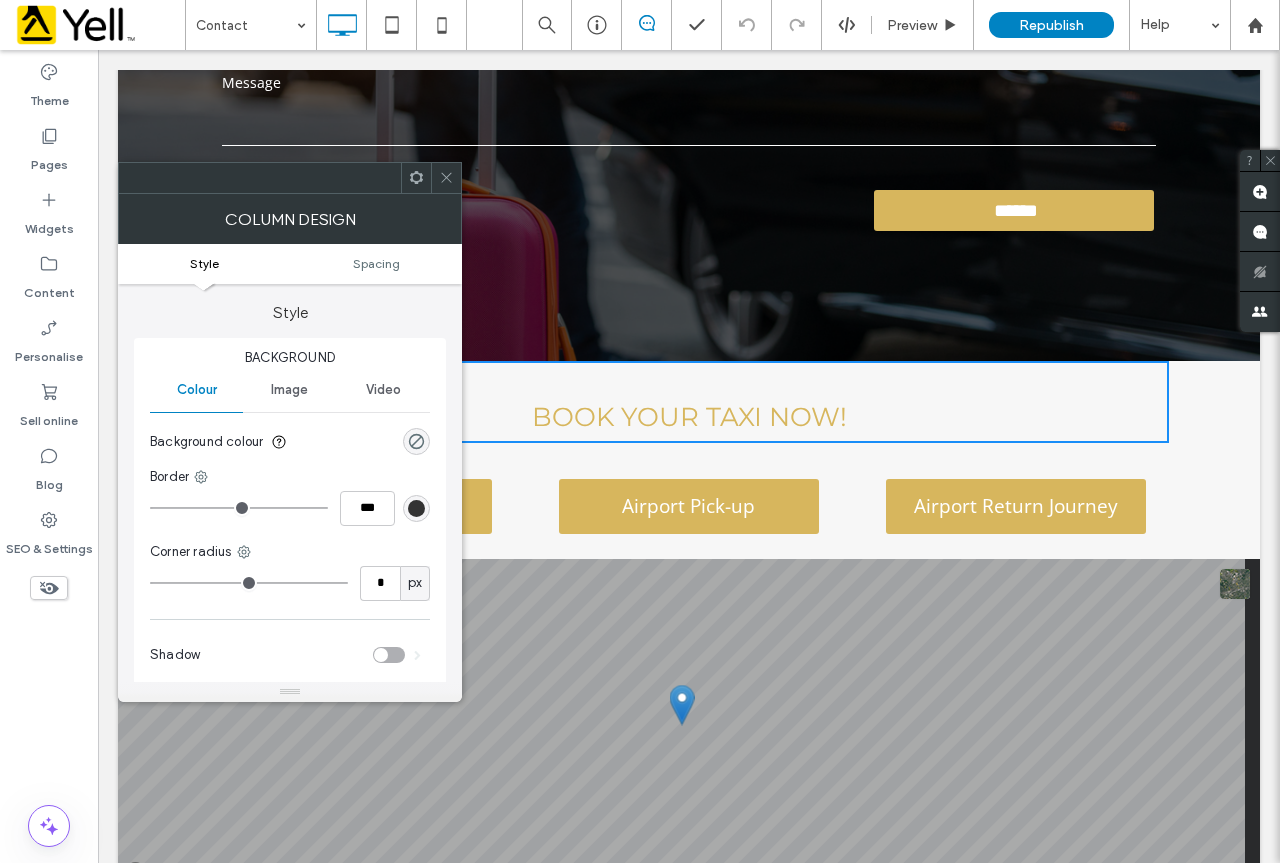click on "Airport Drop-off
Click To Paste
Airport Pick-up
Click To Paste
Airport Return Journey
Click To Paste
+ Add Section" at bounding box center [689, 501] 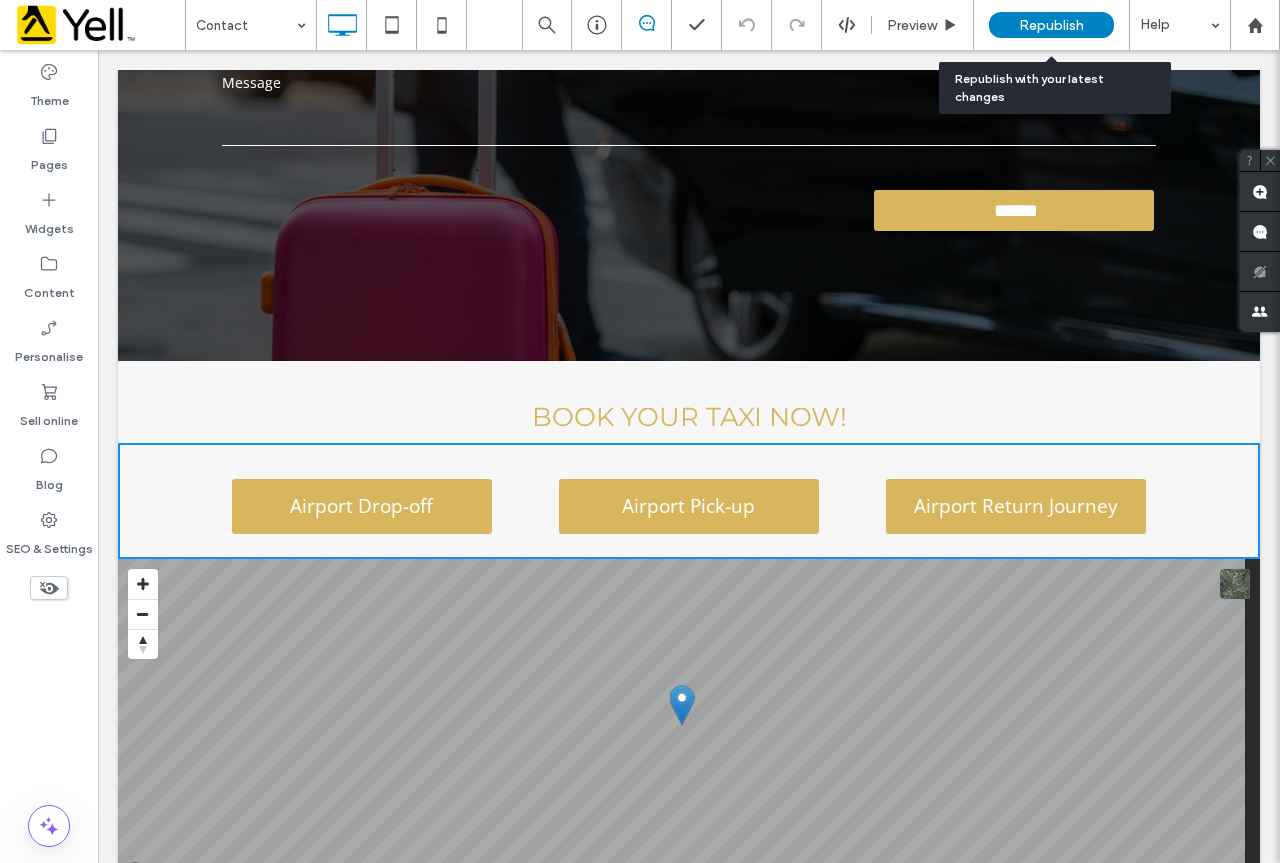 click on "Republish" at bounding box center (1051, 25) 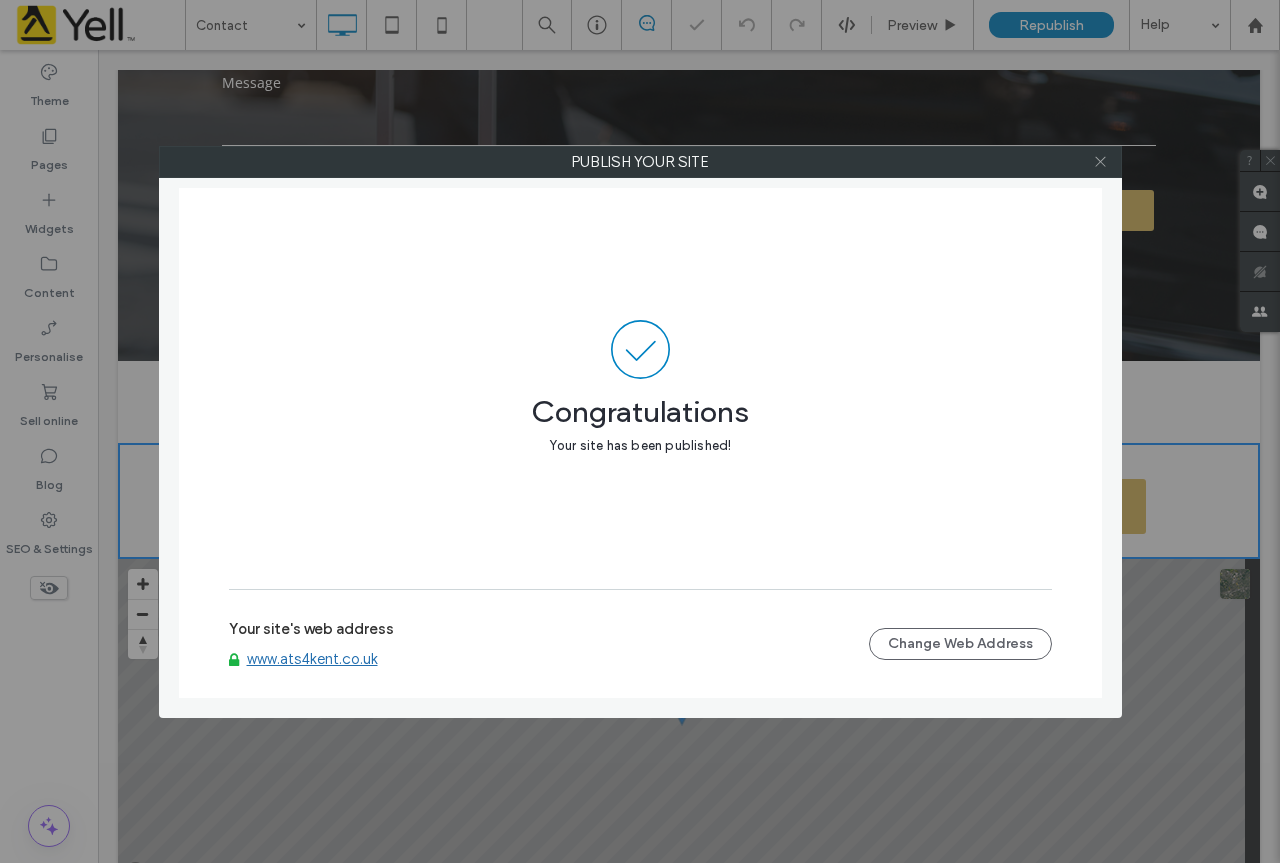 click 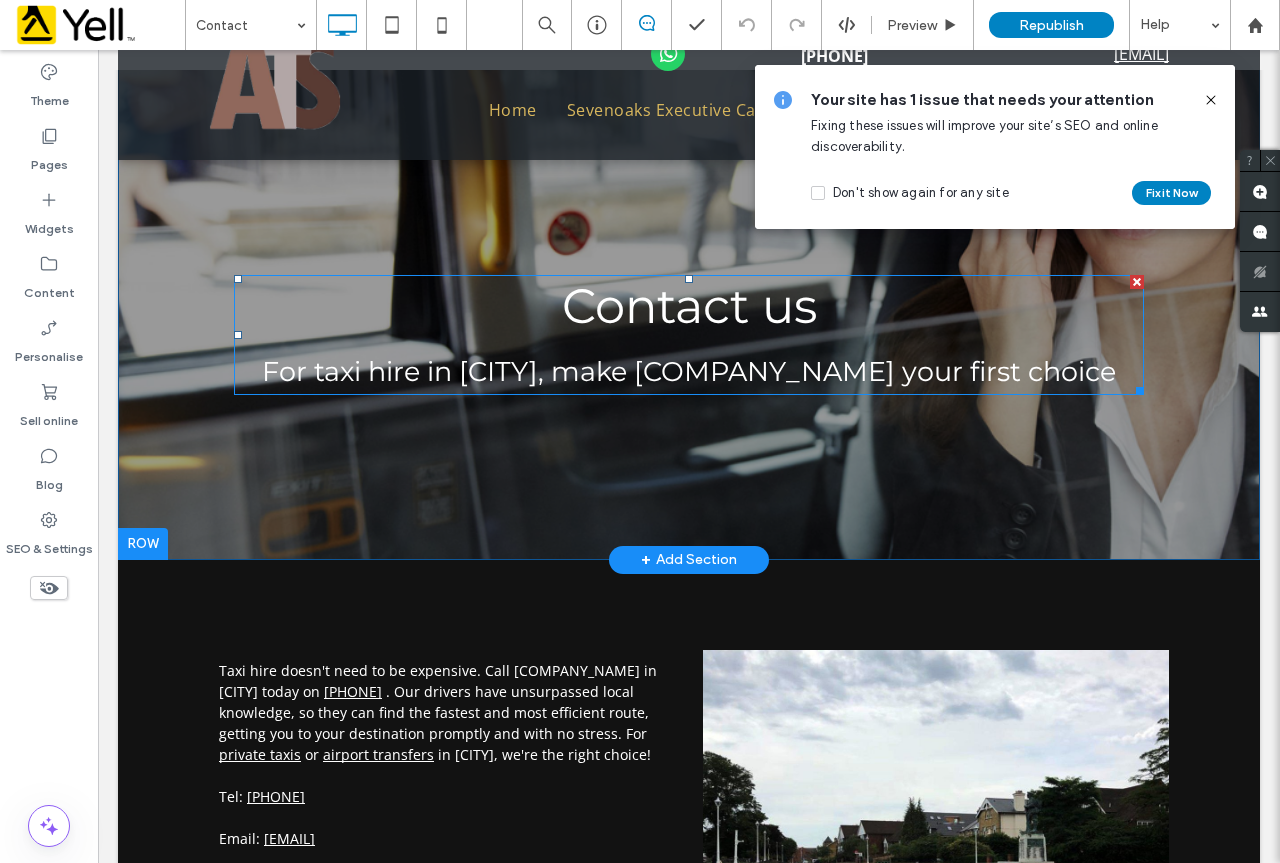 scroll, scrollTop: 0, scrollLeft: 0, axis: both 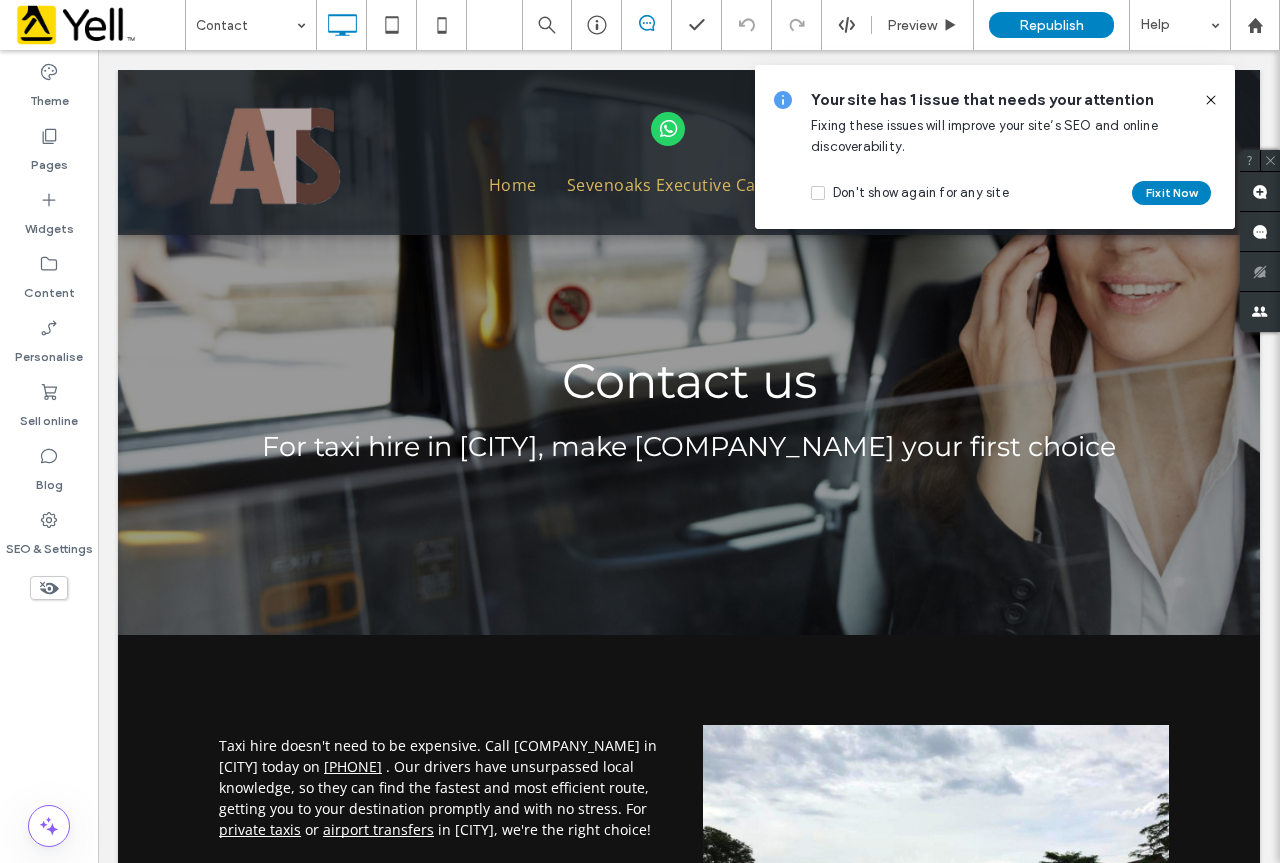 click 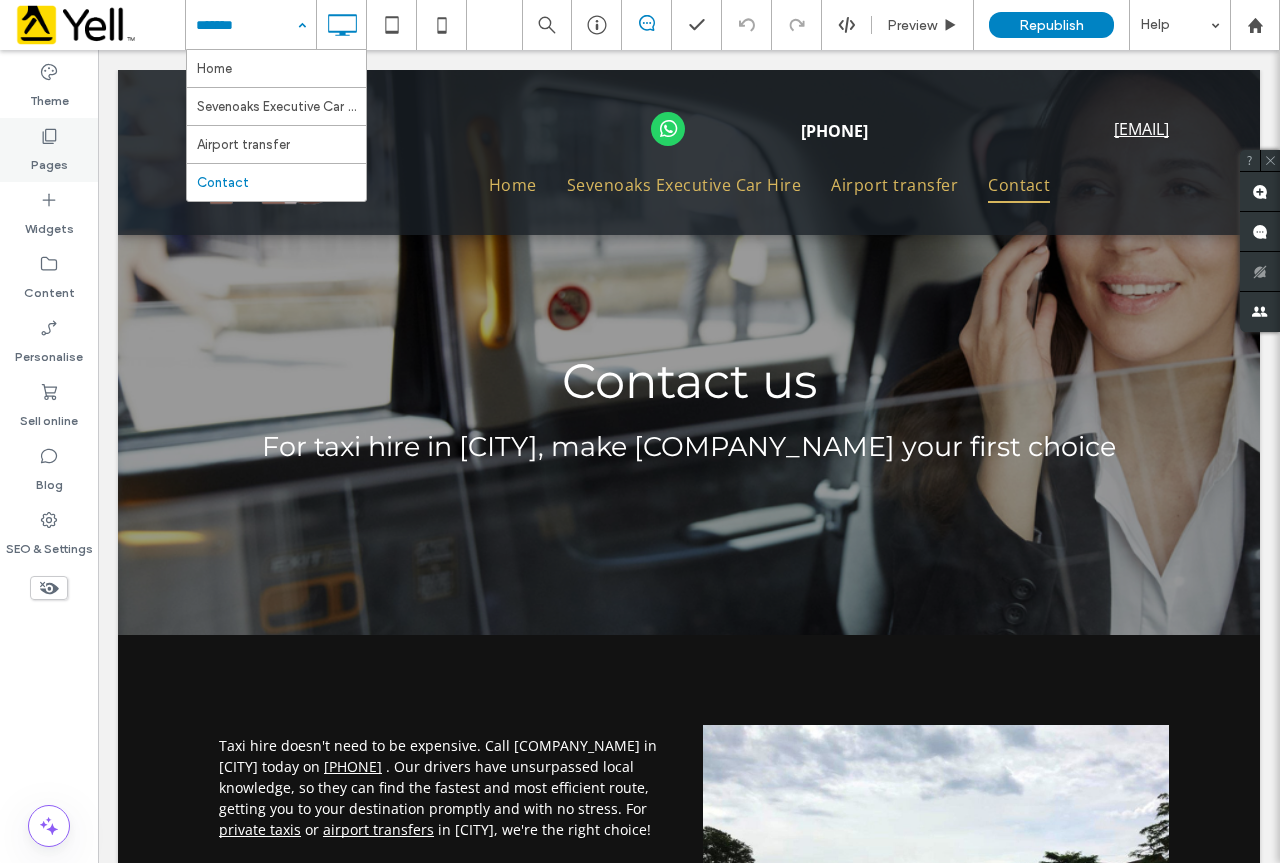 click 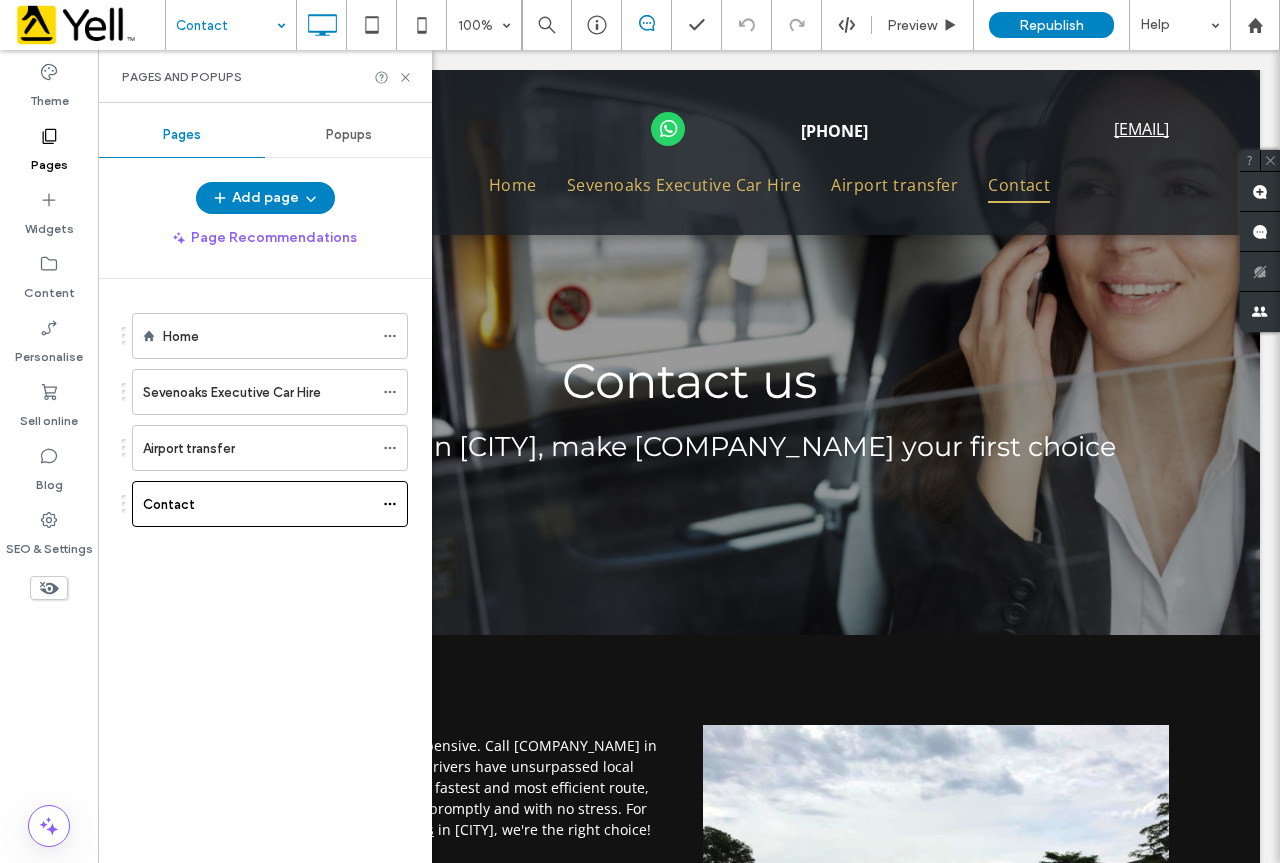 click on "Popups" at bounding box center [349, 135] 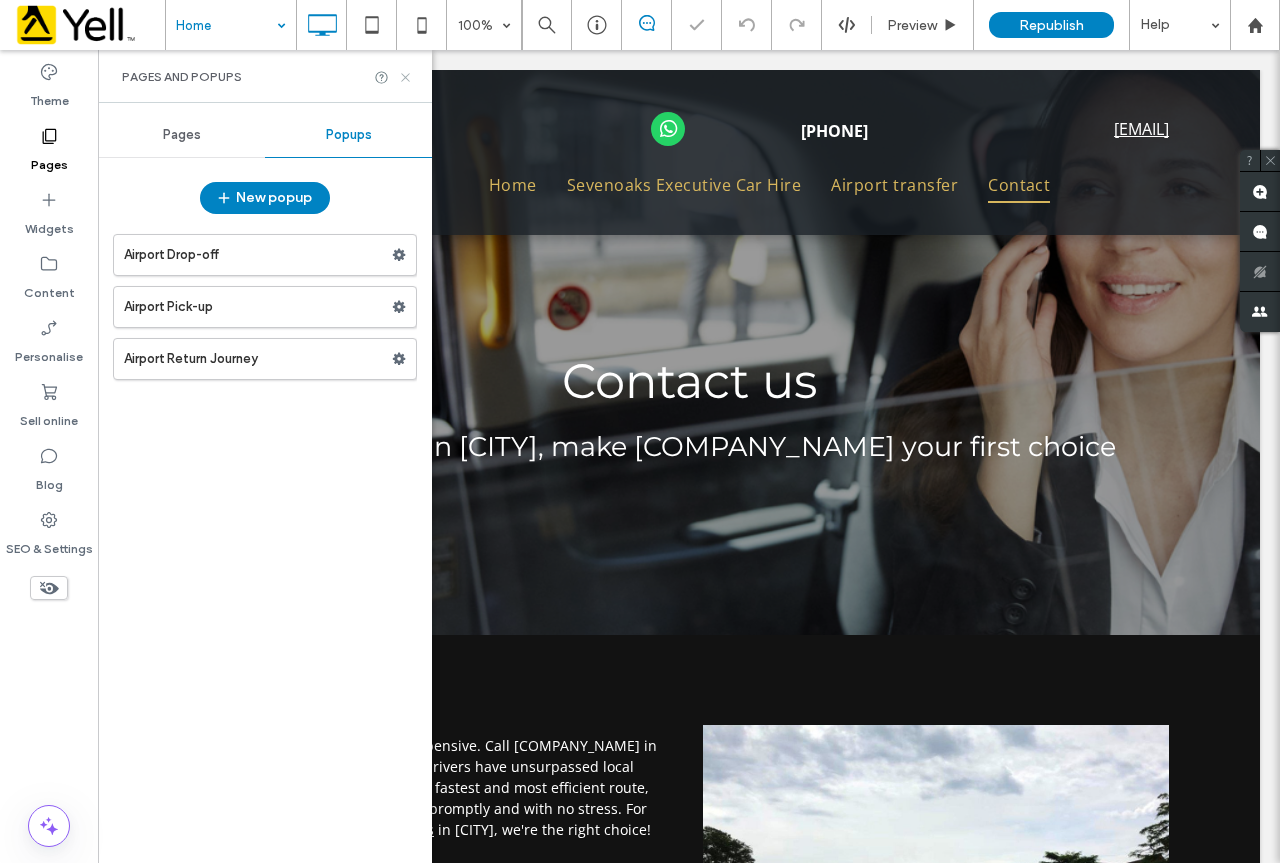 click 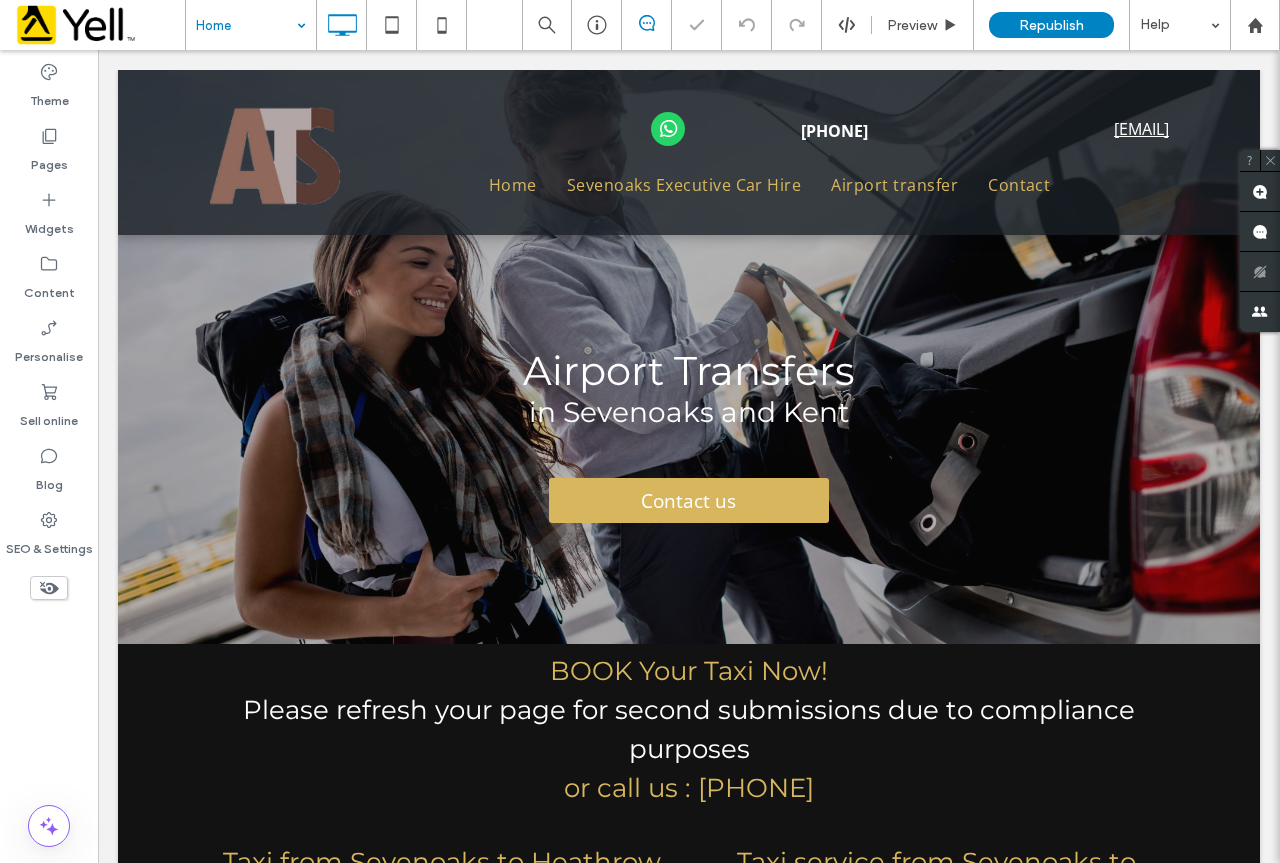 scroll, scrollTop: 0, scrollLeft: 0, axis: both 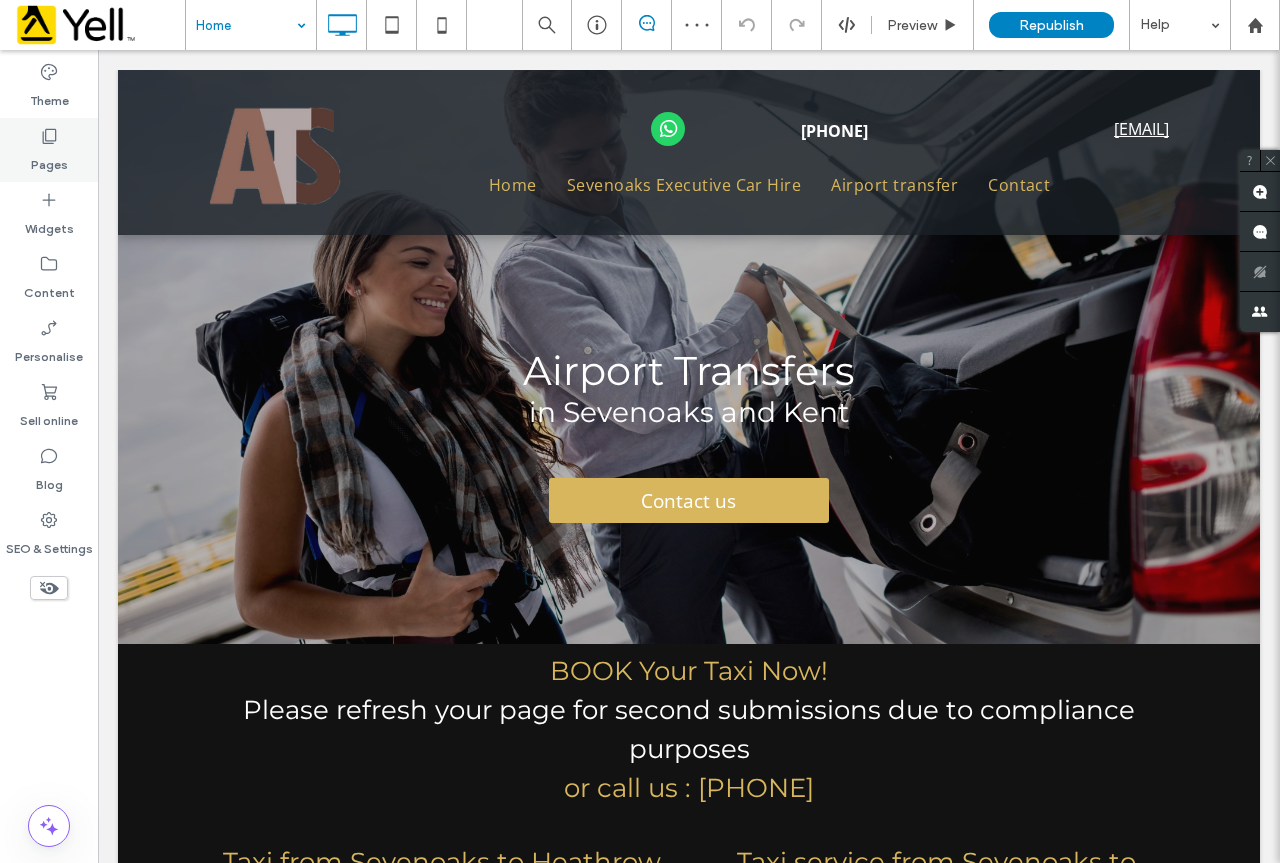click on "Pages" at bounding box center [49, 160] 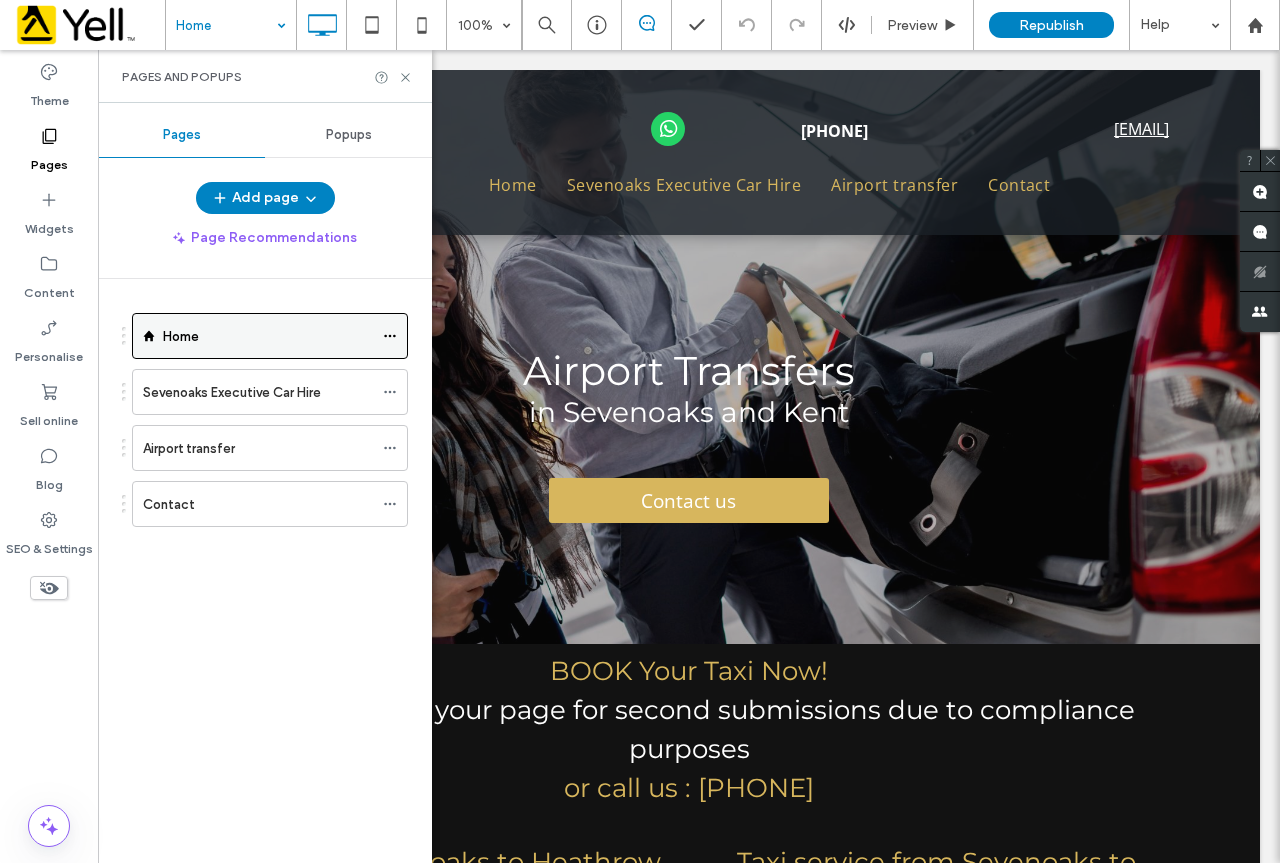 click on "Home" at bounding box center (268, 336) 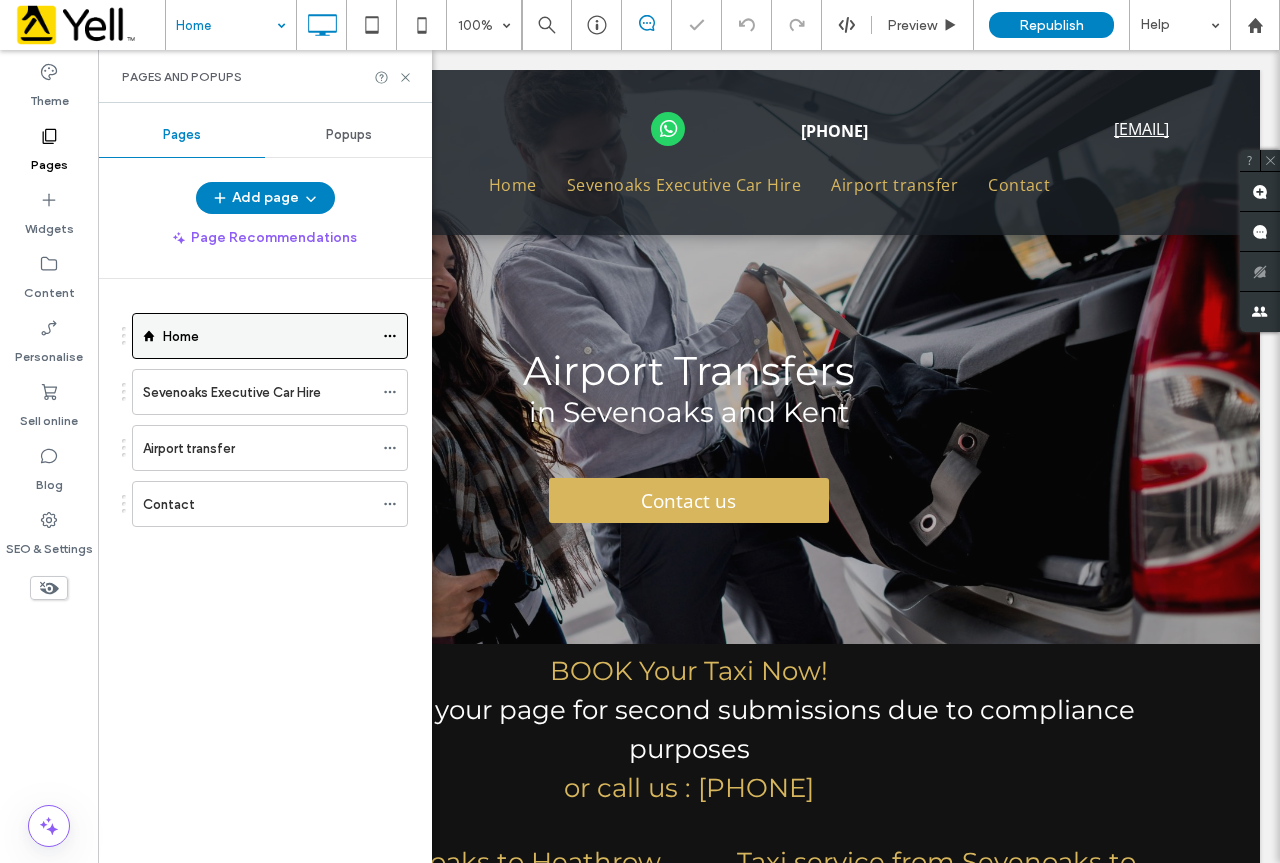 scroll, scrollTop: 0, scrollLeft: 0, axis: both 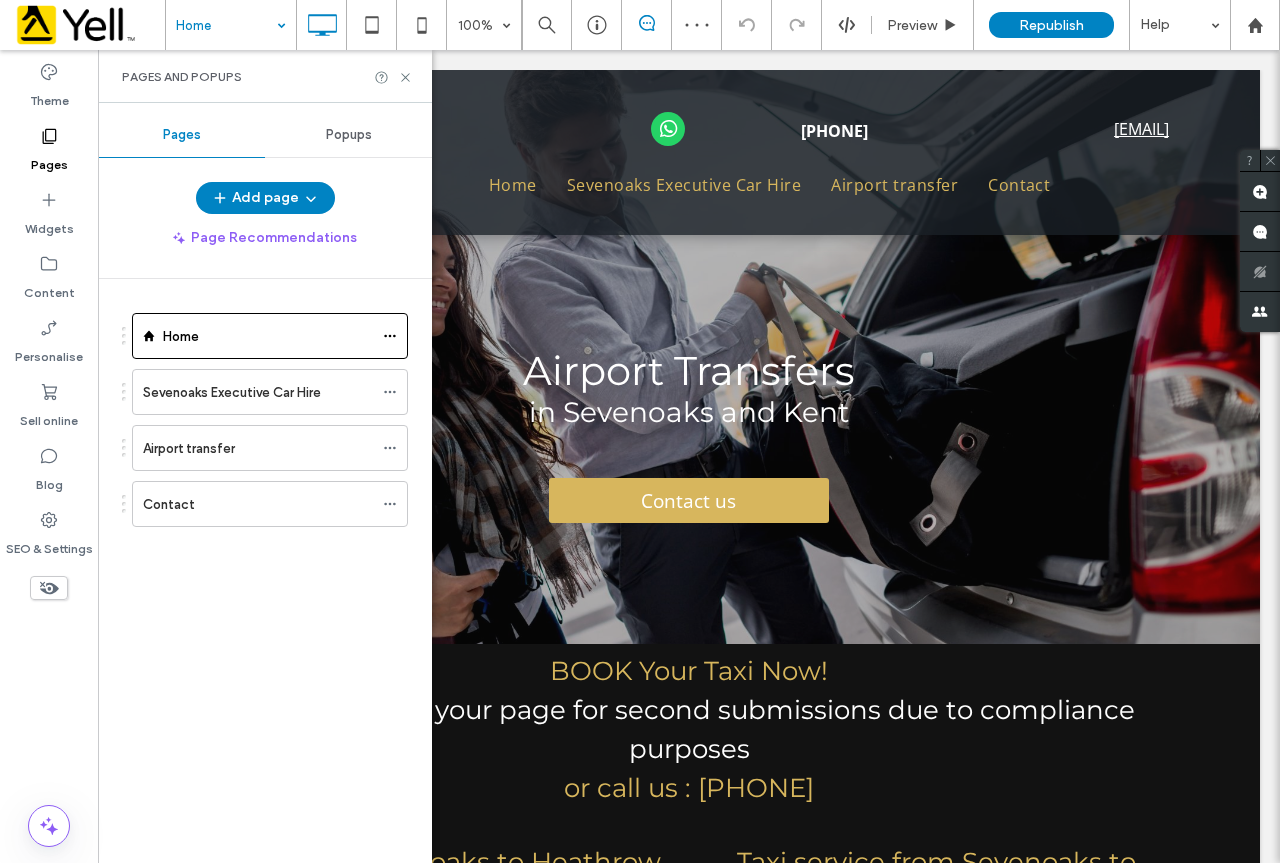 click on "Popups" at bounding box center [349, 135] 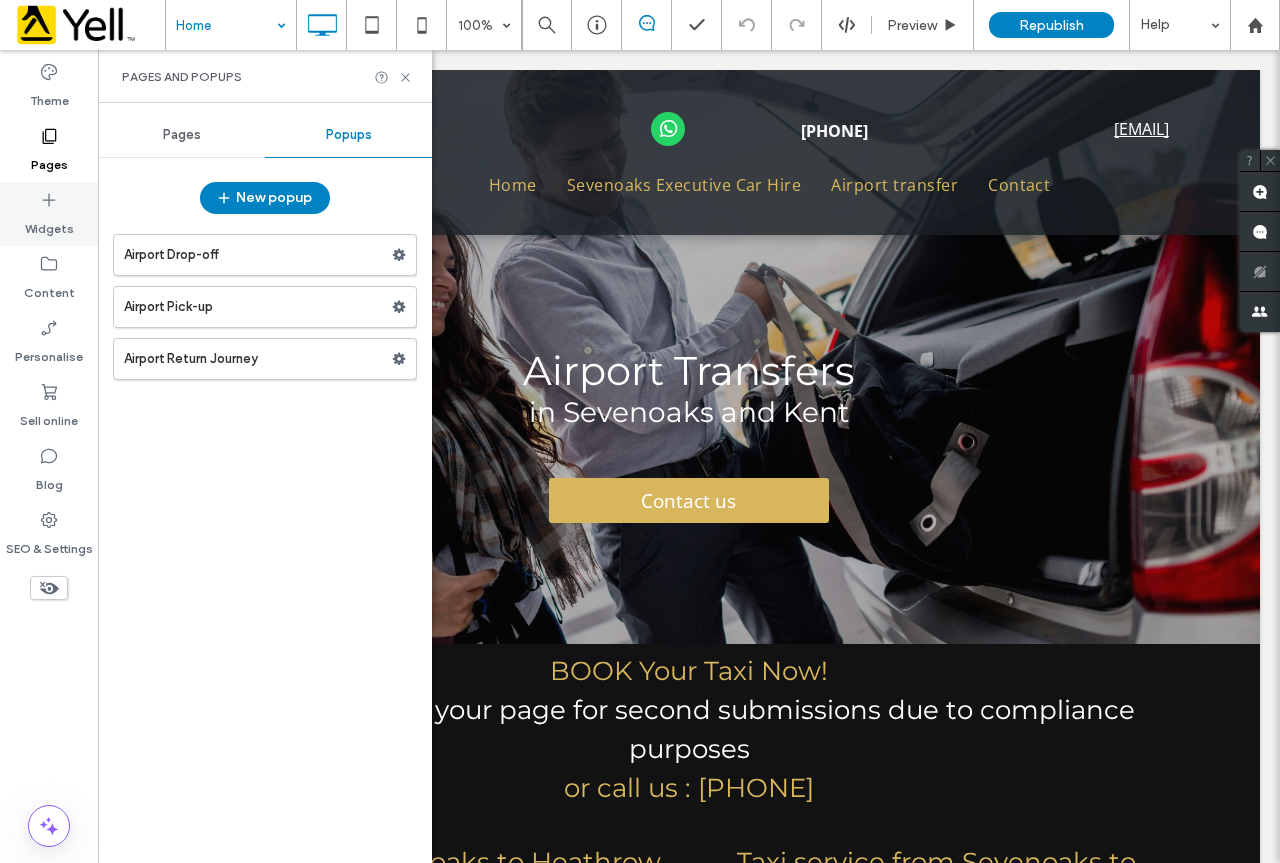 click on "Widgets" at bounding box center (49, 224) 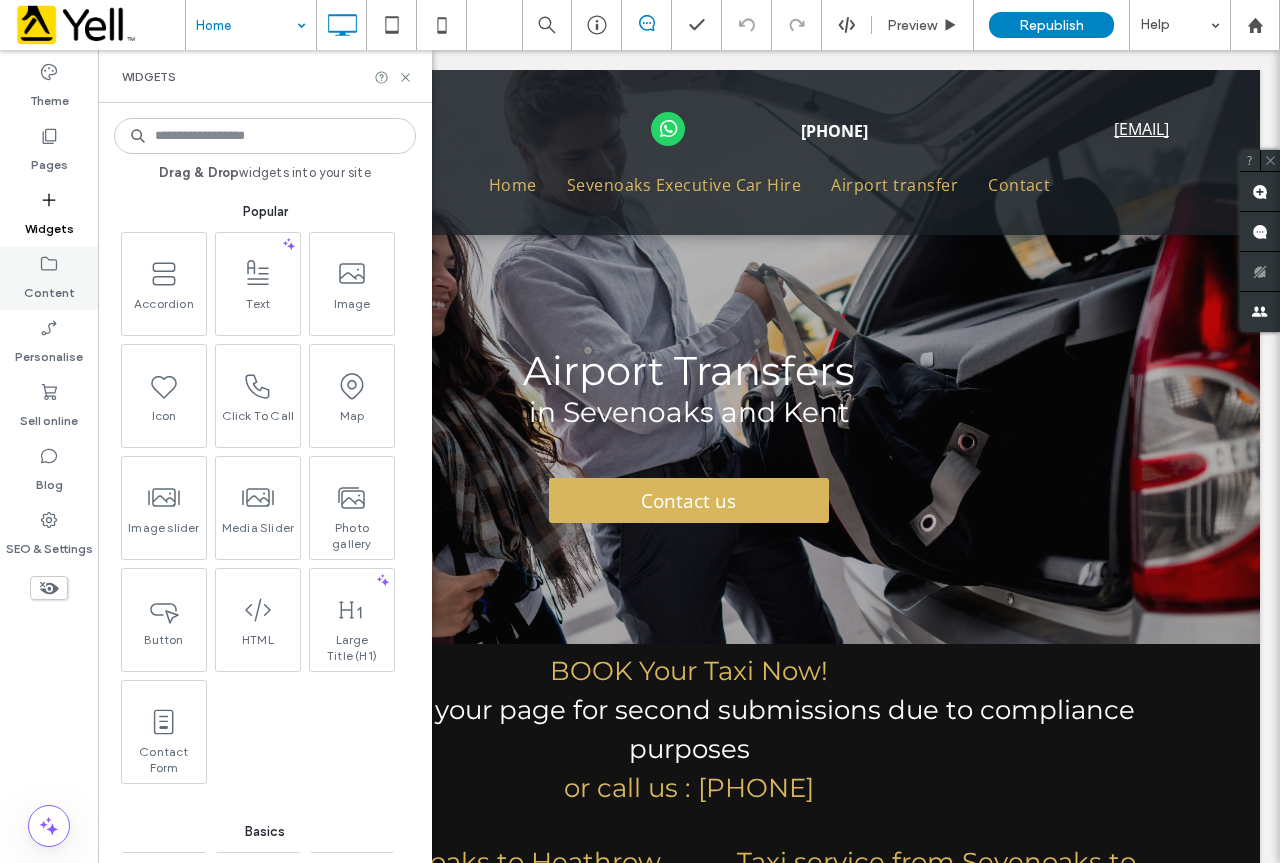 click on "Content" at bounding box center (49, 288) 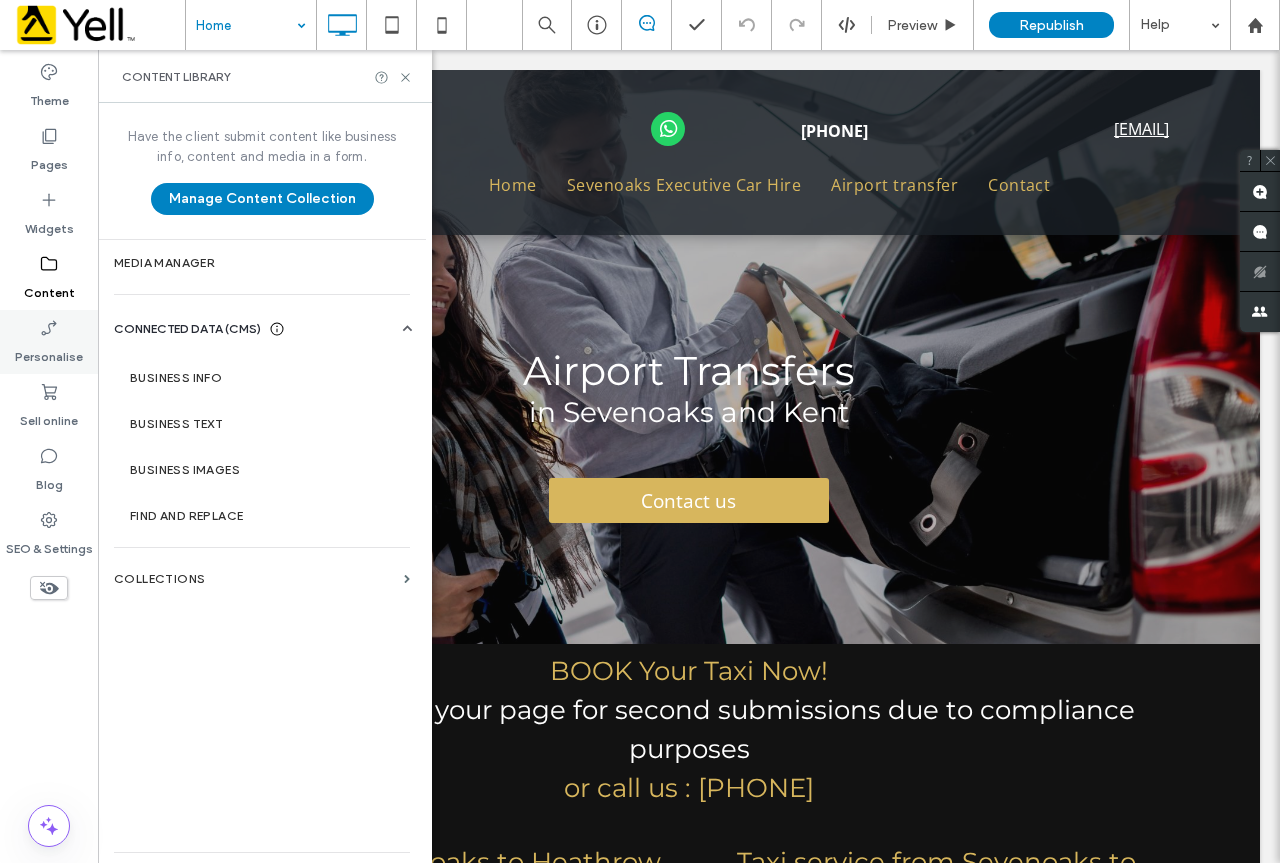 click on "Personalise" at bounding box center [49, 352] 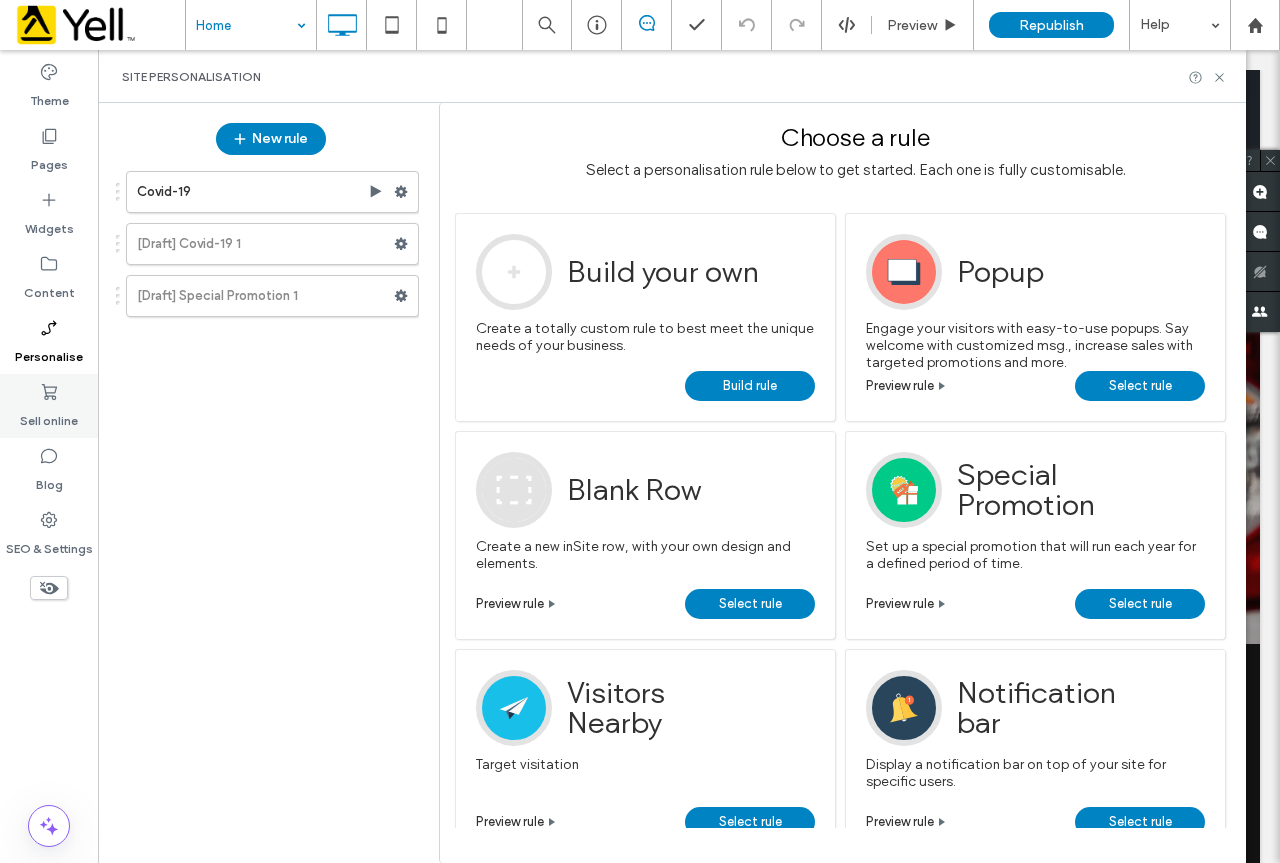 click on "Sell online" at bounding box center (49, 416) 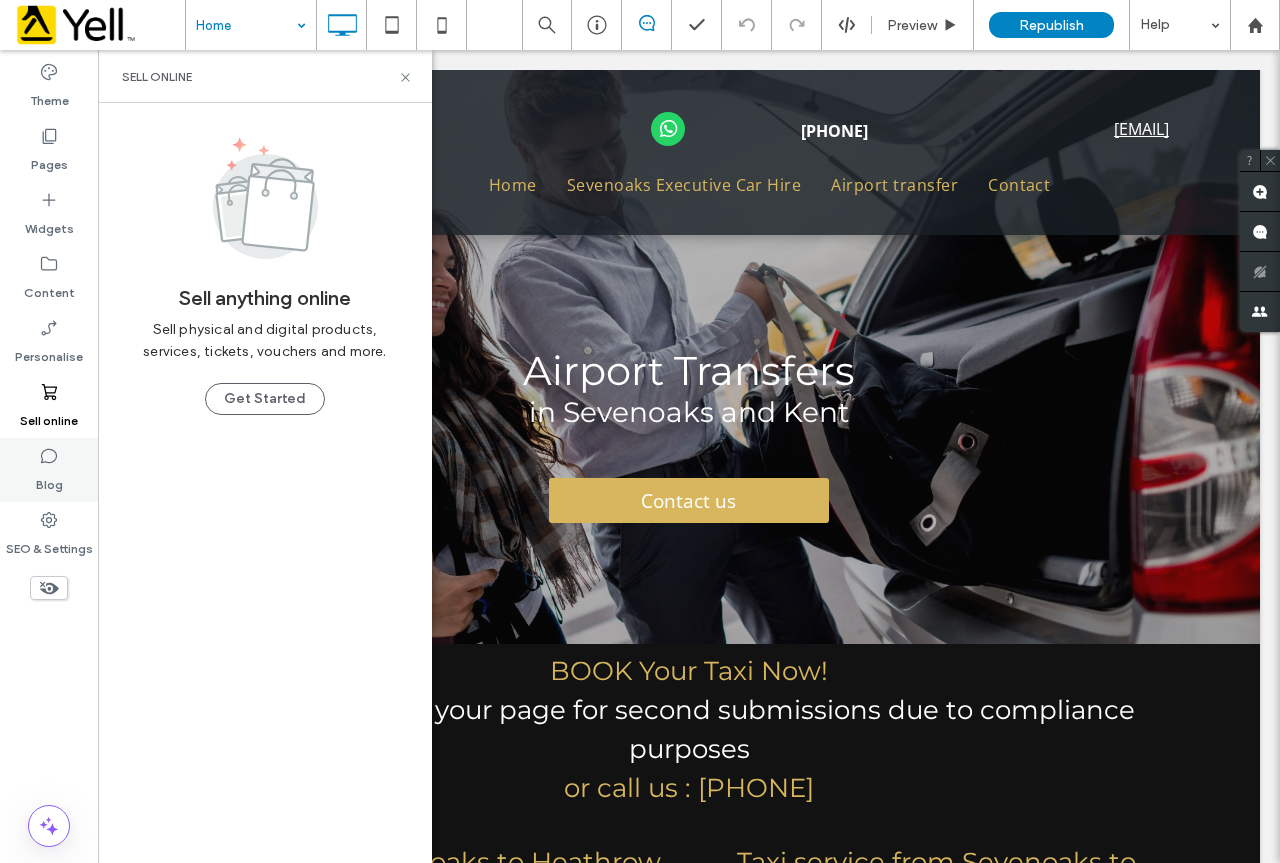 click on "Blog" at bounding box center (49, 480) 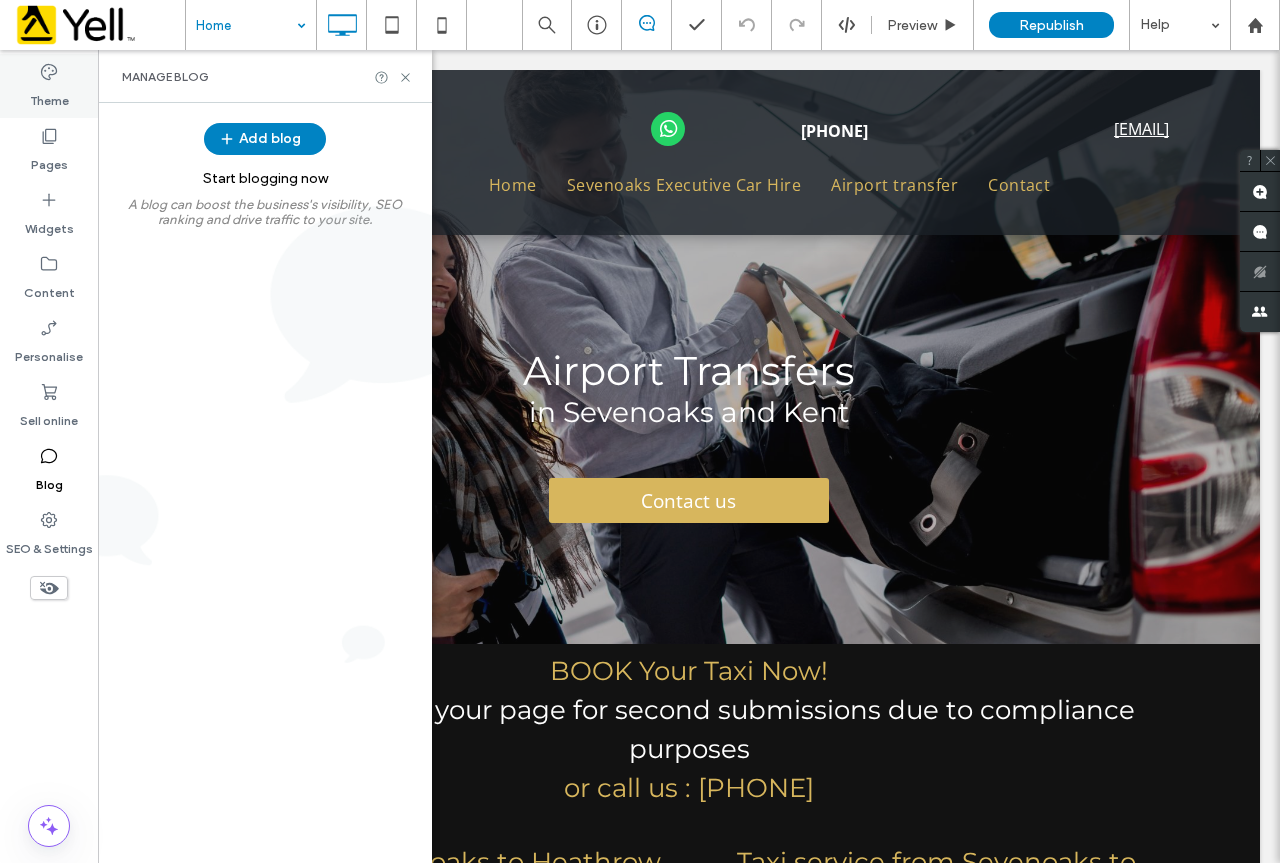 click on "Theme" at bounding box center (49, 96) 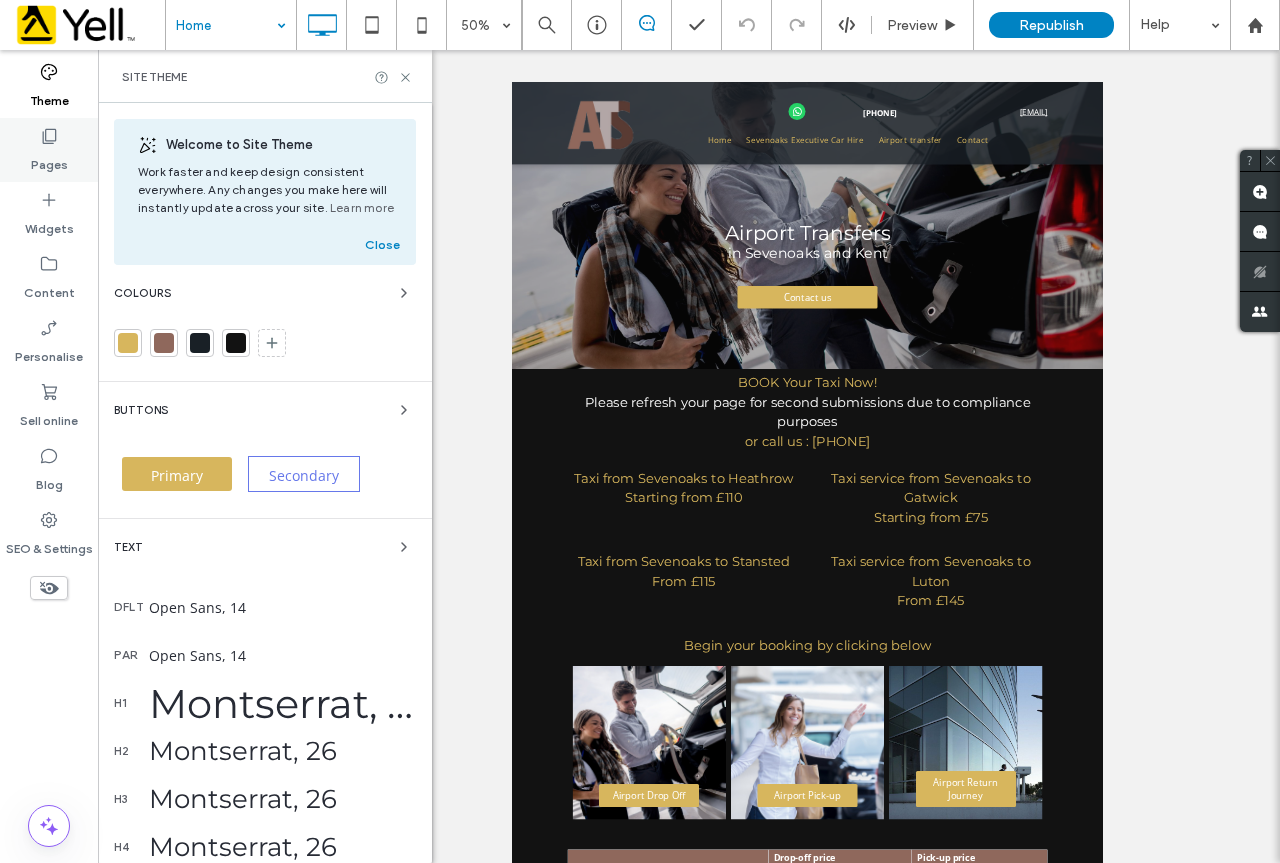 click 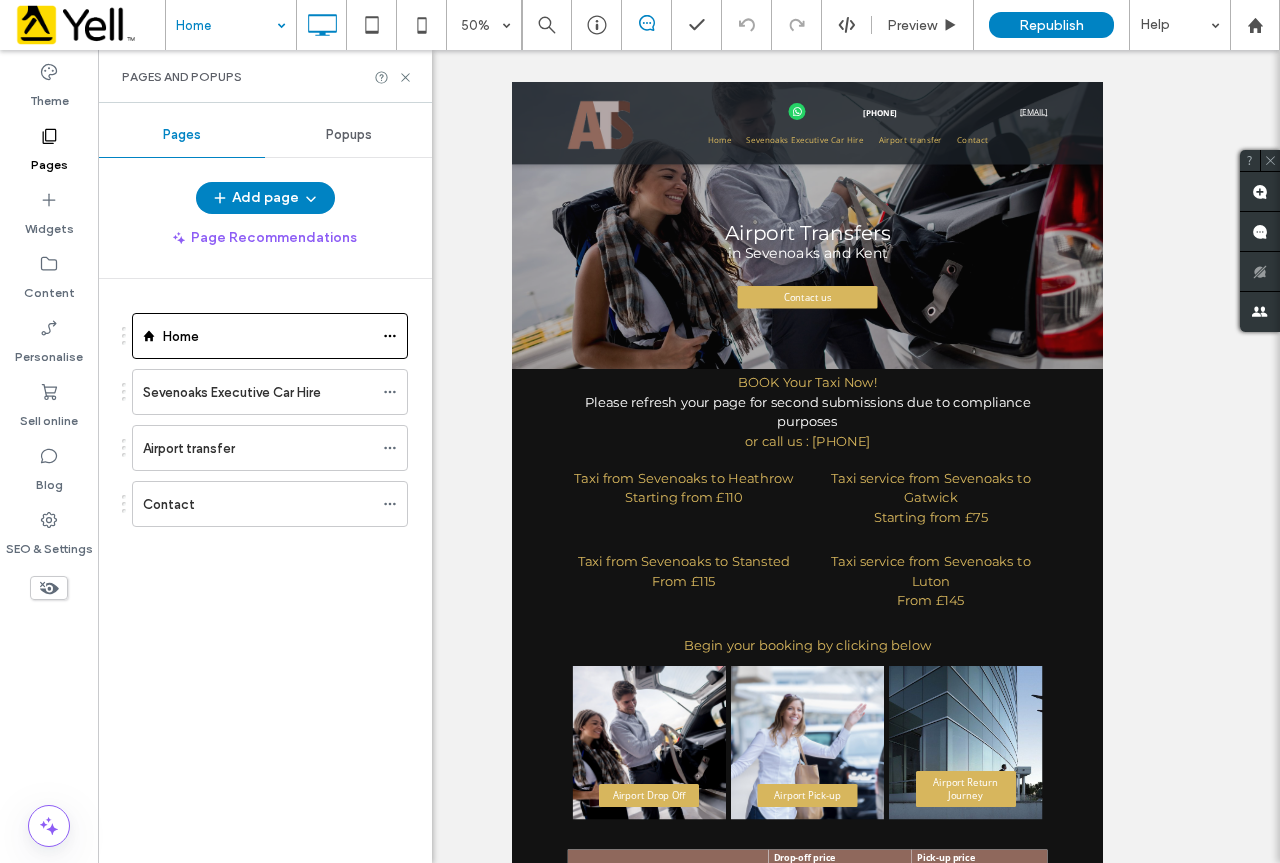 click on "Popups" at bounding box center (348, 135) 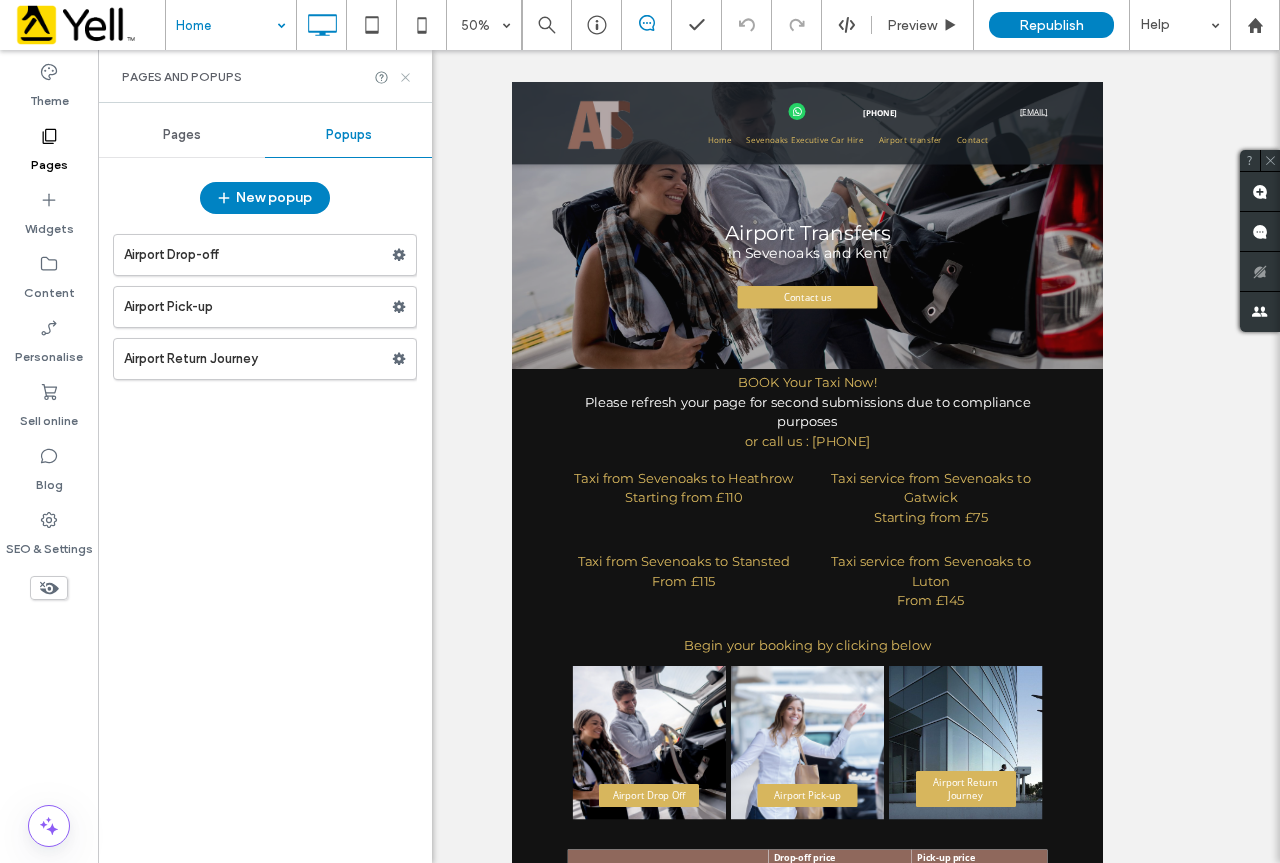 click 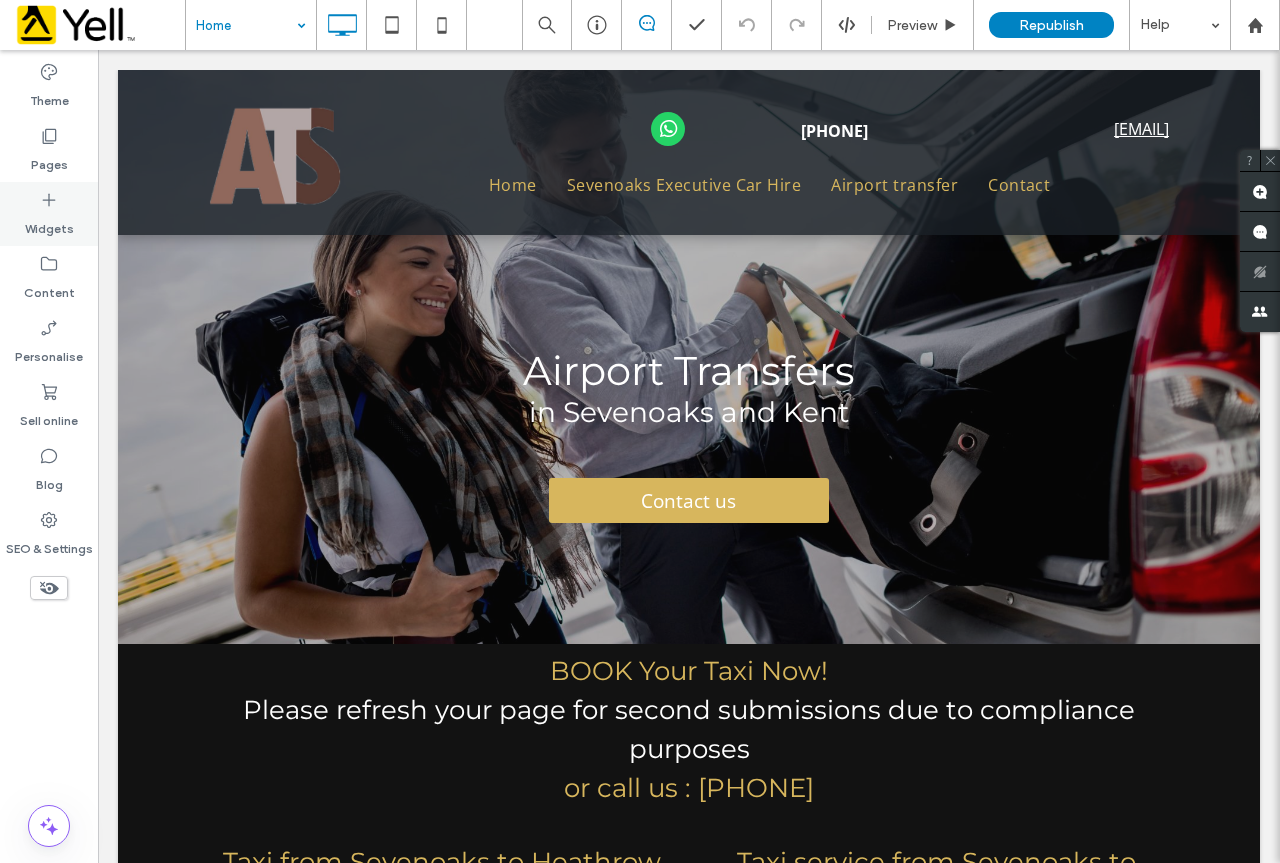 click on "Widgets" at bounding box center (49, 224) 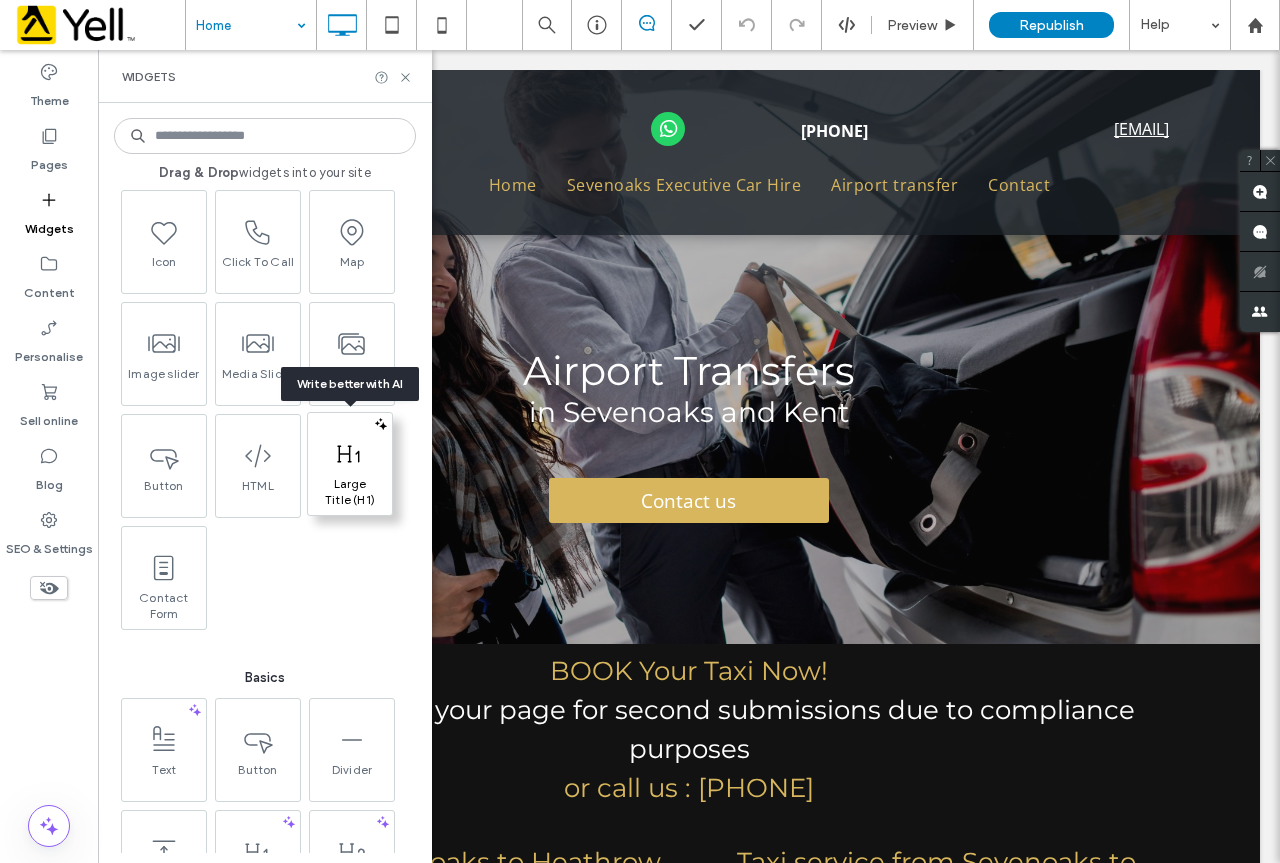 scroll, scrollTop: 0, scrollLeft: 0, axis: both 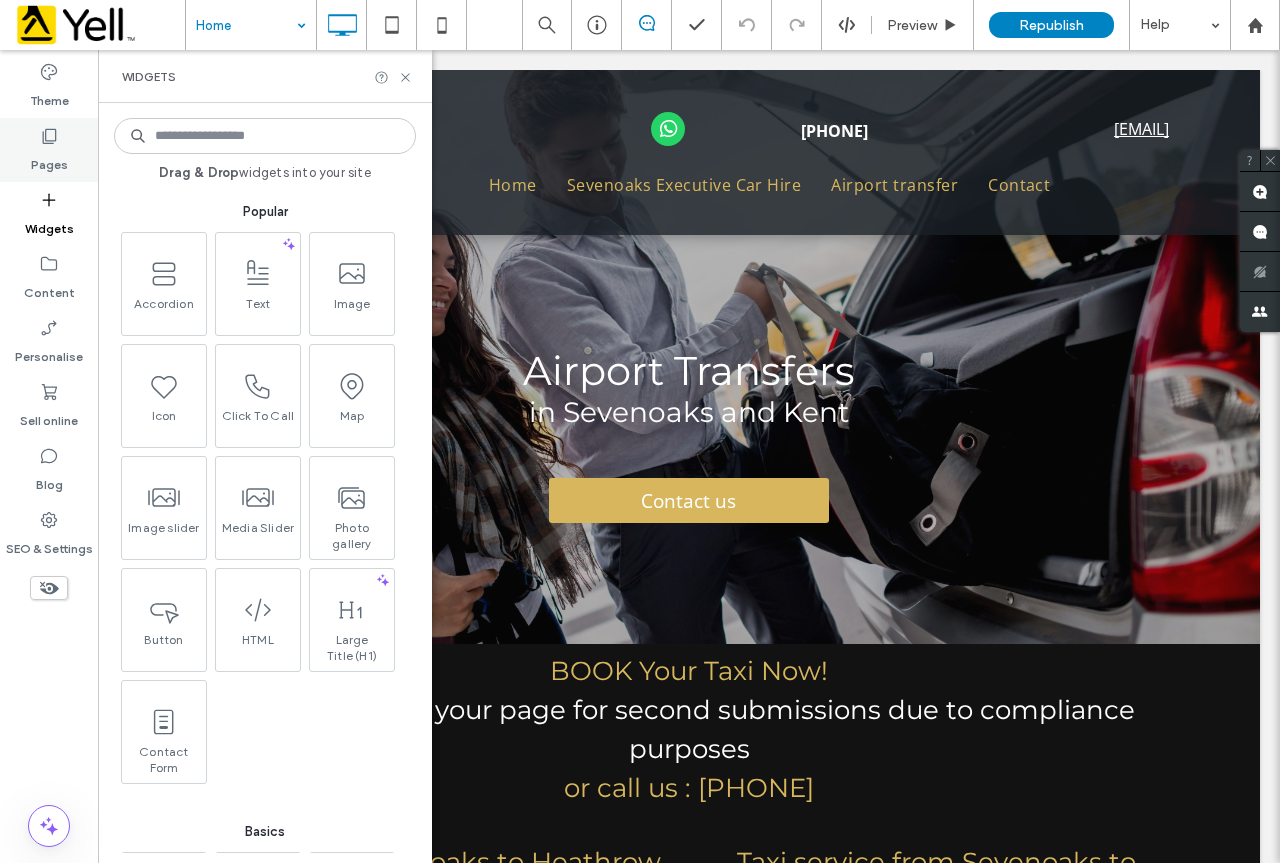 click on "Pages" at bounding box center (49, 160) 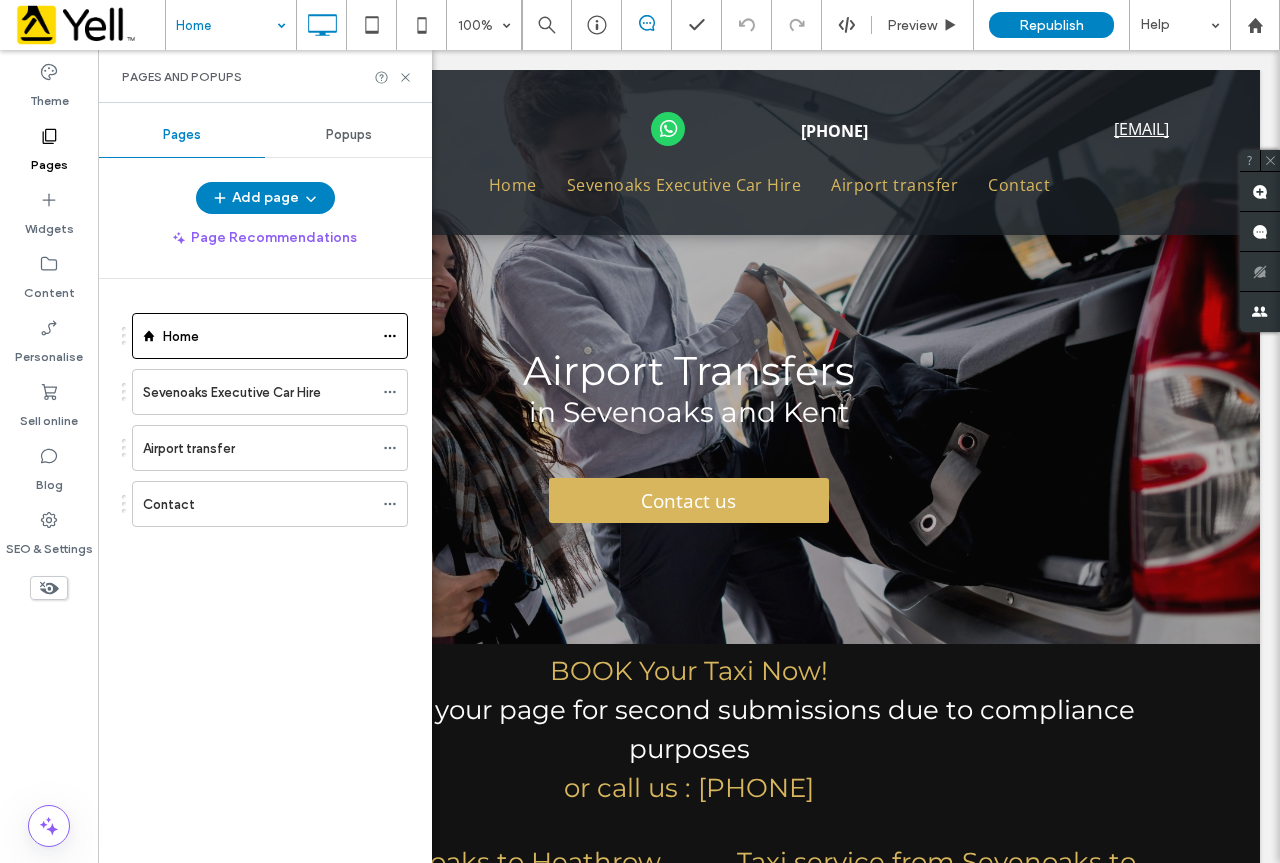 click on "Popups" at bounding box center (349, 135) 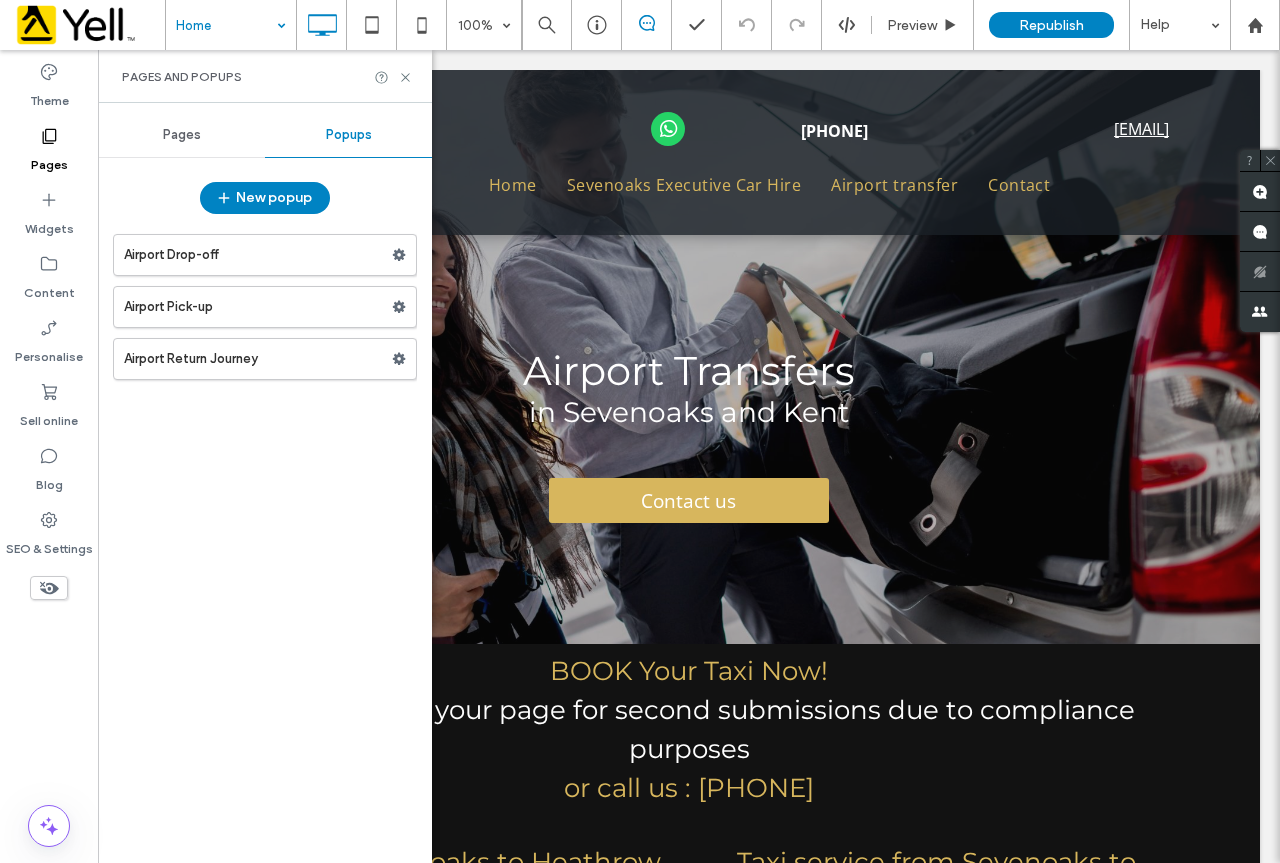 click 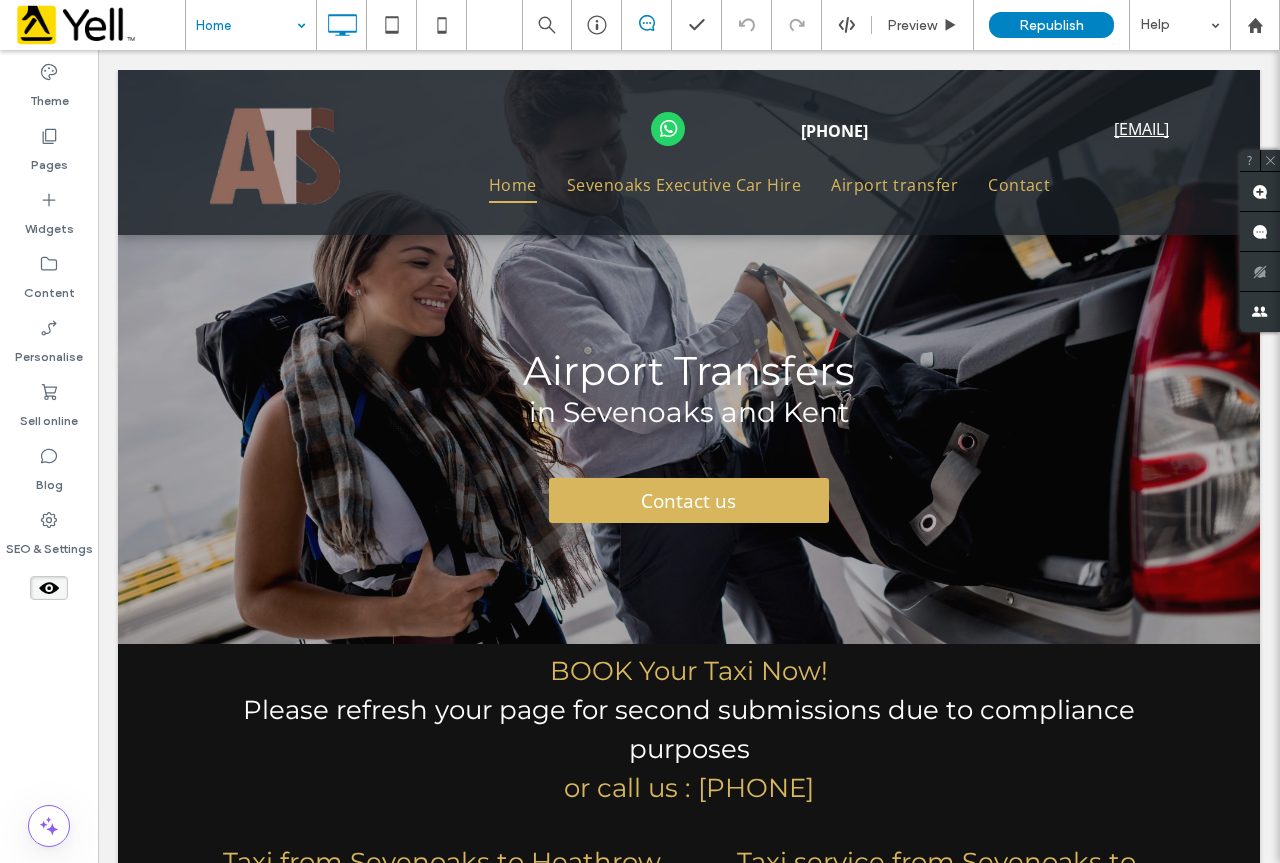 click 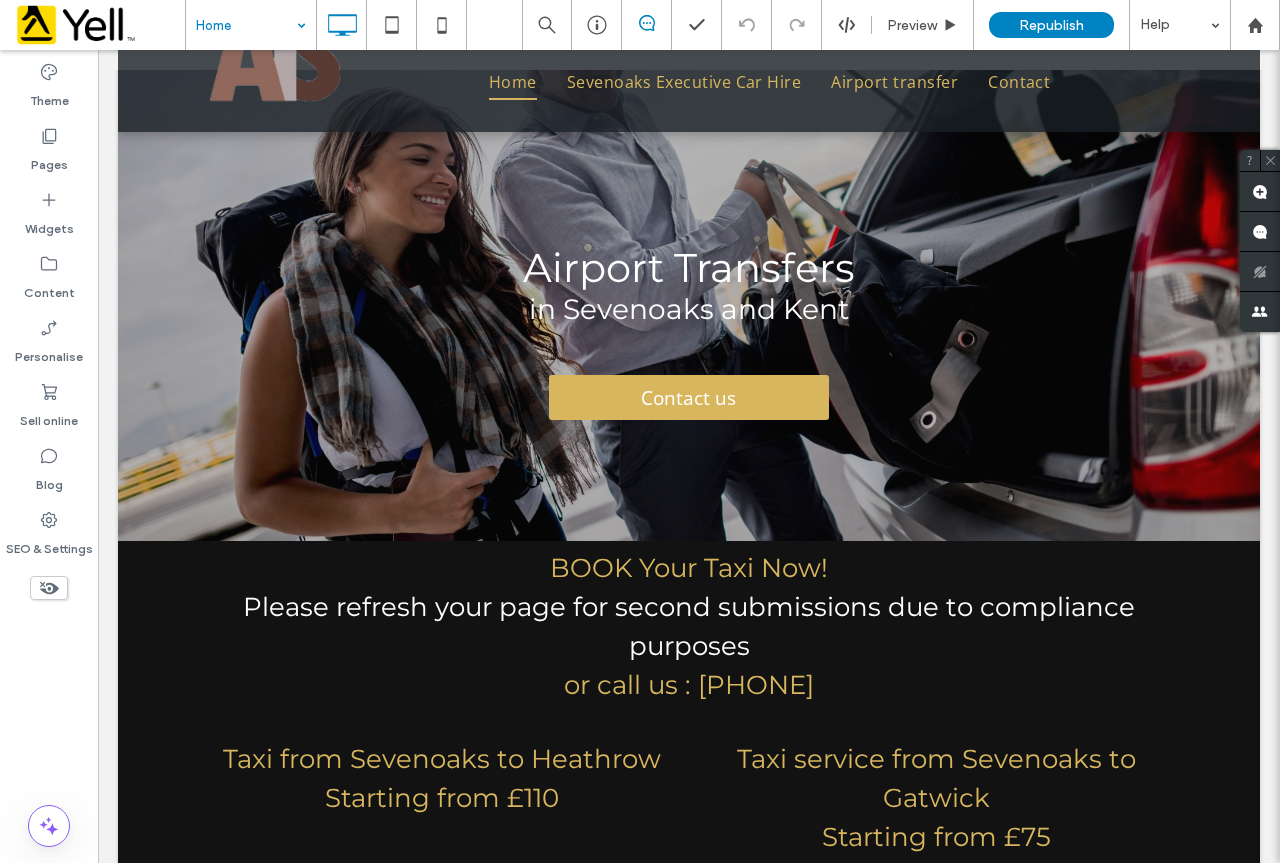 scroll, scrollTop: 300, scrollLeft: 0, axis: vertical 